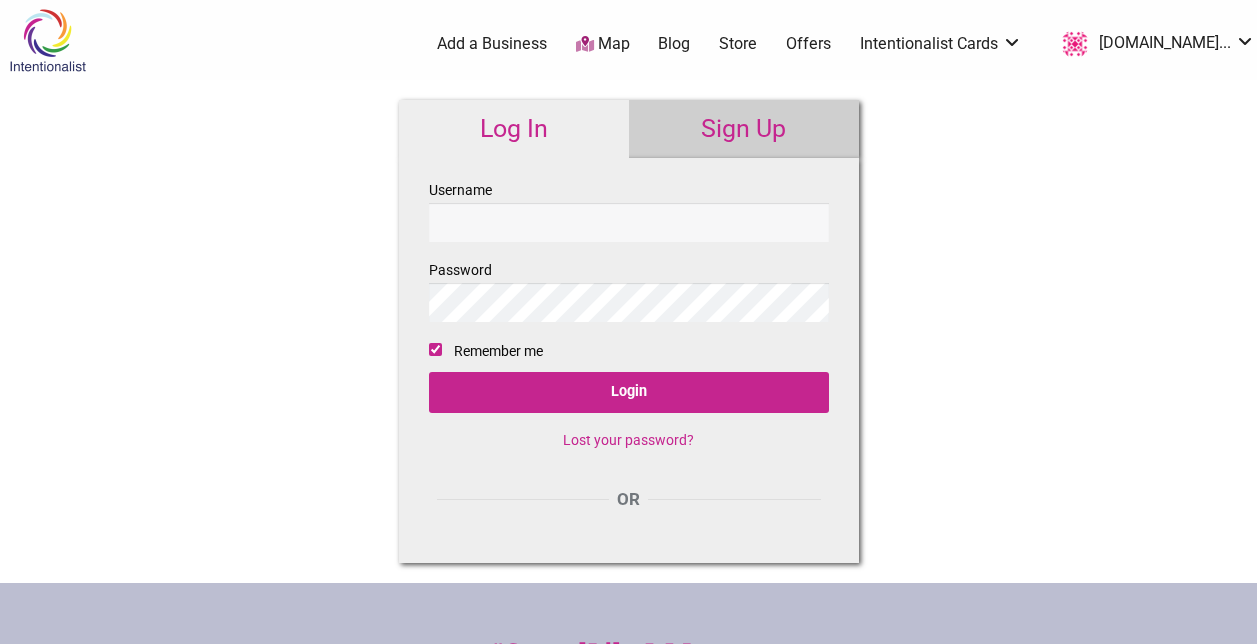 scroll, scrollTop: 0, scrollLeft: 0, axis: both 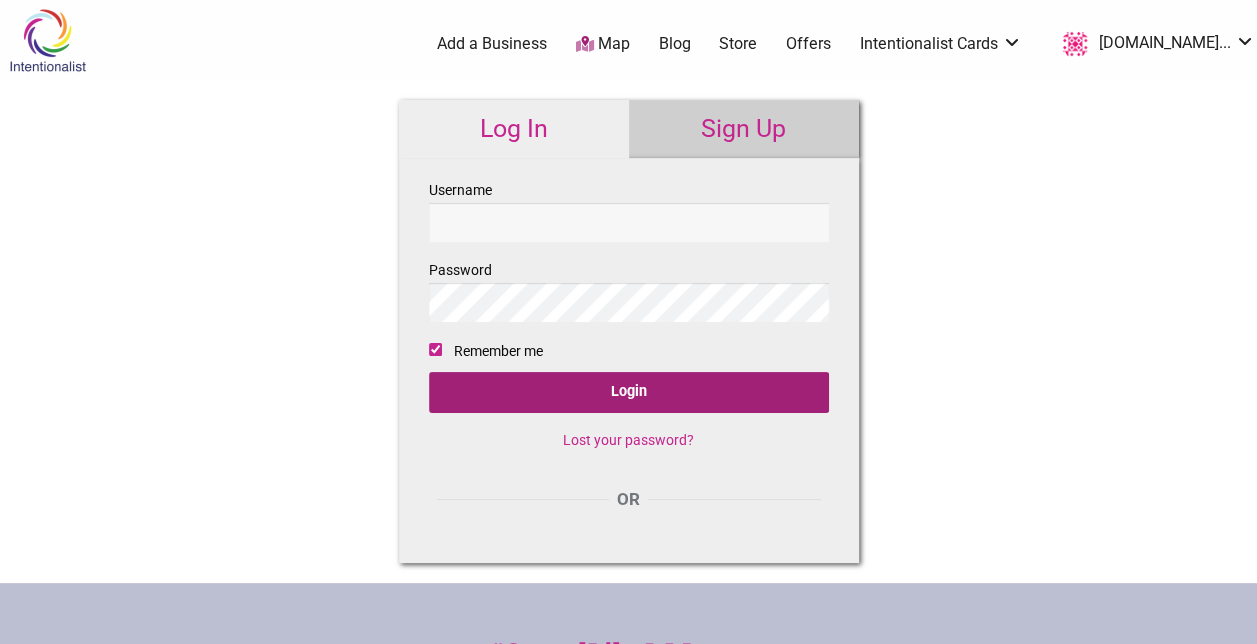 type on "[EMAIL_ADDRESS][DOMAIN_NAME]" 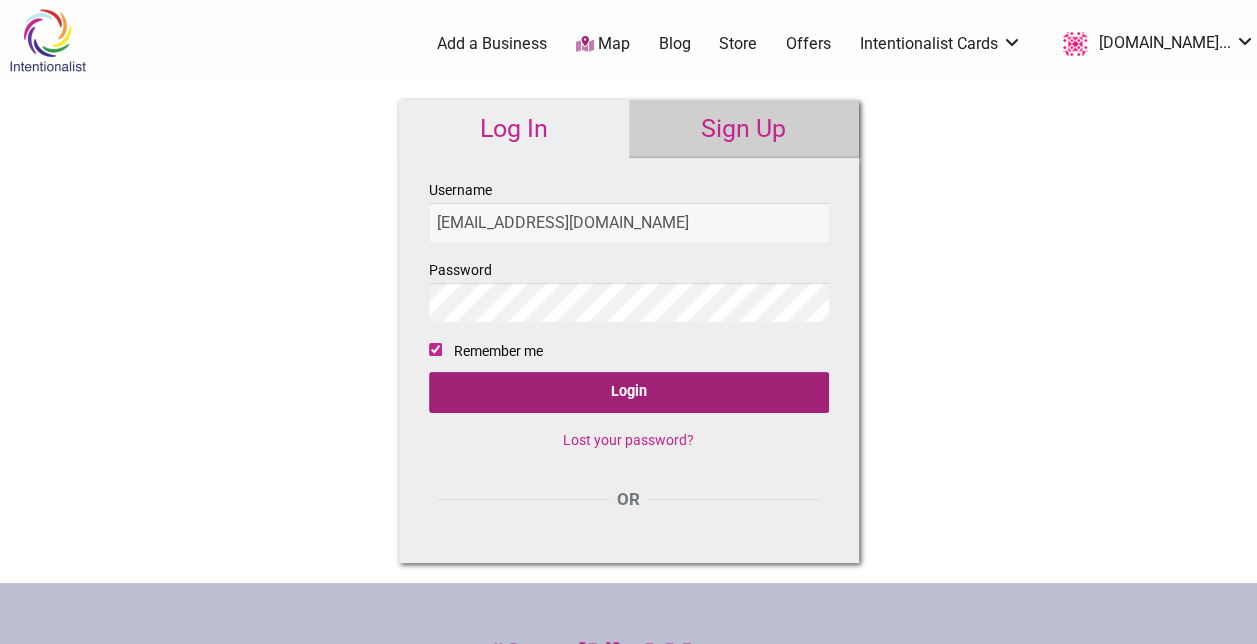 click on "Login" at bounding box center [629, 392] 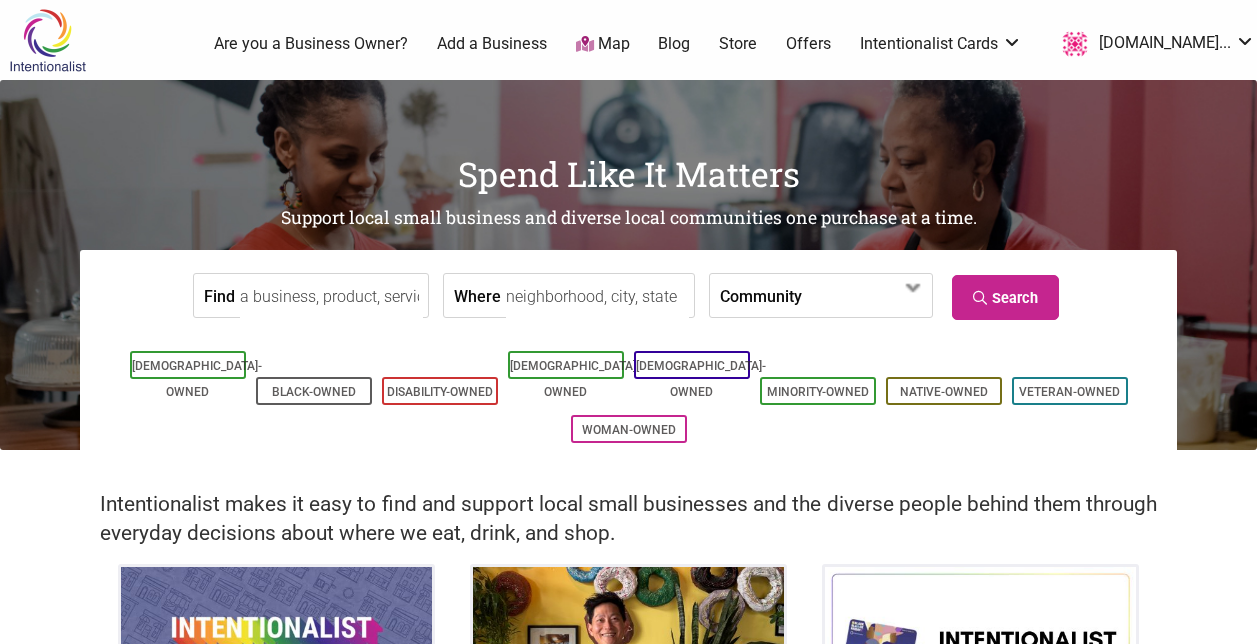 scroll, scrollTop: 0, scrollLeft: 0, axis: both 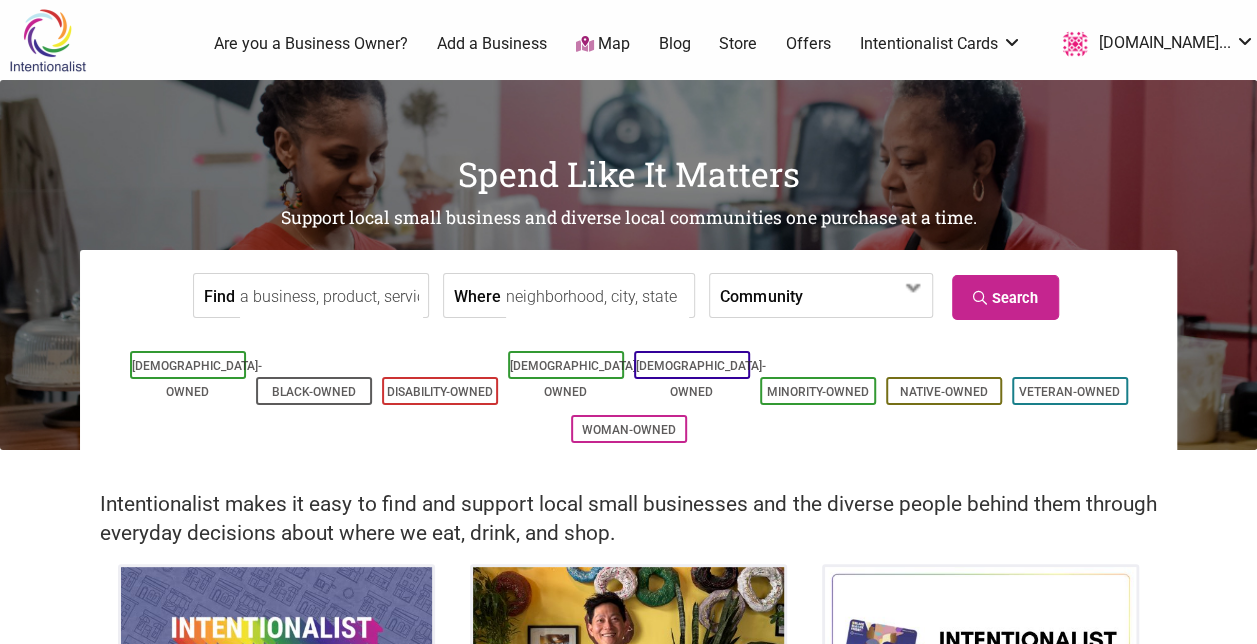 click on "Find" at bounding box center [331, 296] 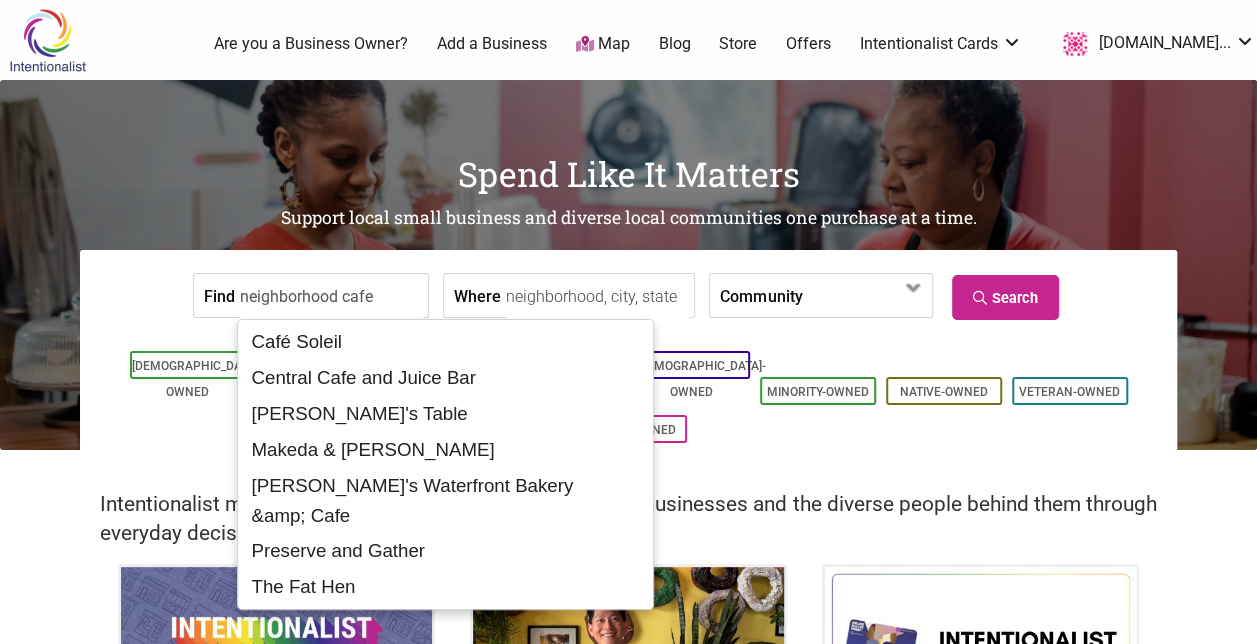 type on "neighborhood cafe" 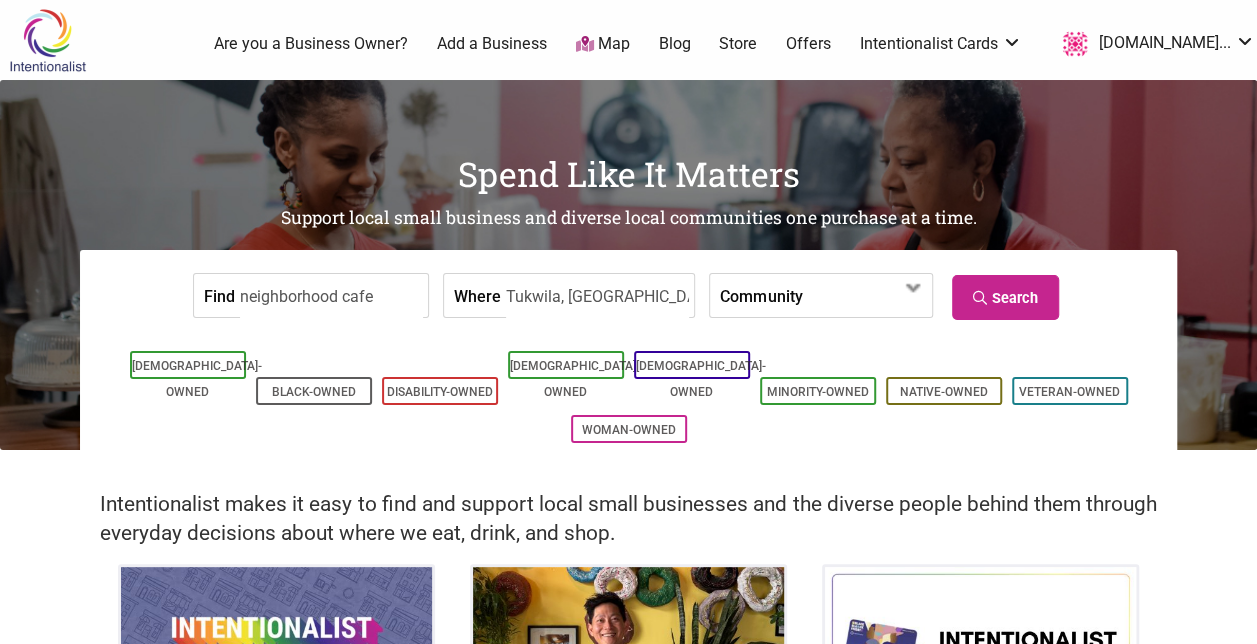 type on "Tukwila, WA, USA" 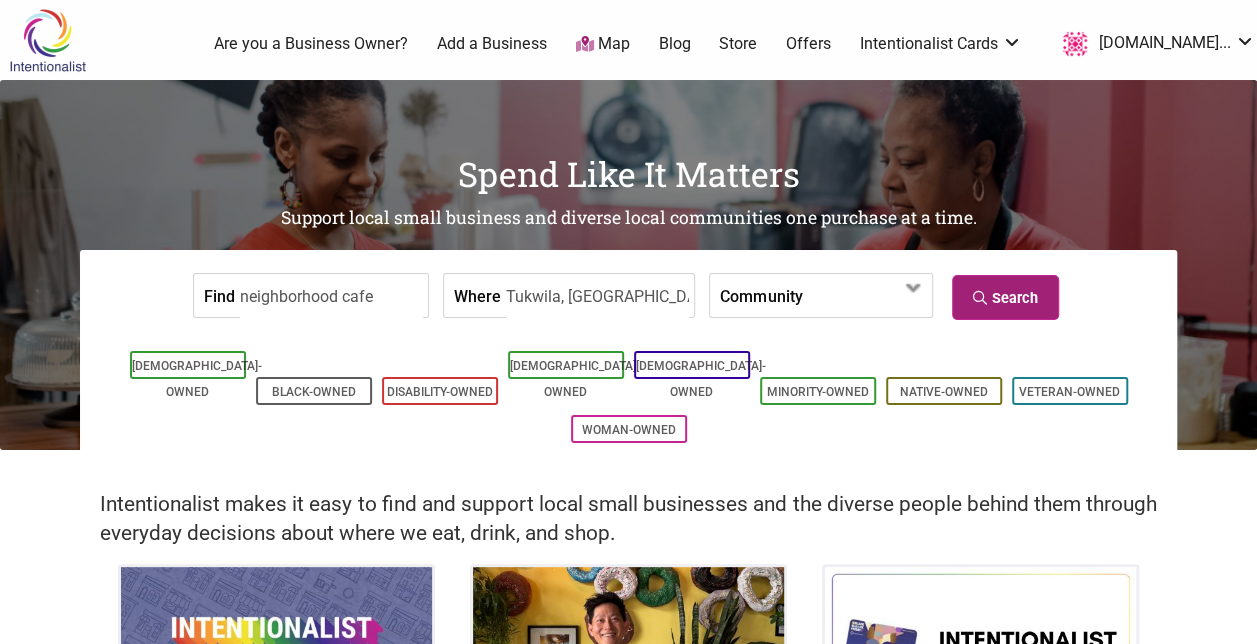 click at bounding box center (982, 298) 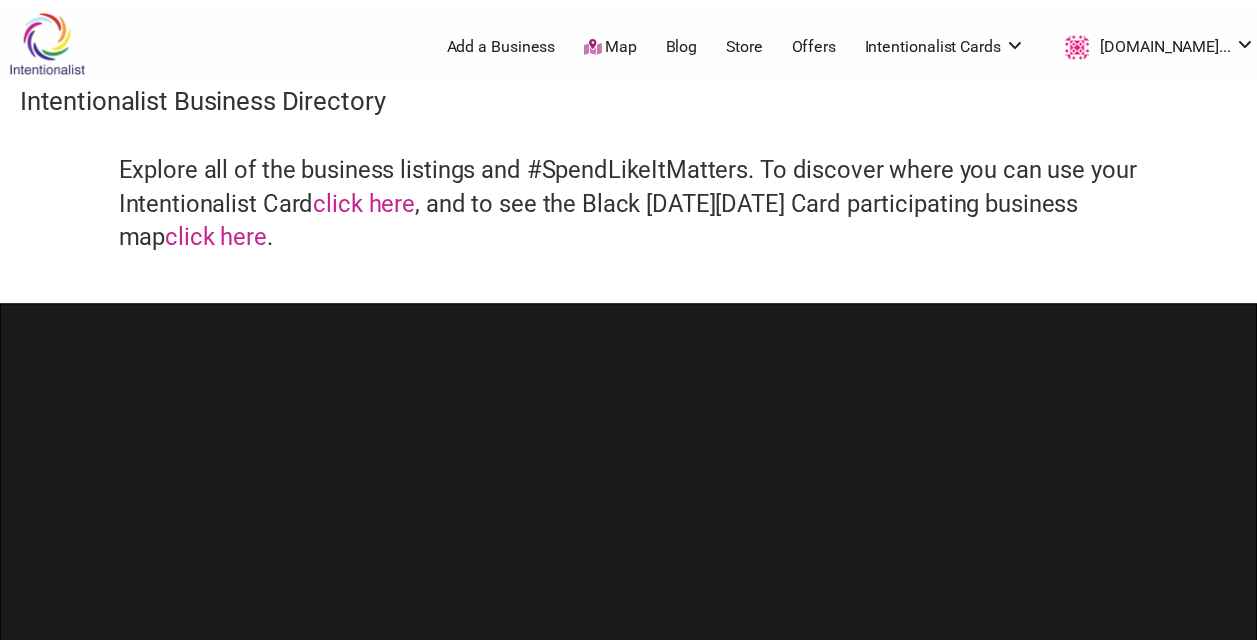 scroll, scrollTop: 0, scrollLeft: 0, axis: both 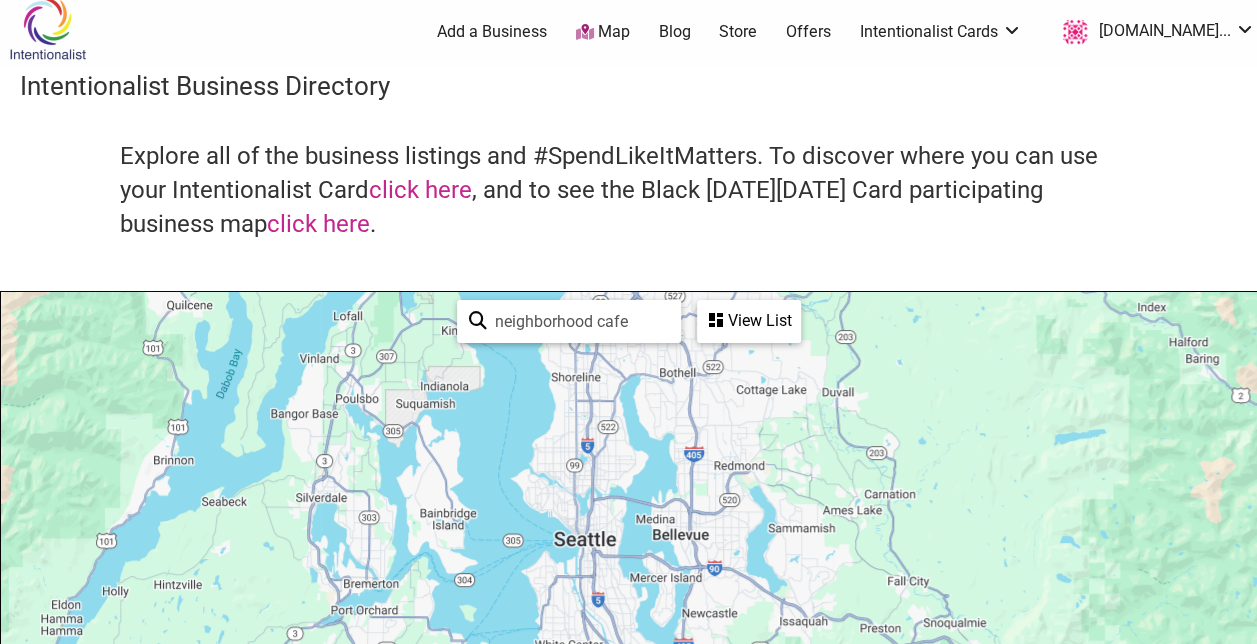 click on "View List" at bounding box center [749, 321] 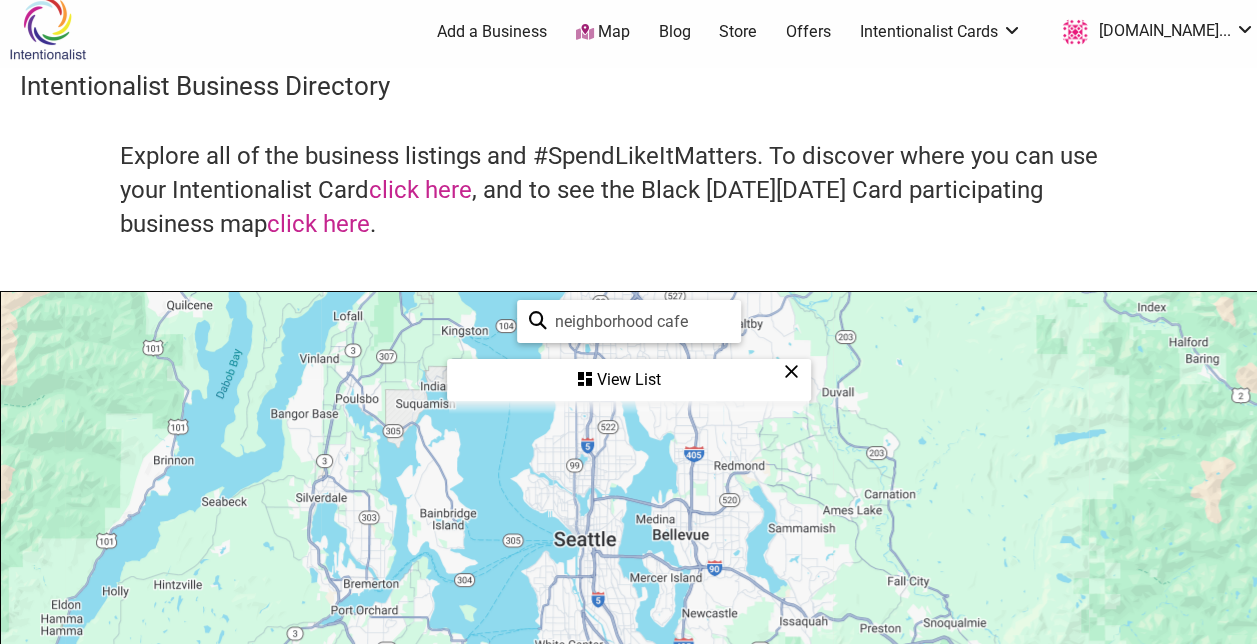 click on "View List" at bounding box center [629, 380] 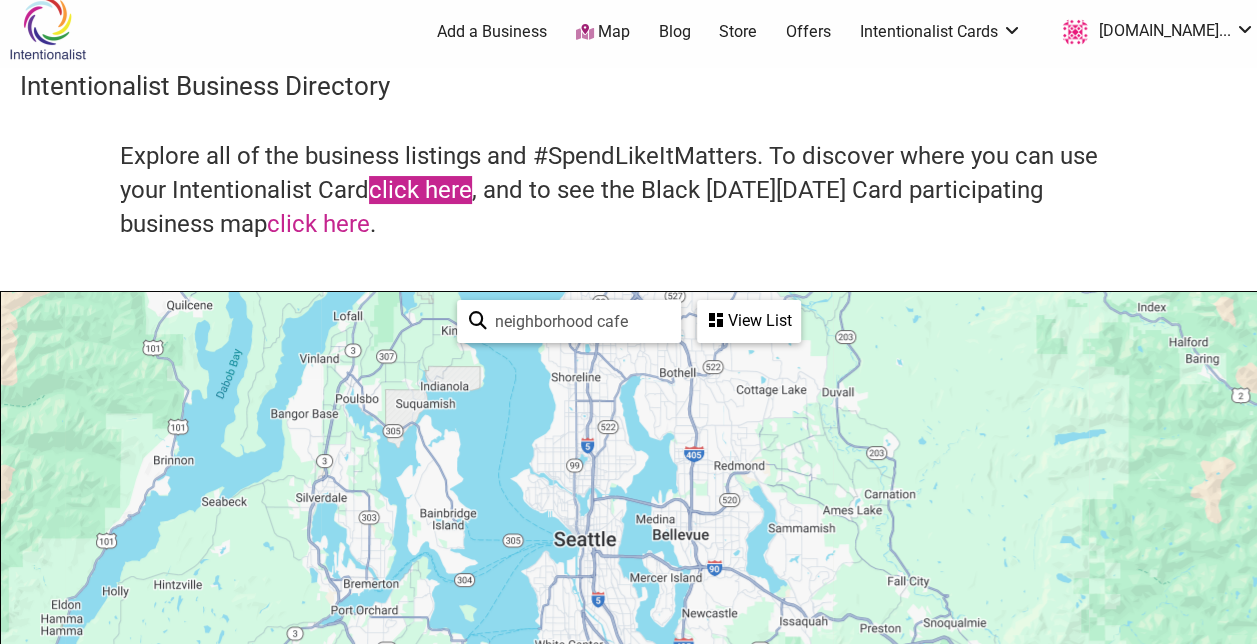 click on "click here" at bounding box center (420, 190) 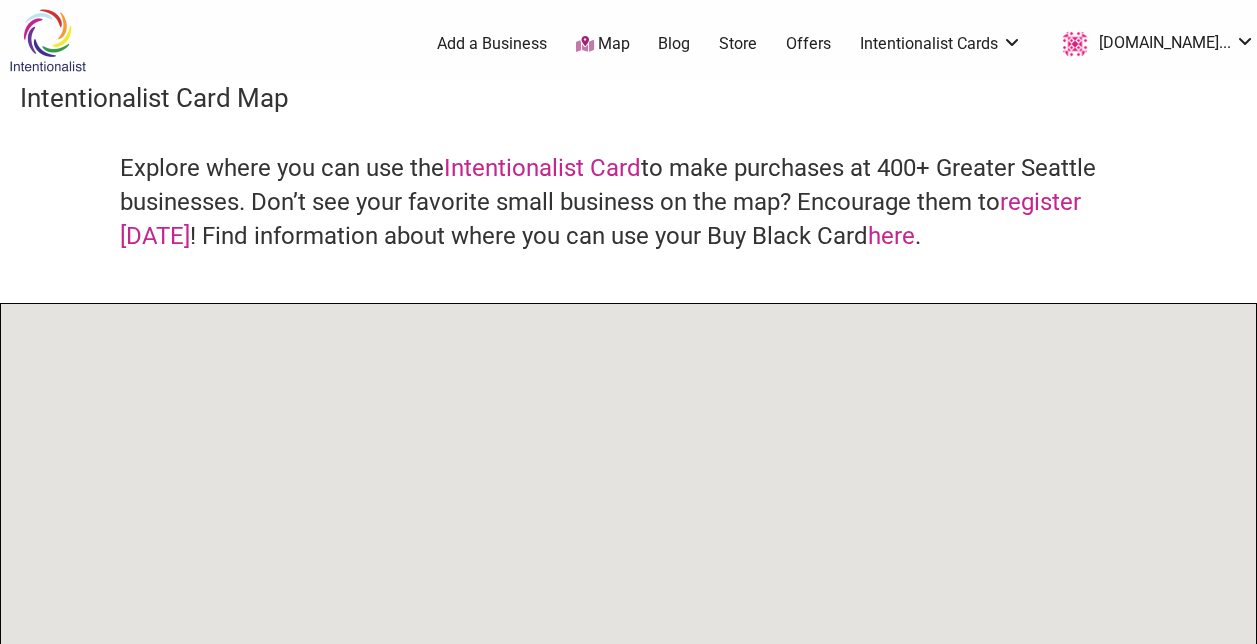 scroll, scrollTop: 0, scrollLeft: 0, axis: both 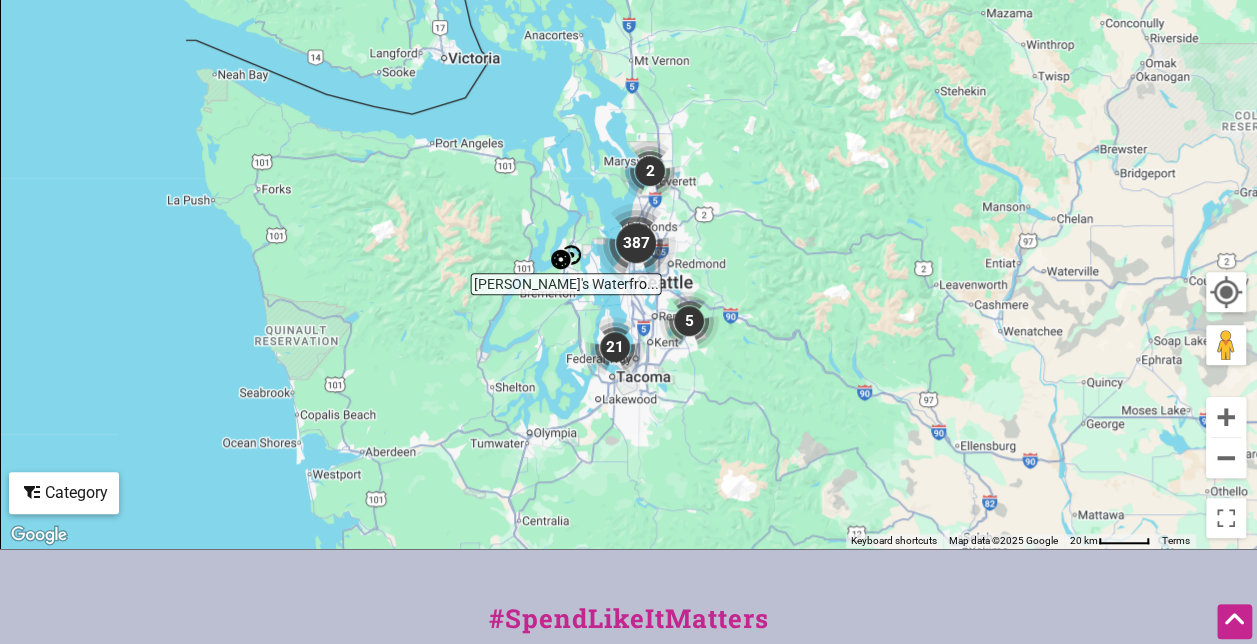 click at bounding box center (689, 321) 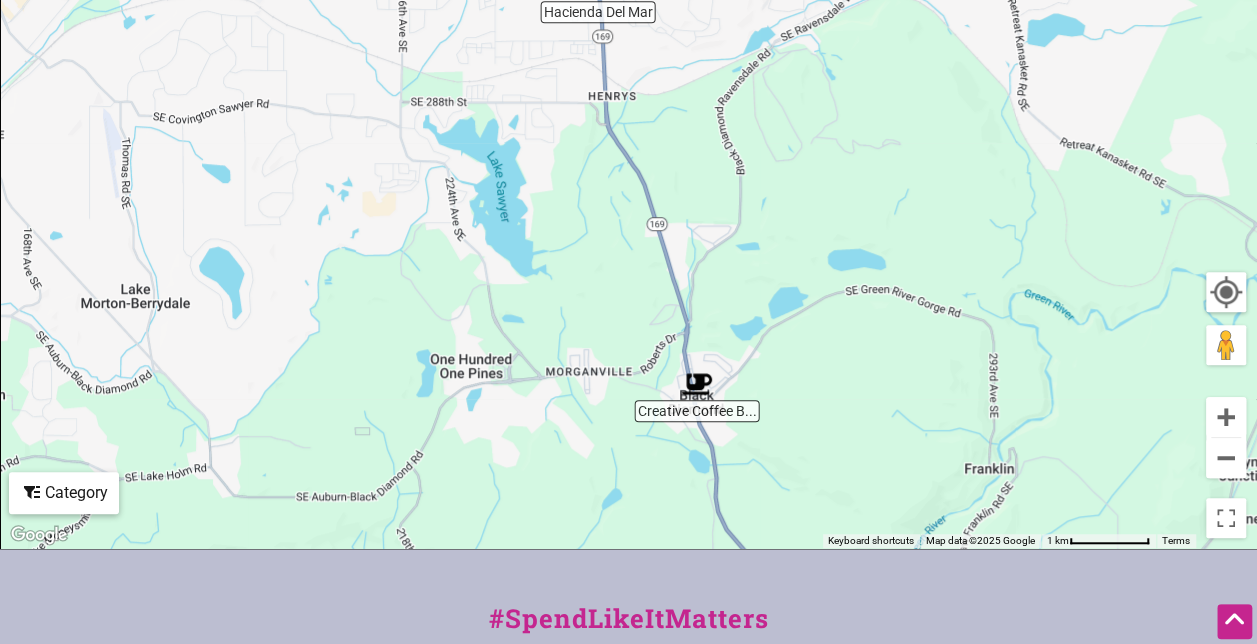 drag, startPoint x: 633, startPoint y: 303, endPoint x: 850, endPoint y: 265, distance: 220.30206 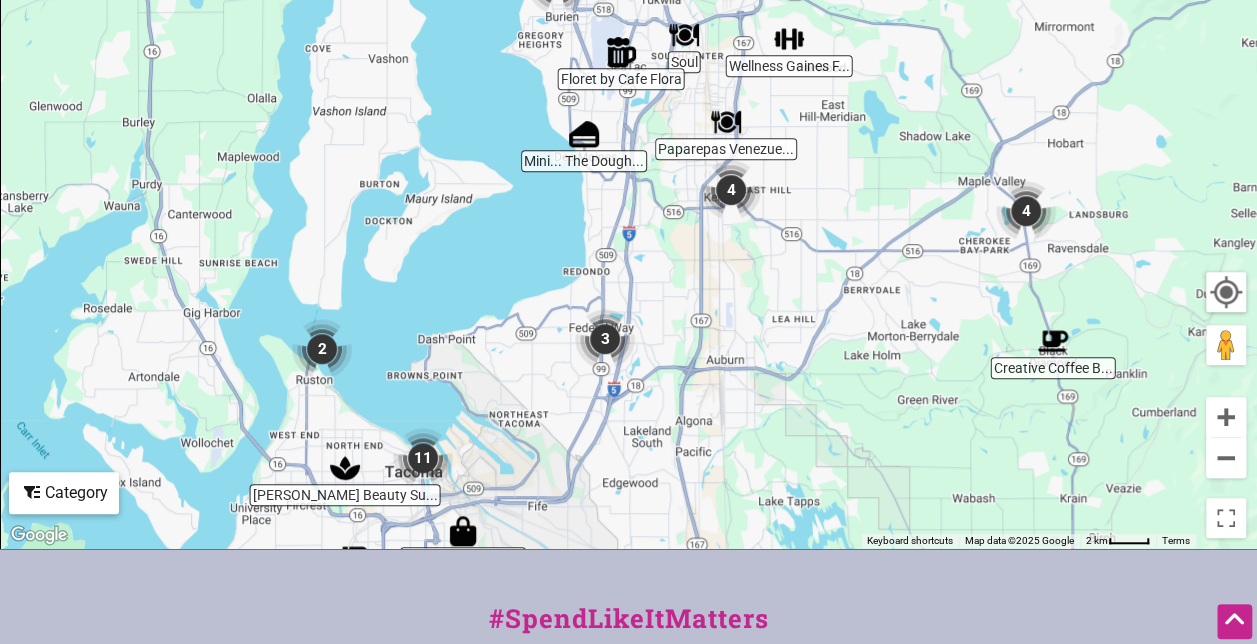 drag, startPoint x: 718, startPoint y: 212, endPoint x: 804, endPoint y: 320, distance: 138.05795 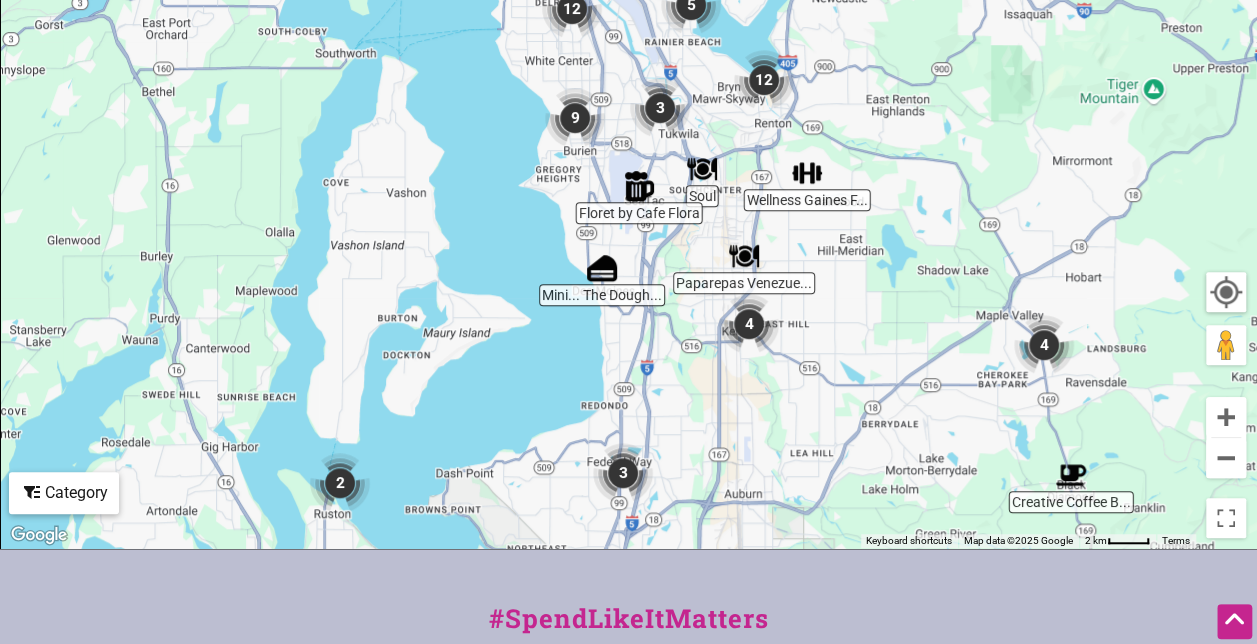 drag, startPoint x: 660, startPoint y: 230, endPoint x: 676, endPoint y: 336, distance: 107.200745 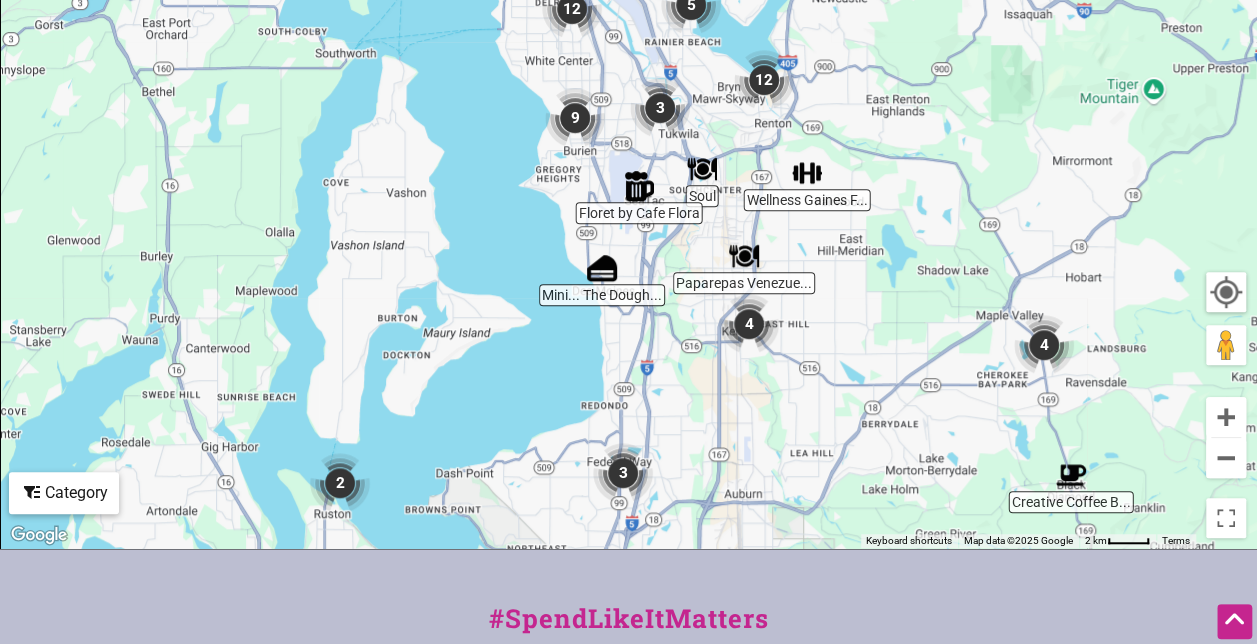 click at bounding box center (702, 169) 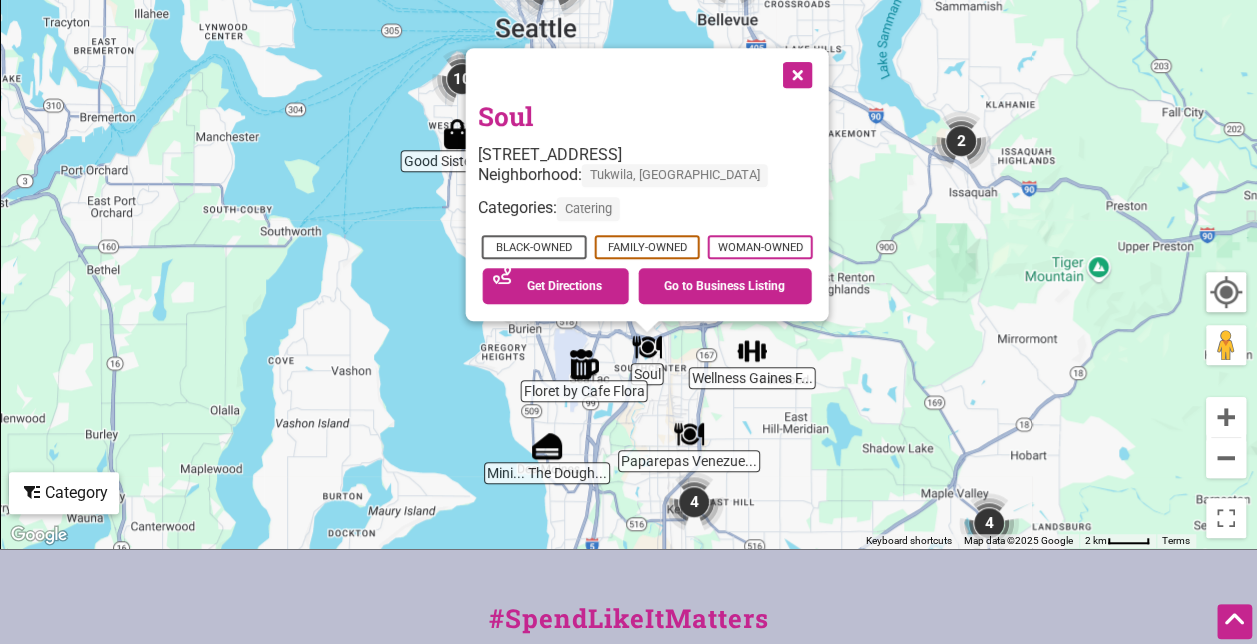 drag, startPoint x: 771, startPoint y: 232, endPoint x: 790, endPoint y: 440, distance: 208.86598 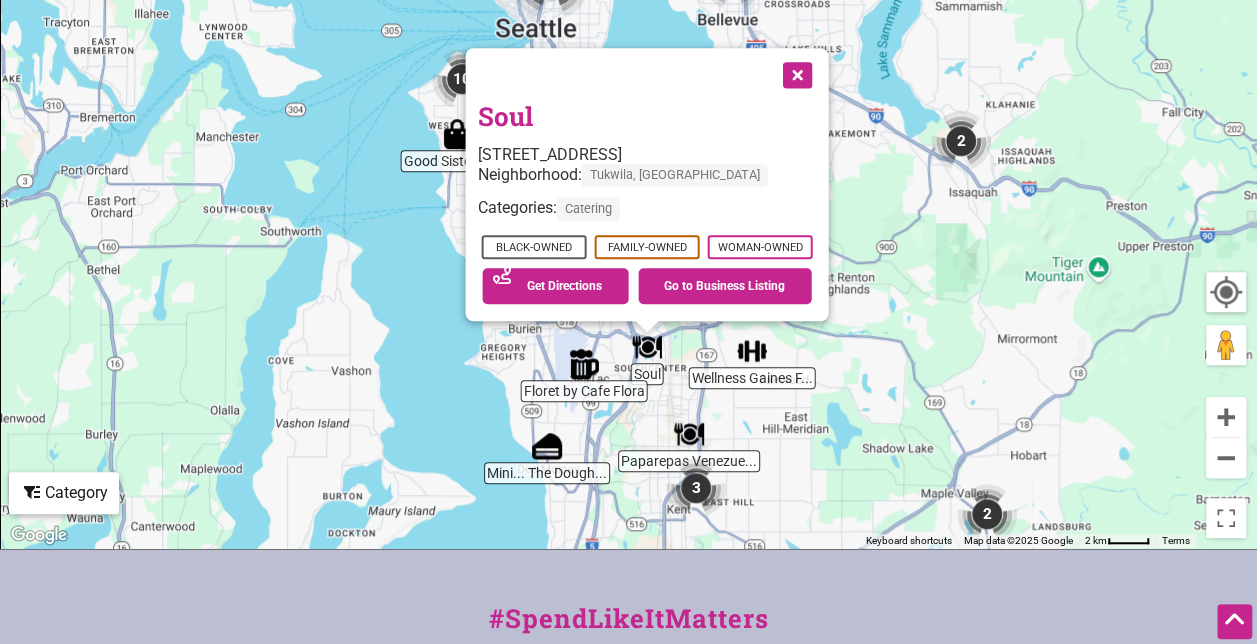 click at bounding box center (795, 73) 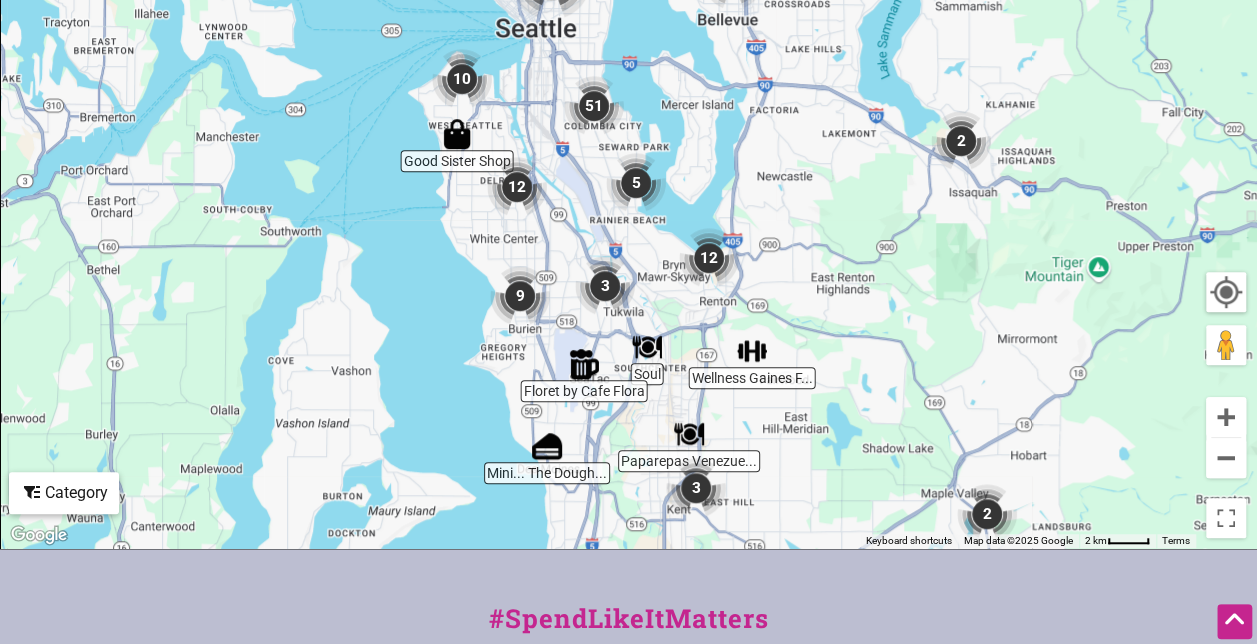 click at bounding box center (520, 296) 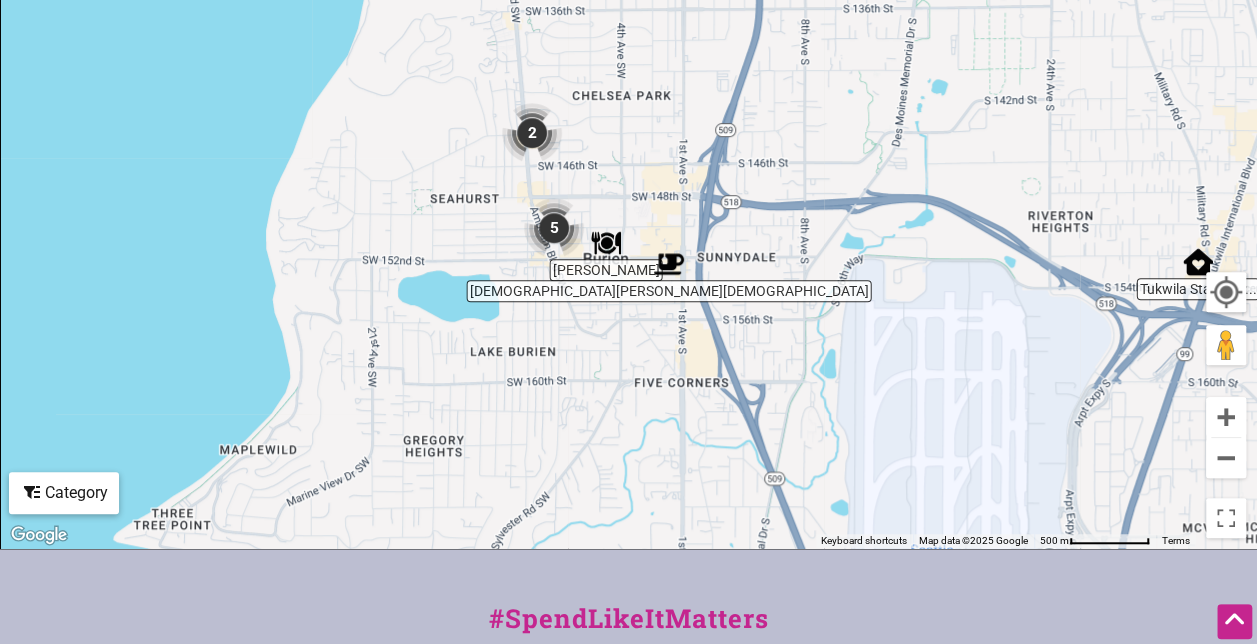 click at bounding box center [606, 243] 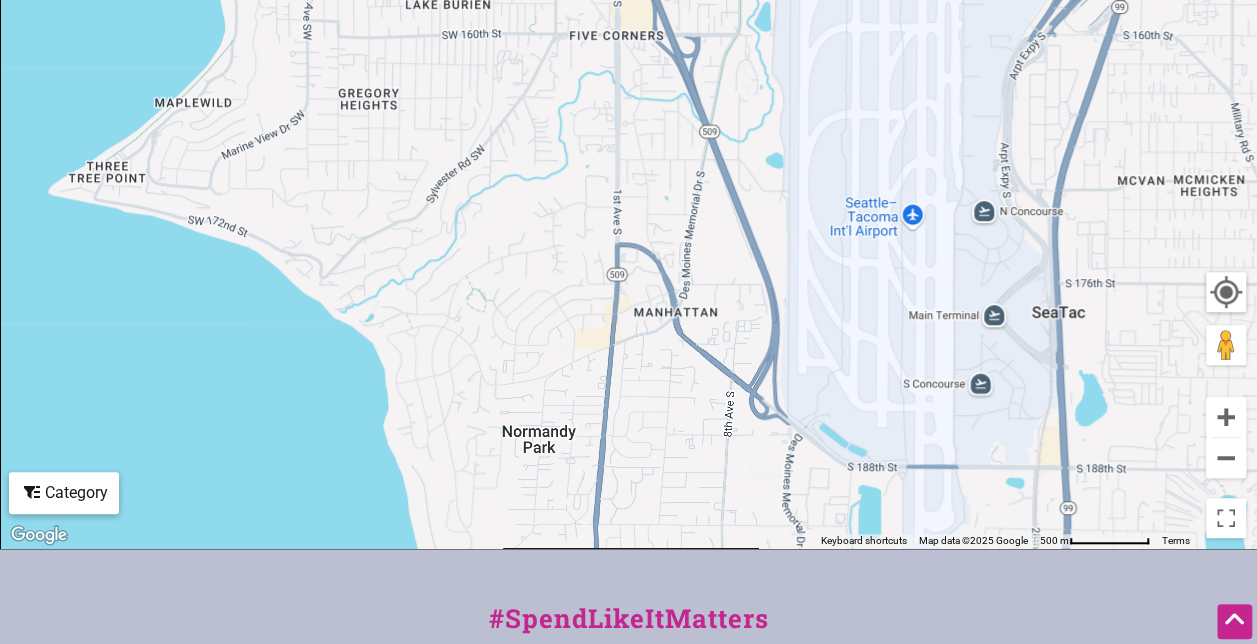 drag, startPoint x: 560, startPoint y: 297, endPoint x: 461, endPoint y: 36, distance: 279.1451 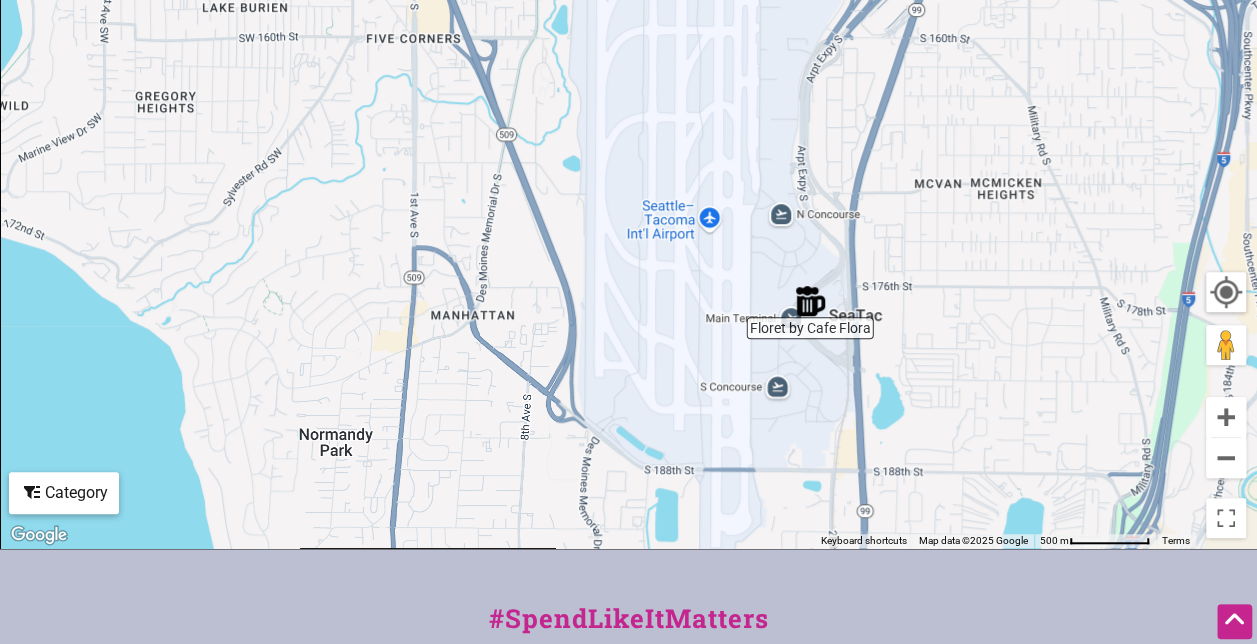 drag, startPoint x: 625, startPoint y: 242, endPoint x: 408, endPoint y: 8, distance: 319.13162 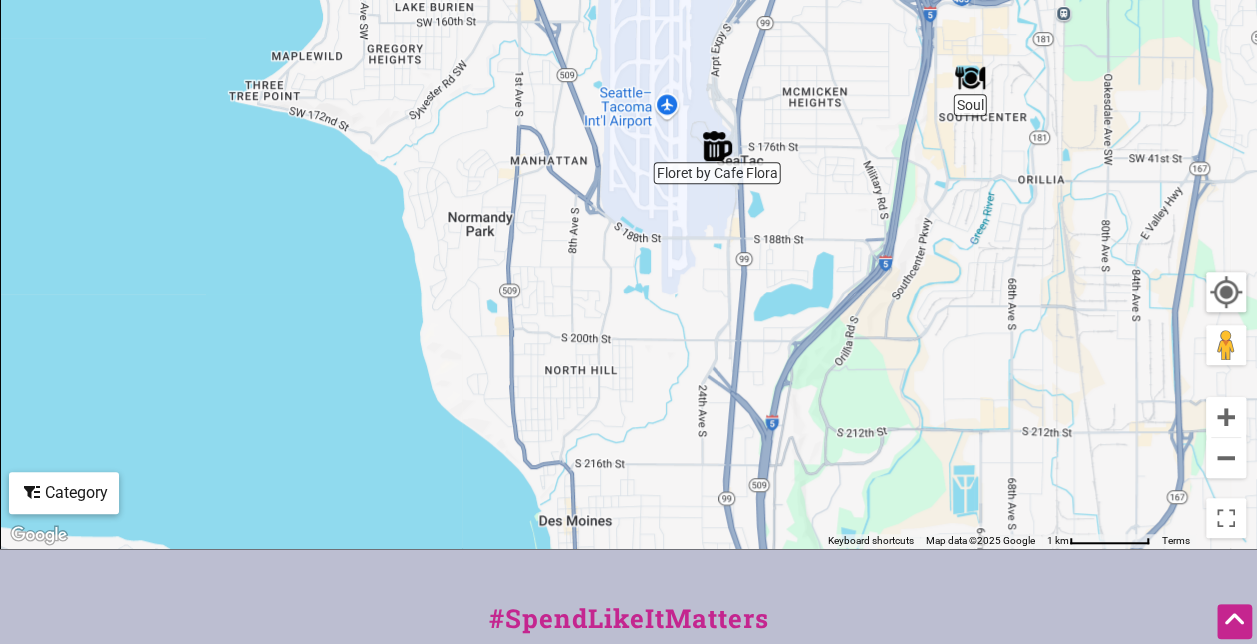 drag, startPoint x: 590, startPoint y: 376, endPoint x: 555, endPoint y: 154, distance: 224.74208 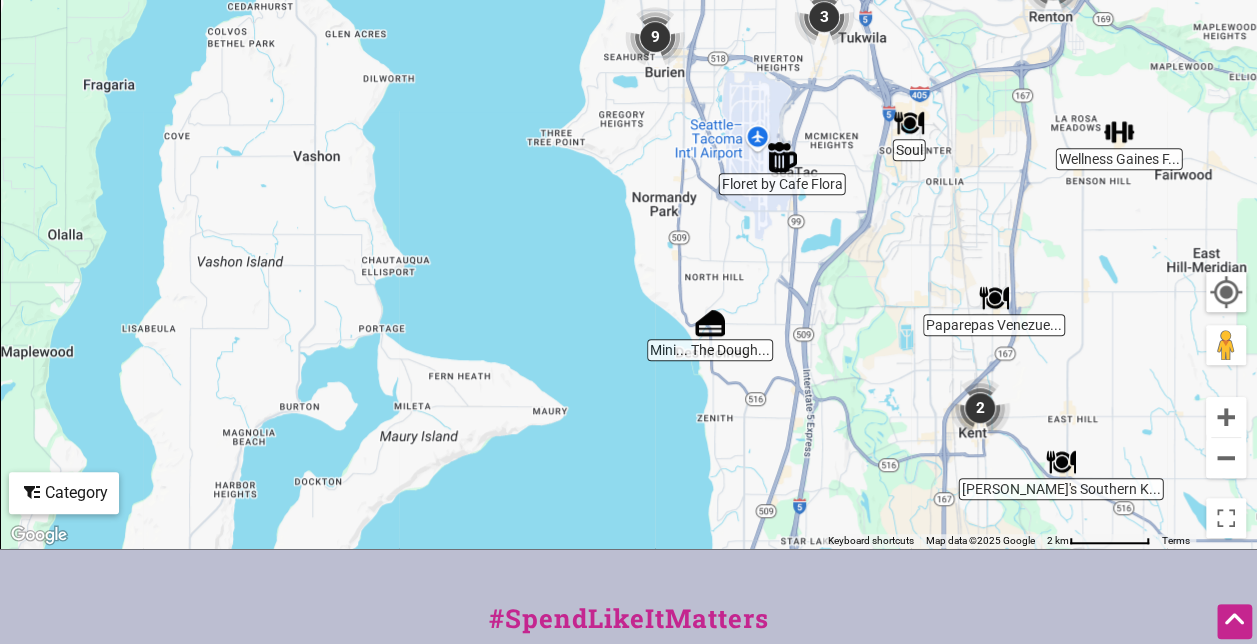 click at bounding box center (994, 298) 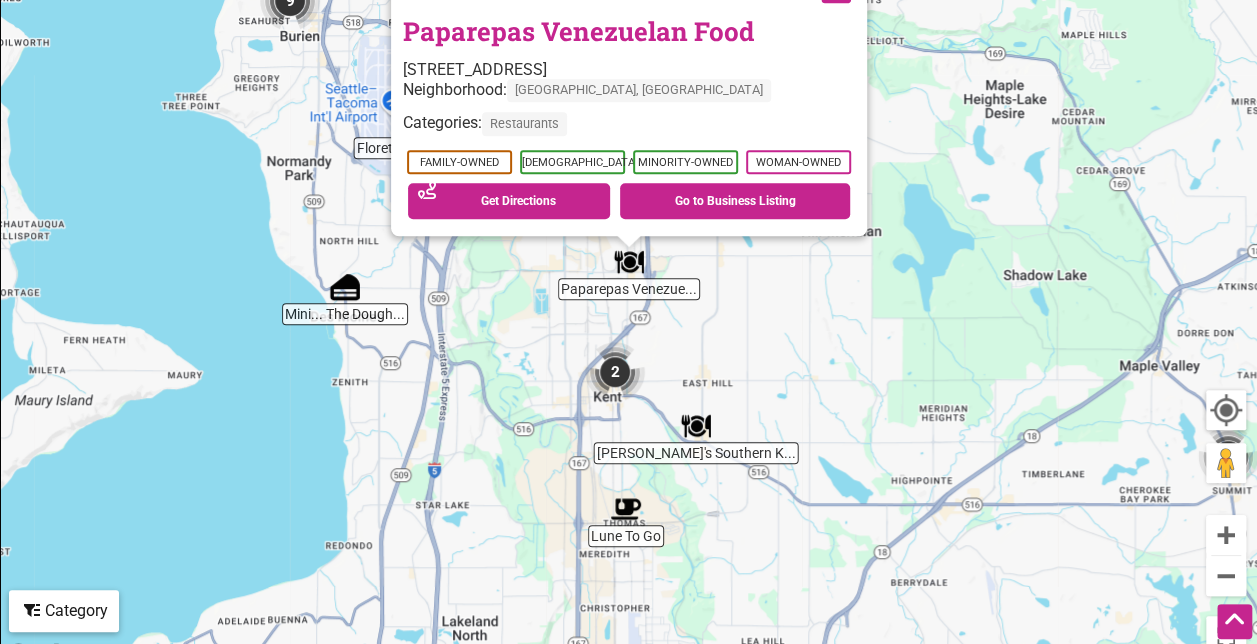 scroll, scrollTop: 402, scrollLeft: 0, axis: vertical 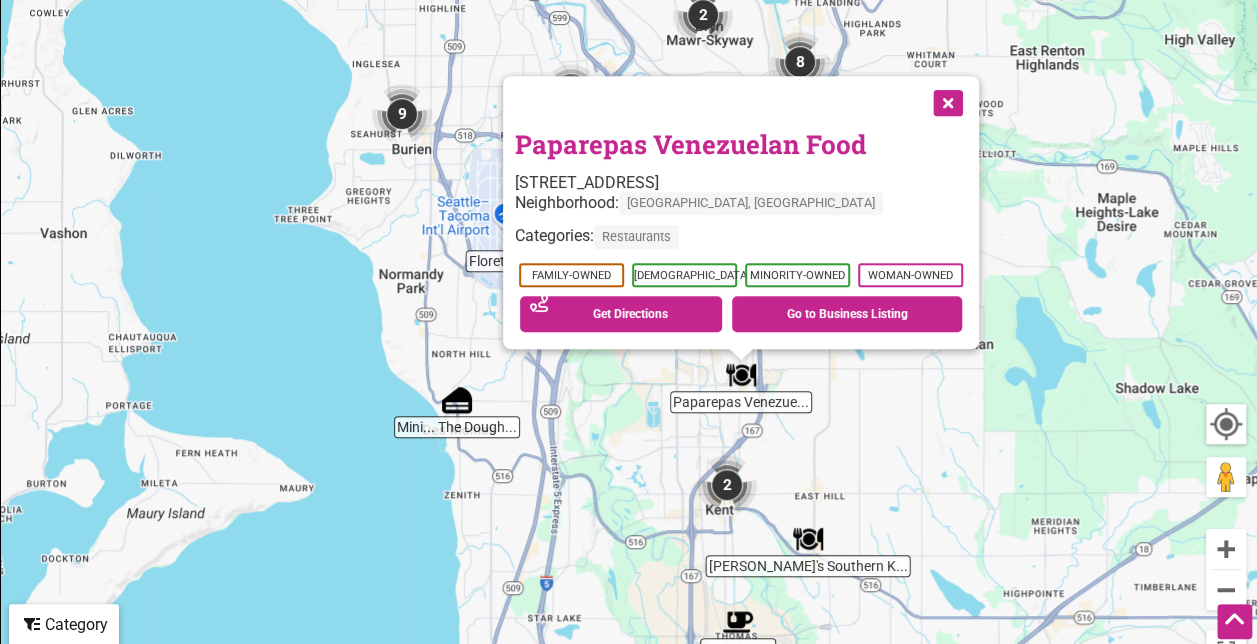 drag, startPoint x: 824, startPoint y: 323, endPoint x: 960, endPoint y: 430, distance: 173.04623 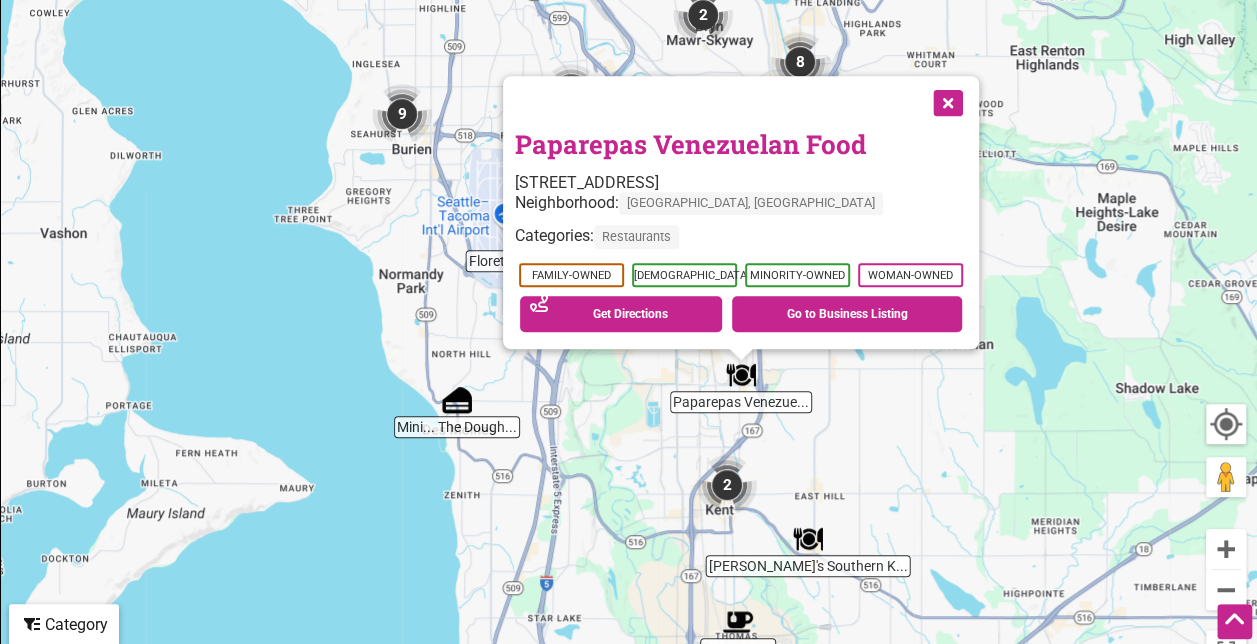 click at bounding box center (946, 101) 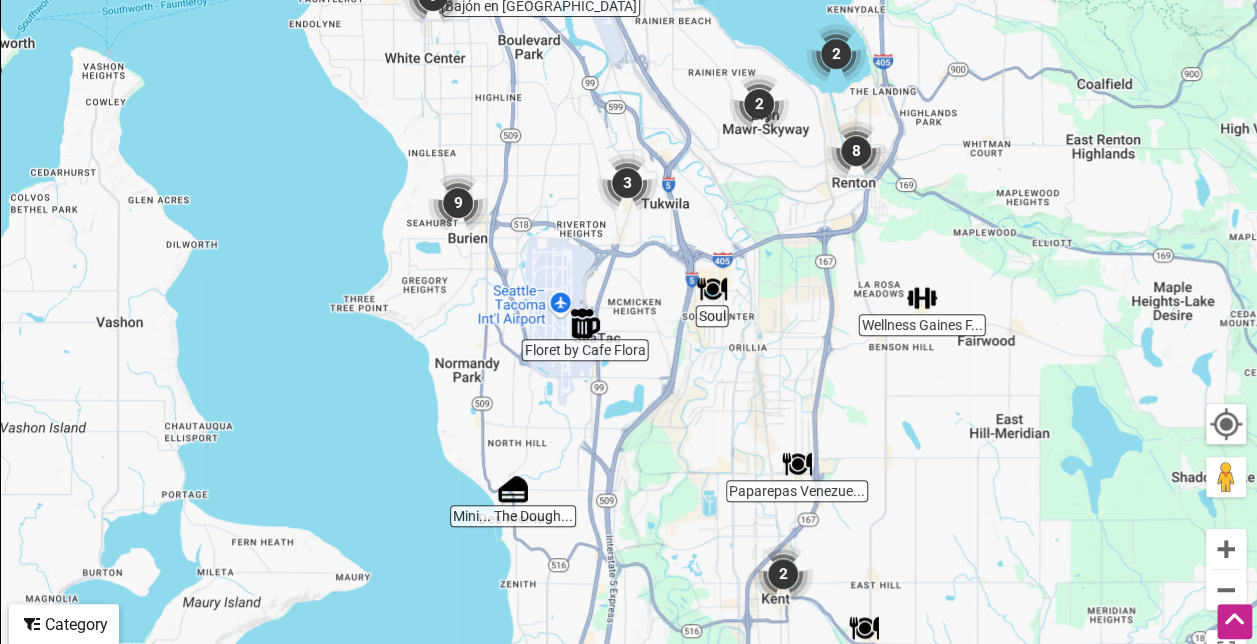 drag, startPoint x: 872, startPoint y: 129, endPoint x: 934, endPoint y: 230, distance: 118.511604 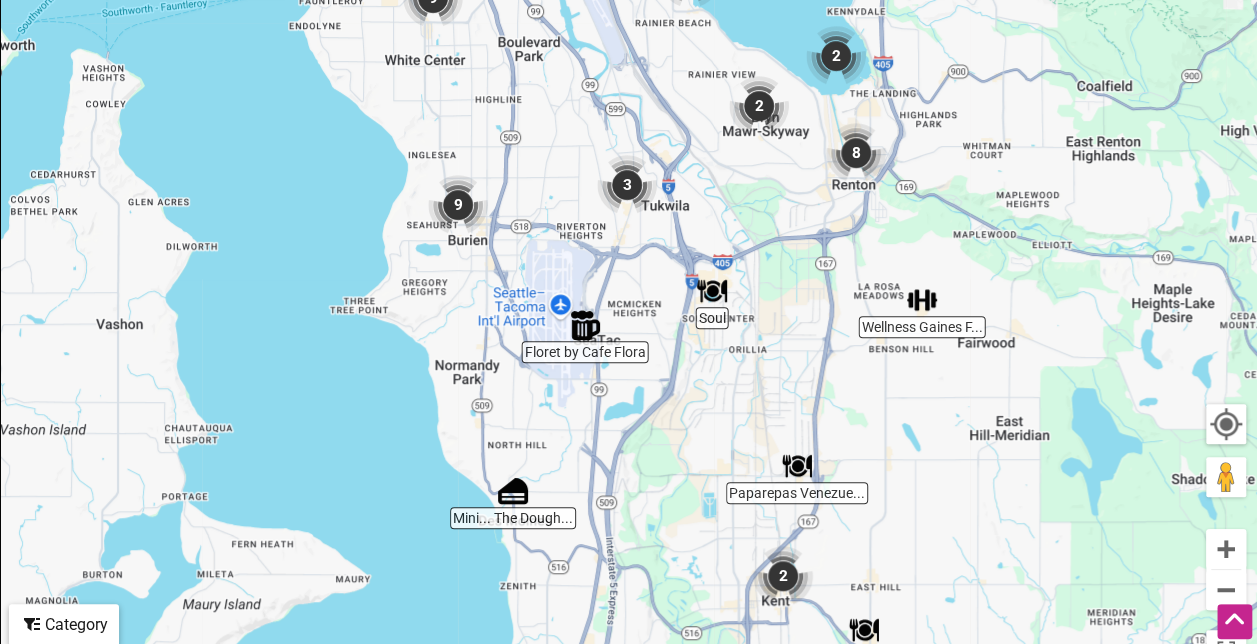 click at bounding box center [627, 185] 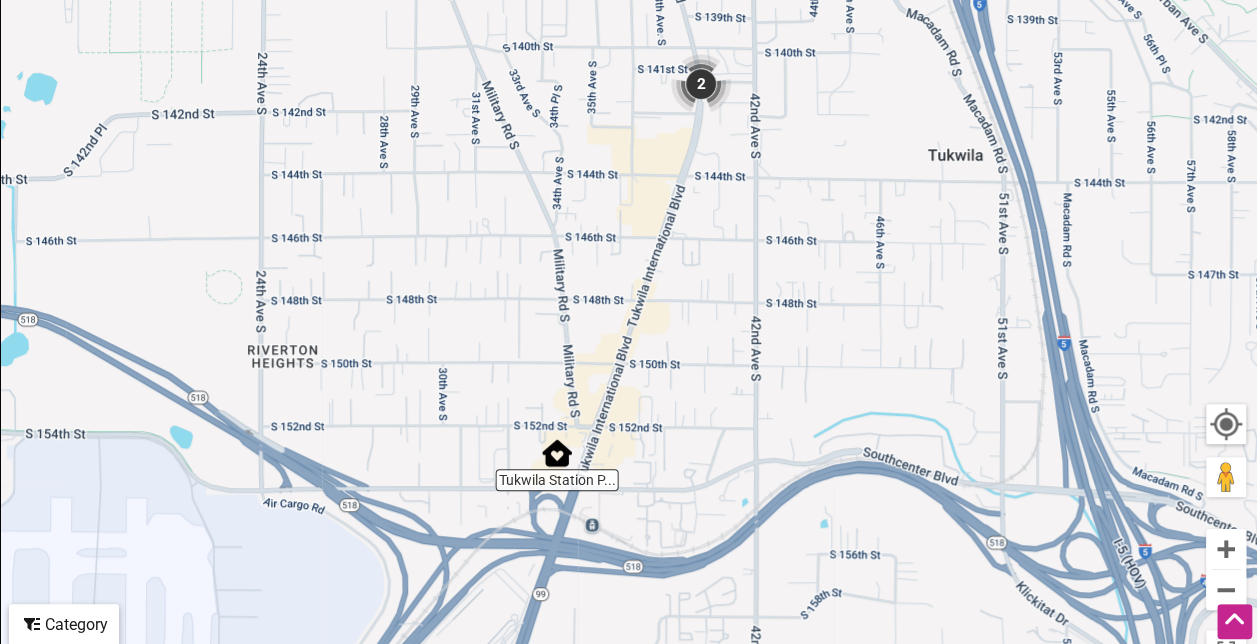click at bounding box center (701, 84) 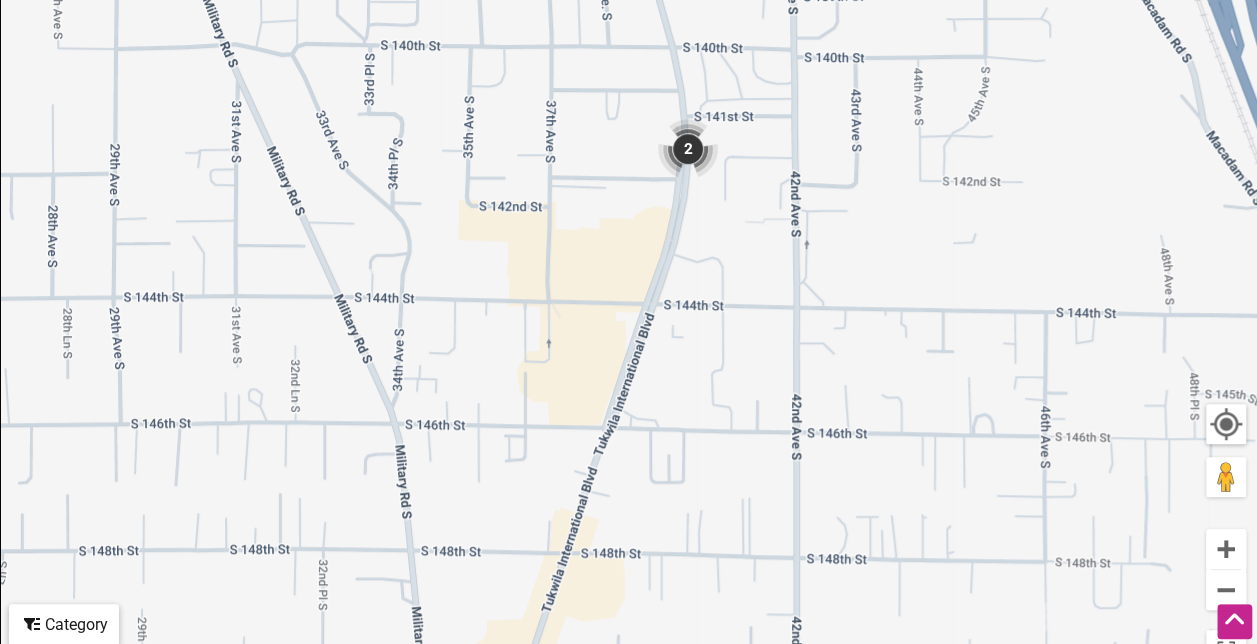 click at bounding box center (688, 149) 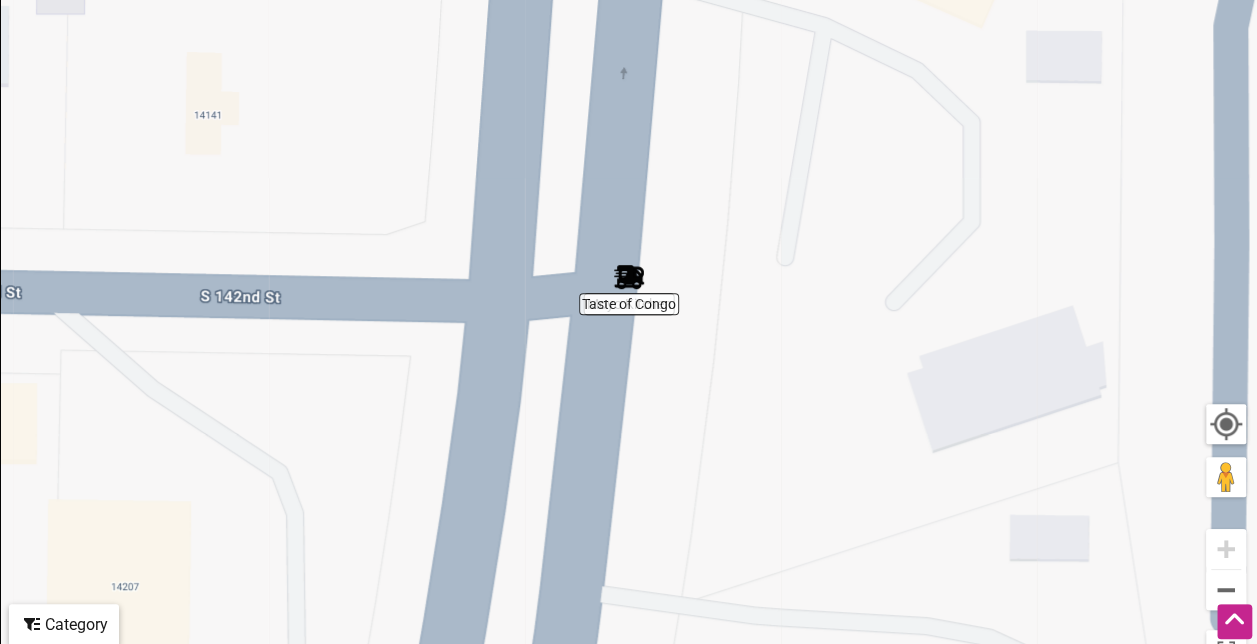 click at bounding box center (629, 277) 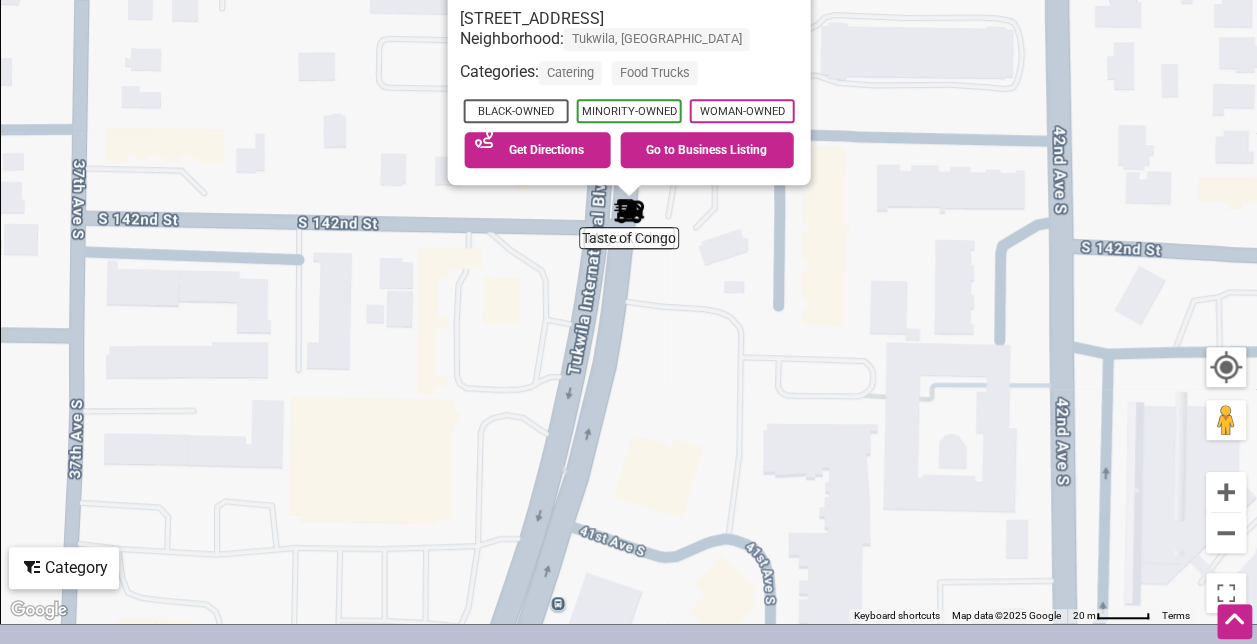 scroll, scrollTop: 461, scrollLeft: 0, axis: vertical 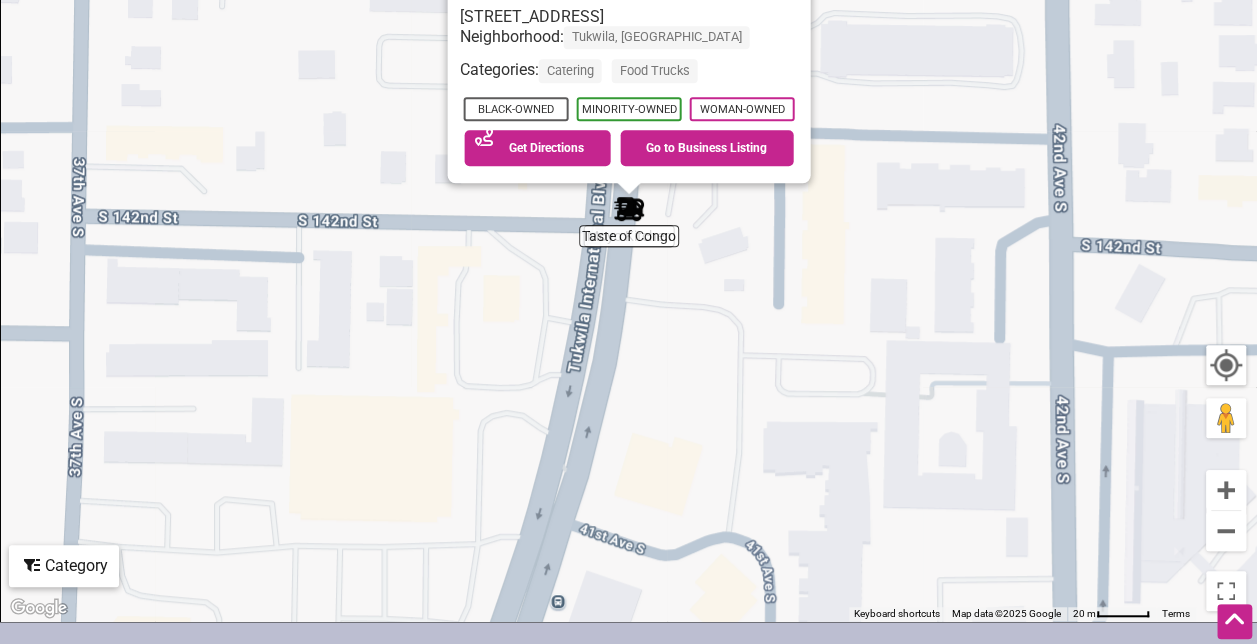 click on "To navigate, press the arrow keys.
Taste of Congo
14200 Tukwila International Blvd, Tukwila, WA 98168
Neighborhood:  Tukwila, WA
Categories:  Catering Food Trucks
Black-Owned Minority-Owned Woman-Owned
See on Map
Get Directions
Go to Business Listing" at bounding box center [628, 232] 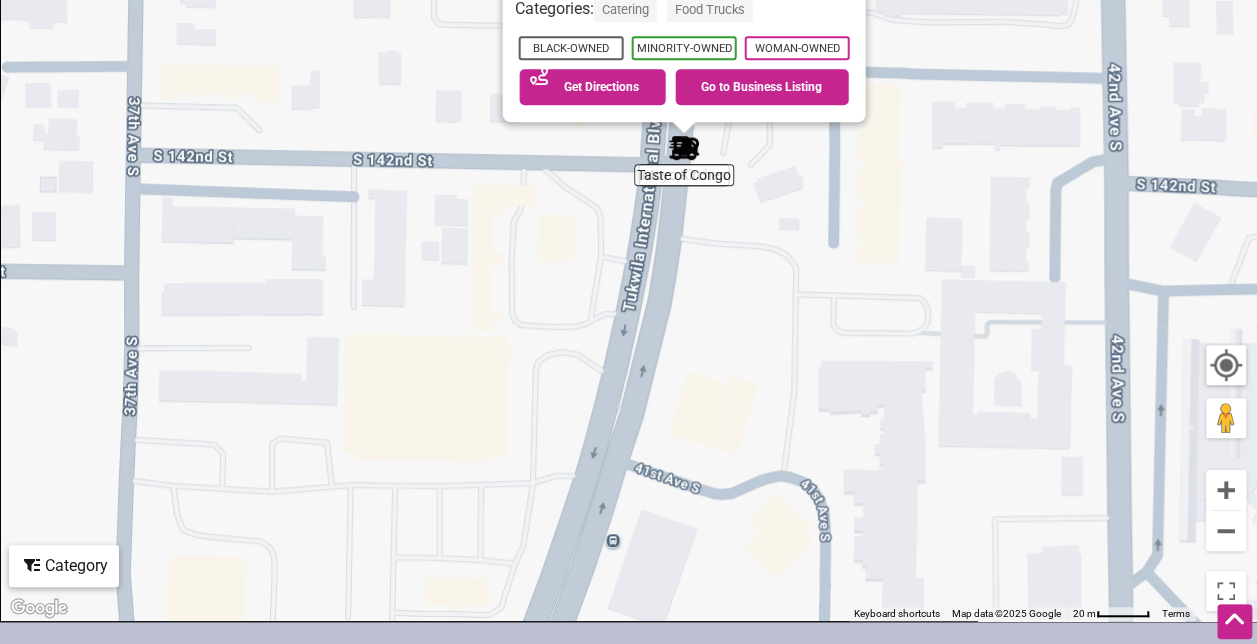drag, startPoint x: 618, startPoint y: 204, endPoint x: 680, endPoint y: 148, distance: 83.546394 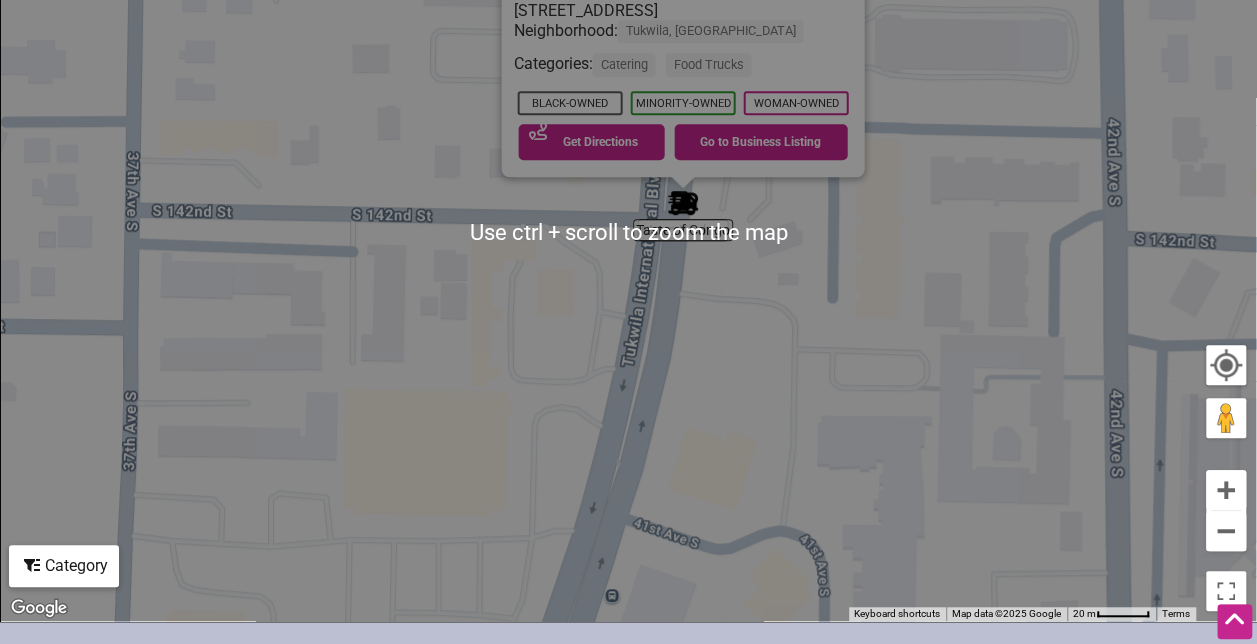 scroll, scrollTop: 477, scrollLeft: 0, axis: vertical 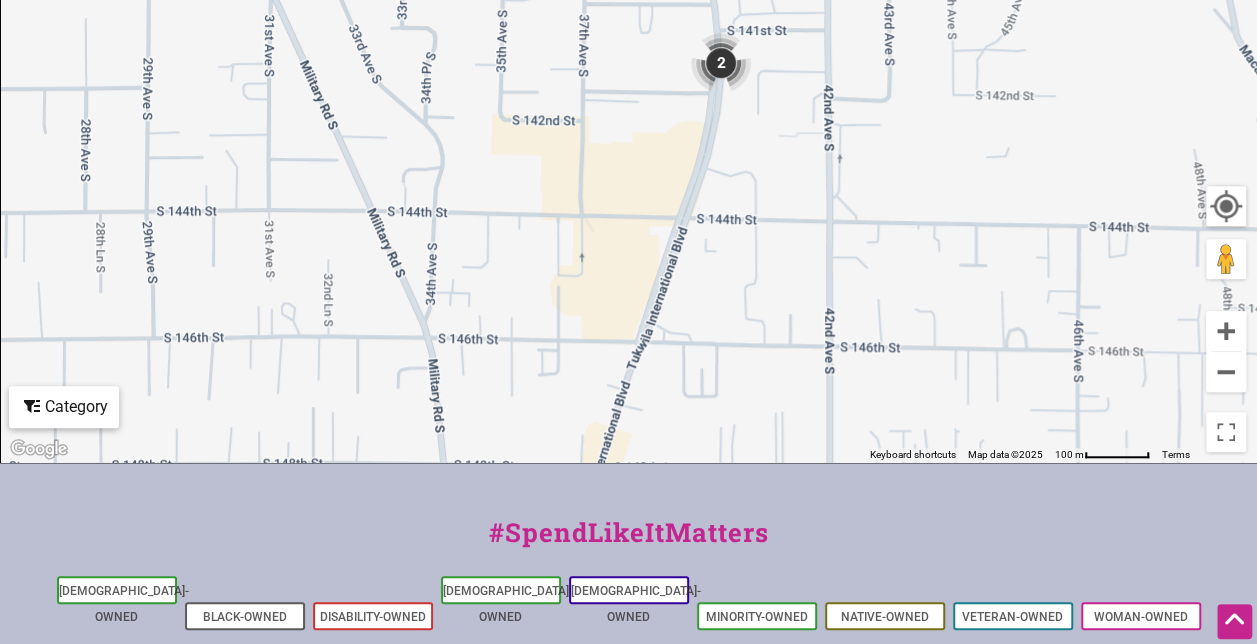 drag, startPoint x: 728, startPoint y: 334, endPoint x: 775, endPoint y: 87, distance: 251.4319 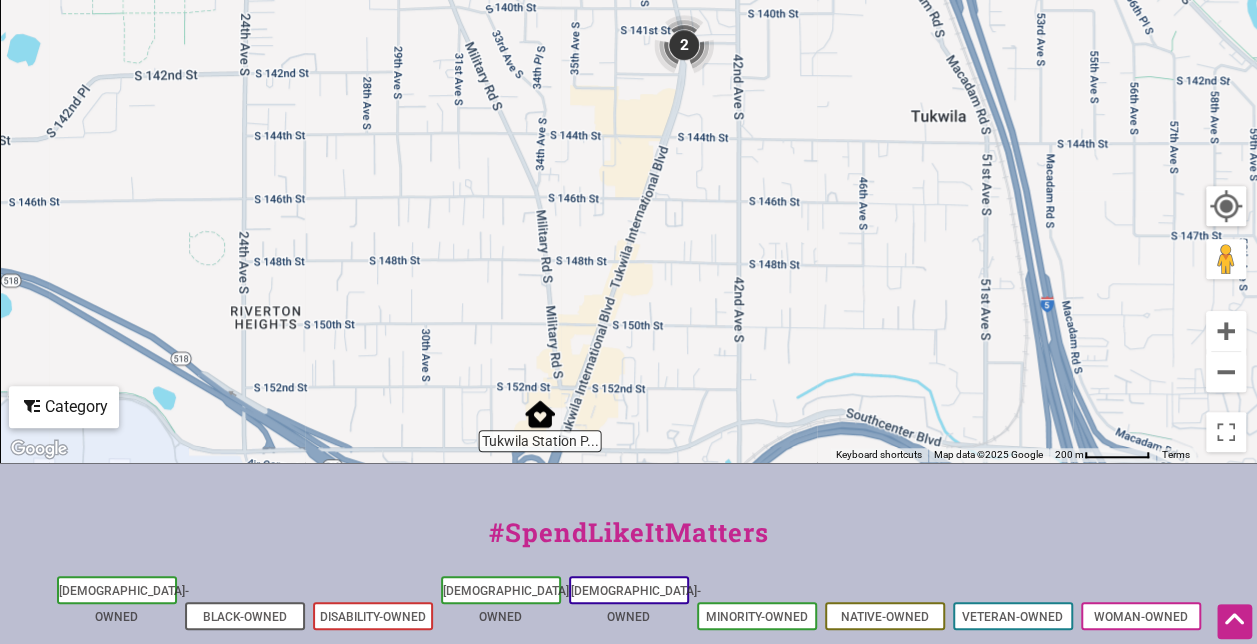 click at bounding box center [540, 414] 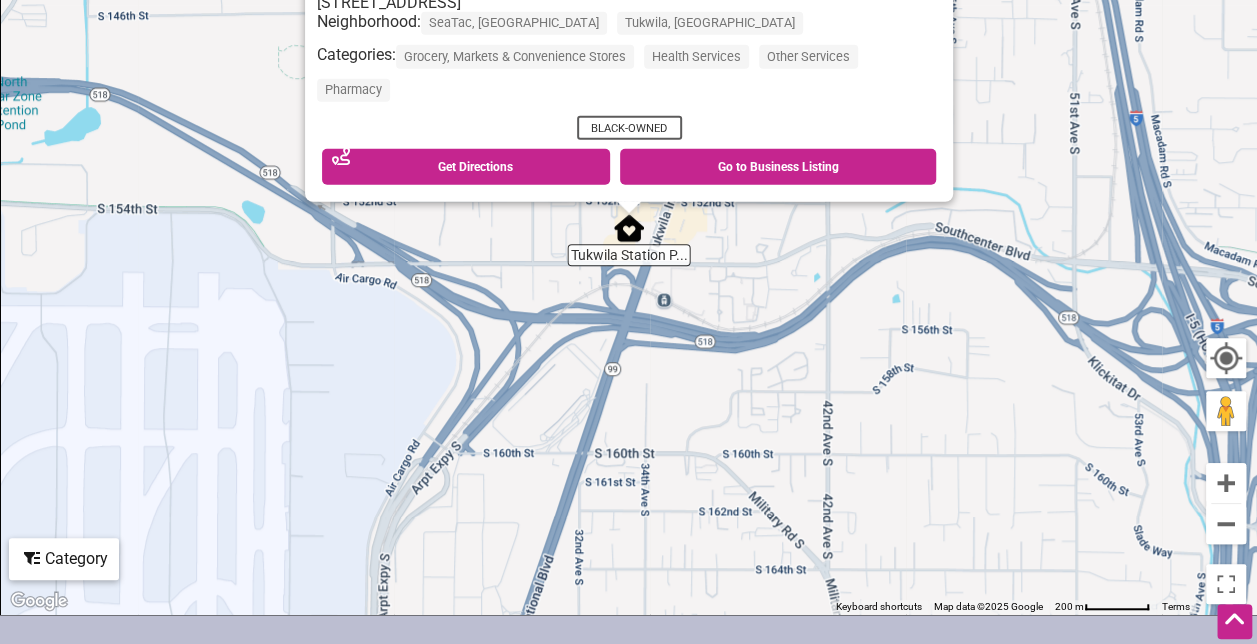 scroll, scrollTop: 470, scrollLeft: 0, axis: vertical 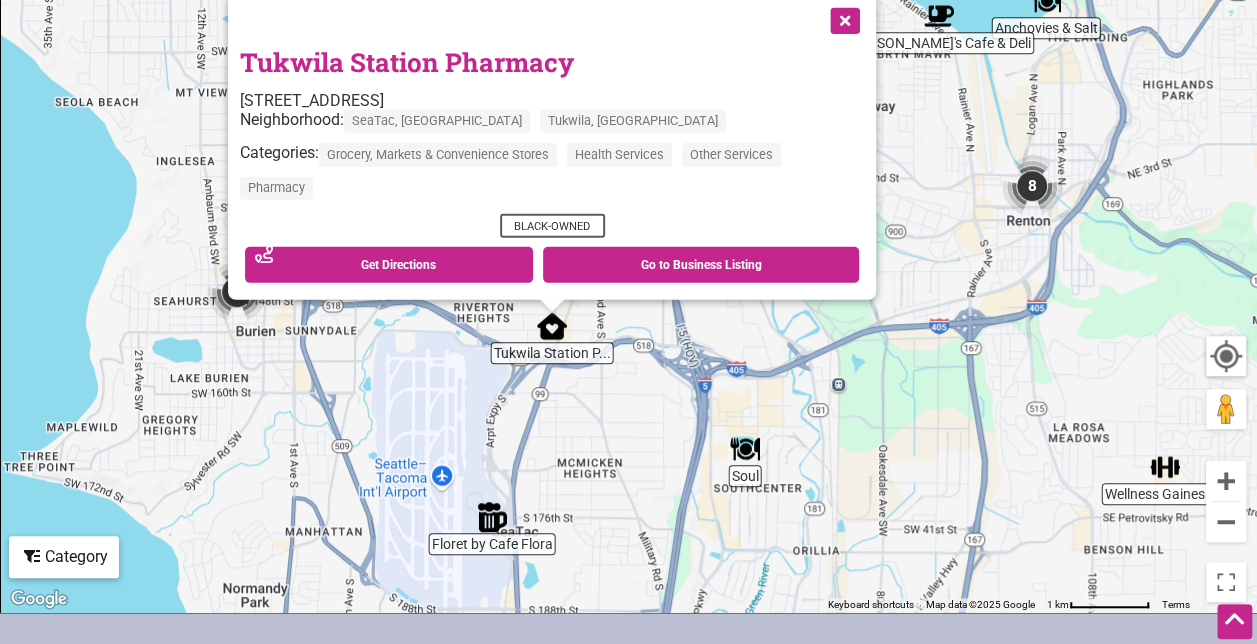click at bounding box center [492, 517] 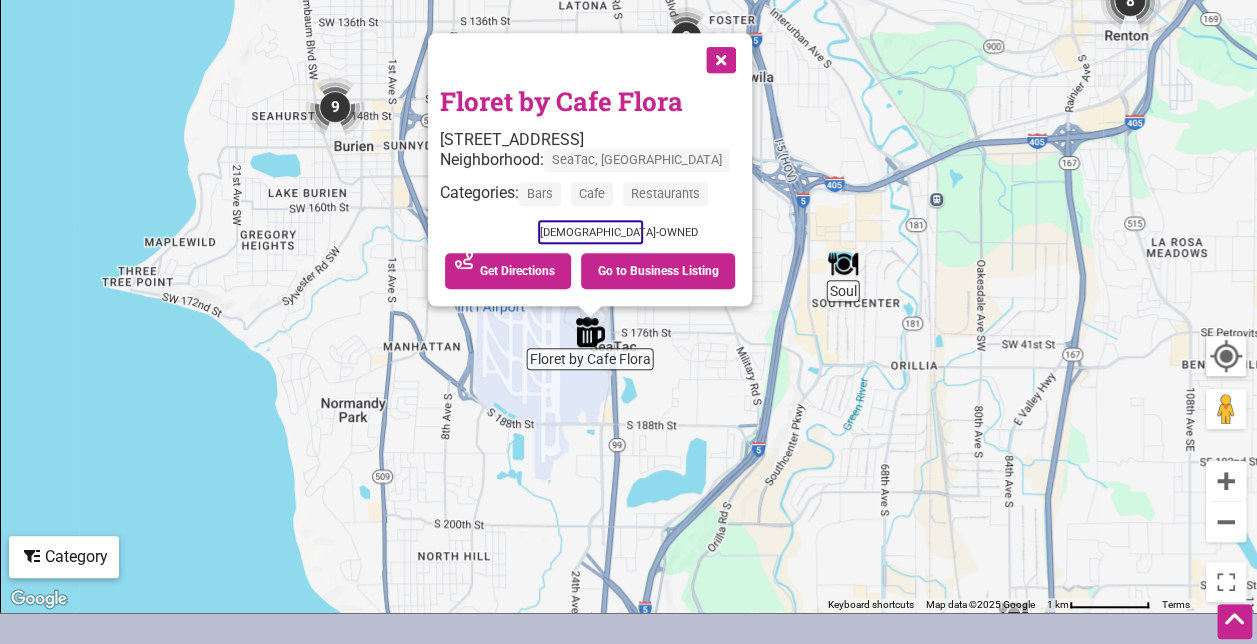 drag, startPoint x: 849, startPoint y: 324, endPoint x: 804, endPoint y: 456, distance: 139.45967 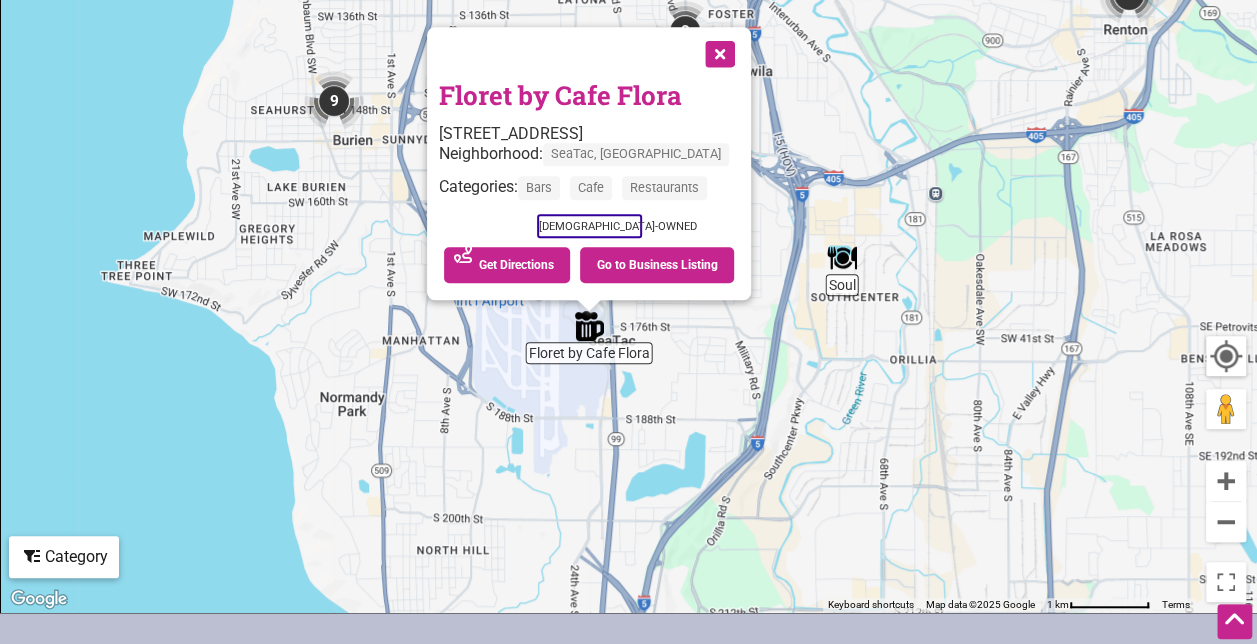 click at bounding box center [334, 101] 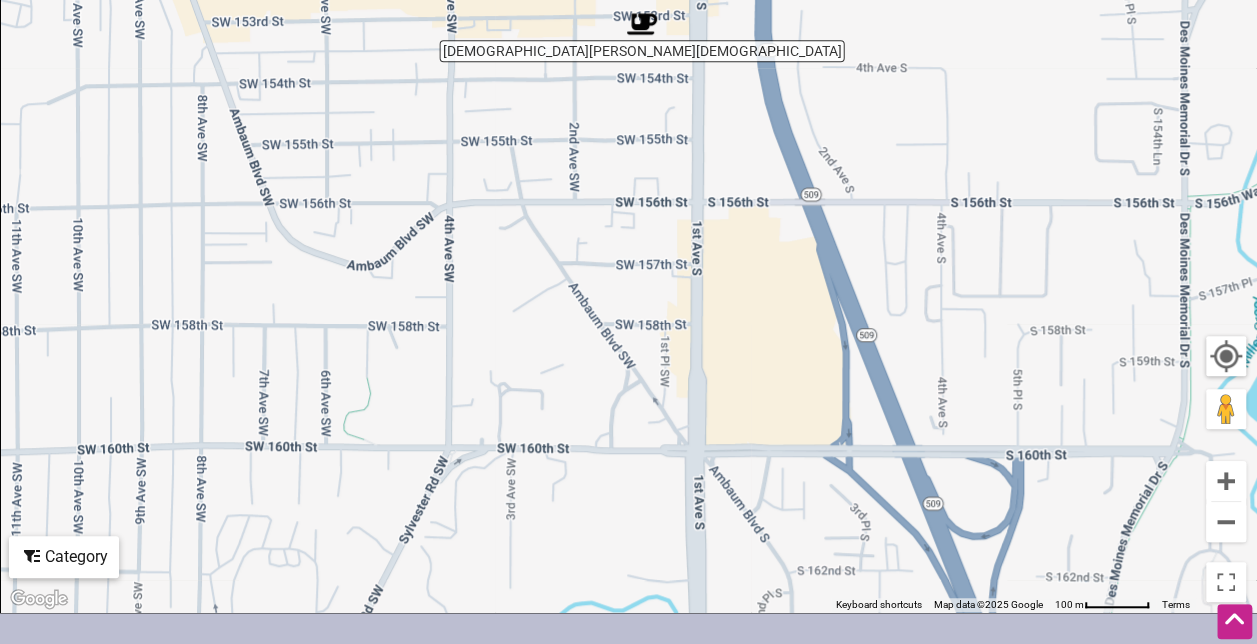 drag, startPoint x: 1040, startPoint y: 356, endPoint x: 761, endPoint y: -103, distance: 537.14246 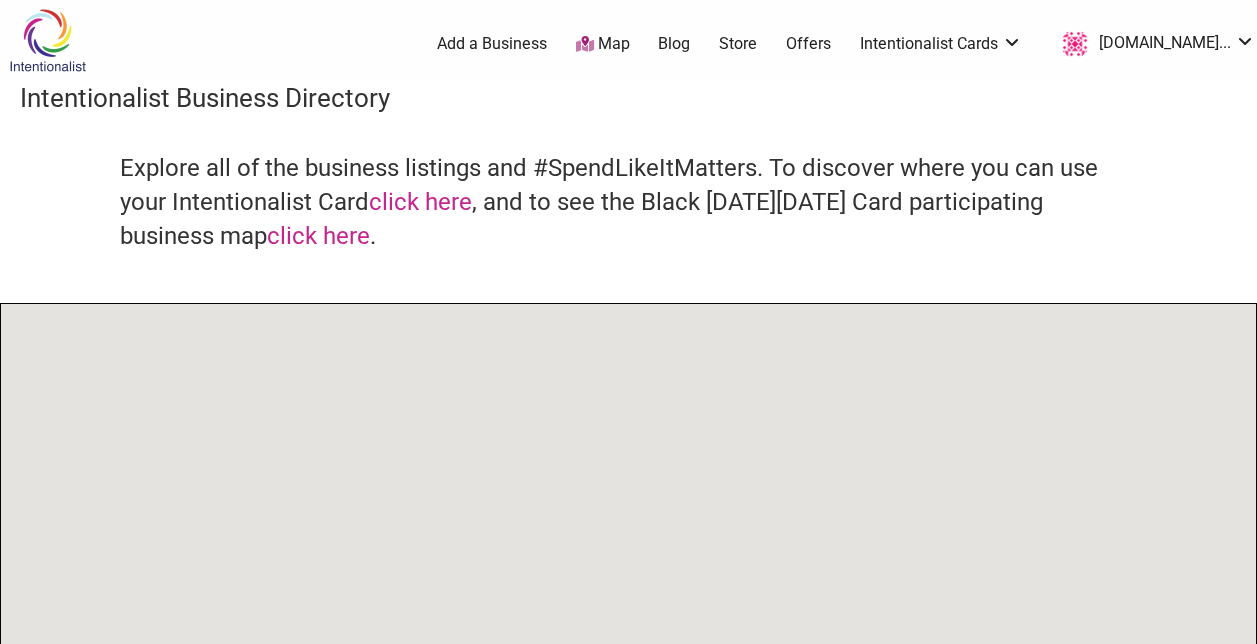 scroll, scrollTop: 12, scrollLeft: 0, axis: vertical 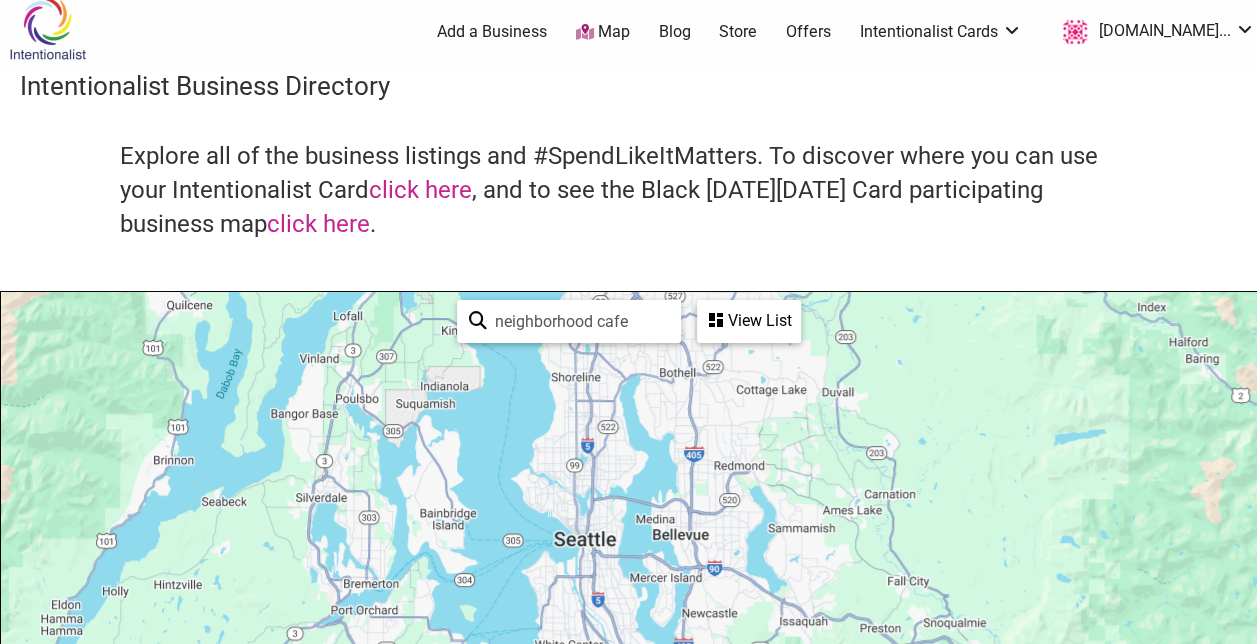 click on "Add a Business" at bounding box center [492, 32] 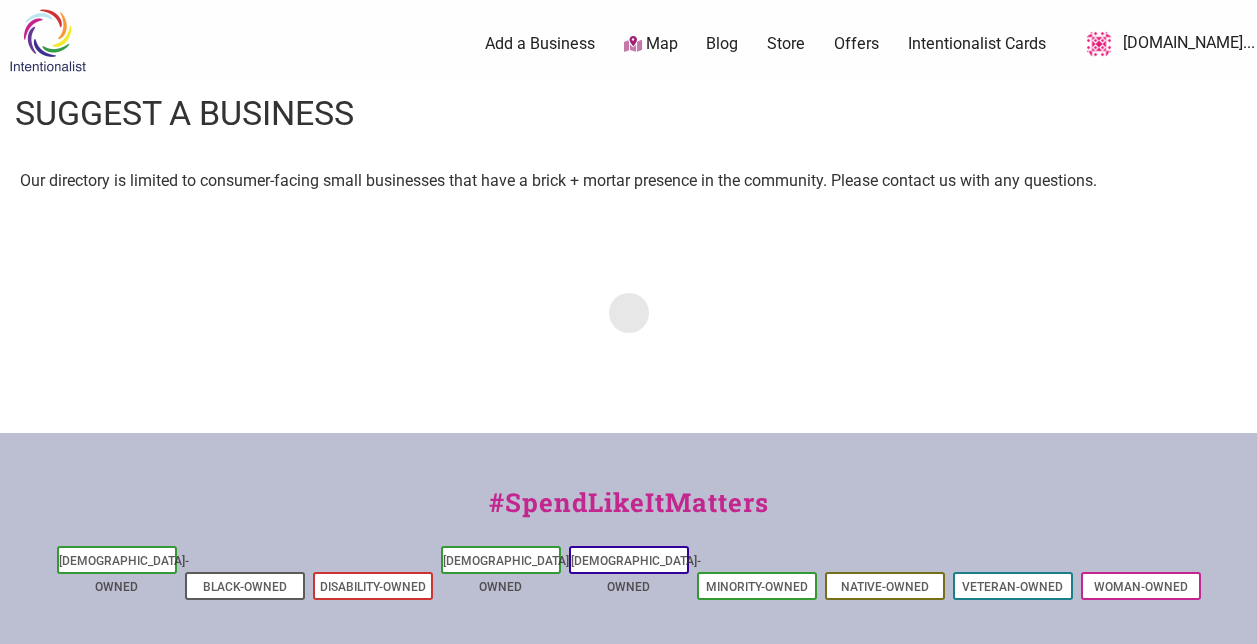 scroll, scrollTop: 0, scrollLeft: 0, axis: both 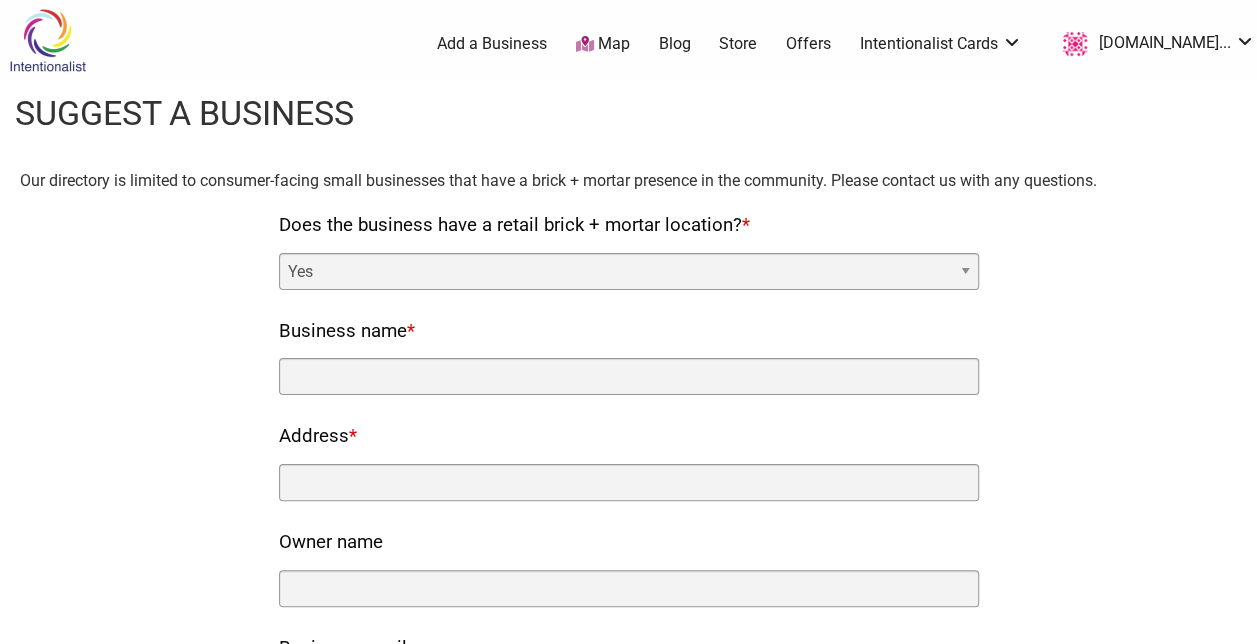click on "Yes
No" at bounding box center [629, 271] 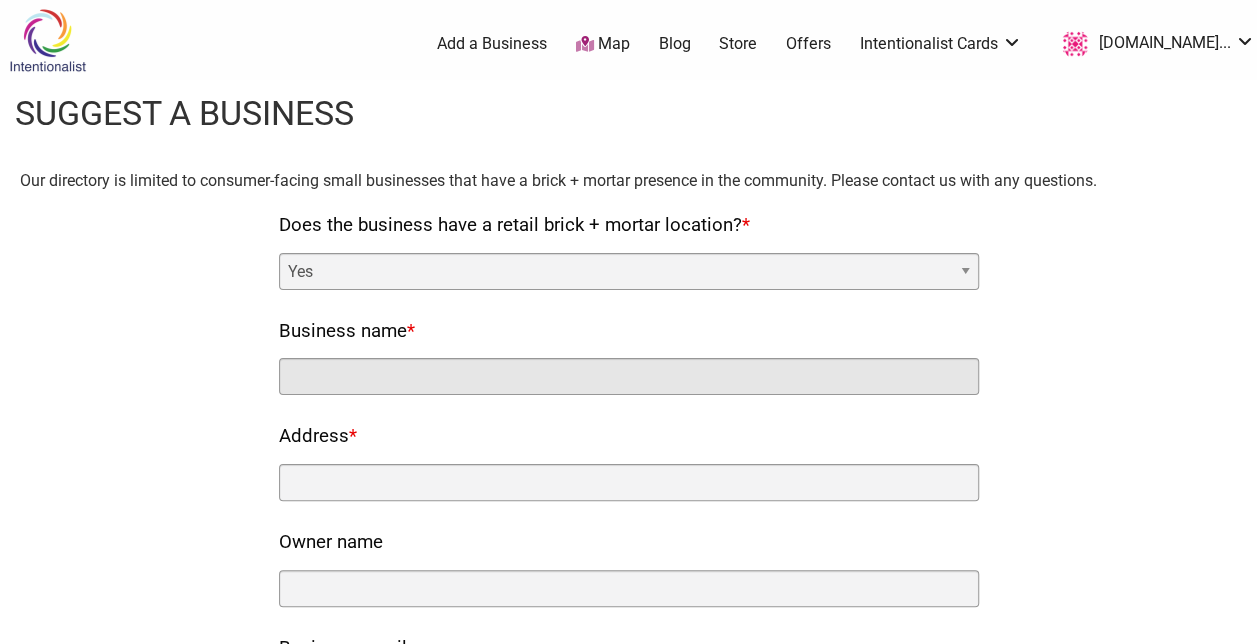 click on "Business name  *" at bounding box center (629, 376) 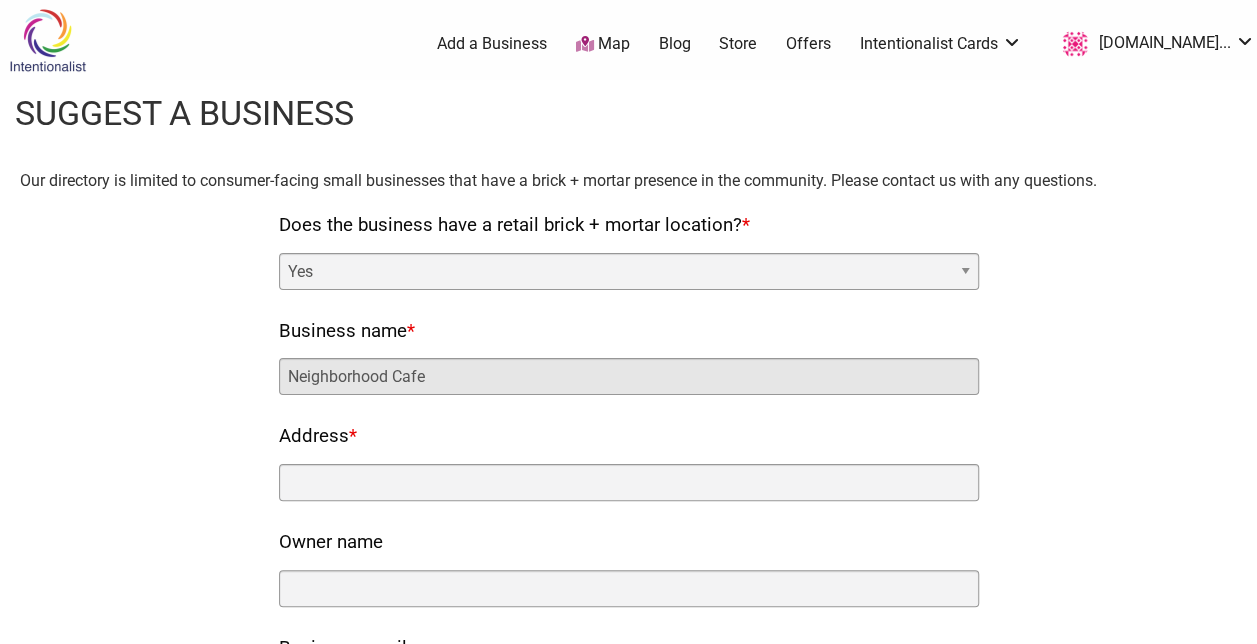 type on "Neighborhood Cafe" 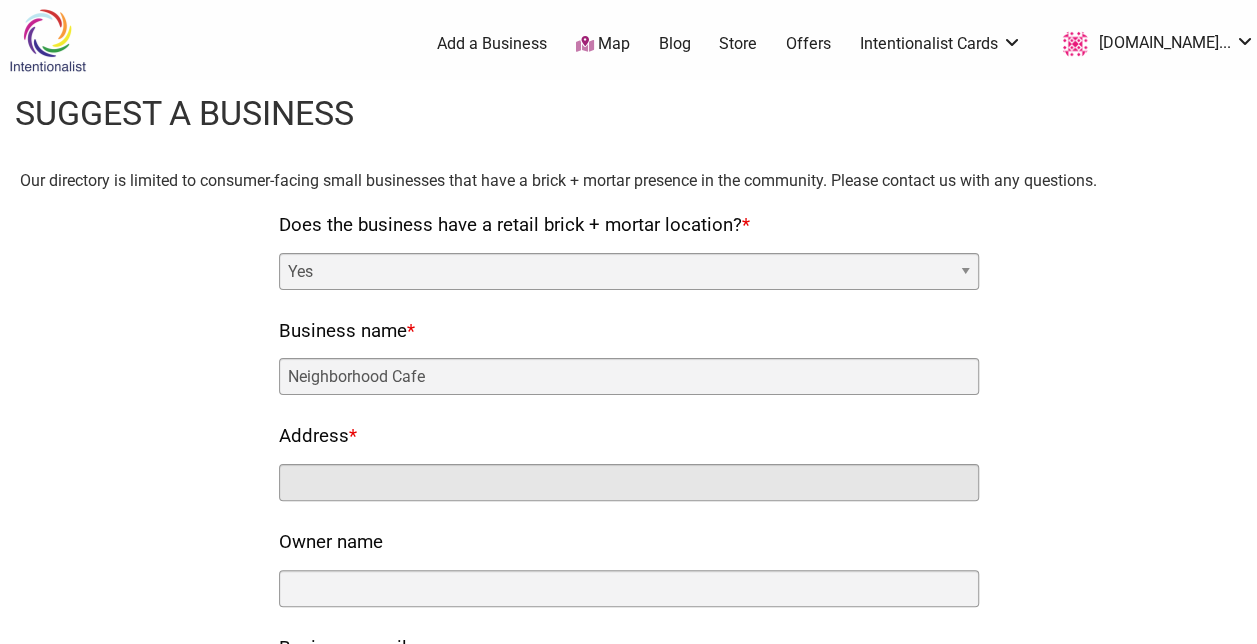 click on "Address  *" at bounding box center (629, 482) 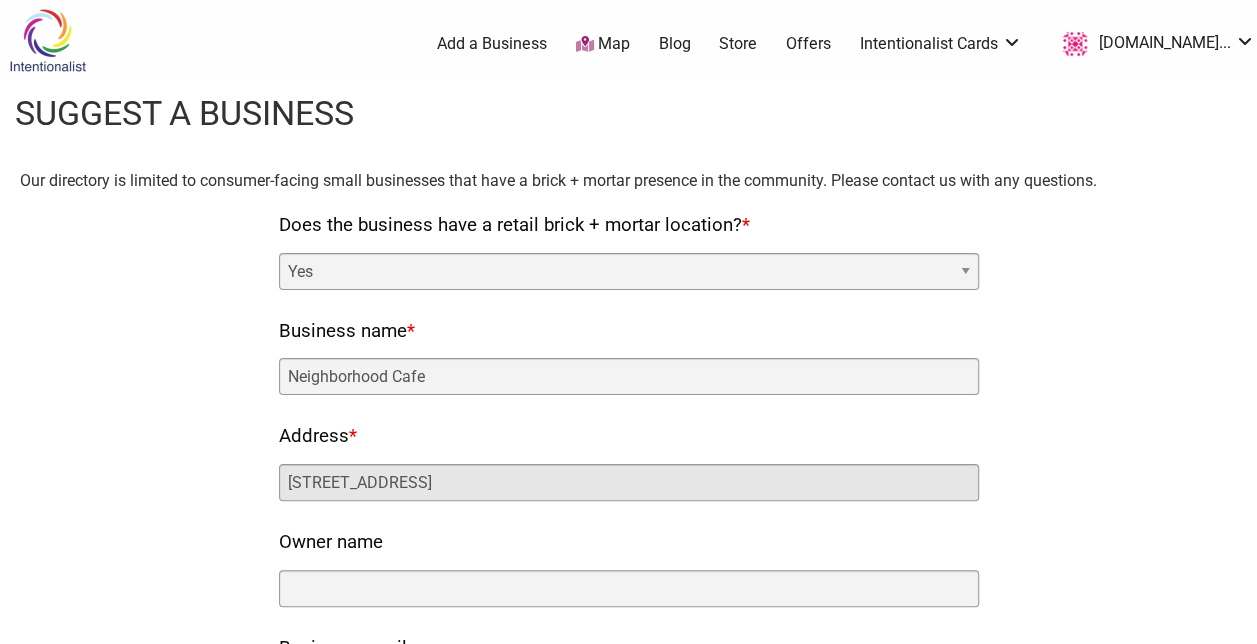 type on "[STREET_ADDRESS]" 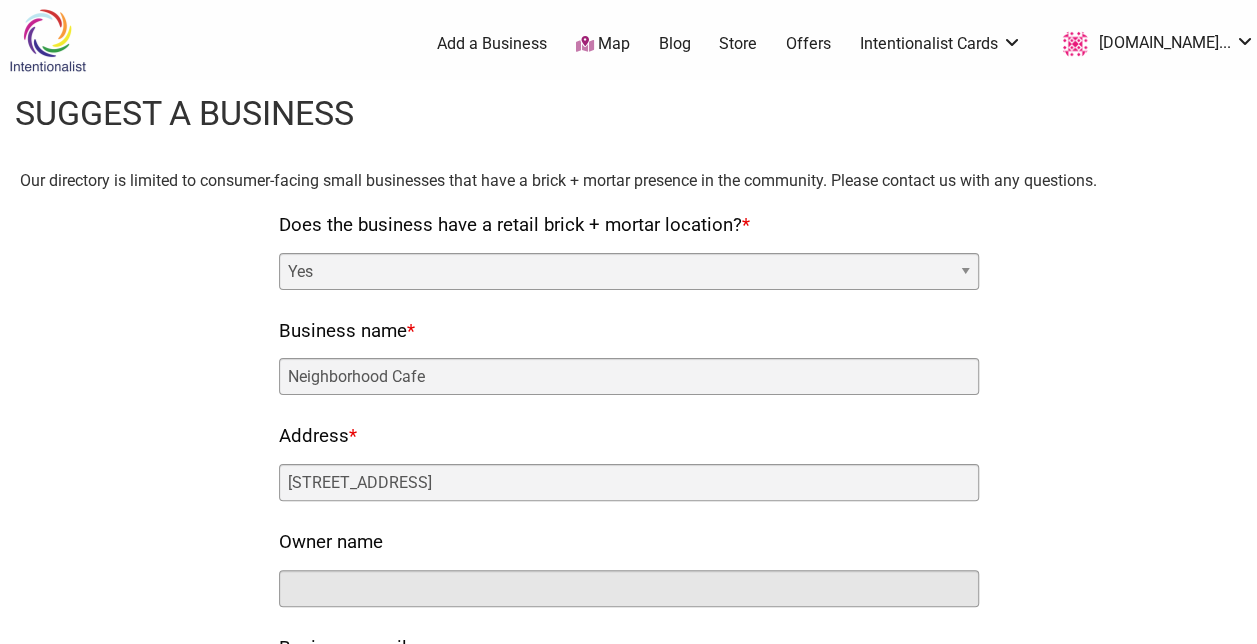 click on "Owner name" at bounding box center [629, 588] 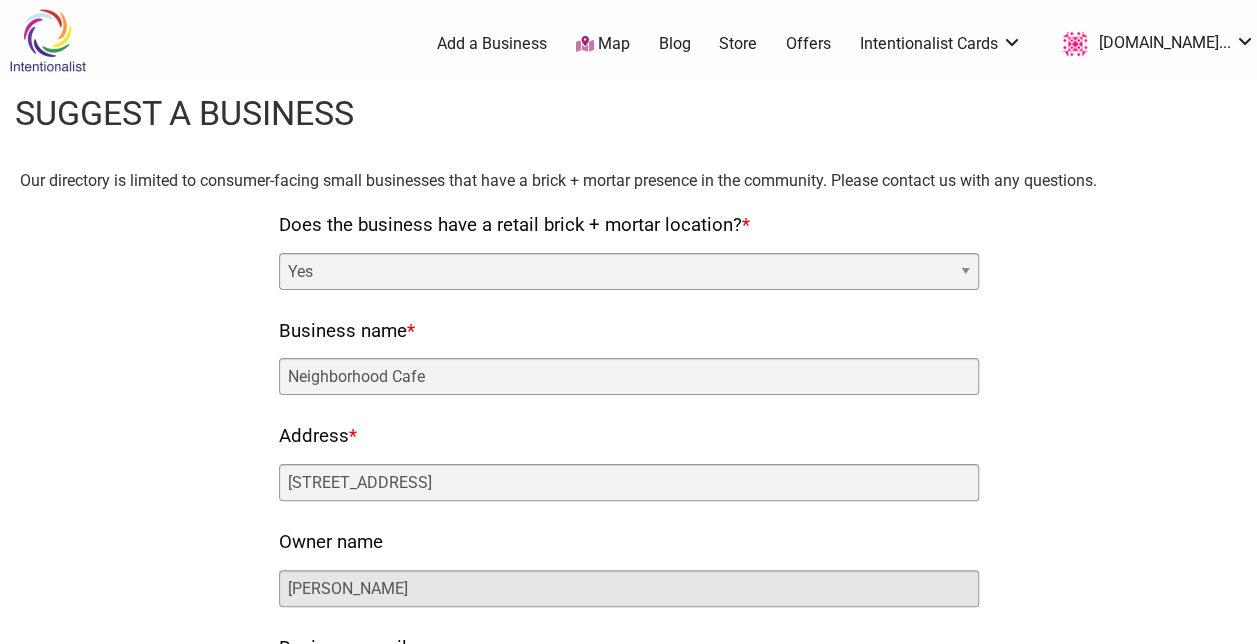 drag, startPoint x: 342, startPoint y: 596, endPoint x: 351, endPoint y: 584, distance: 15 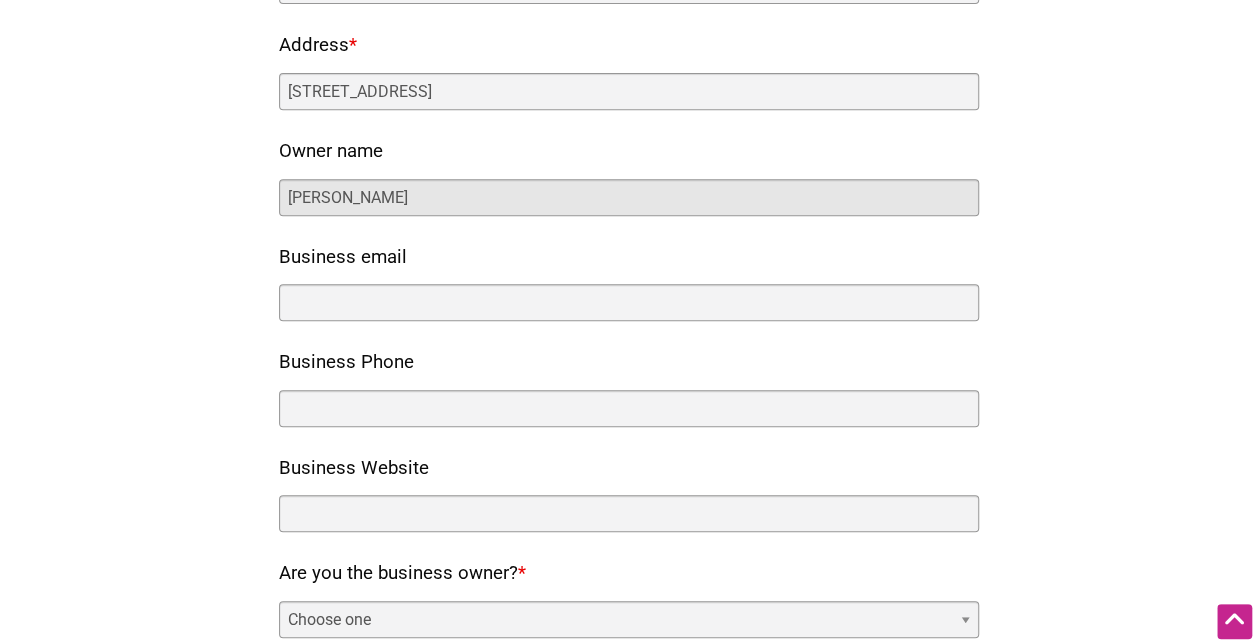 scroll, scrollTop: 418, scrollLeft: 0, axis: vertical 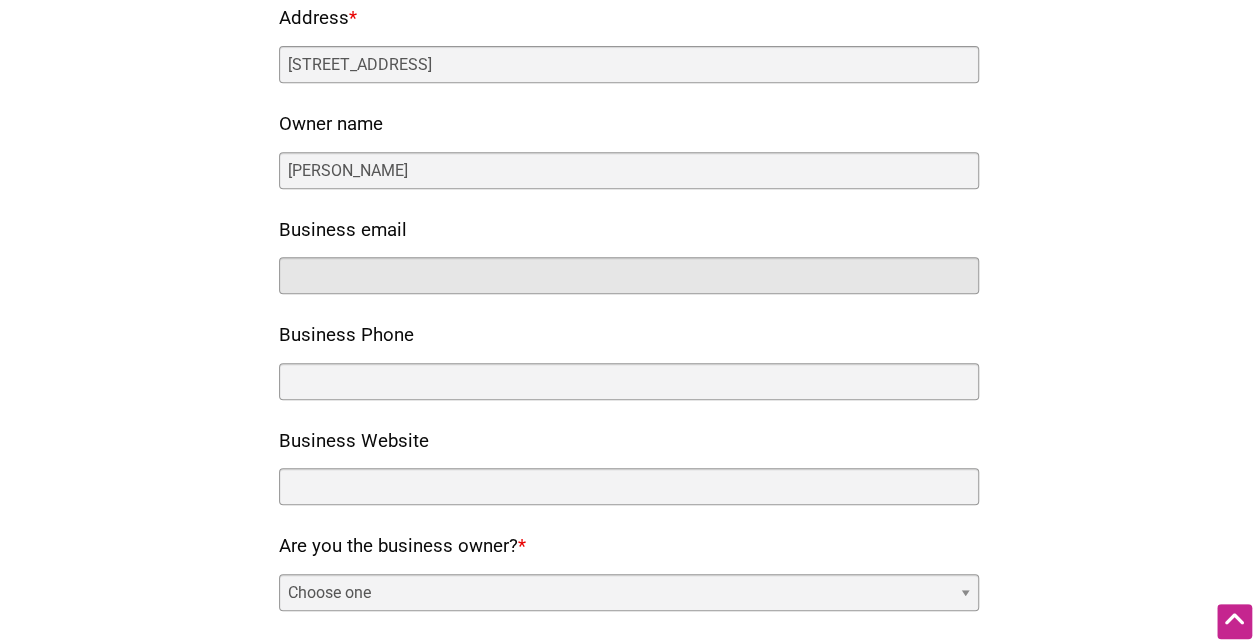 click on "Business email" at bounding box center [629, 275] 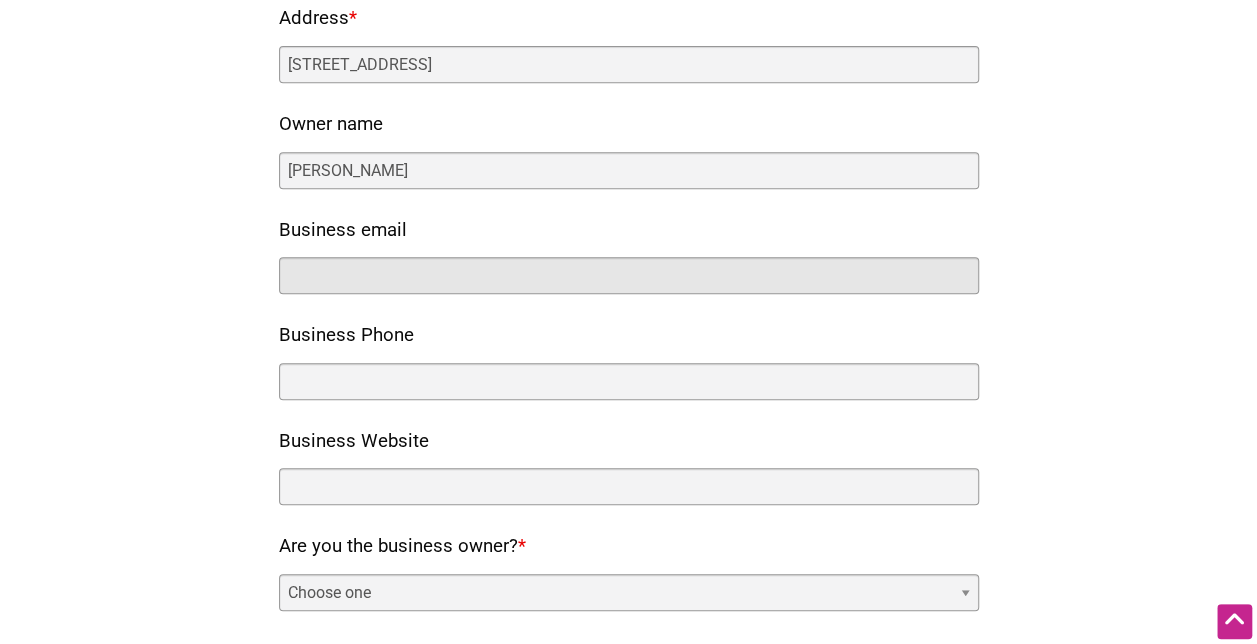 paste on "rea@heighconnects.com" 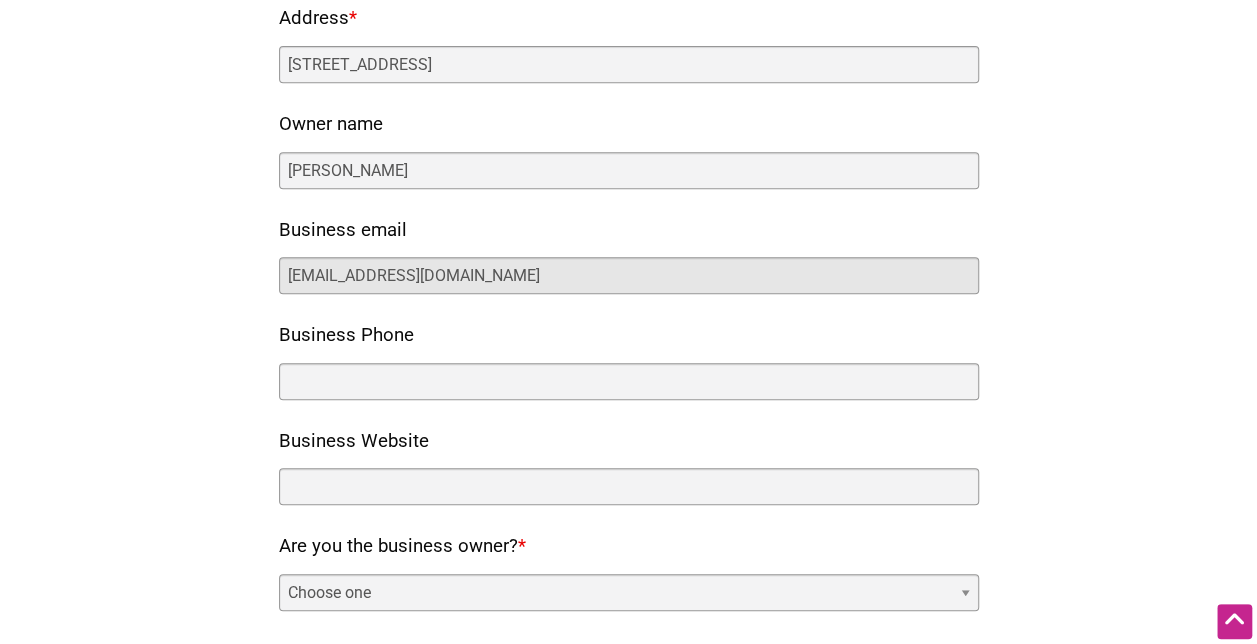 click on "rea@heighconnects.com" at bounding box center [629, 275] 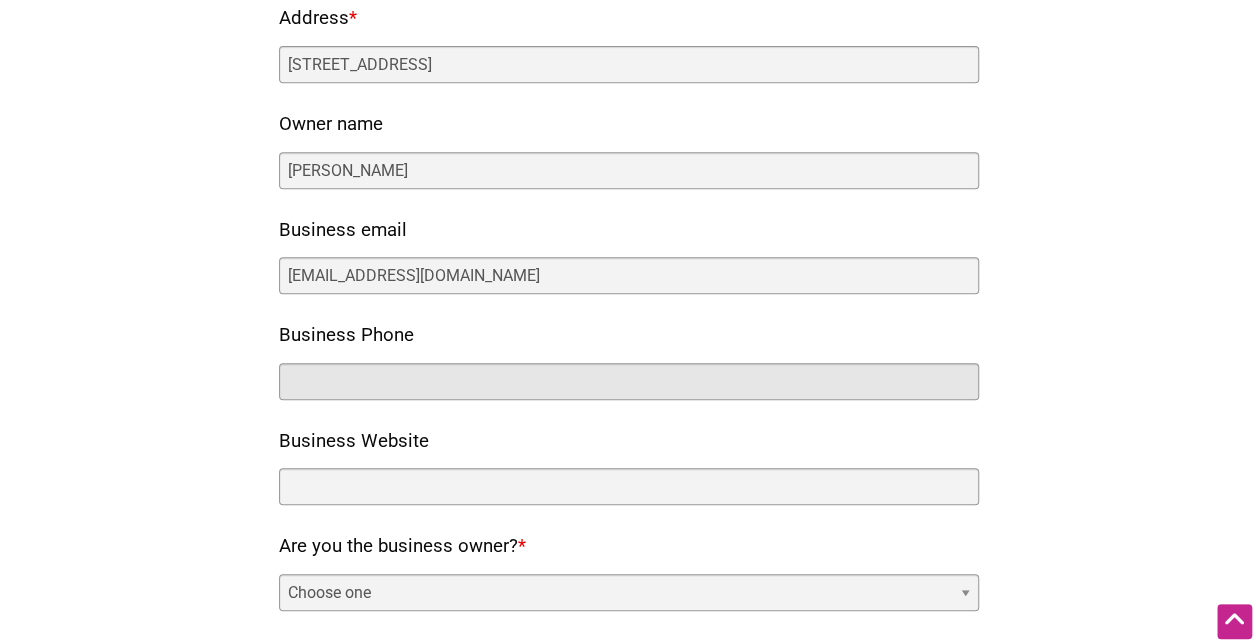 click on "Business Phone" at bounding box center (629, 381) 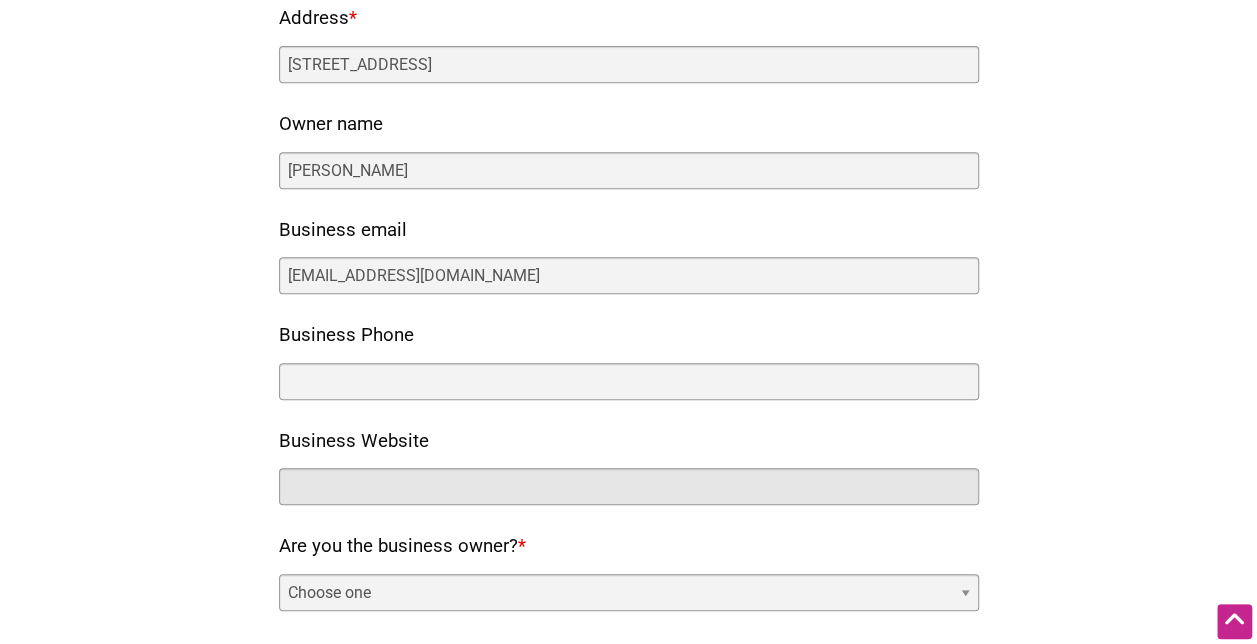 click on "Business Website" at bounding box center (629, 486) 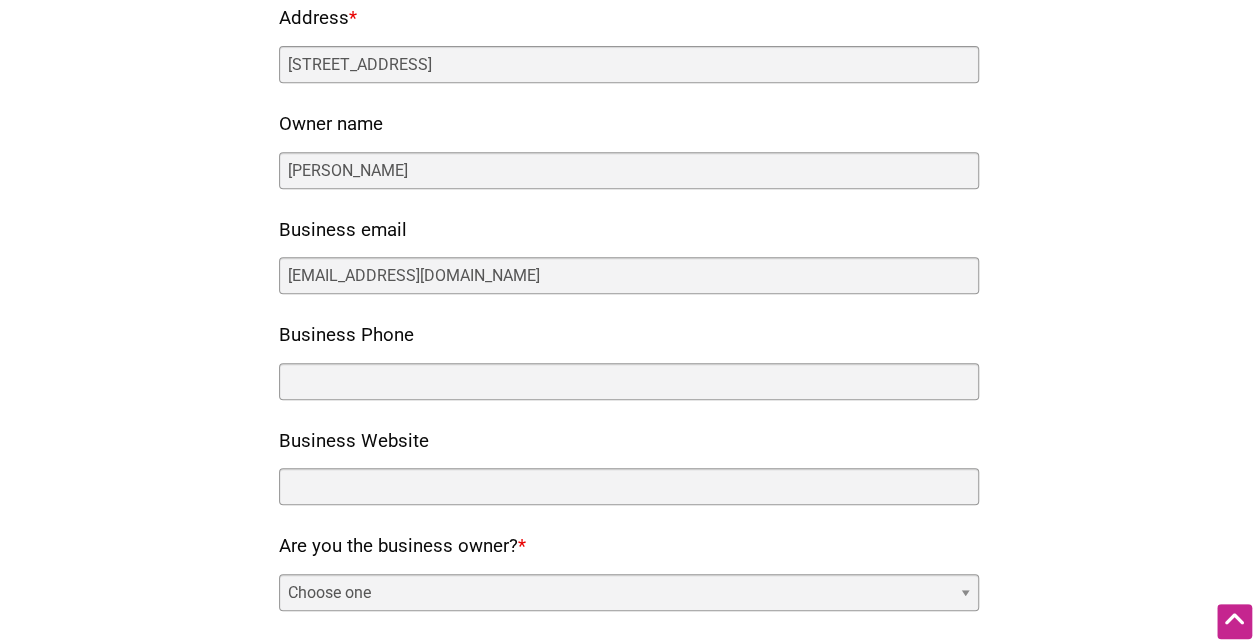 click on "Choose one
Yes
No" at bounding box center (629, 592) 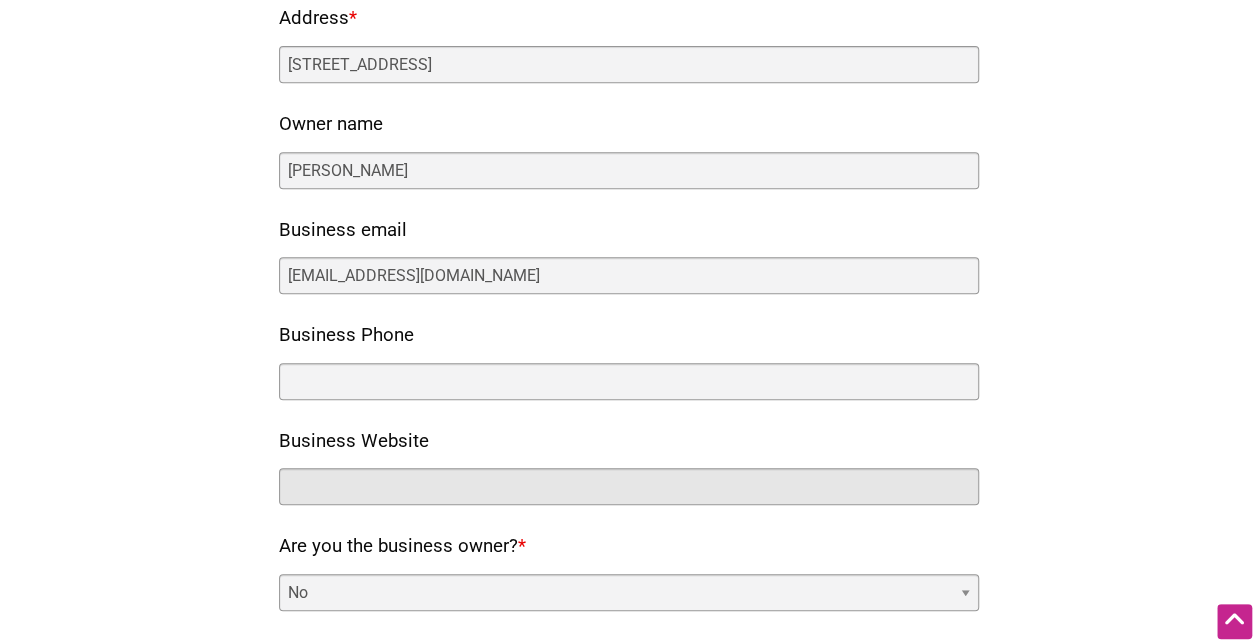 click on "Business Website" at bounding box center [629, 486] 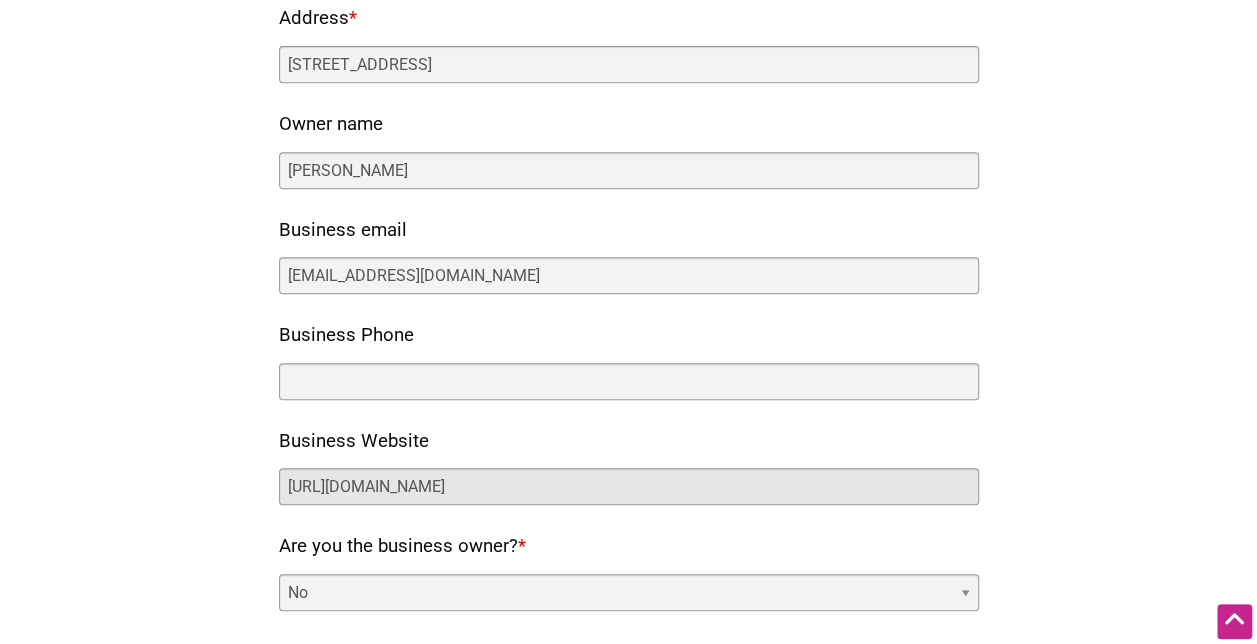 type on "https://neighborhoodsea.com/" 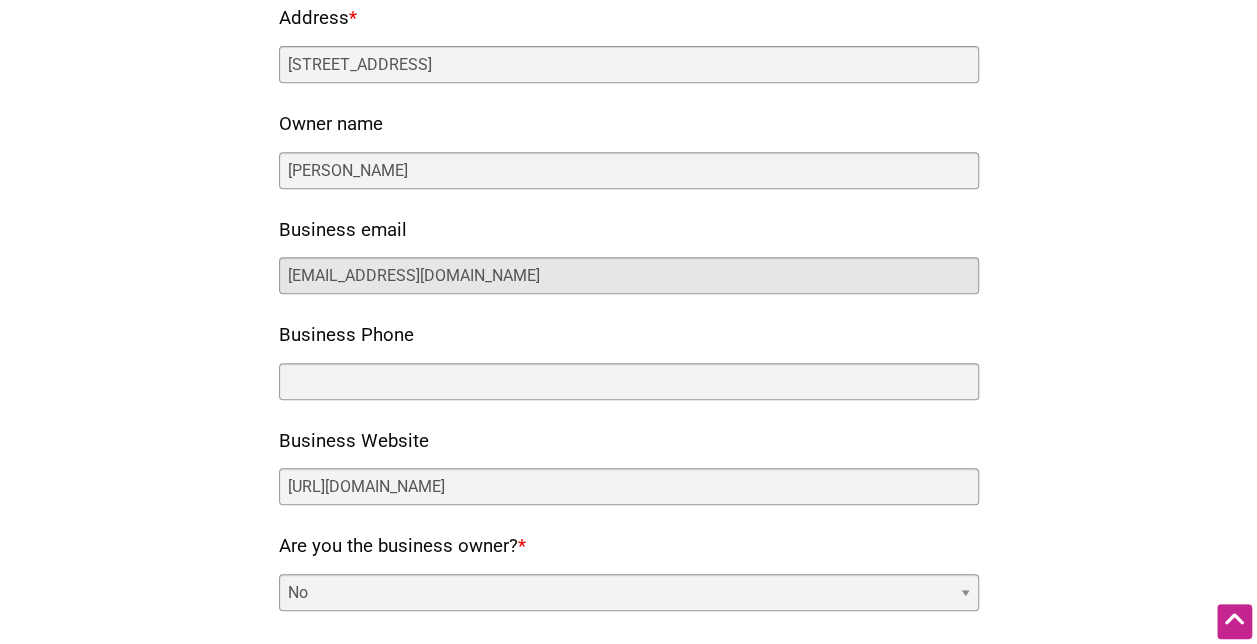 drag, startPoint x: 554, startPoint y: 276, endPoint x: 177, endPoint y: 263, distance: 377.22406 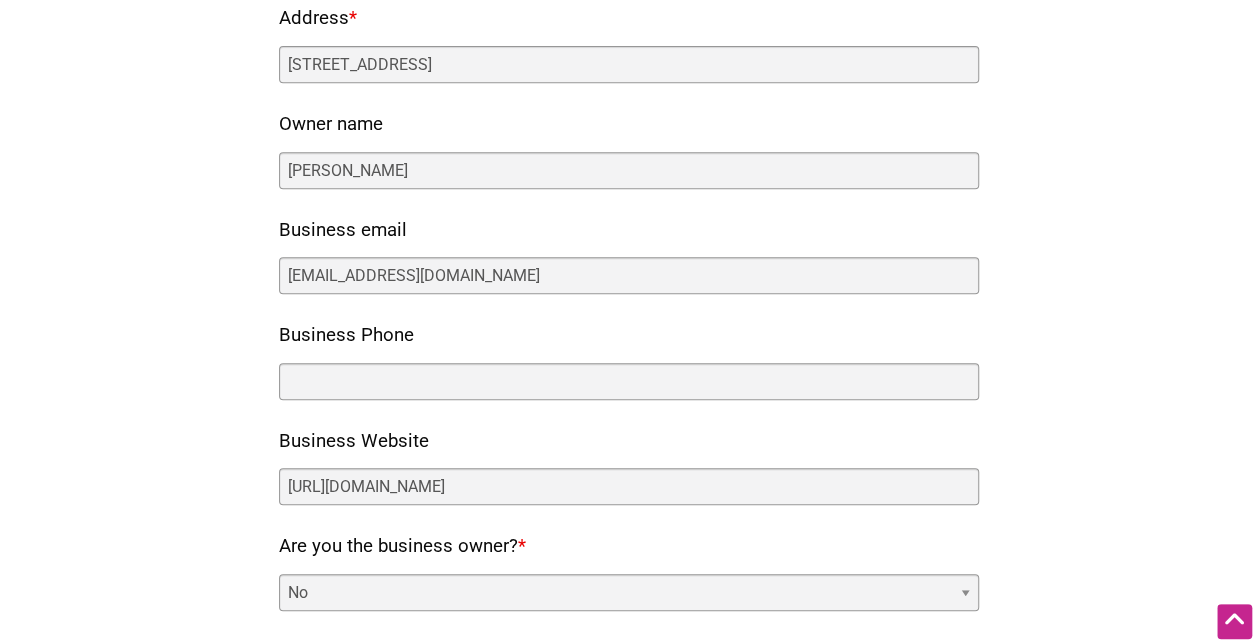 click on "Our directory is limited to consumer-facing small businesses that have a brick + mortar presence in the community. Please contact us with any questions.
Fields marked with an  *  are required
Does the business have a retail brick + mortar location?  *
Yes
No
Business name  *
Neighborhood Cafe
Address  *
17165 Southcenter Parkway" at bounding box center (628, 380) 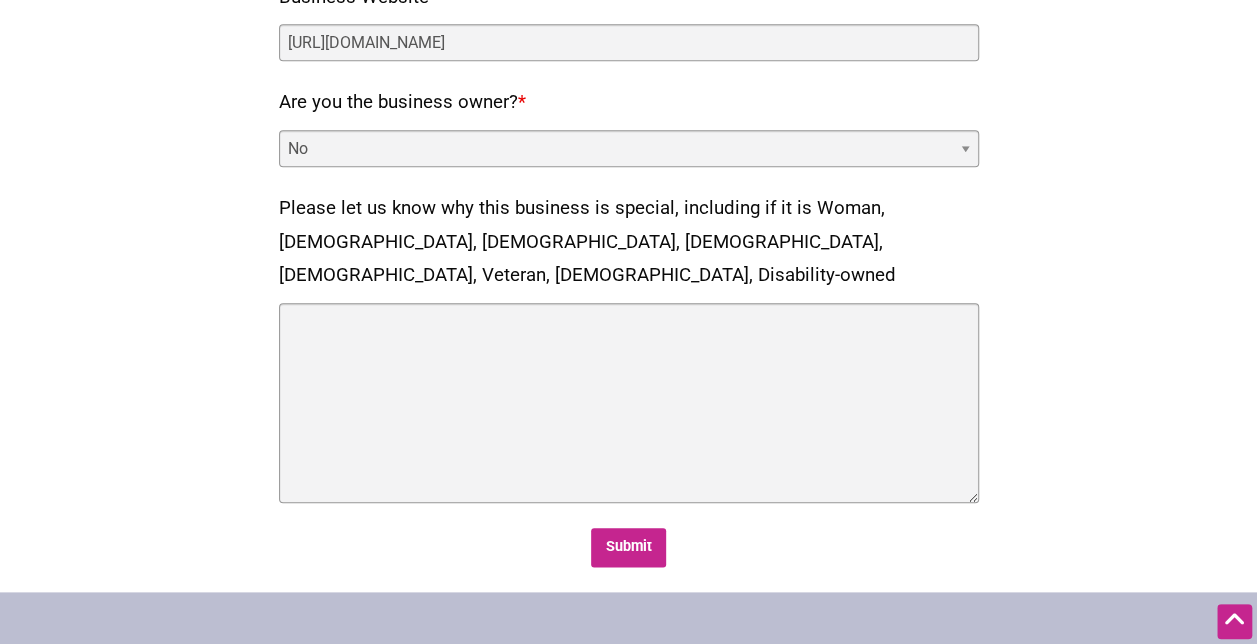 scroll, scrollTop: 869, scrollLeft: 0, axis: vertical 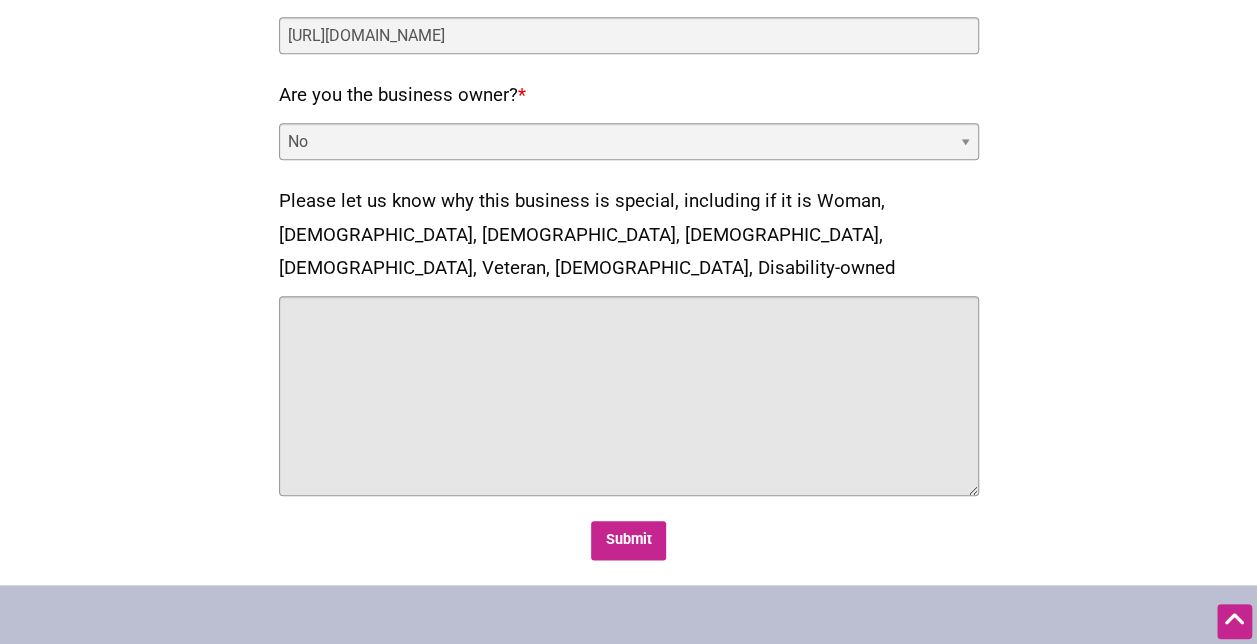 click on "Please let us know why this business is special, including if it is Woman, Black, Latino, Native, Asian, Veteran, LGBTQ, Disability-owned" at bounding box center [629, 396] 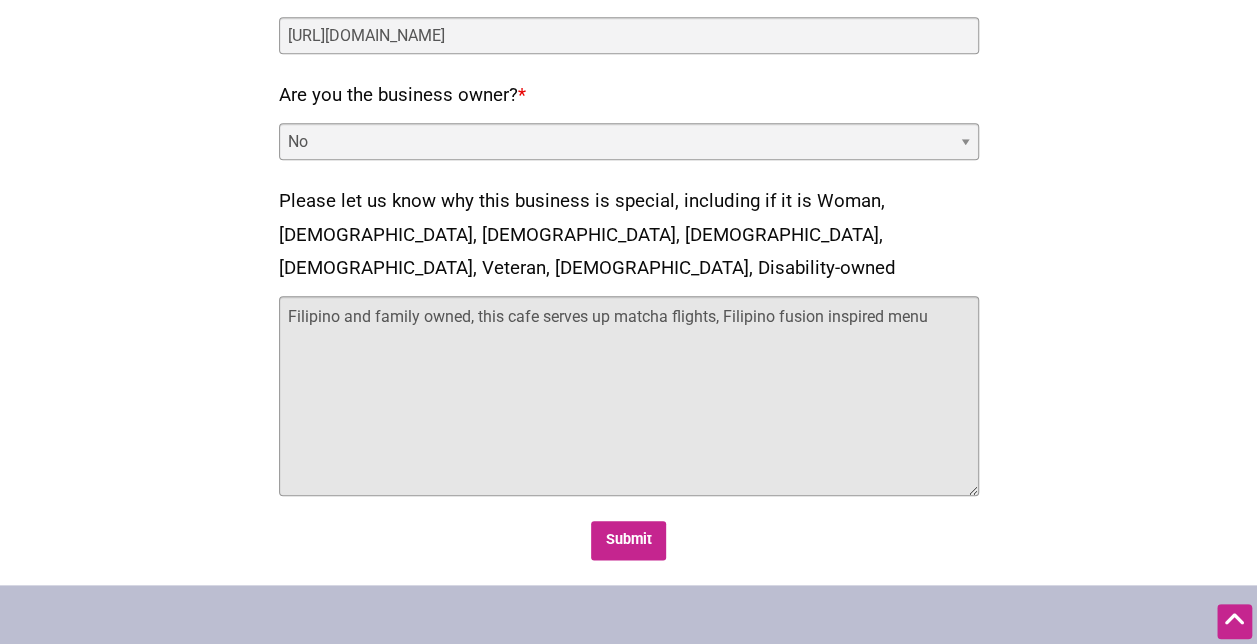 click on "Filipino and family owned, this cafe serves up matcha flights, Filipino fusion inspired menu" at bounding box center (629, 396) 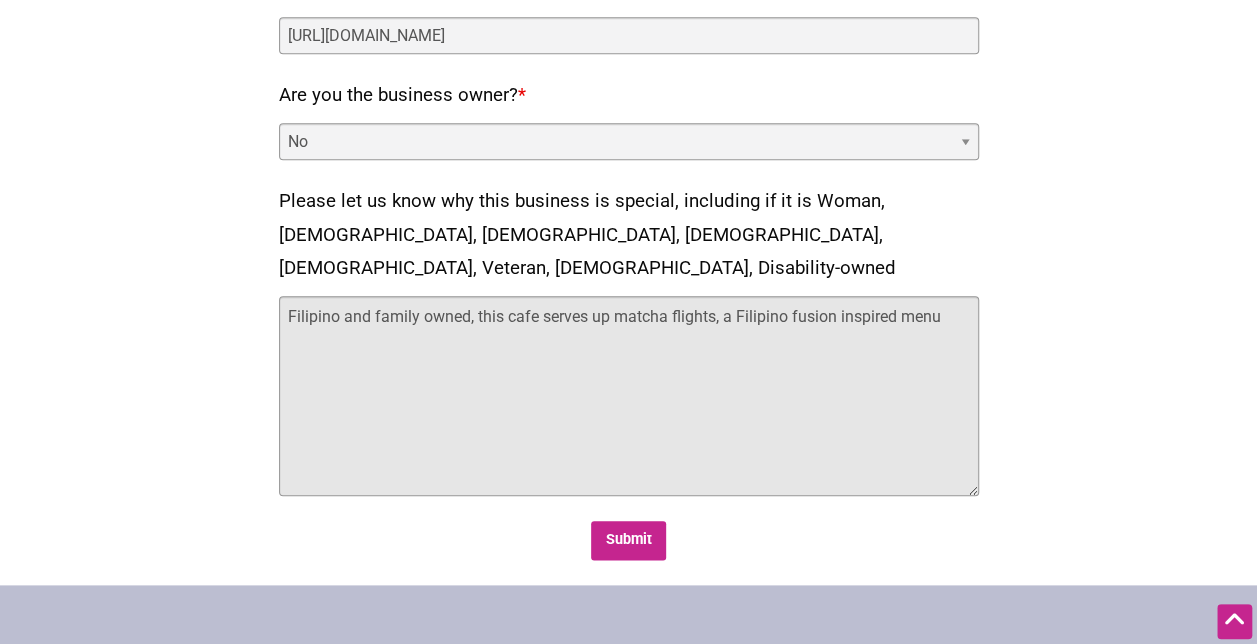click on "Filipino and family owned, this cafe serves up matcha flights, a Filipino fusion inspired menu" at bounding box center [629, 396] 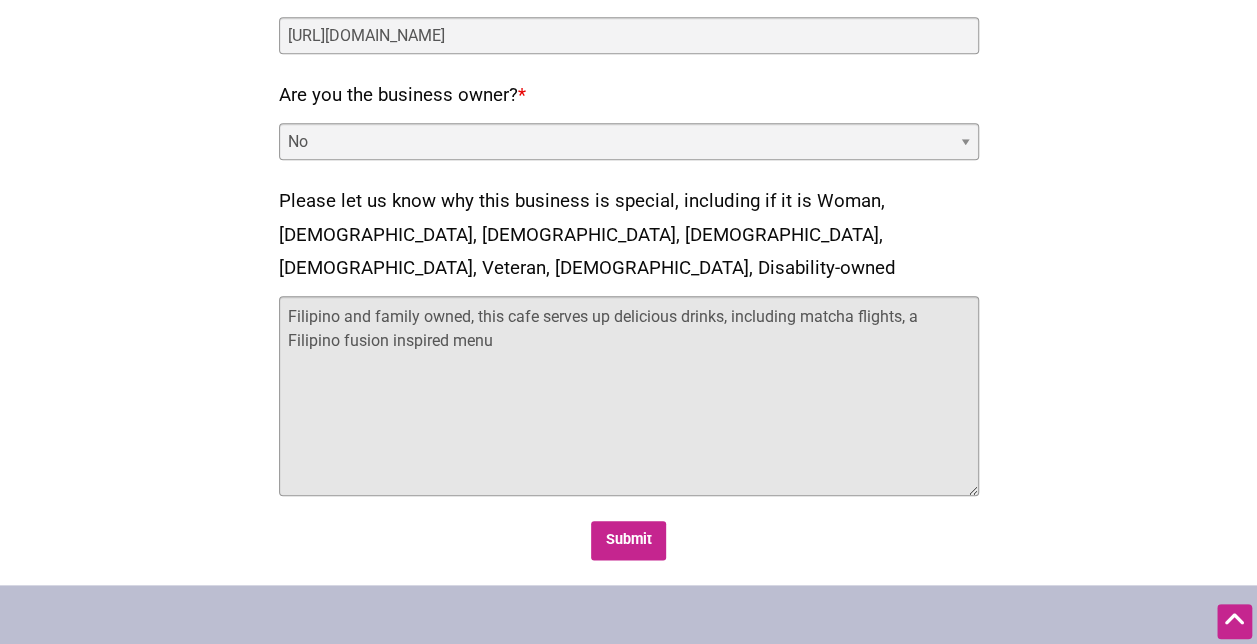 click on "Filipino and family owned, this cafe serves up delicious drinks, including matcha flights, a Filipino fusion inspired menu" at bounding box center [629, 396] 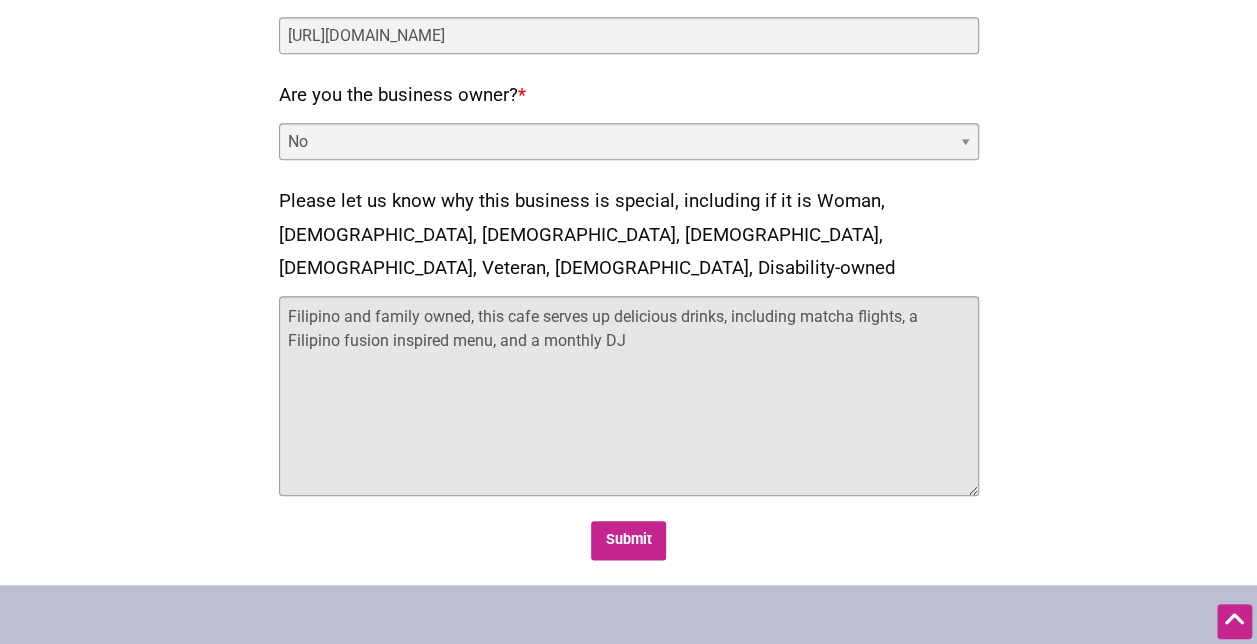 click on "Filipino and family owned, this cafe serves up delicious drinks, including matcha flights, a Filipino fusion inspired menu, and a monthly DJ" at bounding box center [629, 396] 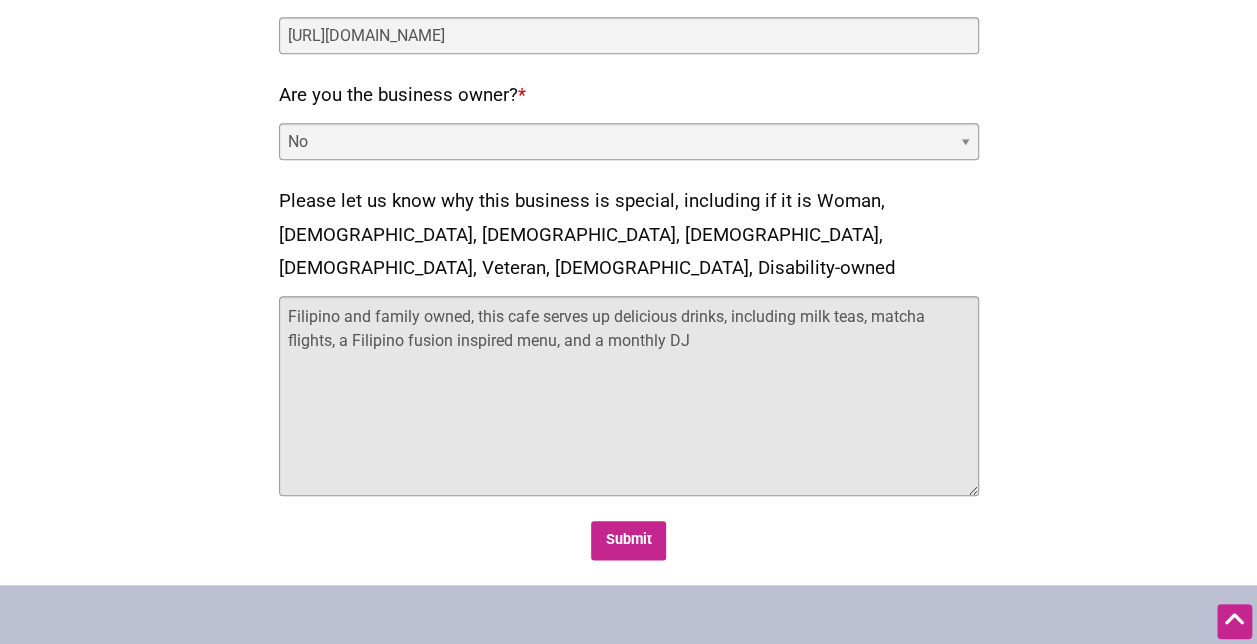 click on "Filipino and family owned, this cafe serves up delicious drinks, including milk teas, matcha flights, a Filipino fusion inspired menu, and a monthly DJ" at bounding box center (629, 396) 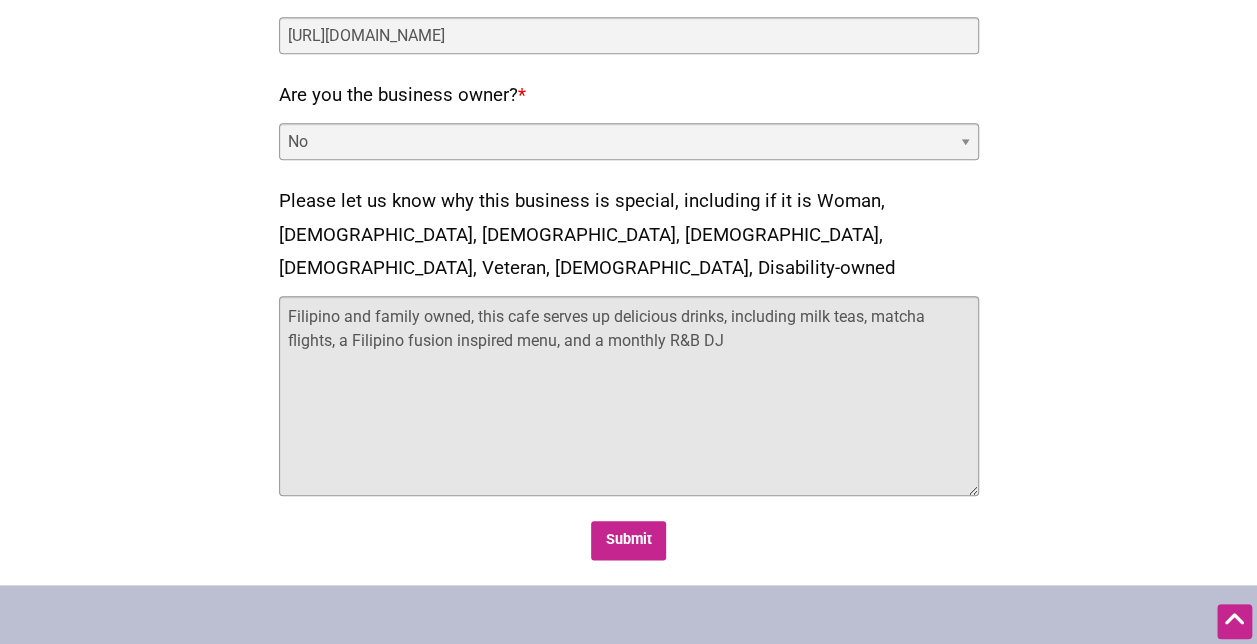 click on "Filipino and family owned, this cafe serves up delicious drinks, including milk teas, matcha flights, a Filipino fusion inspired menu, and a monthly R&B DJ" at bounding box center (629, 396) 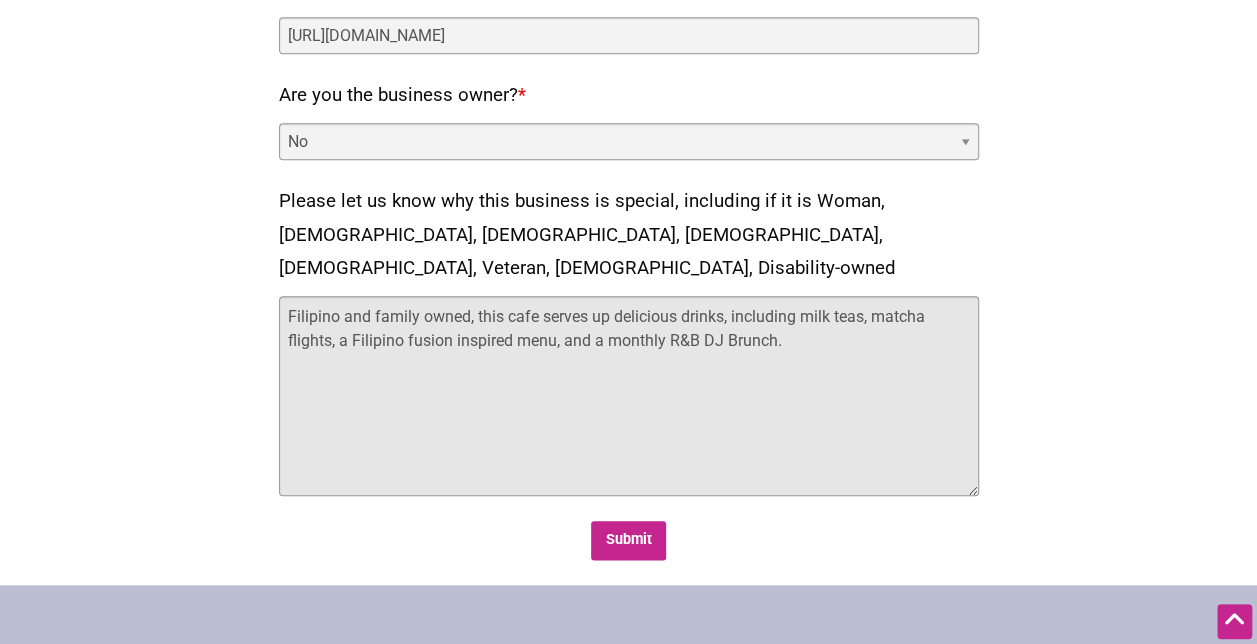 click on "Filipino and family owned, this cafe serves up delicious drinks, including milk teas, matcha flights, a Filipino fusion inspired menu, and a monthly R&B DJ Brunch." at bounding box center (629, 396) 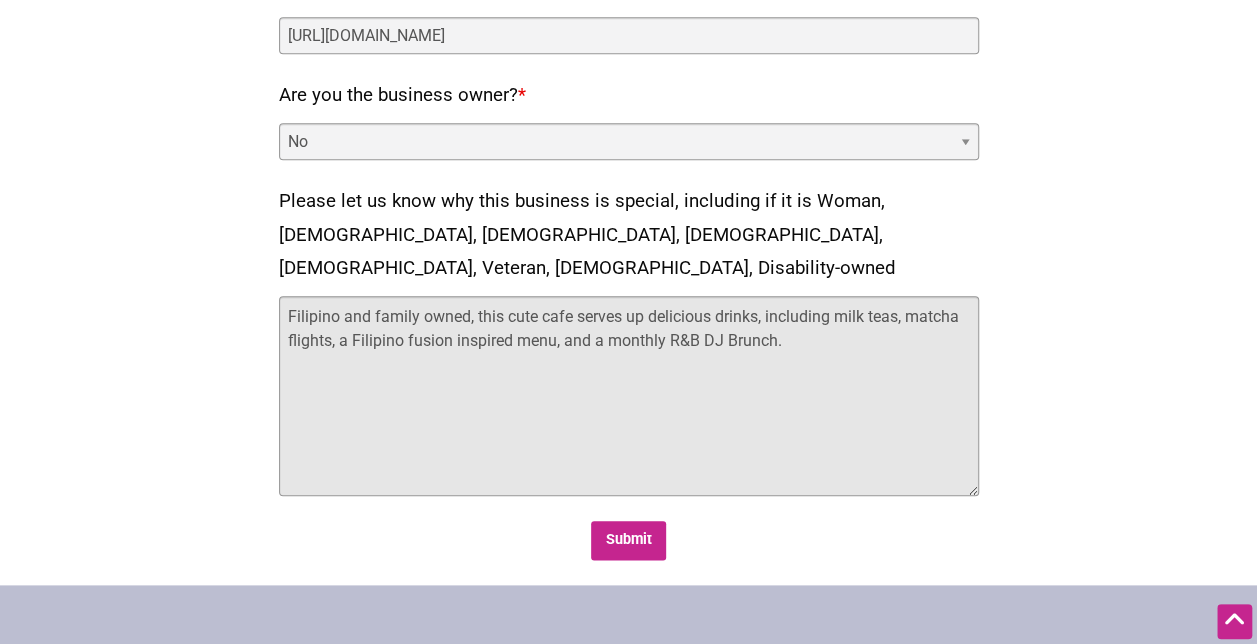 click on "Filipino and family owned, this cute cafe serves up delicious drinks, including milk teas, matcha flights, a Filipino fusion inspired menu, and a monthly R&B DJ Brunch." at bounding box center (629, 396) 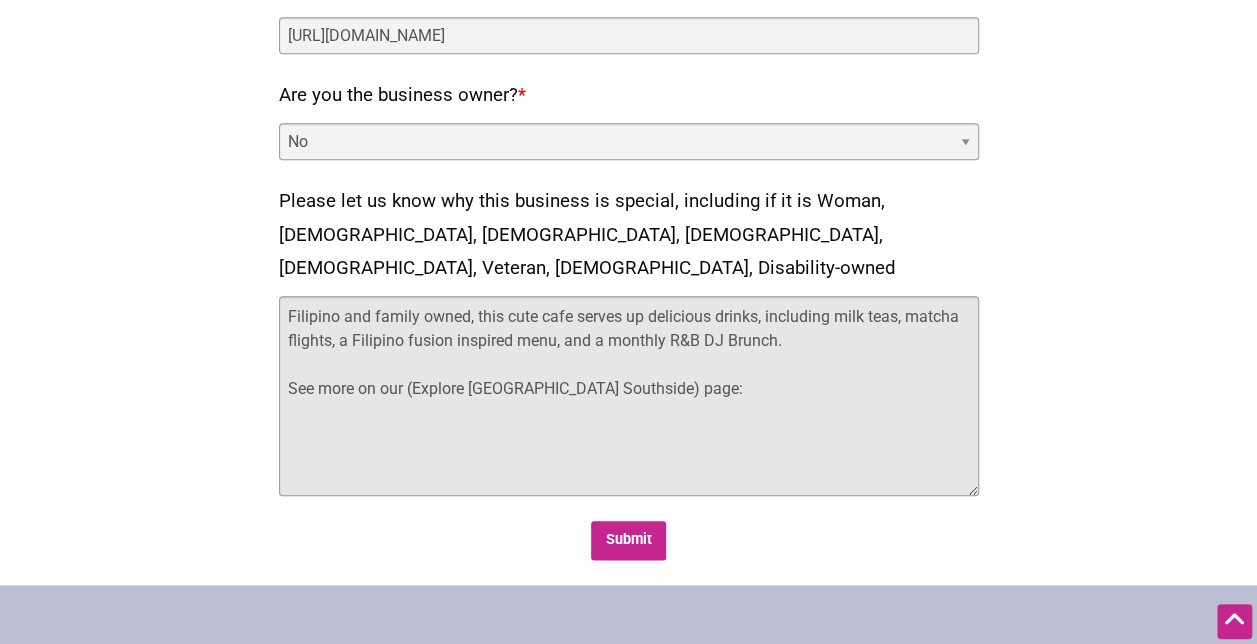 paste on "https://www.seattlesouthside.com/directory/neighborhood-cafe/" 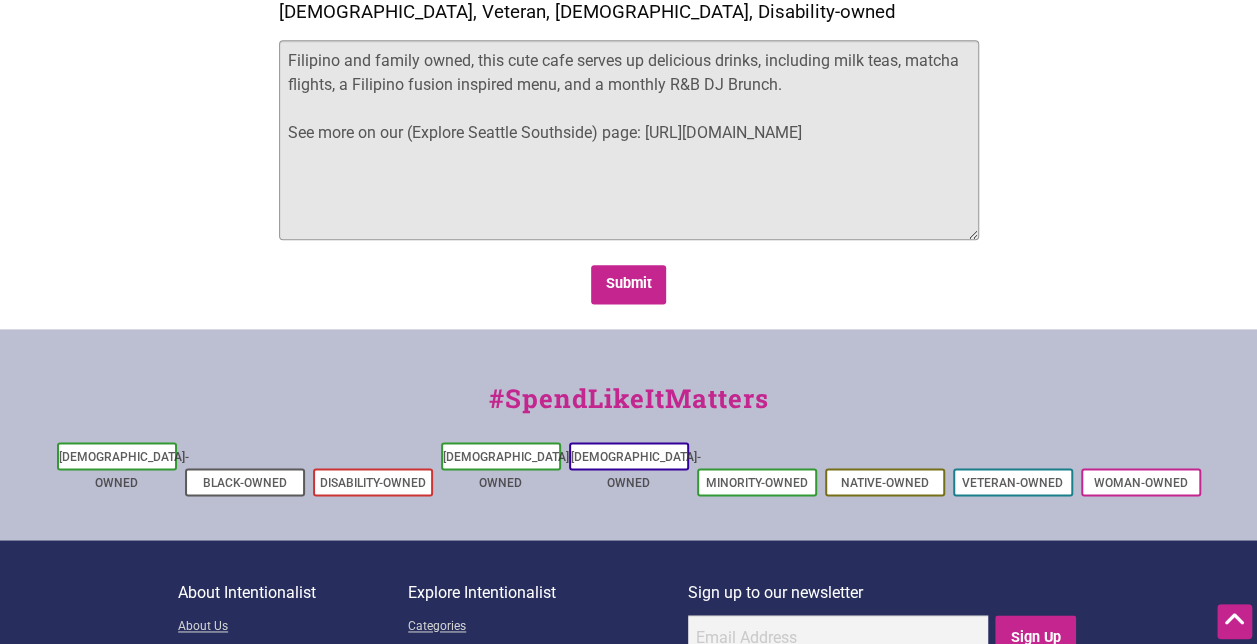 scroll, scrollTop: 1138, scrollLeft: 0, axis: vertical 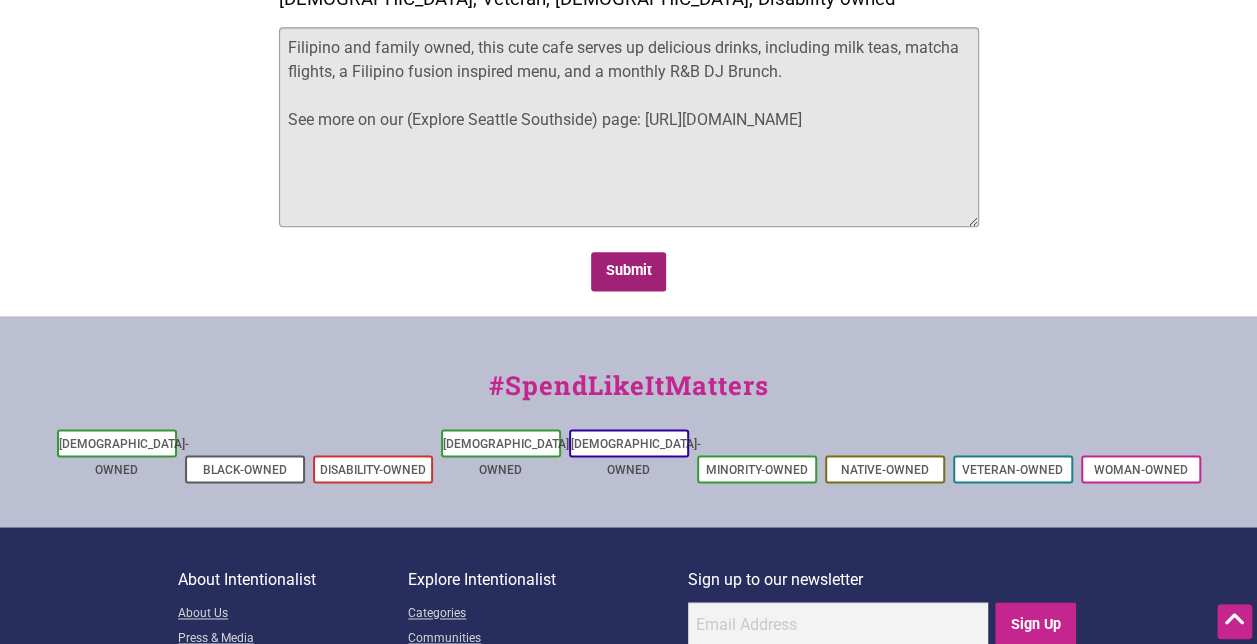 type on "Filipino and family owned, this cute cafe serves up delicious drinks, including milk teas, matcha flights, a Filipino fusion inspired menu, and a monthly R&B DJ Brunch.
See more on our (Explore Seattle Southside) page: https://www.seattlesouthside.com/directory/neighborhood-cafe/" 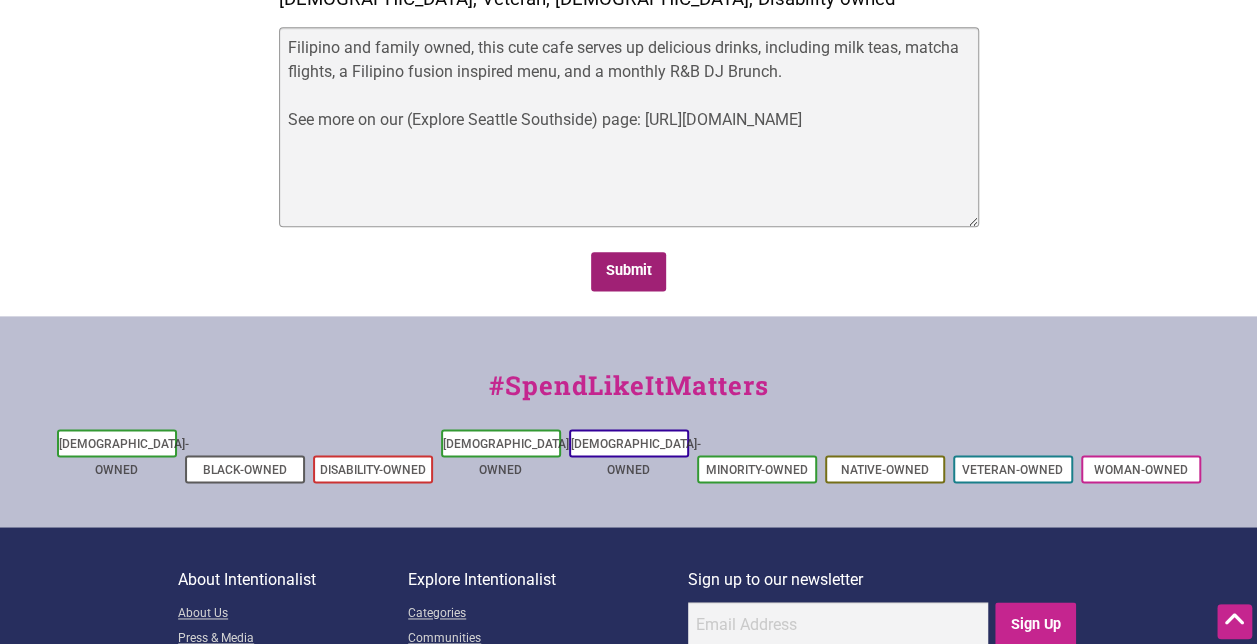 click on "Submit" at bounding box center (628, 271) 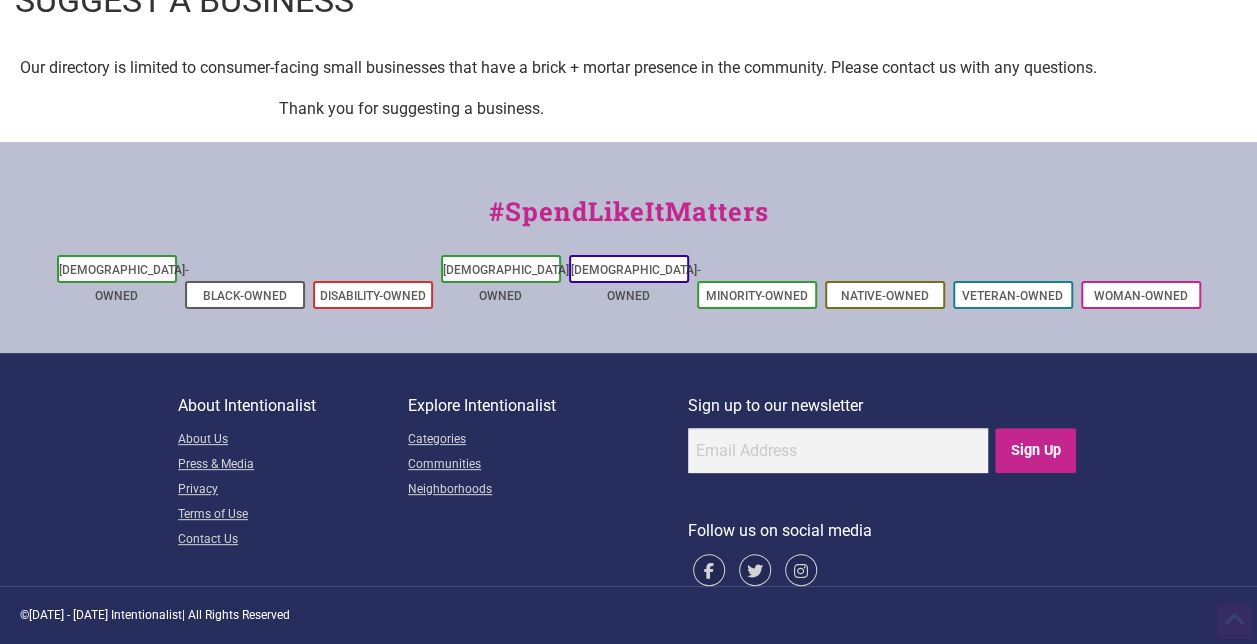 scroll, scrollTop: 0, scrollLeft: 0, axis: both 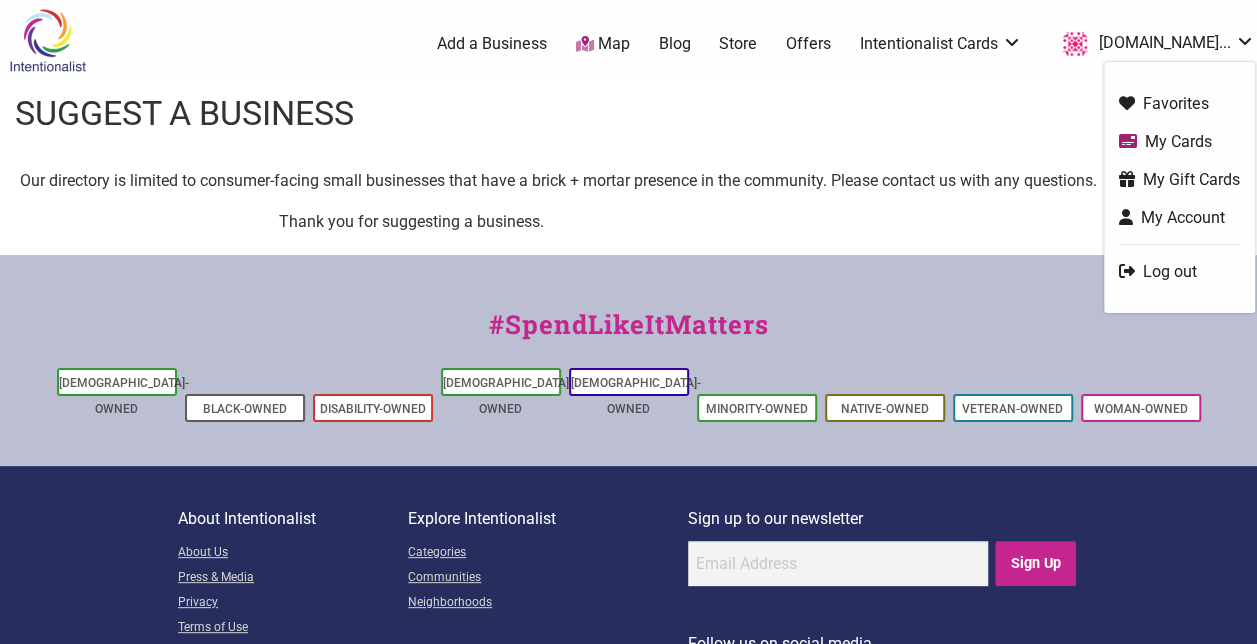 click at bounding box center (47, 40) 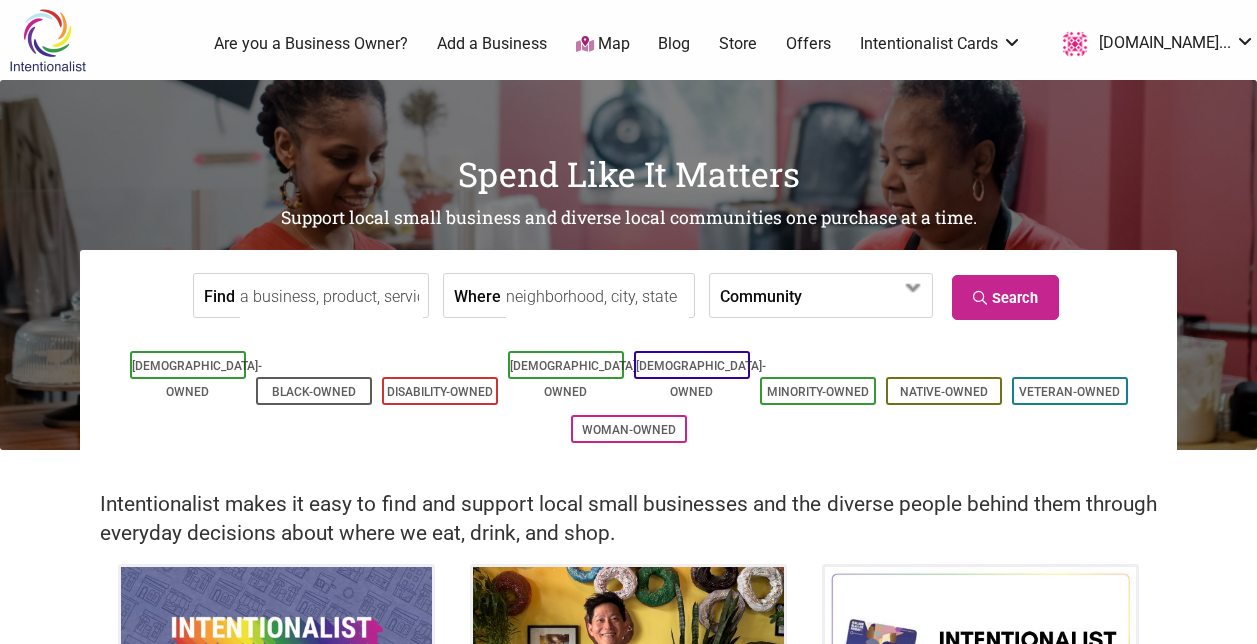 scroll, scrollTop: 0, scrollLeft: 0, axis: both 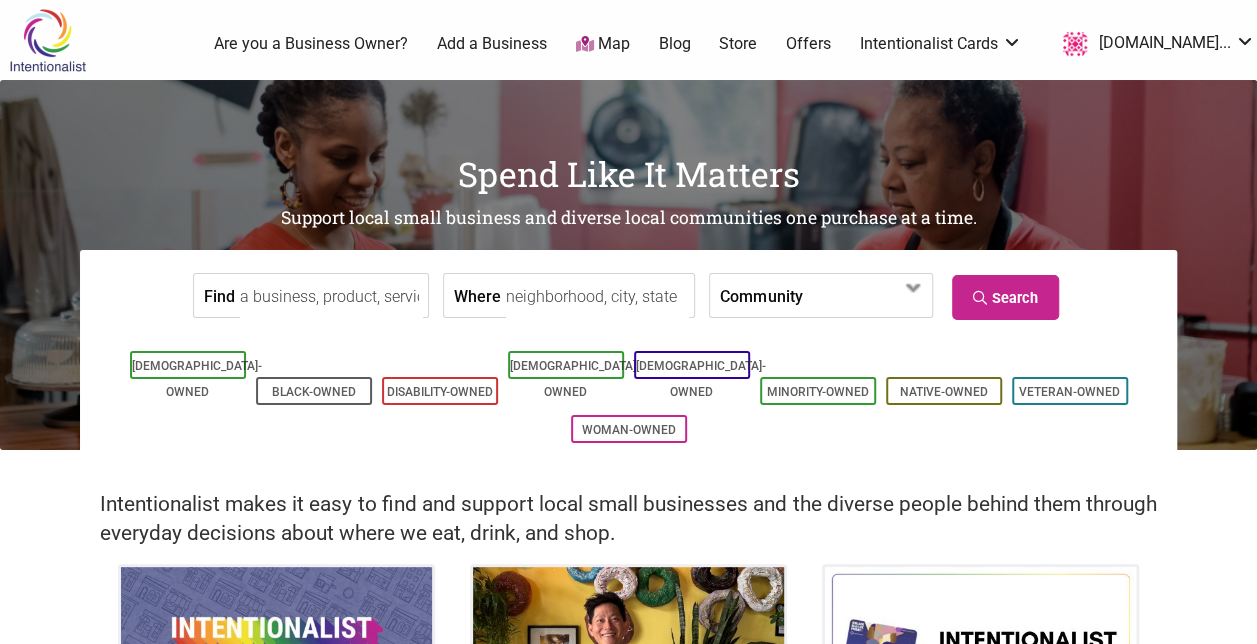 click on "Find" at bounding box center [331, 296] 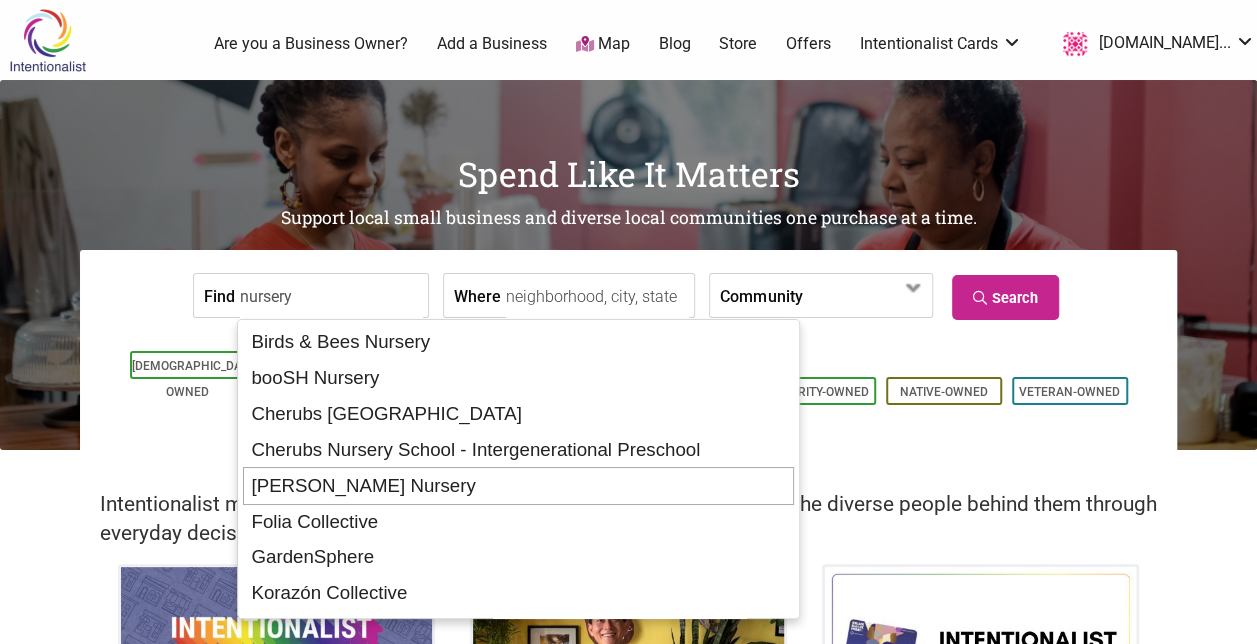 click on "[PERSON_NAME] Nursery" at bounding box center (518, 486) 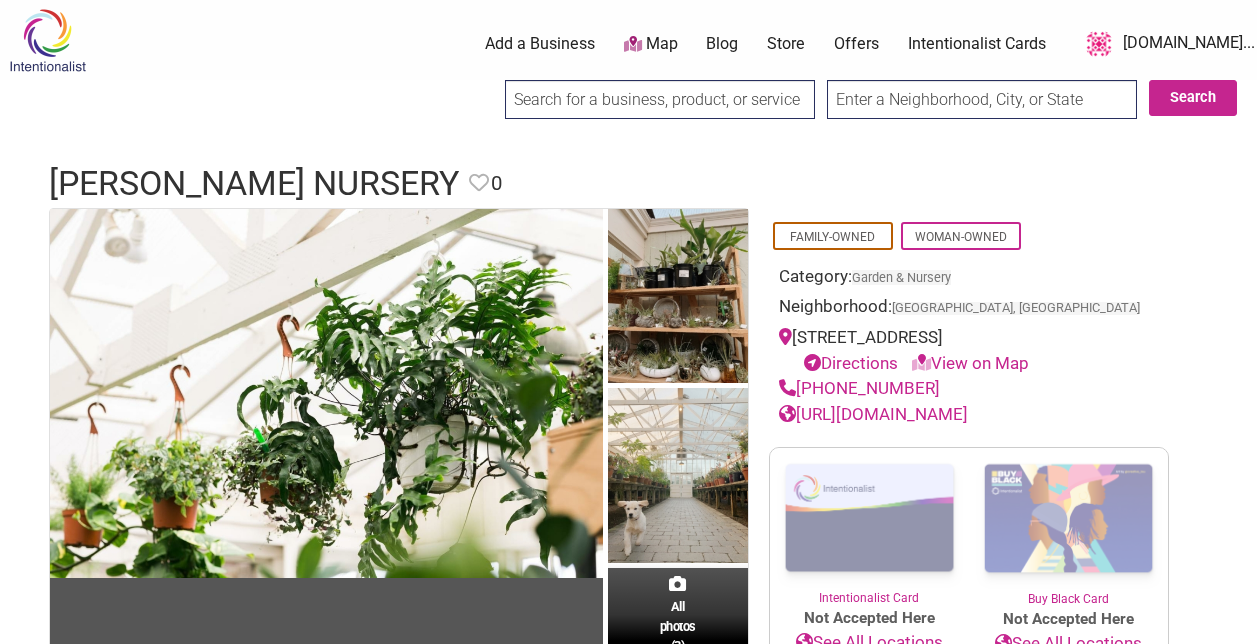 scroll, scrollTop: 0, scrollLeft: 0, axis: both 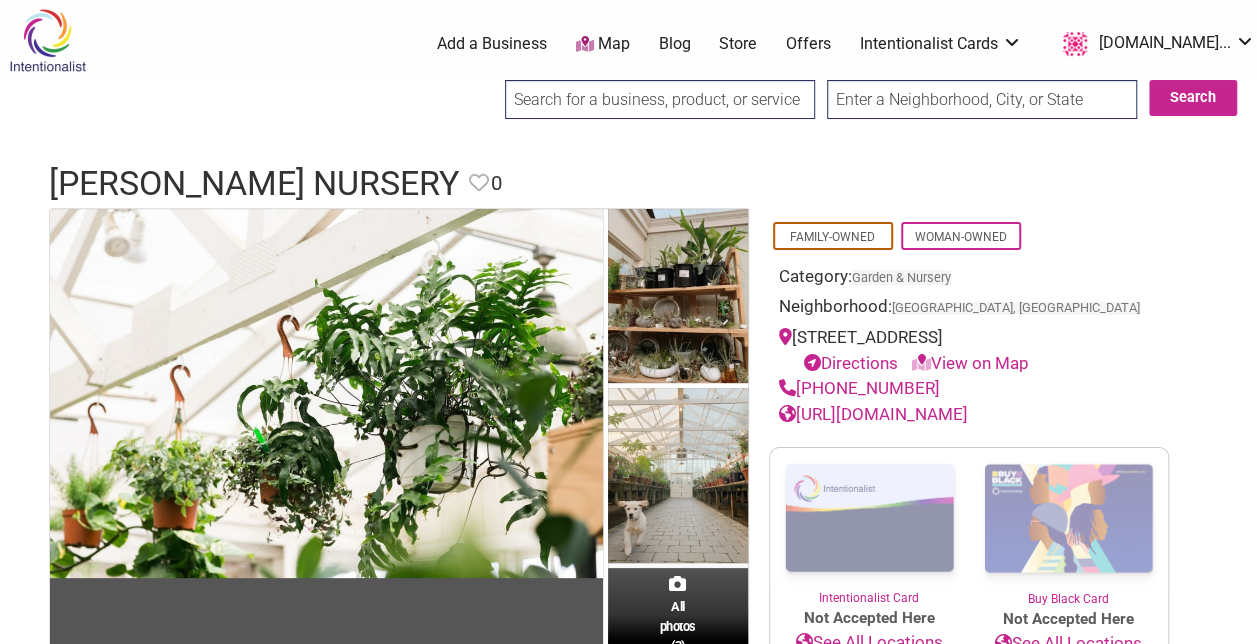 click 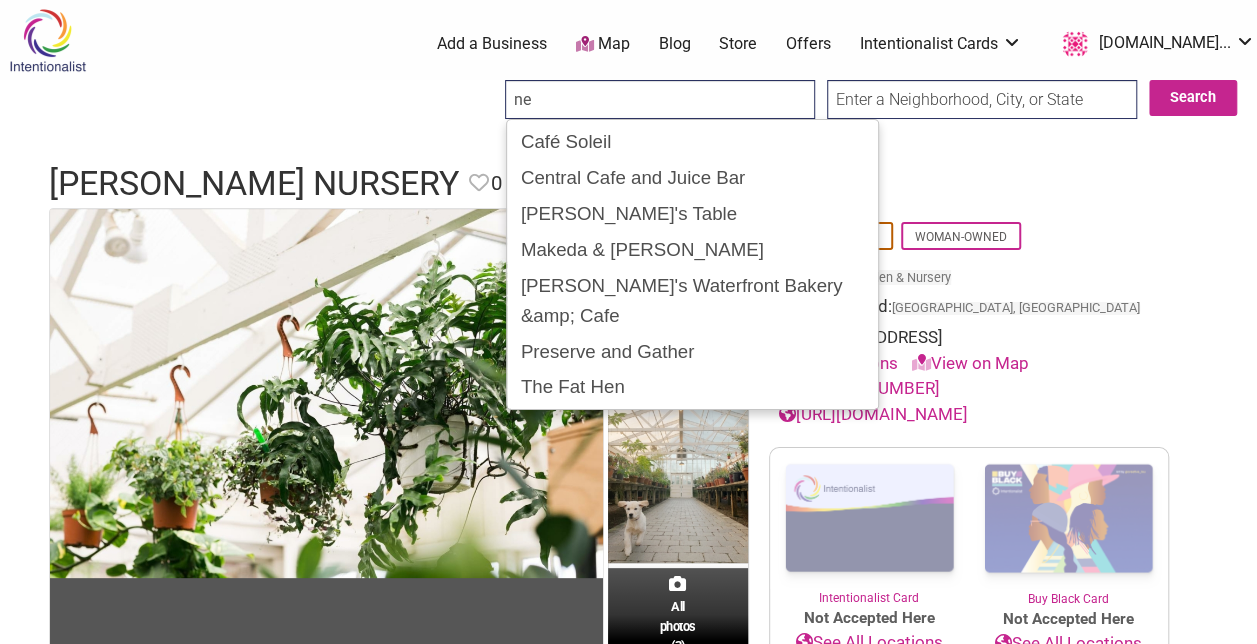 type on "n" 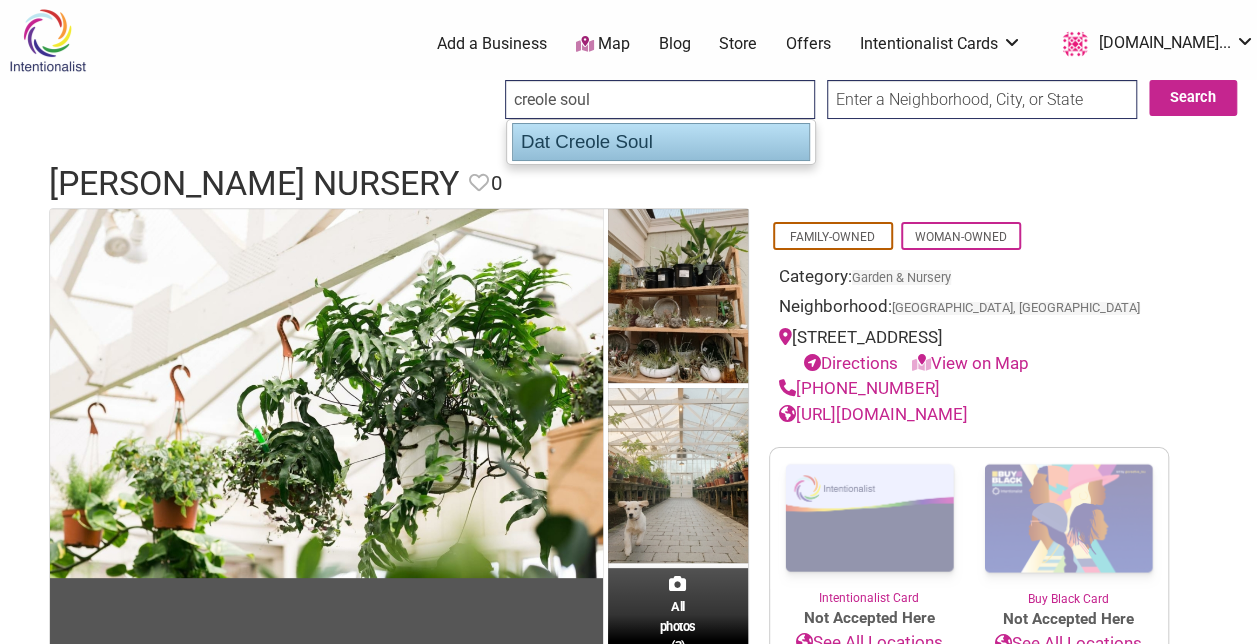 click on "Dat Creole Soul" 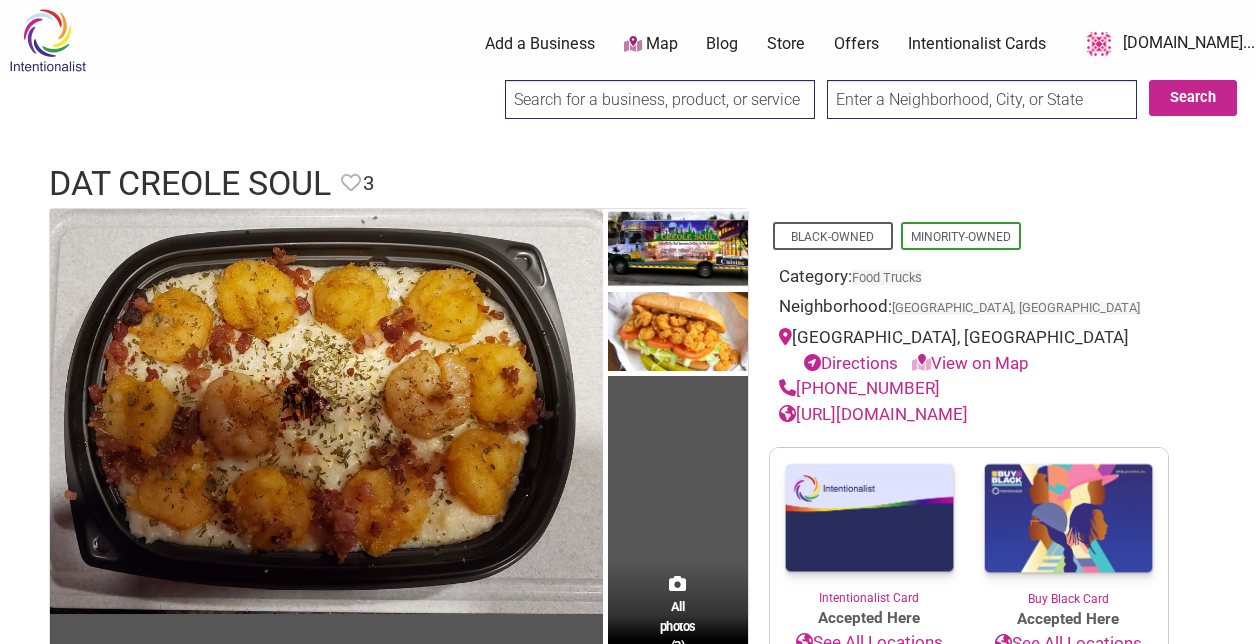 scroll, scrollTop: 0, scrollLeft: 0, axis: both 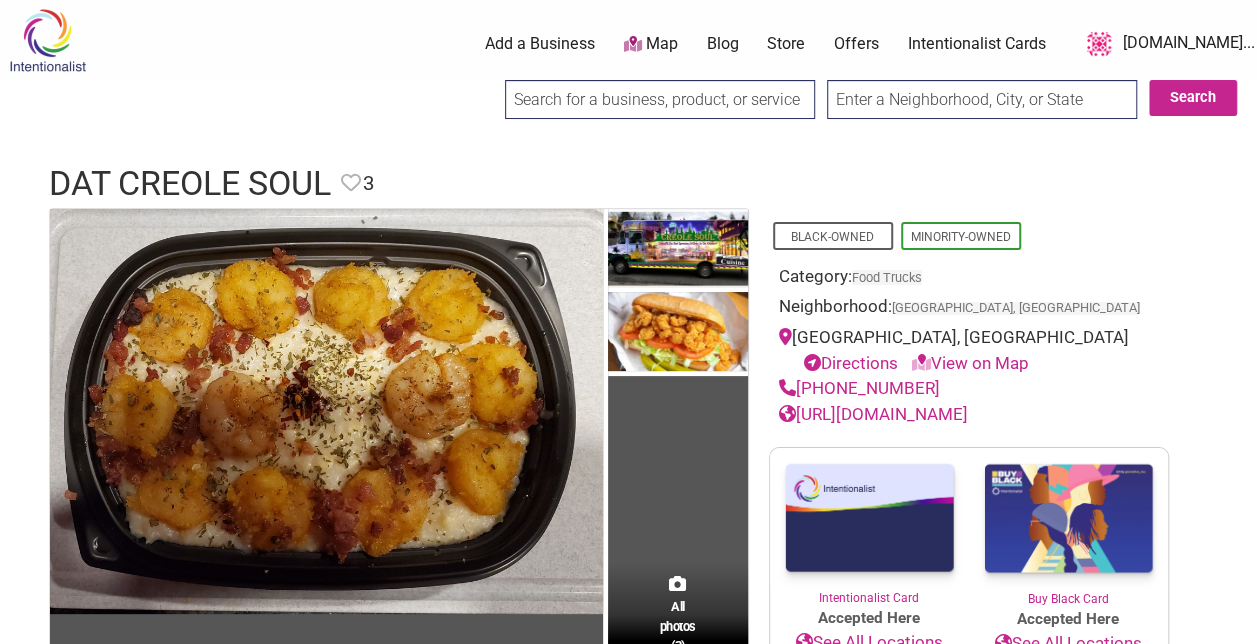 click on "Search" at bounding box center (1193, 98) 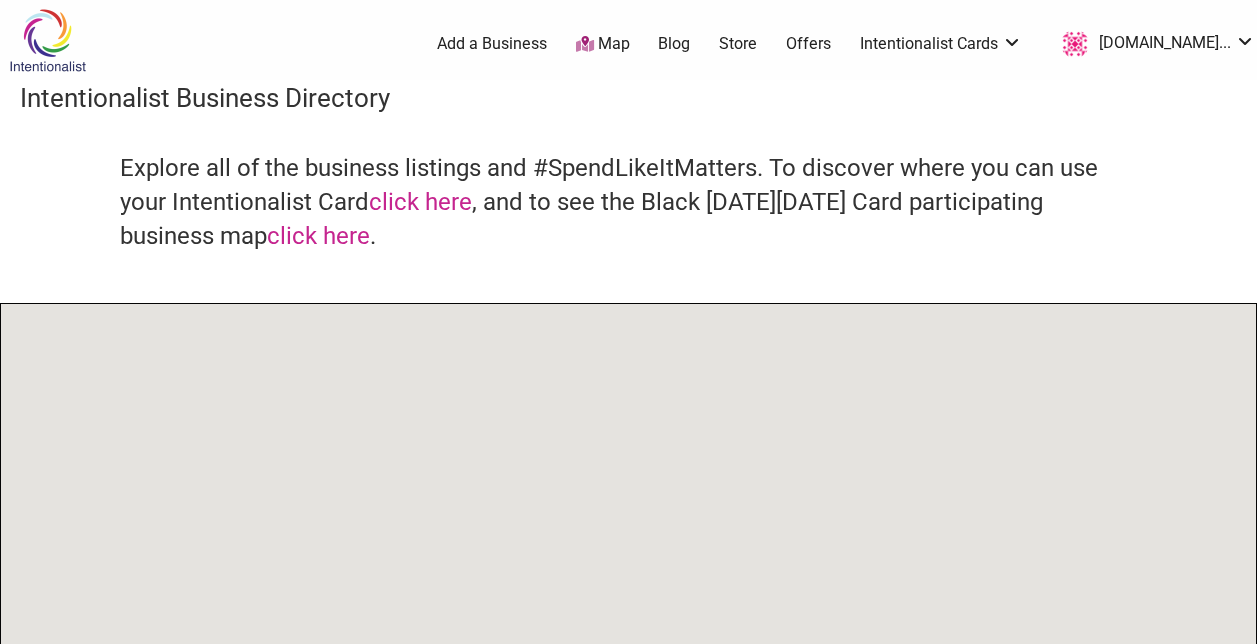 scroll, scrollTop: 0, scrollLeft: 0, axis: both 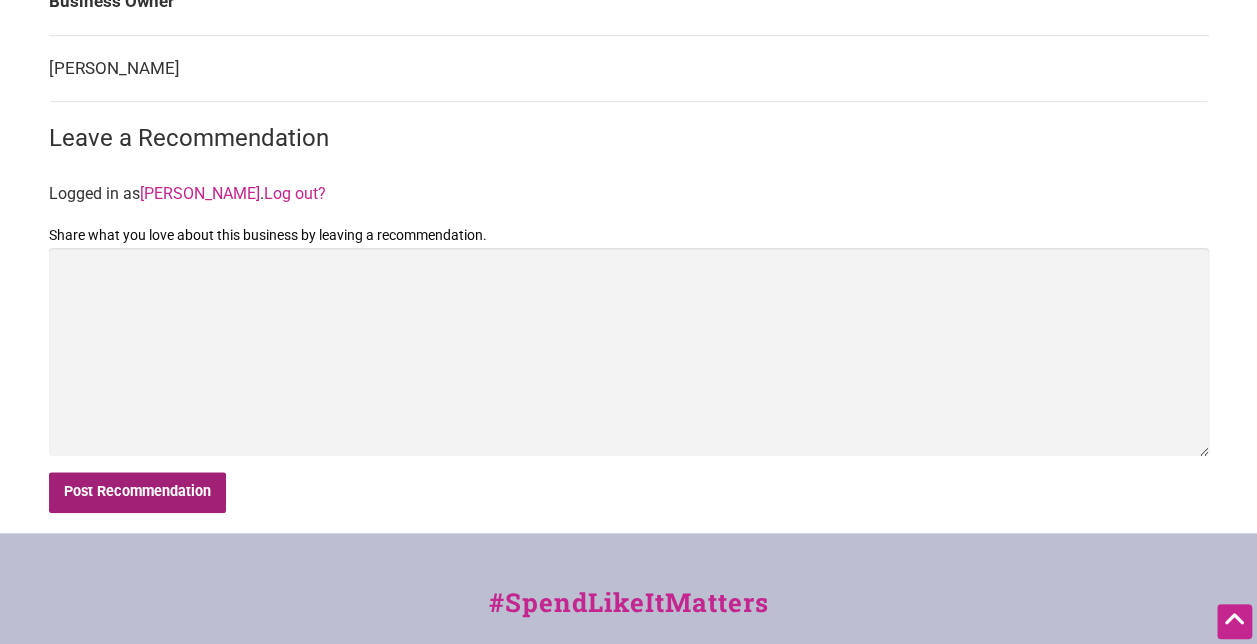 click on "Post Recommendation" at bounding box center (138, 492) 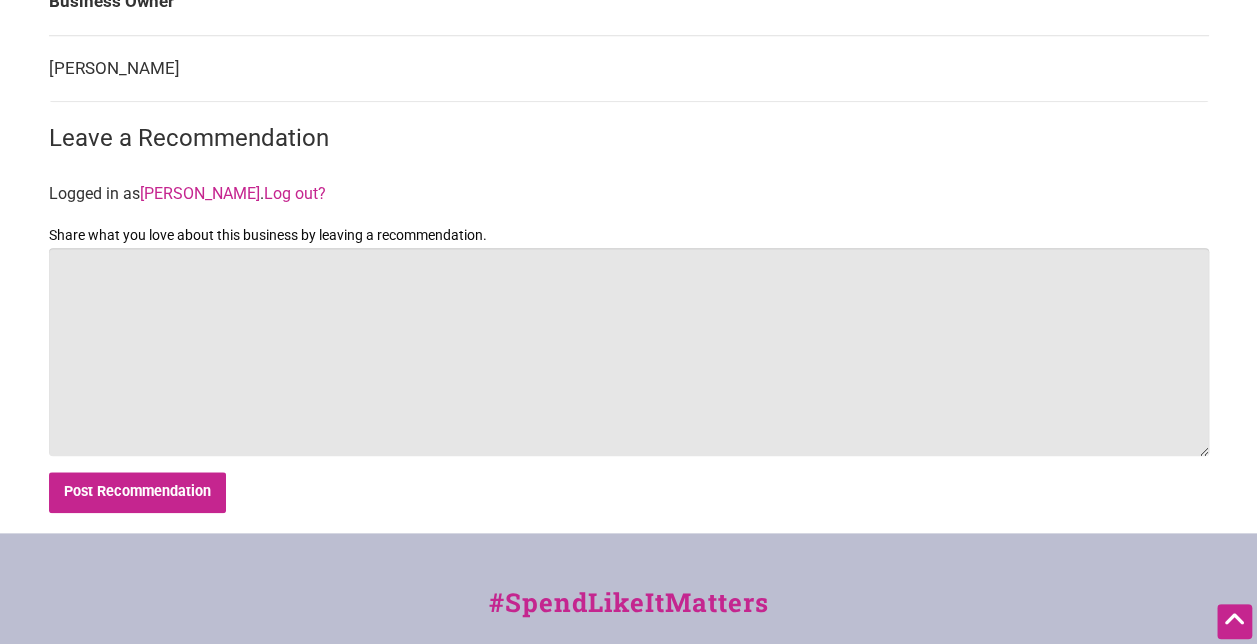 click on "Share what you love about this business by leaving a recommendation." at bounding box center (629, 352) 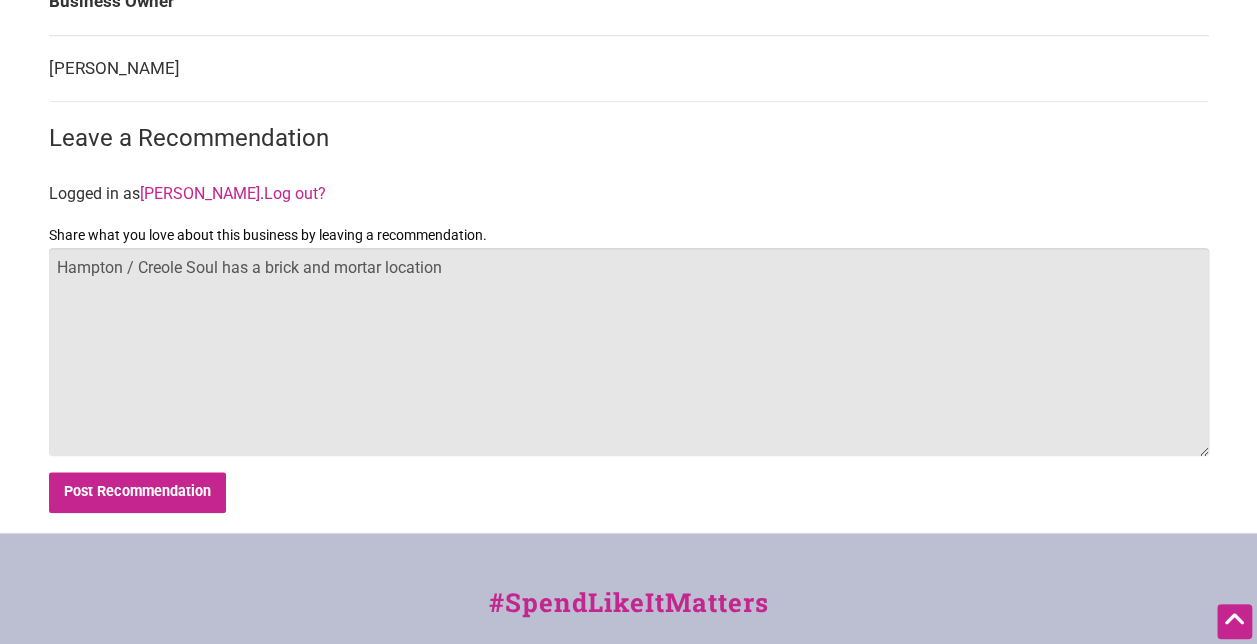drag, startPoint x: 456, startPoint y: 281, endPoint x: -4, endPoint y: 306, distance: 460.67883 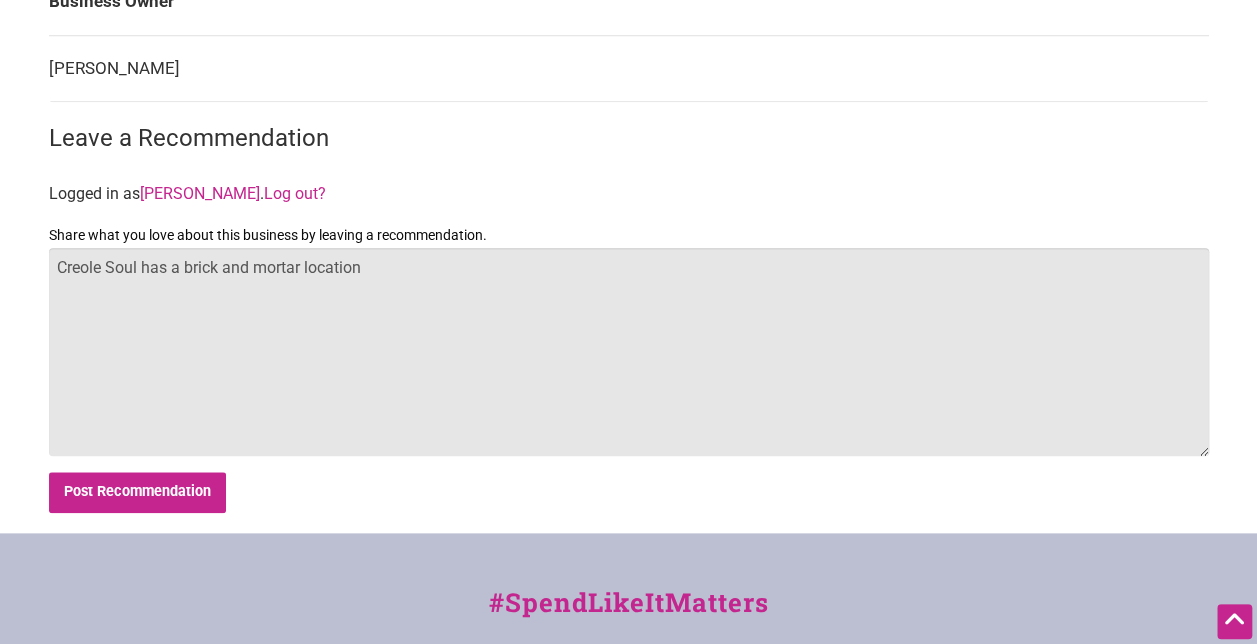 click on "Creole Soul has a brick and mortar location" at bounding box center [629, 352] 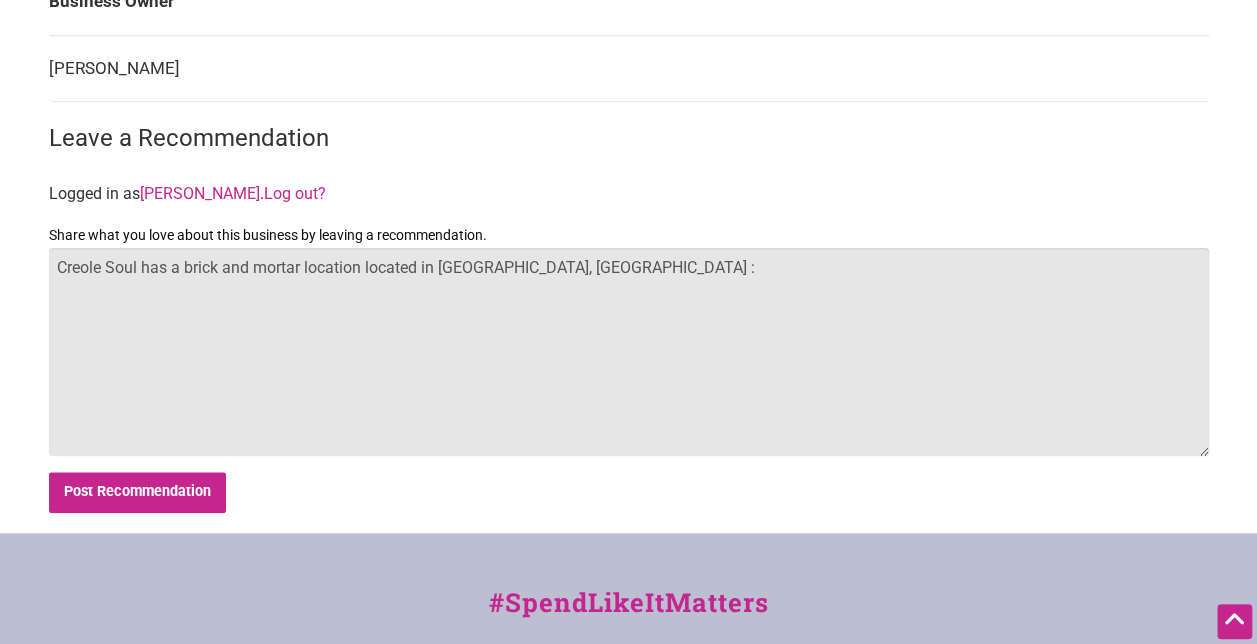 paste on "Alley, 22341 Marine View Dr S" 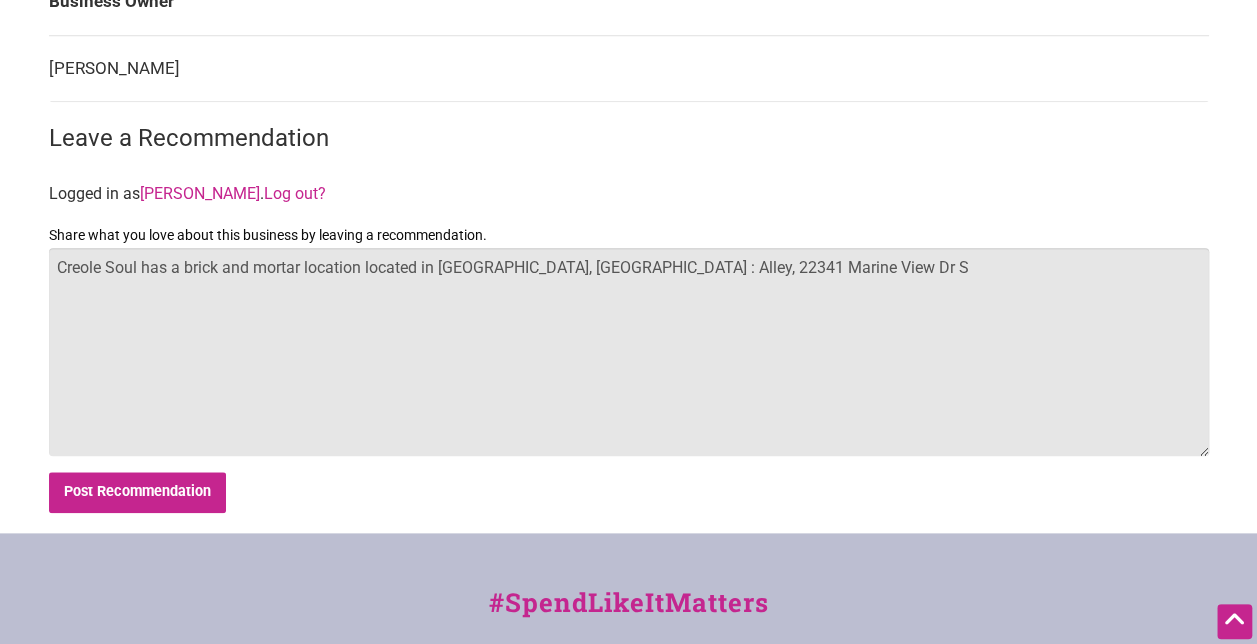 drag, startPoint x: 419, startPoint y: 262, endPoint x: 602, endPoint y: 265, distance: 183.02458 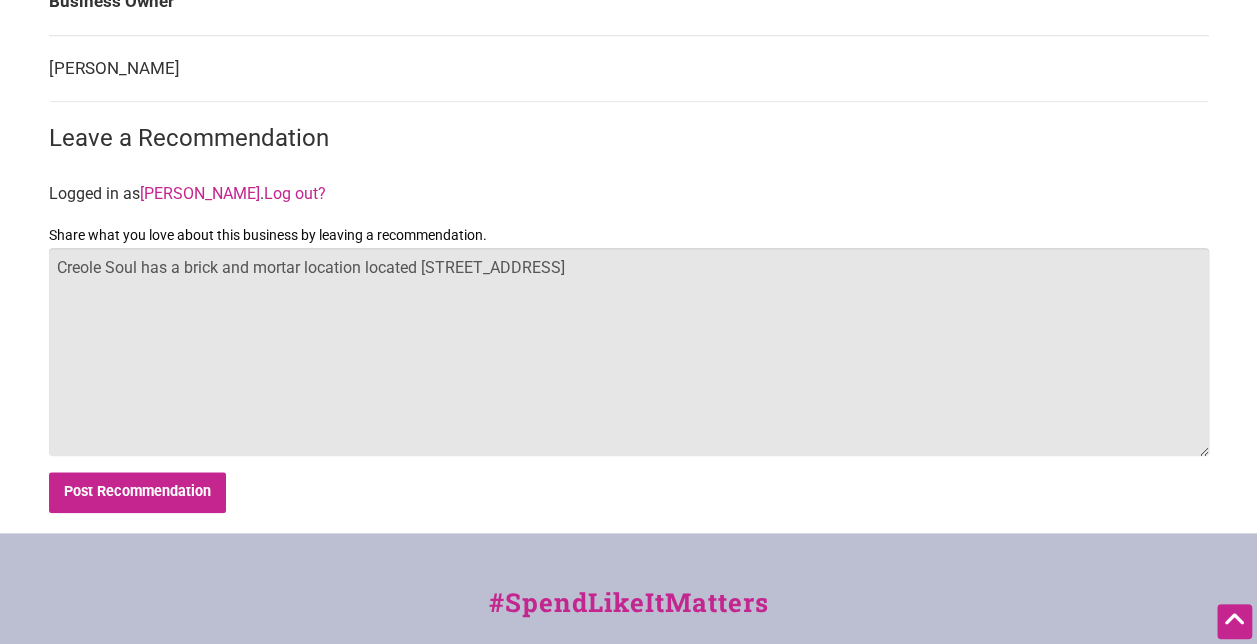 click on "Creole Soul has a brick and mortar location located 22341 Marine View Dr S" at bounding box center (629, 352) 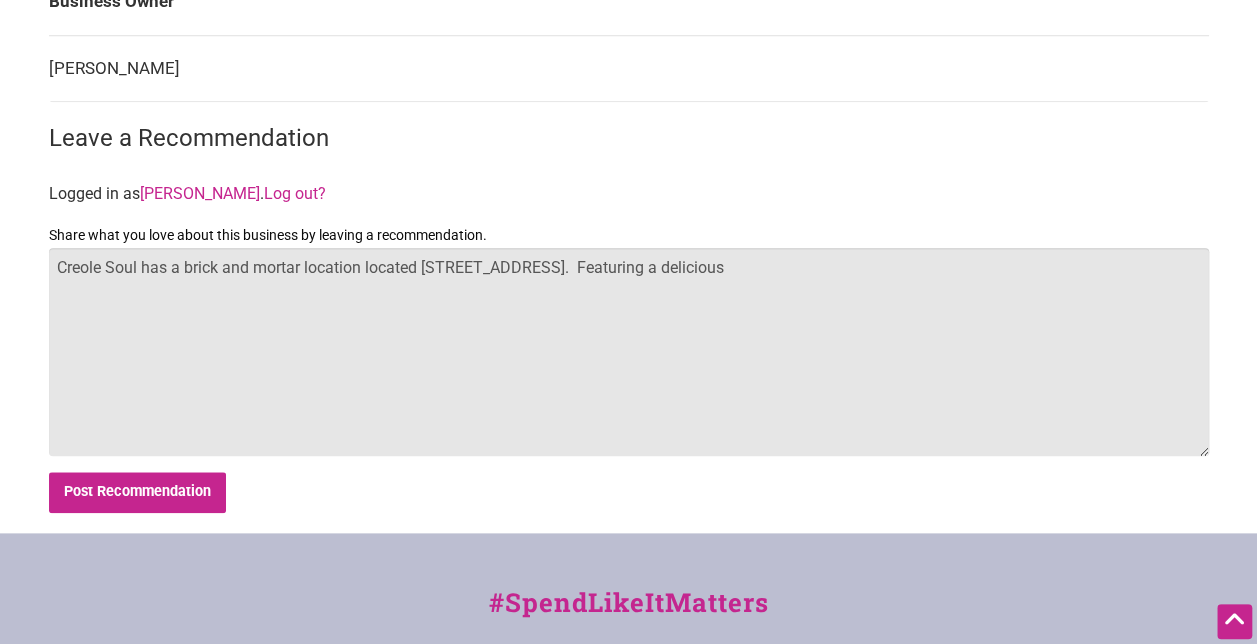 click on "Creole Soul has a brick and mortar location located 22341 Marine View Dr S - Back Stage Alley in Des Moines, WA.  Featuring a delicious" at bounding box center (629, 352) 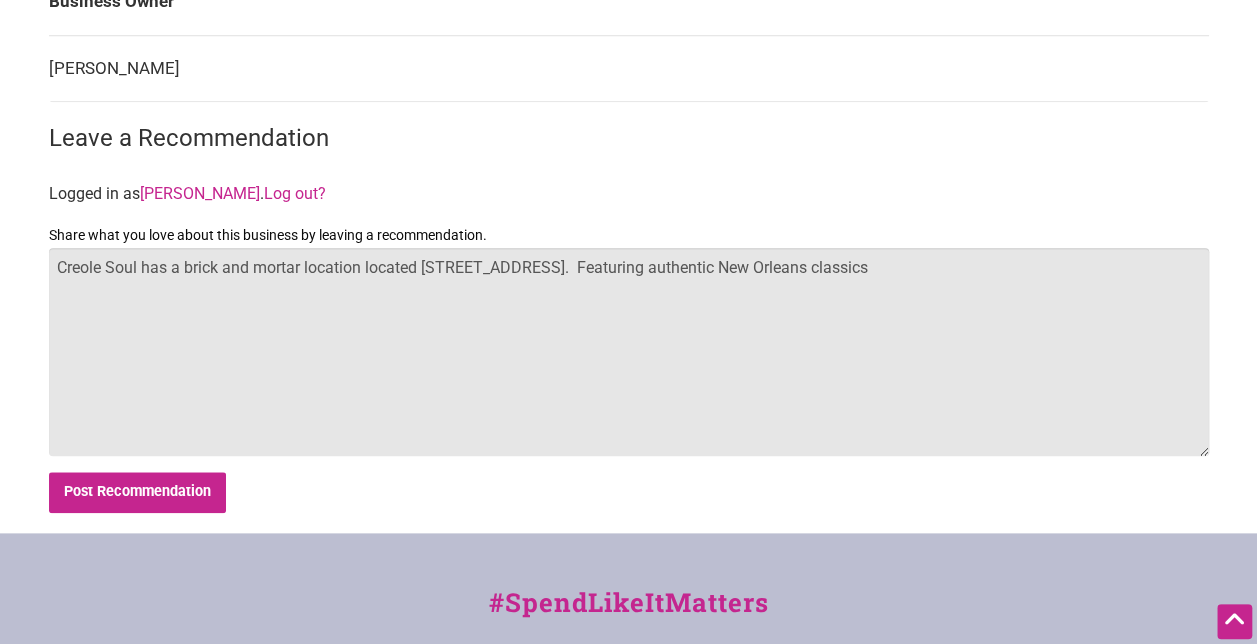 click on "Creole Soul has a brick and mortar location located 22341 Marine View Dr S - Back Stage Alley in Des Moines, WA.  Featuring authentic New Orleans classics" at bounding box center (629, 352) 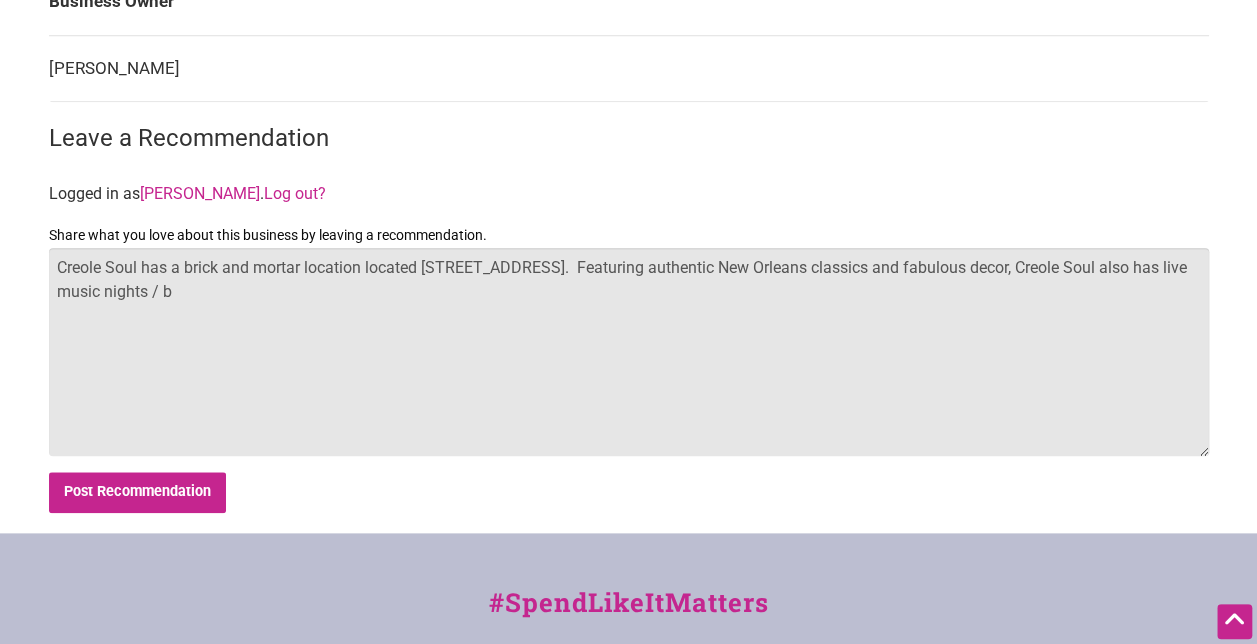 click on "Creole Soul has a brick and mortar location located 22341 Marine View Dr S - Back Stage Alley in Des Moines, WA.  Featuring authentic New Orleans classics and fabulous decor, Creole Soul also has live music nights / b" at bounding box center (629, 352) 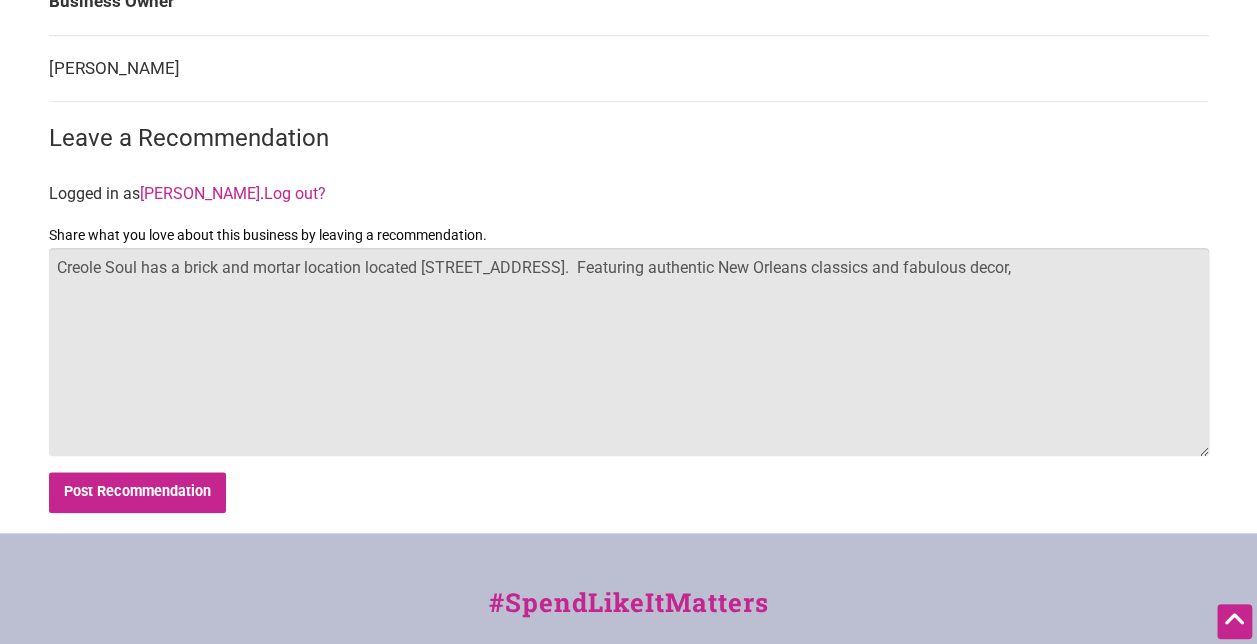 click on "Creole Soul has a brick and mortar location located 22341 Marine View Dr S - Back Stage Alley in Des Moines, WA.  Featuring authentic New Orleans classics and fabulous decor," at bounding box center (629, 352) 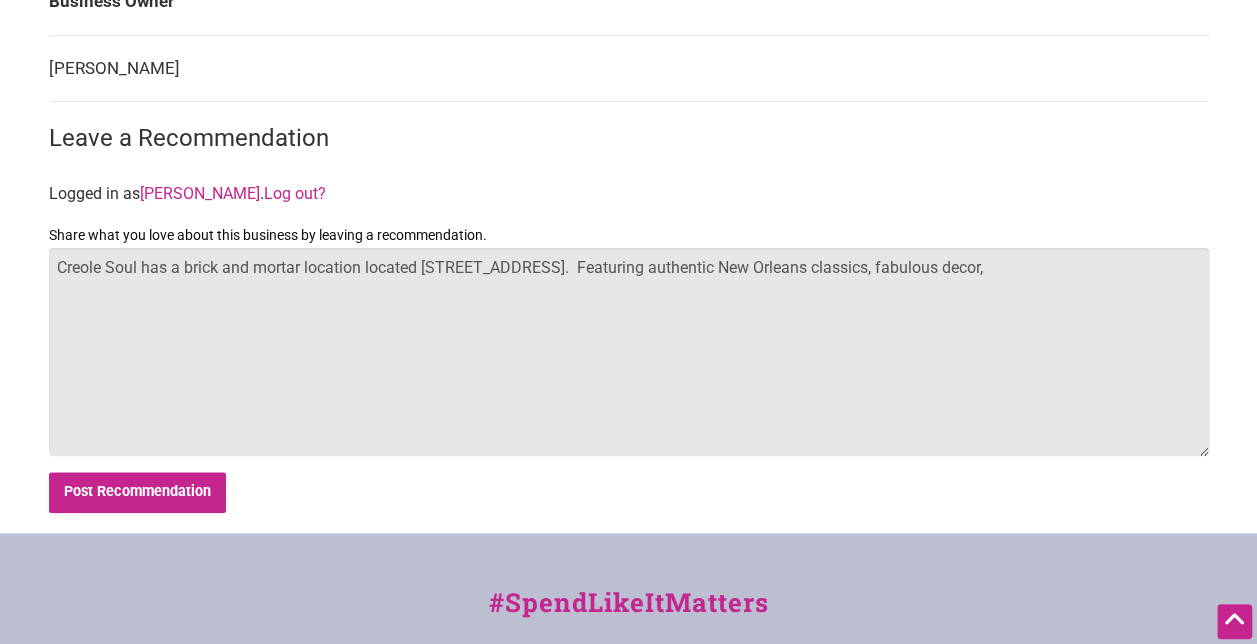 click on "Creole Soul has a brick and mortar location located 22341 Marine View Dr S - Back Stage Alley in Des Moines, WA.  Featuring authentic New Orleans classics, fabulous decor," at bounding box center [629, 352] 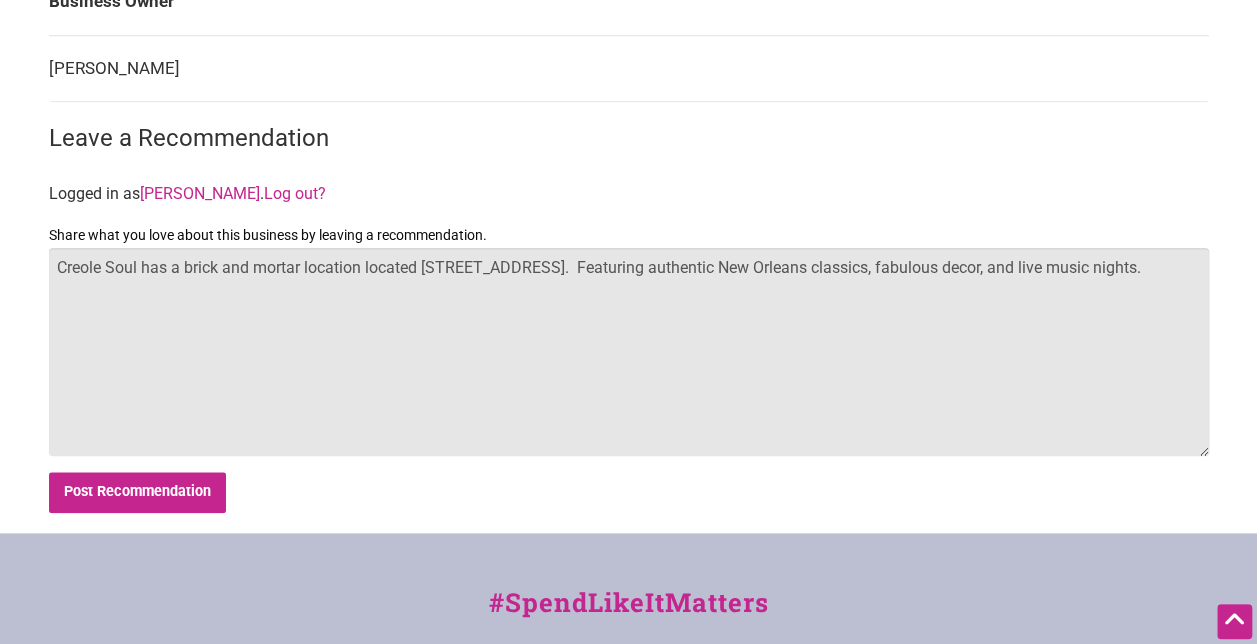 drag, startPoint x: 356, startPoint y: 296, endPoint x: 48, endPoint y: 252, distance: 311.12698 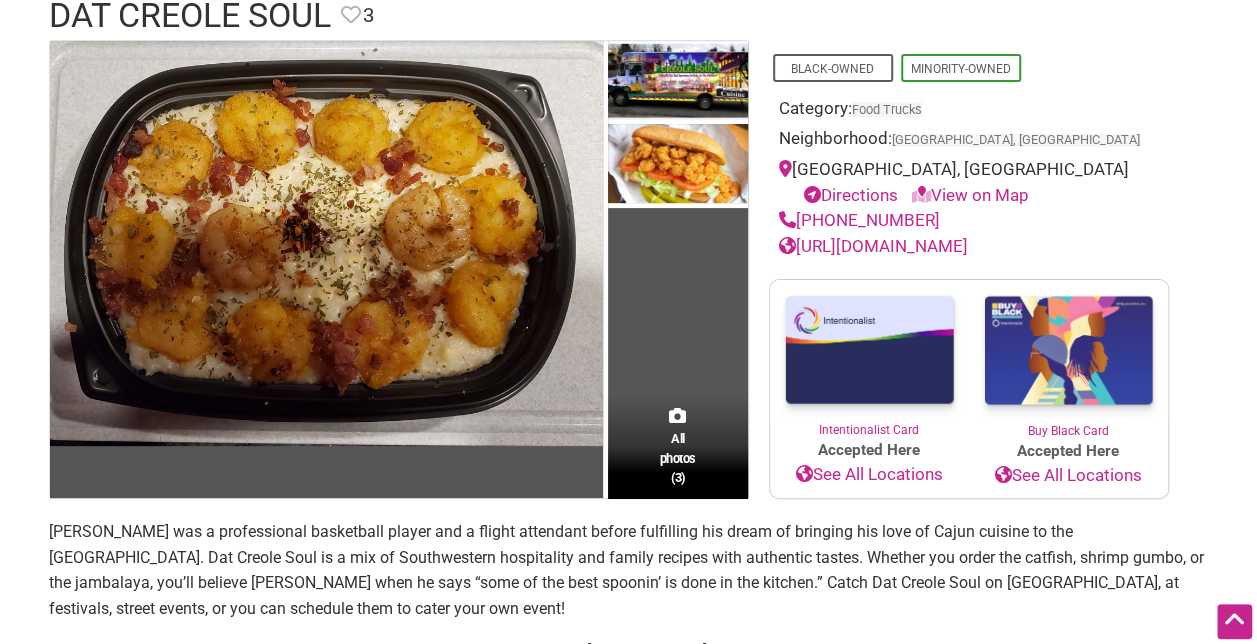 scroll, scrollTop: 127, scrollLeft: 0, axis: vertical 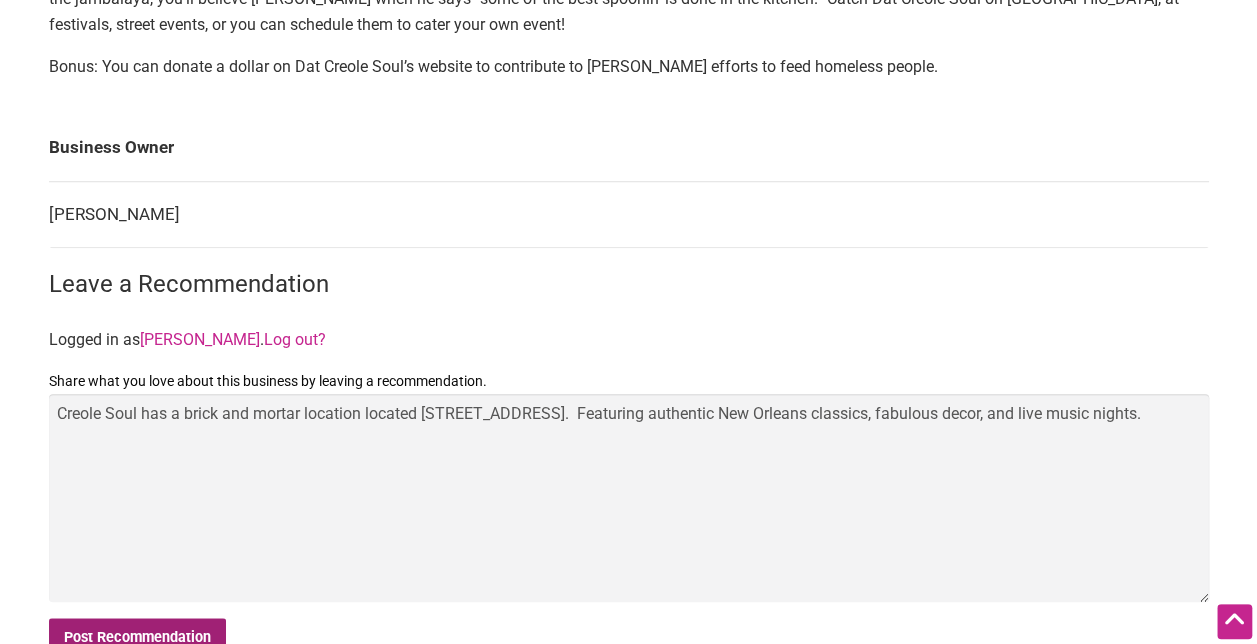 click on "Post Recommendation" at bounding box center (138, 638) 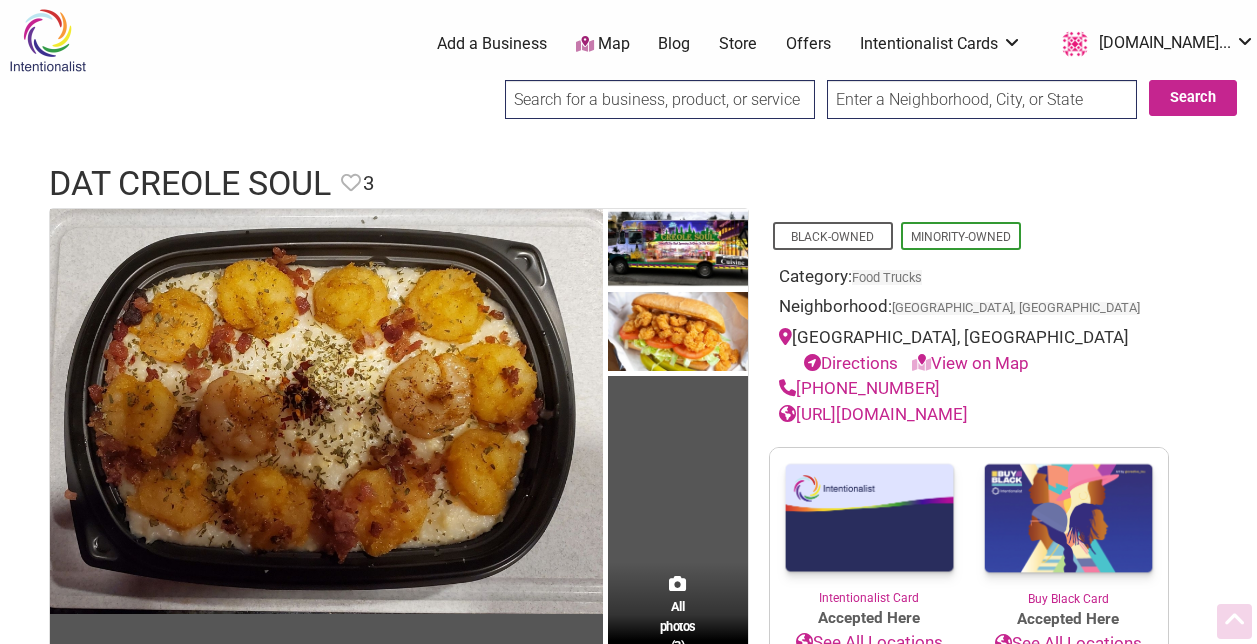 scroll, scrollTop: 1075, scrollLeft: 0, axis: vertical 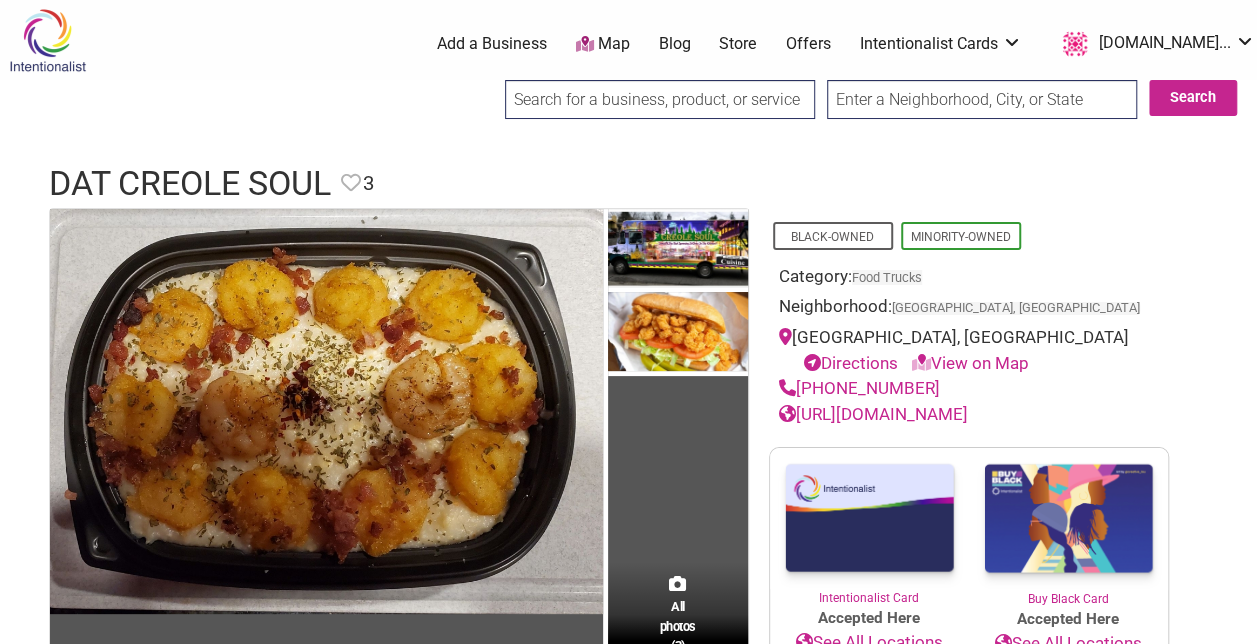 click on "Add a Business" at bounding box center [492, 44] 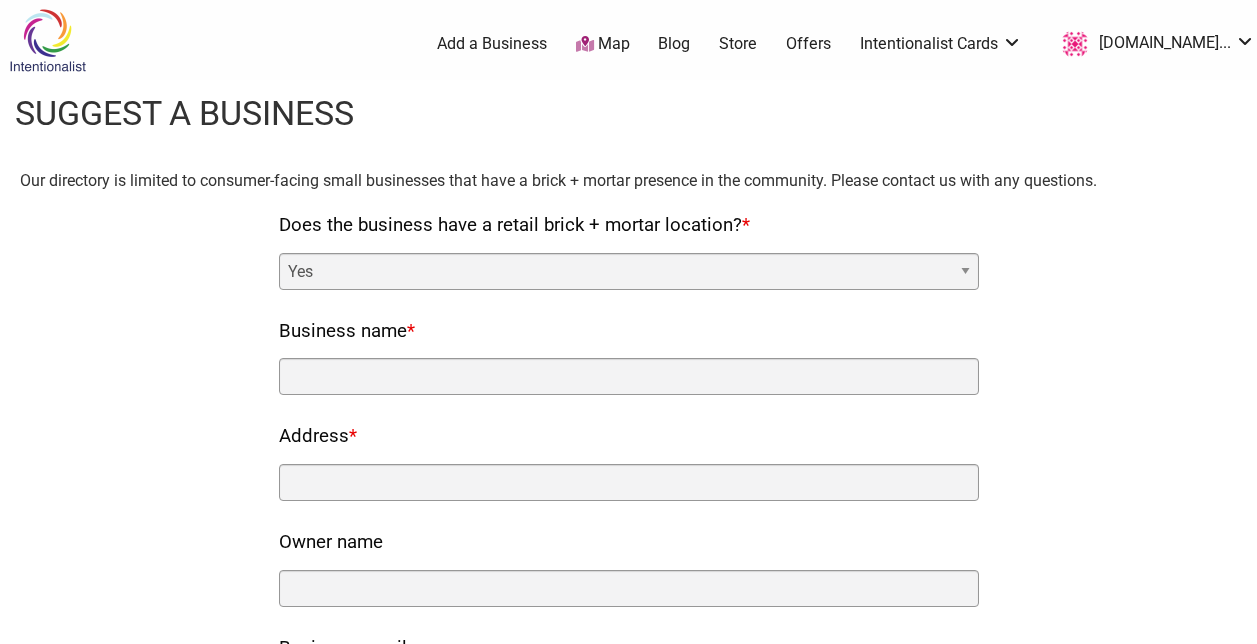 scroll, scrollTop: 0, scrollLeft: 0, axis: both 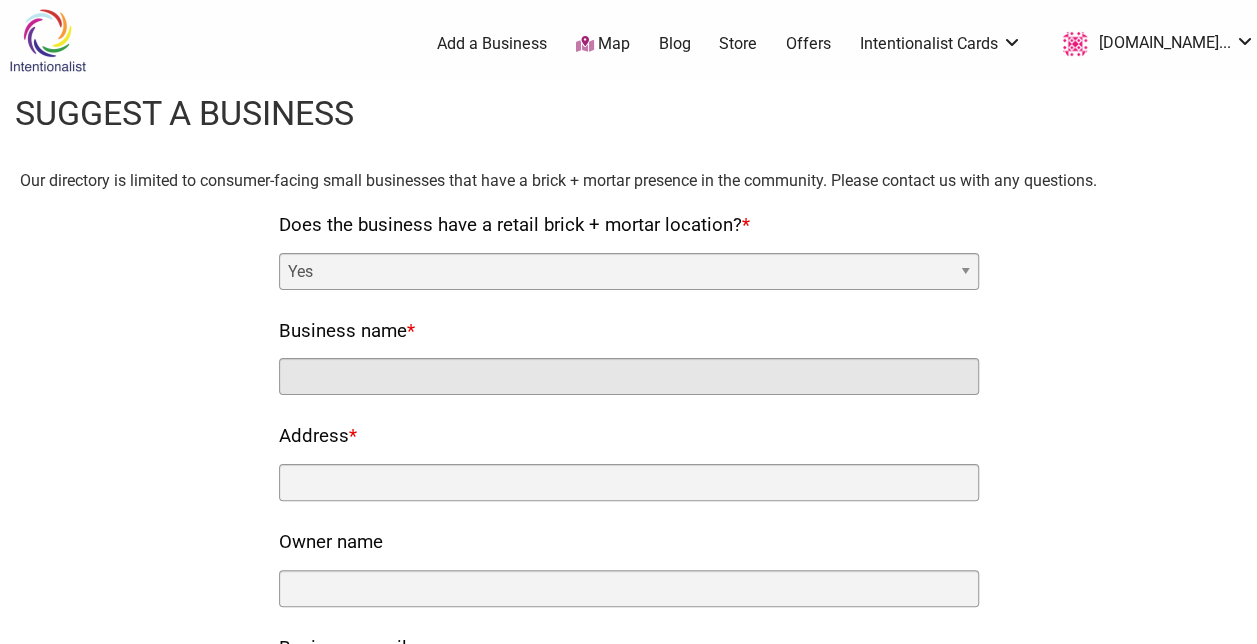 click on "Business name  *" at bounding box center (629, 376) 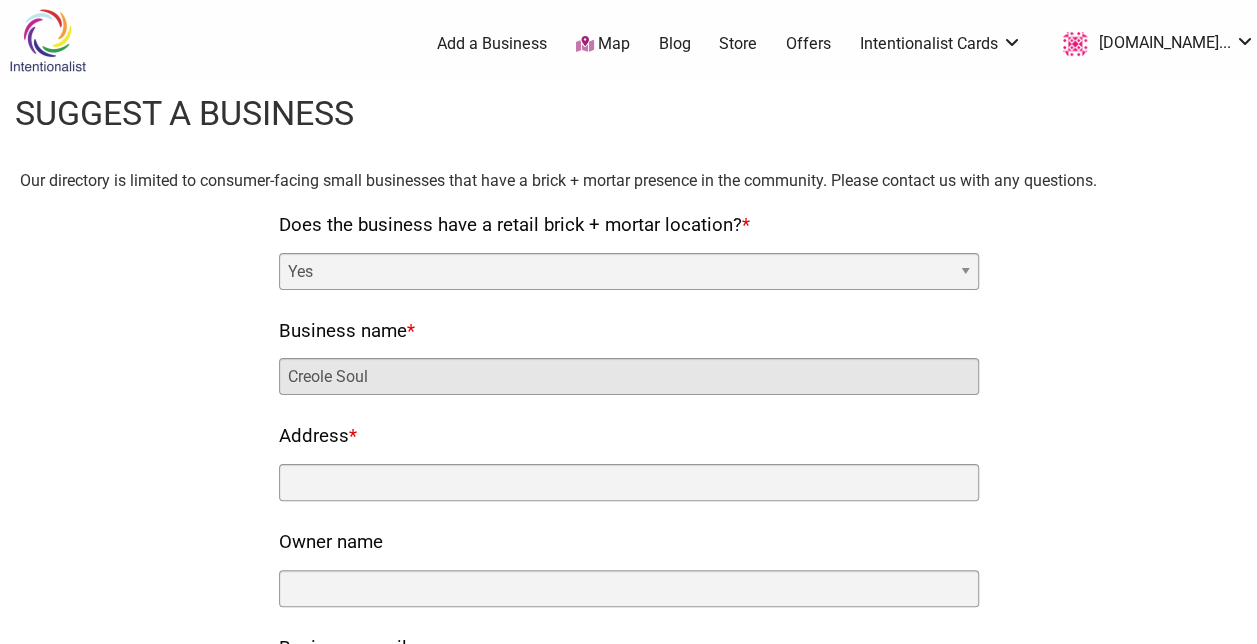 type on "Creole Soul" 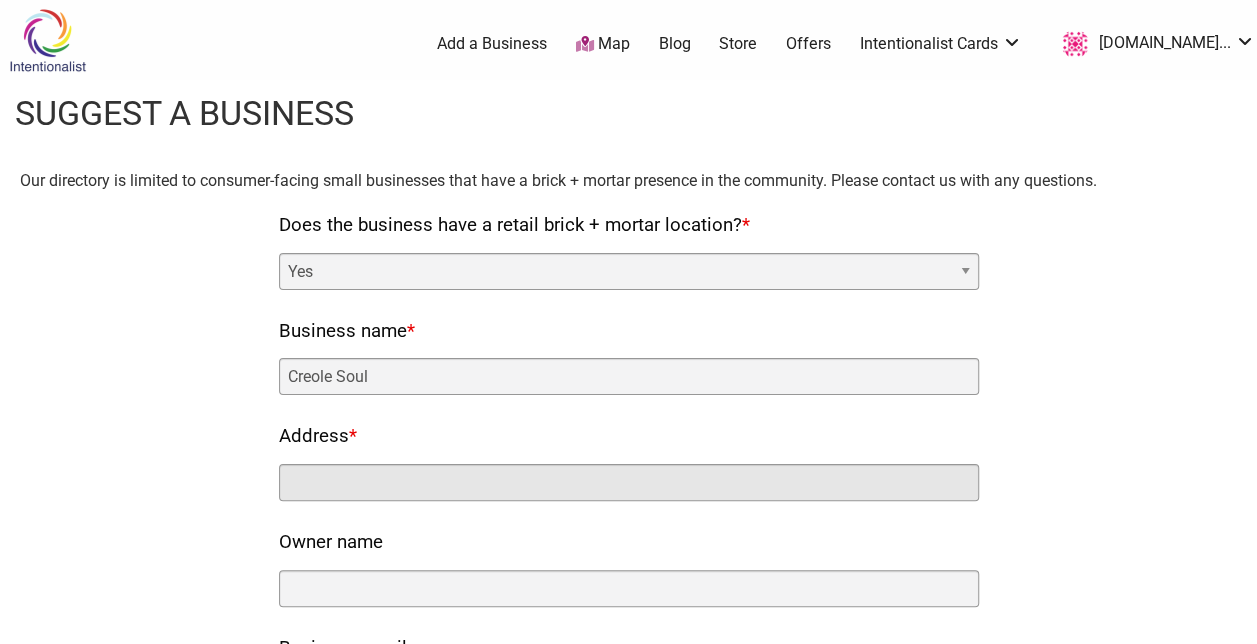 click on "Address  *" at bounding box center [629, 482] 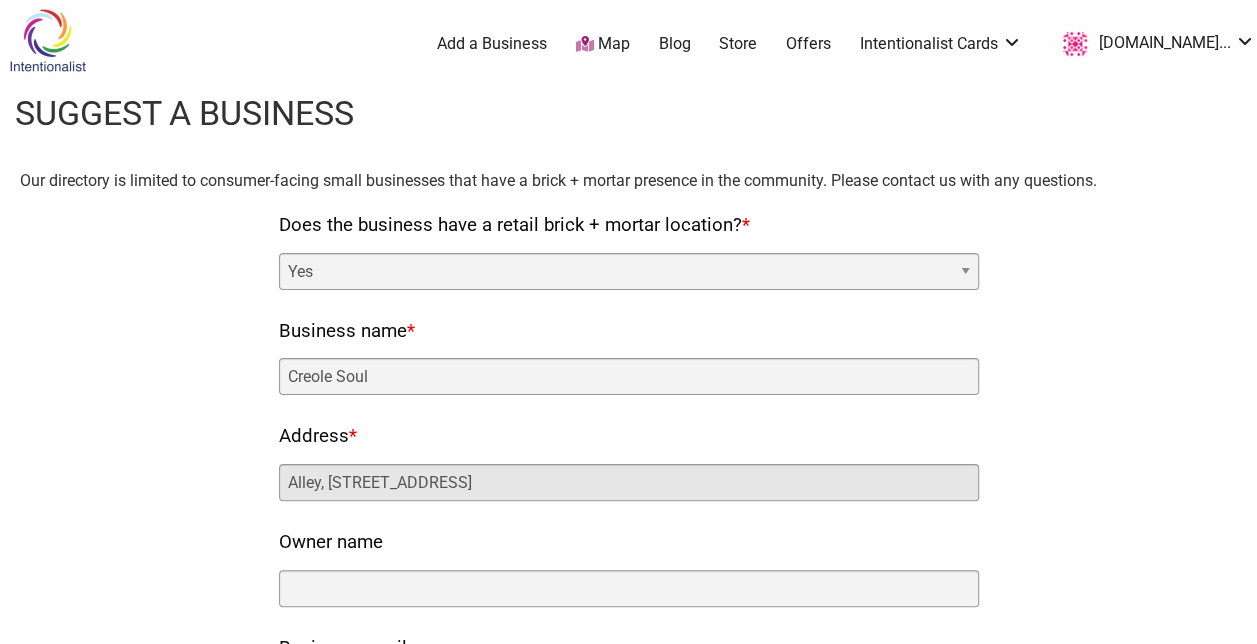 drag, startPoint x: 328, startPoint y: 482, endPoint x: 201, endPoint y: 474, distance: 127.25172 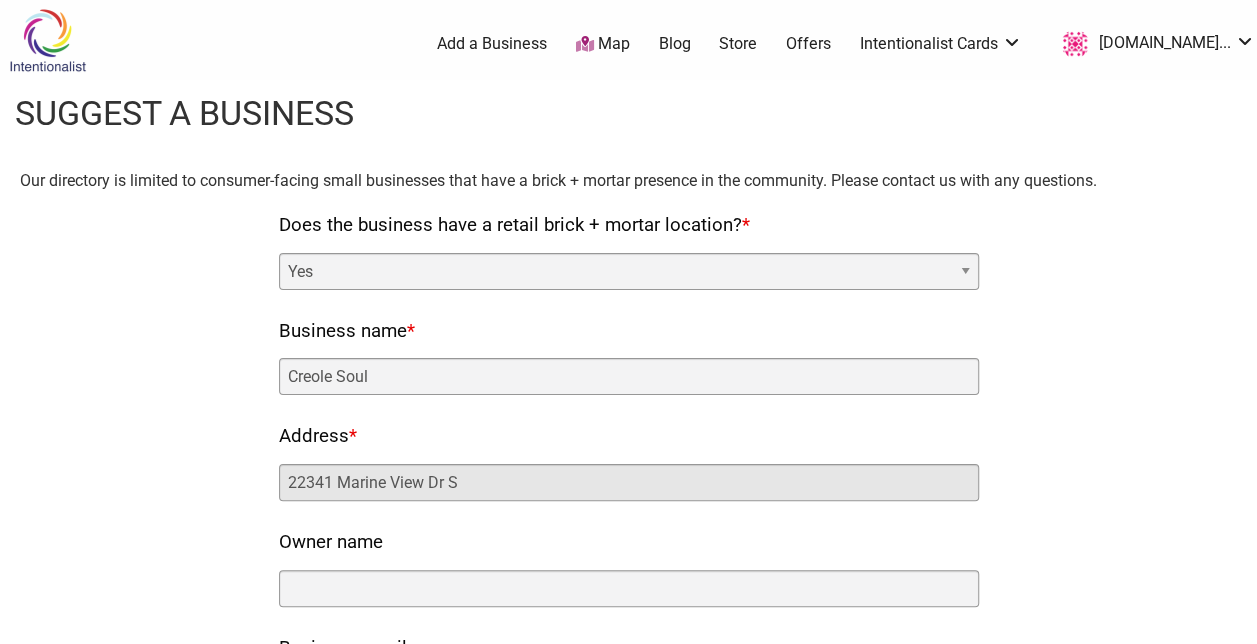 click on "22341 Marine View Dr S" at bounding box center (629, 482) 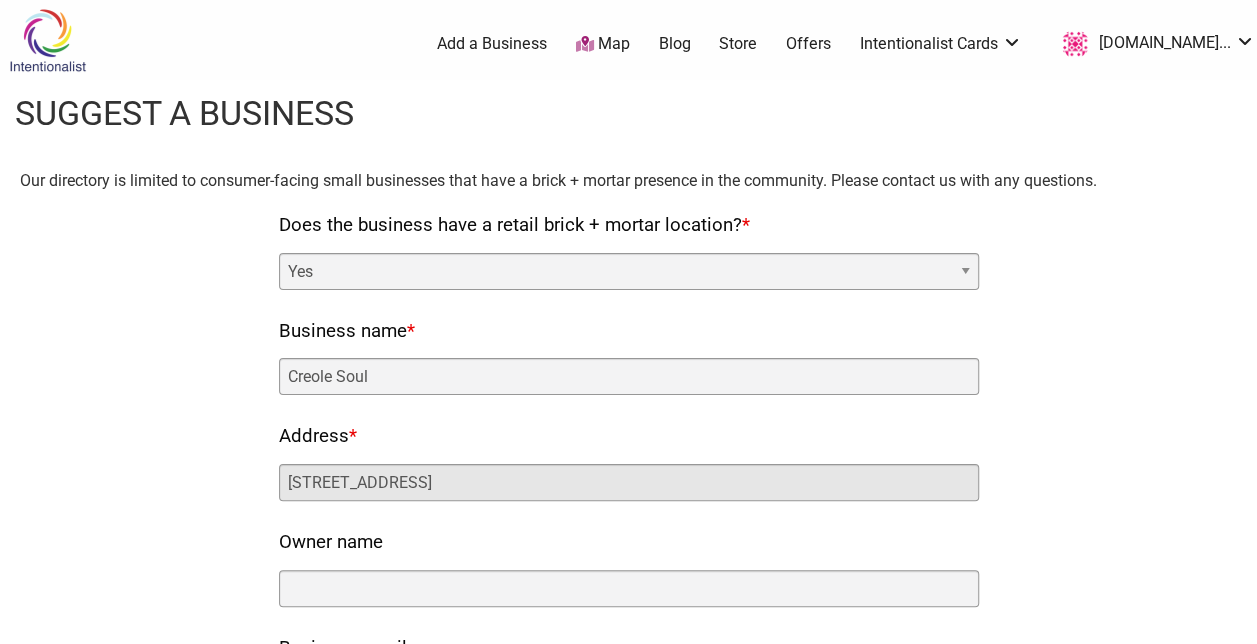 type on "[STREET_ADDRESS]" 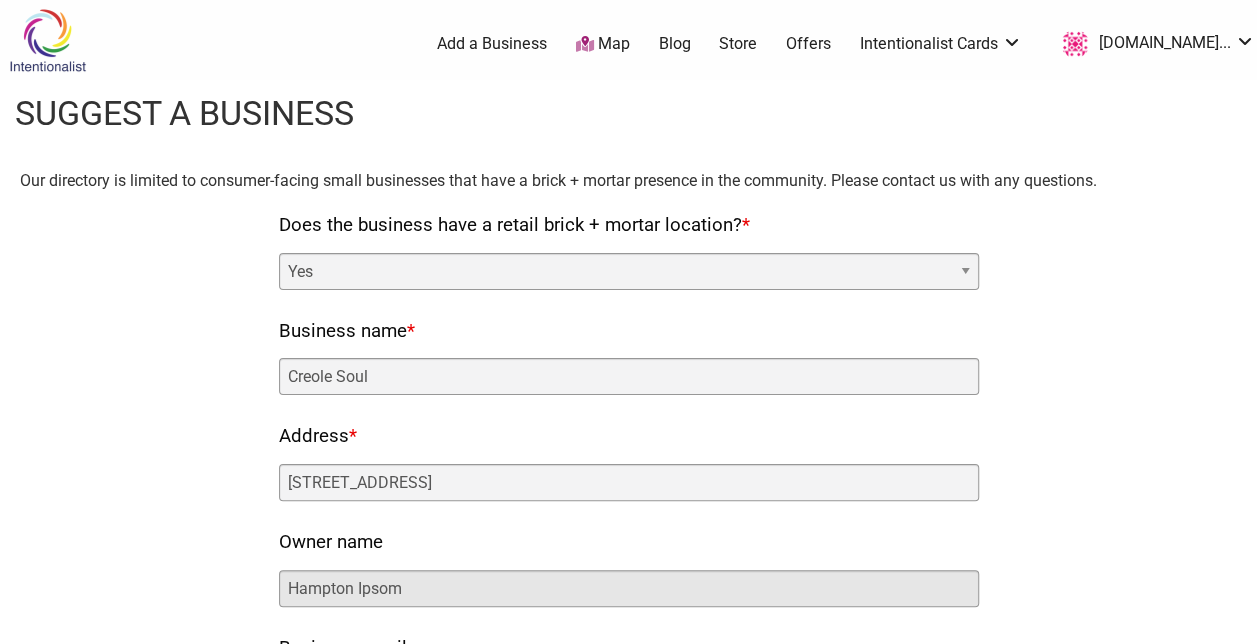 click on "Hampton Ipsom" at bounding box center [629, 588] 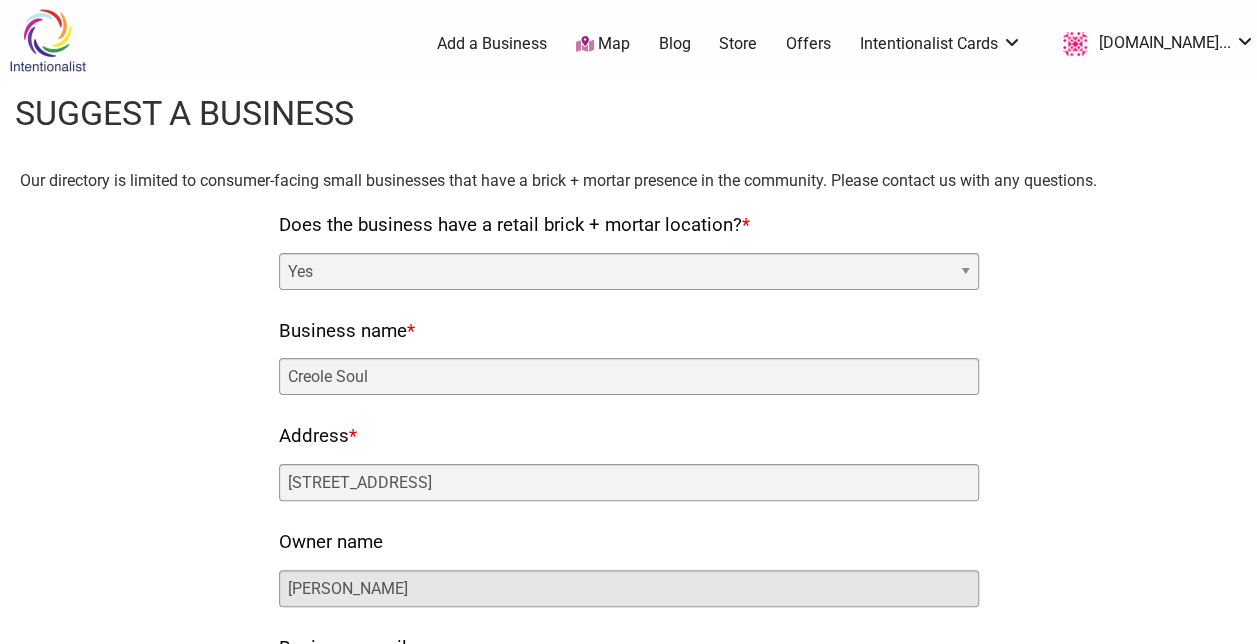 type on "[PERSON_NAME]" 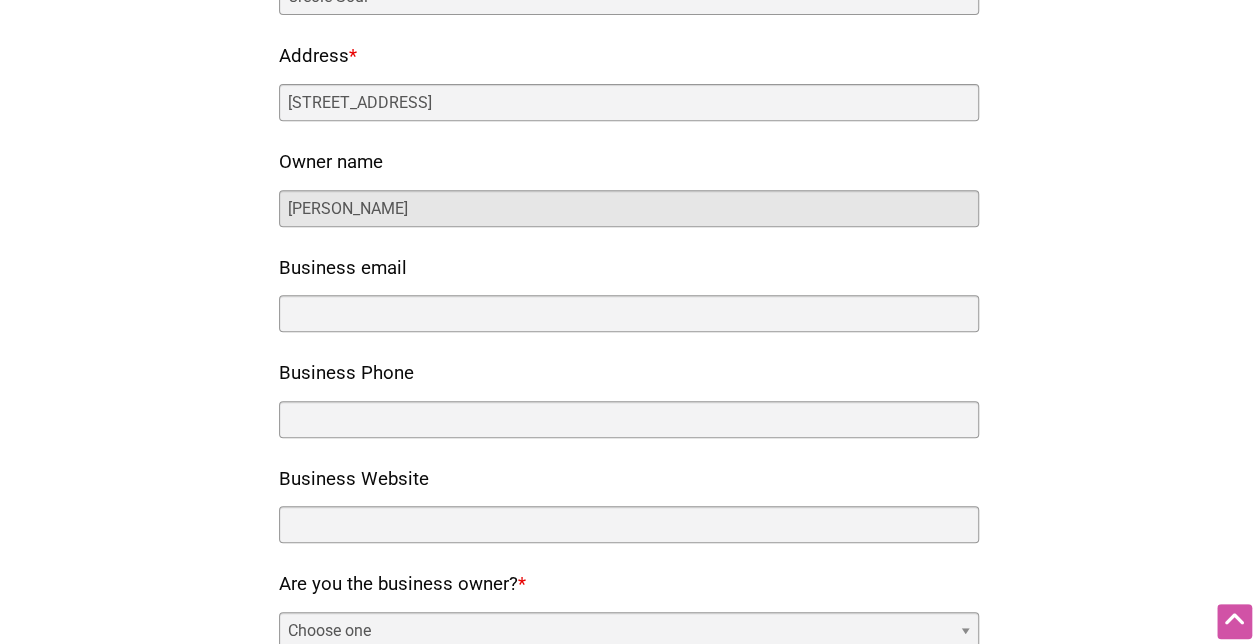 scroll, scrollTop: 389, scrollLeft: 0, axis: vertical 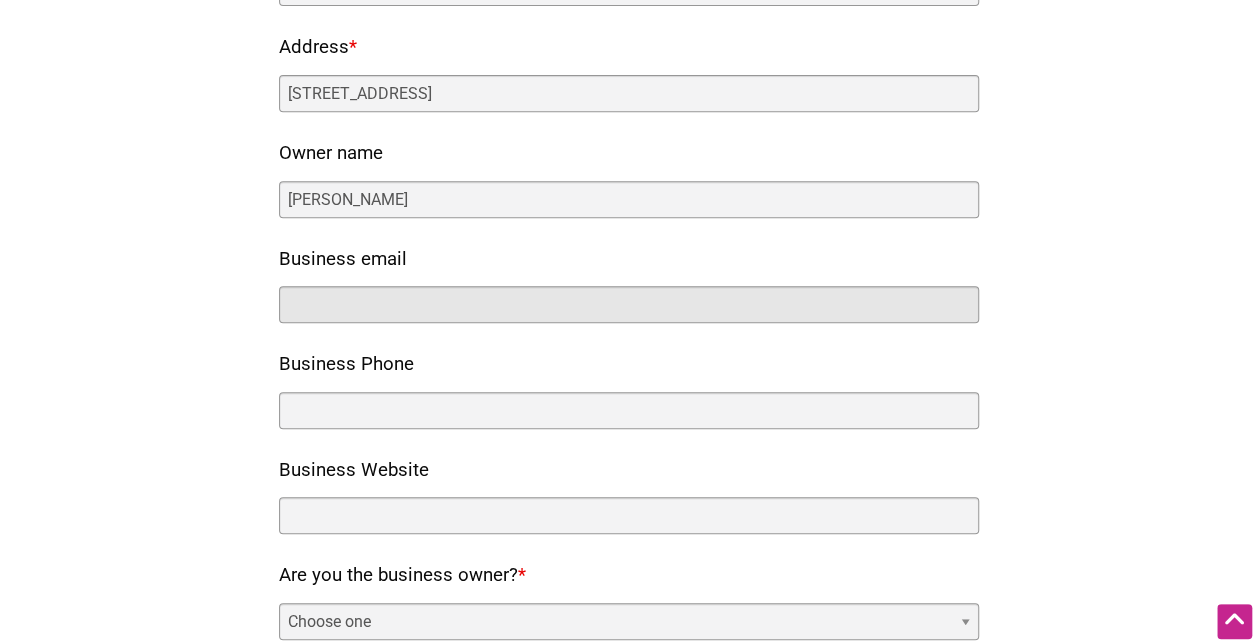 click on "Business email" at bounding box center (629, 304) 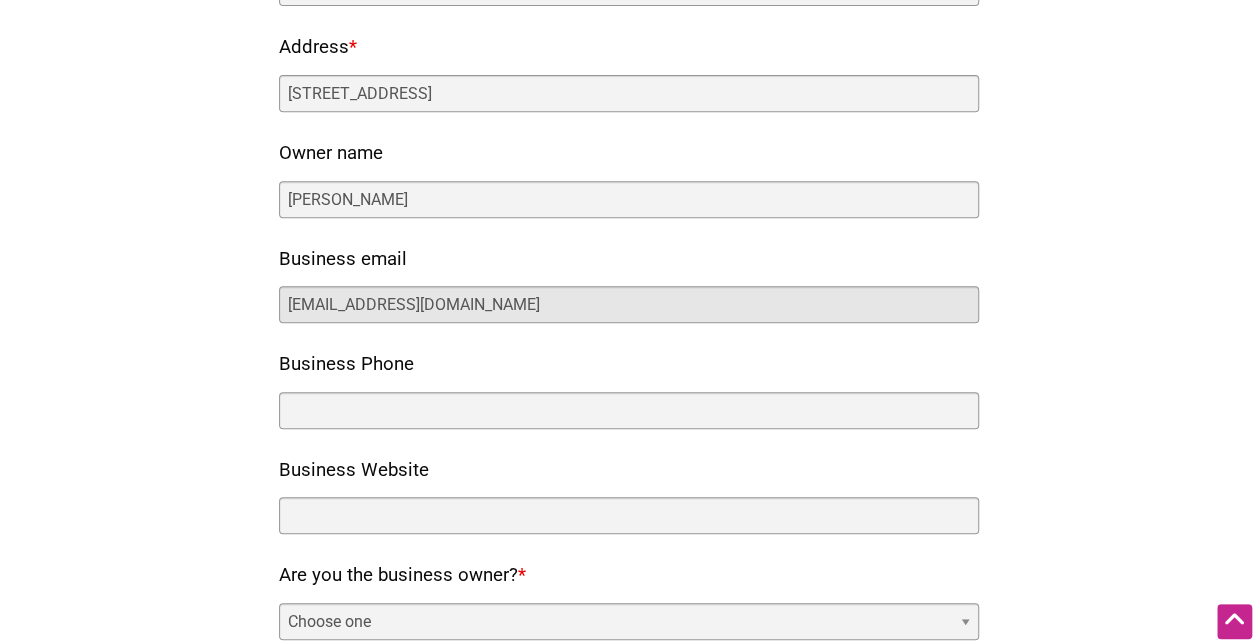 type on "[EMAIL_ADDRESS][DOMAIN_NAME]" 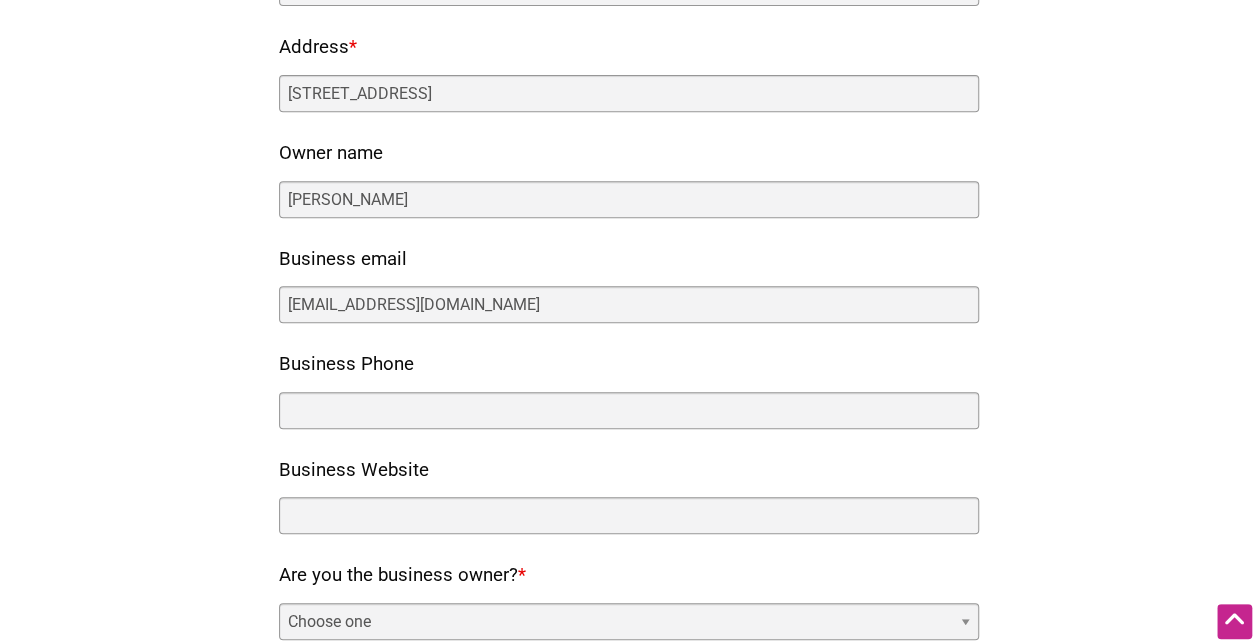 click on "Choose one
Yes
No" at bounding box center [629, 621] 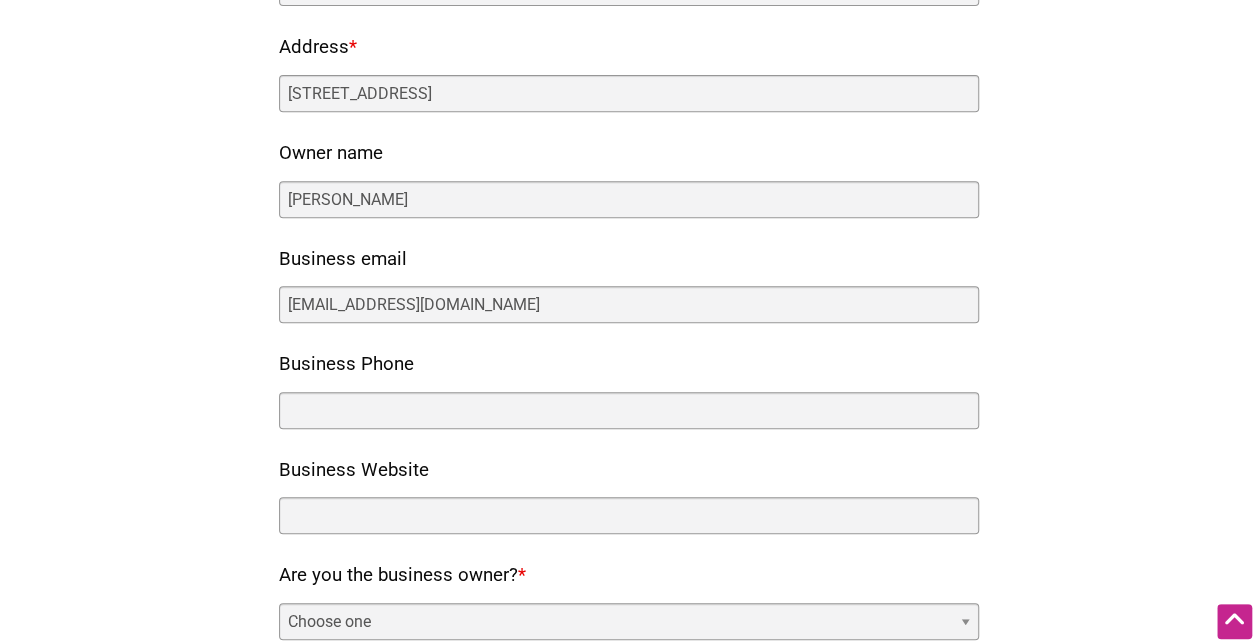 select on "no" 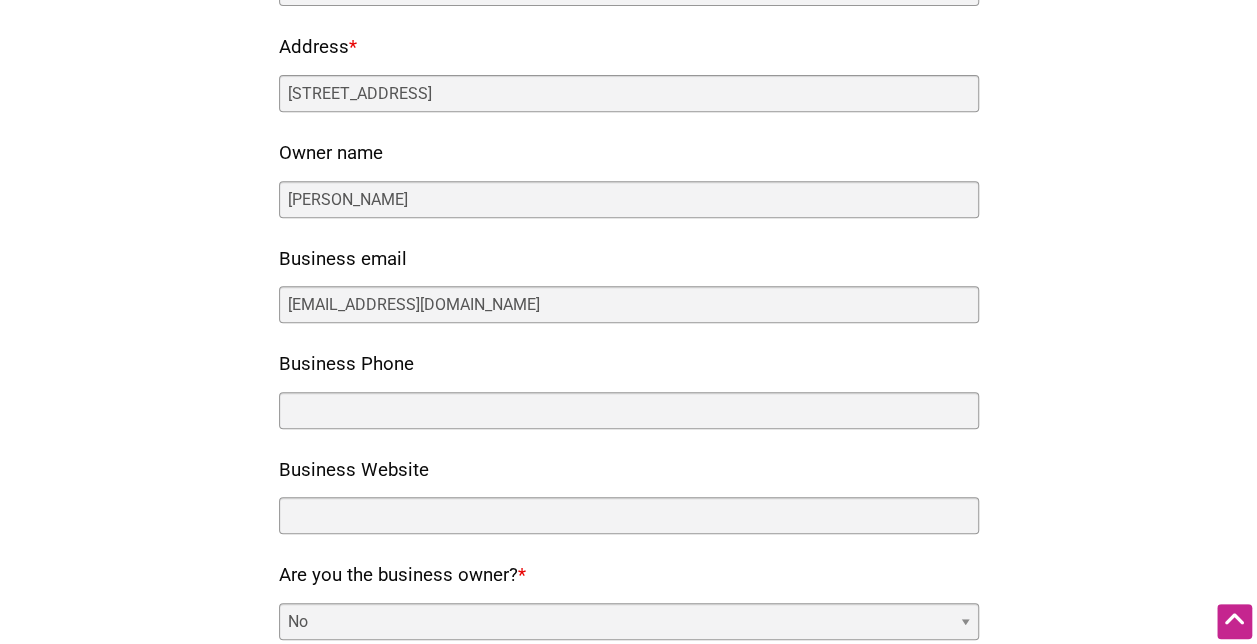click on "Choose one
Yes
No" at bounding box center [629, 621] 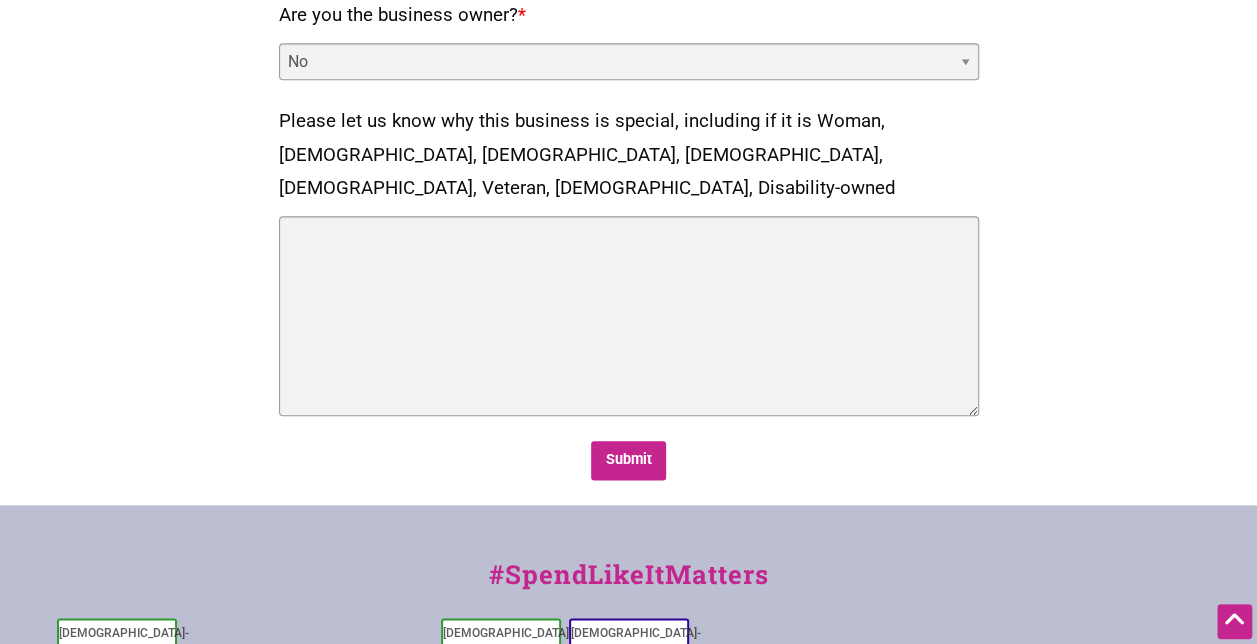 scroll, scrollTop: 947, scrollLeft: 0, axis: vertical 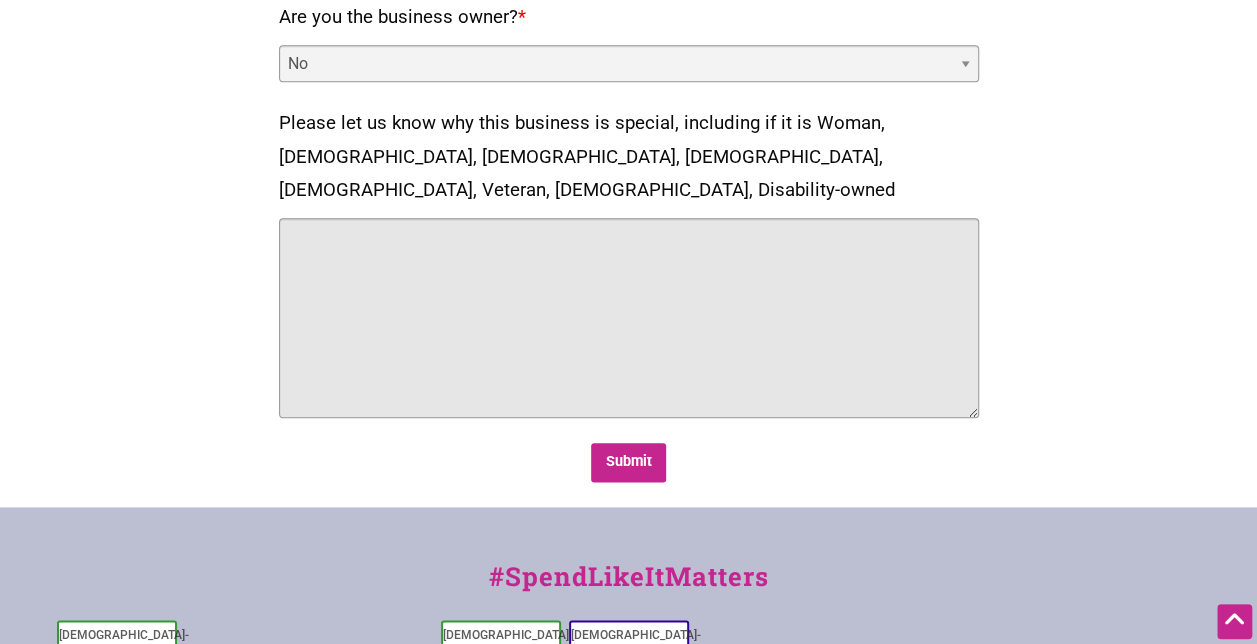 click on "Please let us know why this business is special, including if it is Woman, [DEMOGRAPHIC_DATA], [DEMOGRAPHIC_DATA], [DEMOGRAPHIC_DATA], [DEMOGRAPHIC_DATA], Veteran, [DEMOGRAPHIC_DATA], Disability-owned" at bounding box center [629, 318] 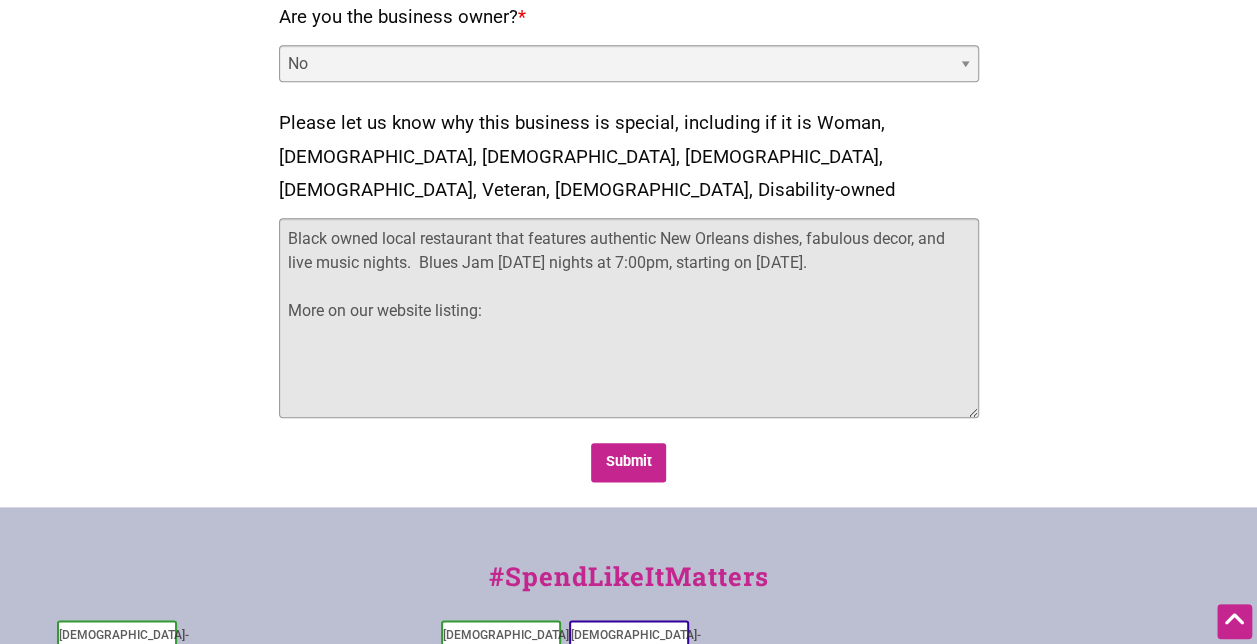 paste on "[URL][DOMAIN_NAME]" 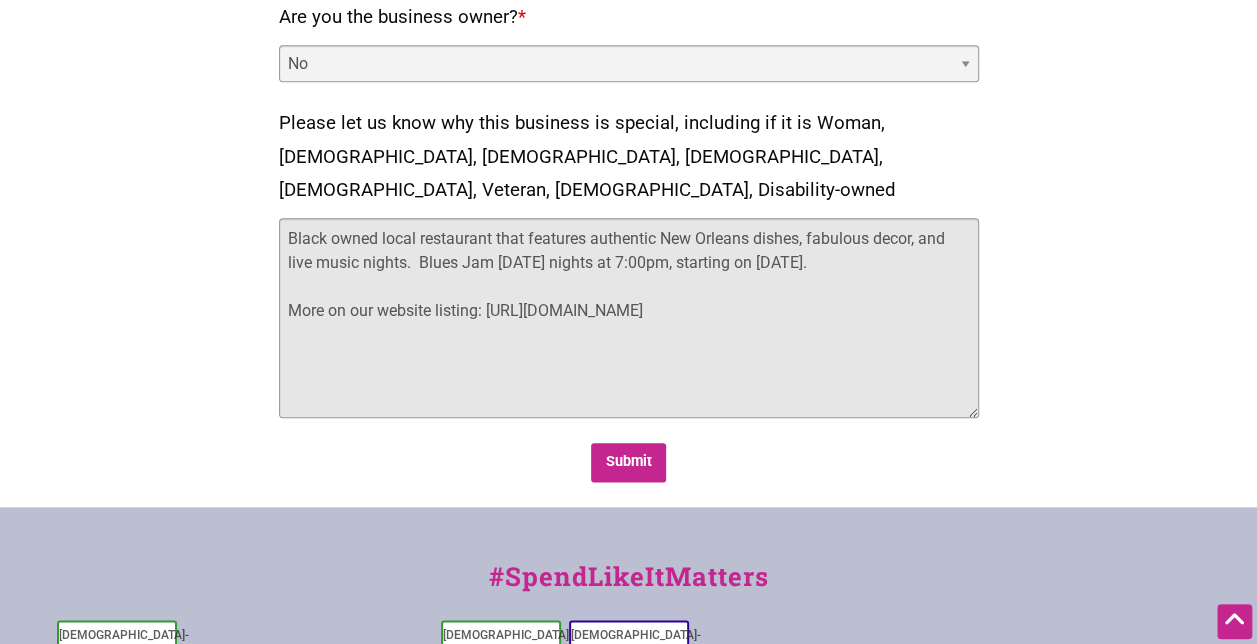 click on "Black owned local restaurant that features authentic New Orleans dishes, fabulous decor, and live music nights.  Blues Jam [DATE] nights at 7:00pm, starting on [DATE].
More on our website listing: [URL][DOMAIN_NAME]" at bounding box center [629, 318] 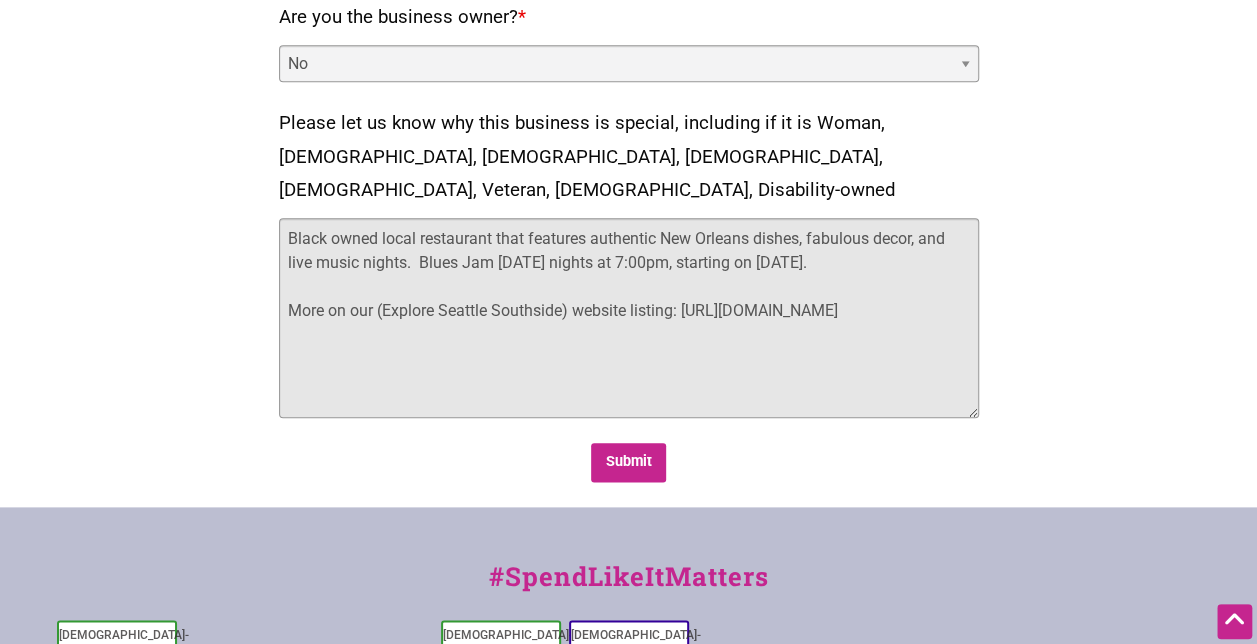 click on "Black owned local restaurant that features authentic New Orleans dishes, fabulous decor, and live music nights.  Blues Jam [DATE] nights at 7:00pm, starting on [DATE].
More on our (Explore Seattle Southside) website listing: [URL][DOMAIN_NAME]" at bounding box center [629, 318] 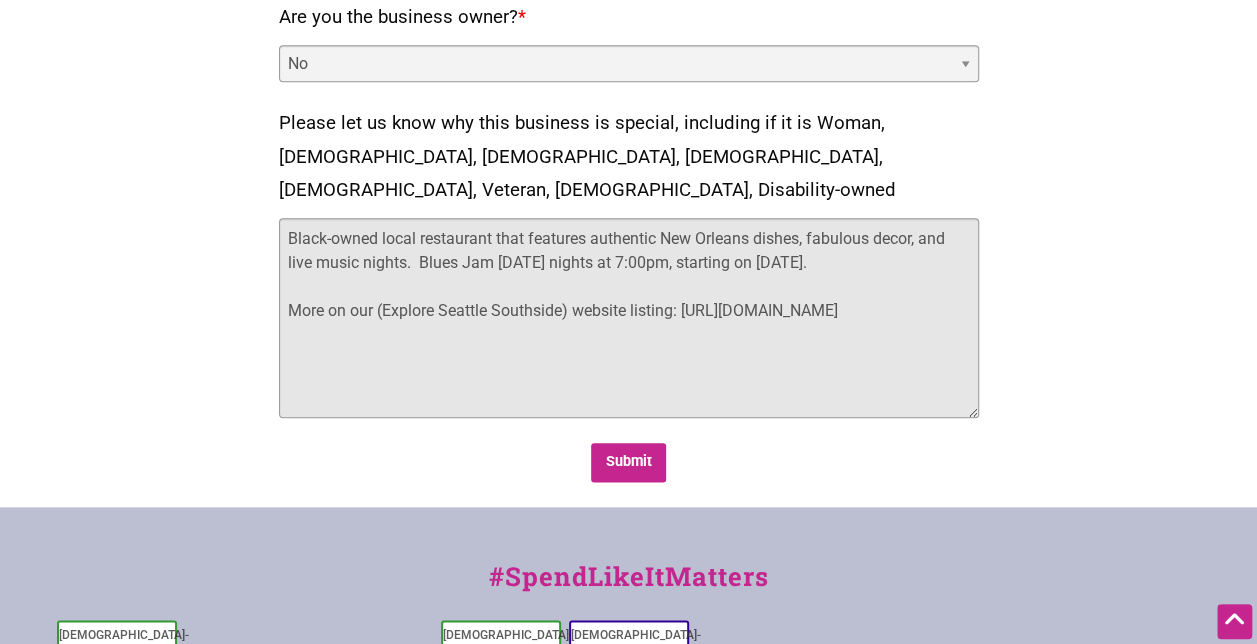 click on "Black-owned local restaurant that features authentic New Orleans dishes, fabulous decor, and live music nights.  Blues Jam [DATE] nights at 7:00pm, starting on [DATE].
More on our (Explore Seattle Southside) website listing: [URL][DOMAIN_NAME]" at bounding box center (629, 318) 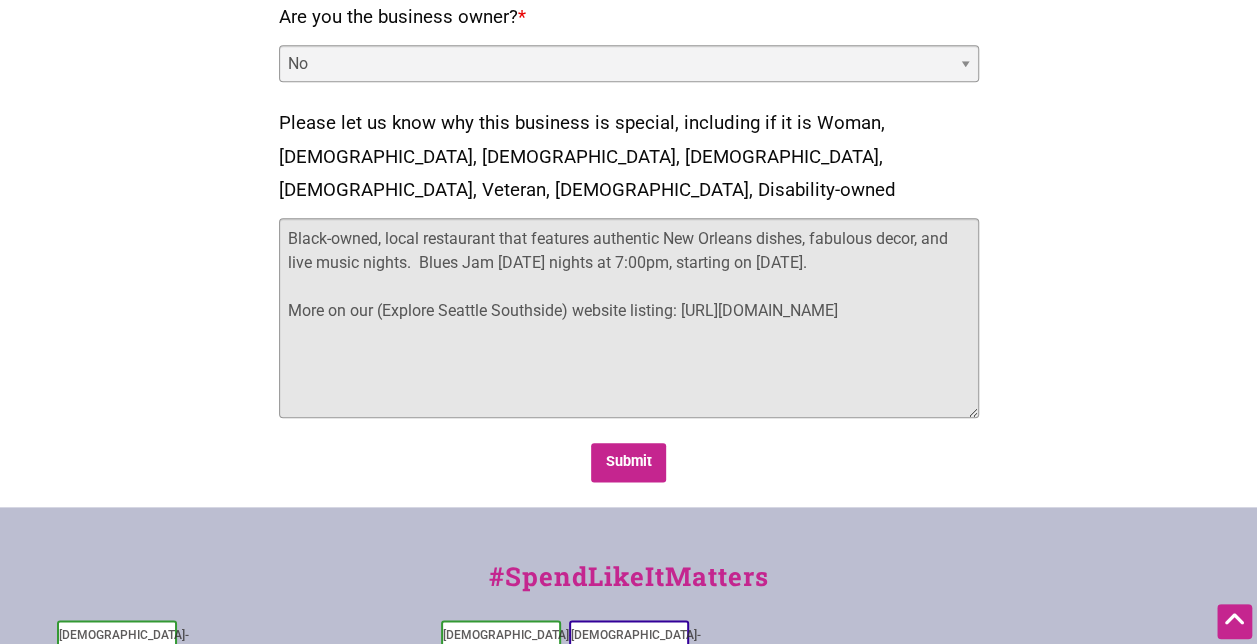 click on "Black-owned, local restaurant that features authentic New Orleans dishes, fabulous decor, and live music nights.  Blues Jam [DATE] nights at 7:00pm, starting on [DATE].
More on our (Explore Seattle Southside) website listing: [URL][DOMAIN_NAME]" at bounding box center [629, 318] 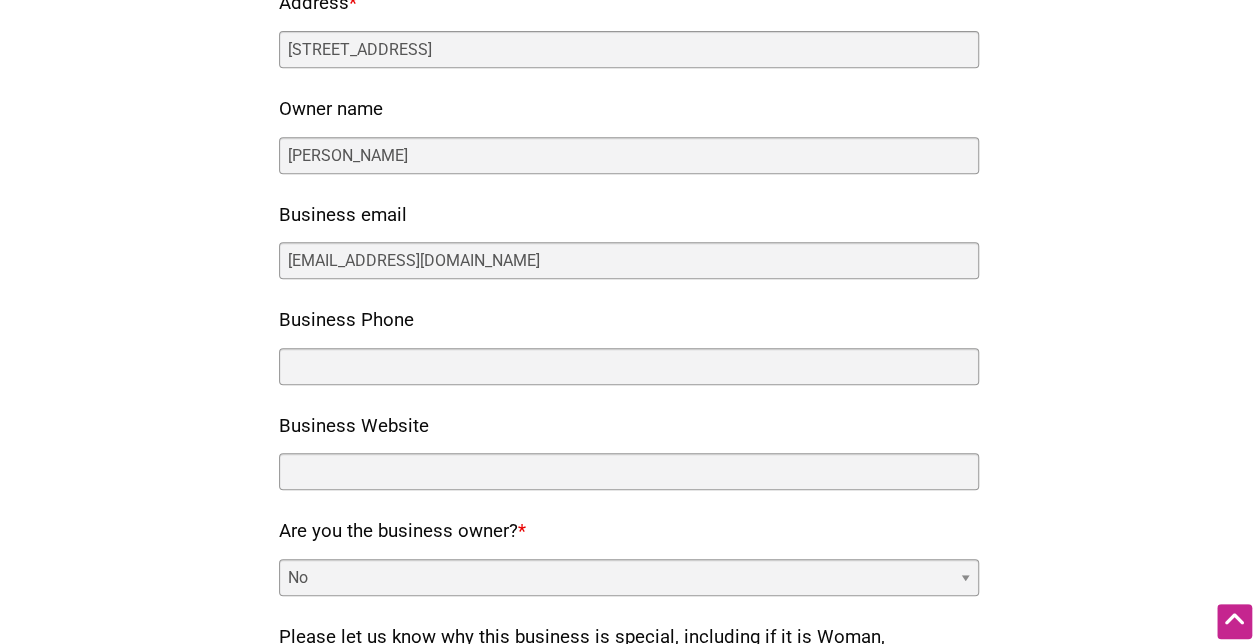 scroll, scrollTop: 425, scrollLeft: 0, axis: vertical 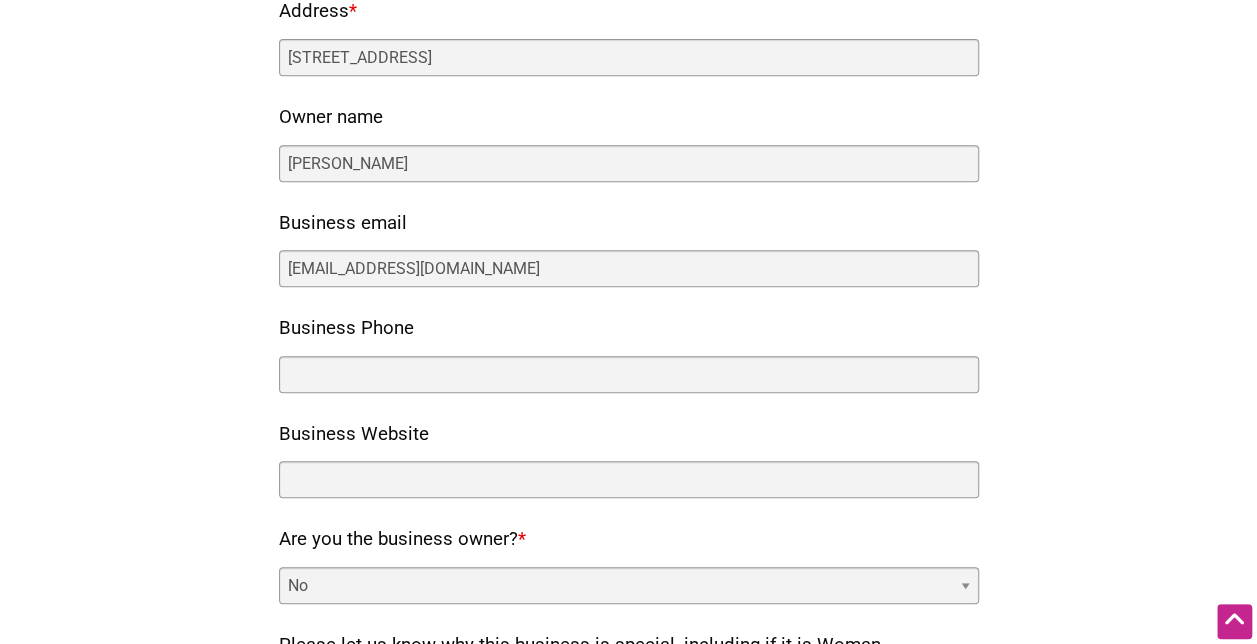 type on "Black-owned, local restaurant that features authentic New Orleans dishes, fabulous decor, and live music nights.  Blues Jam [DATE] nights at 7:00pm, starting on [DATE].
More on our (Explore Seattle Southside) website listing: [URL][DOMAIN_NAME]
I see that there is a profile for [PERSON_NAME] food truck, but I am hoping there can be one for the brick and mortar restaurant in [GEOGRAPHIC_DATA] as well! :)" 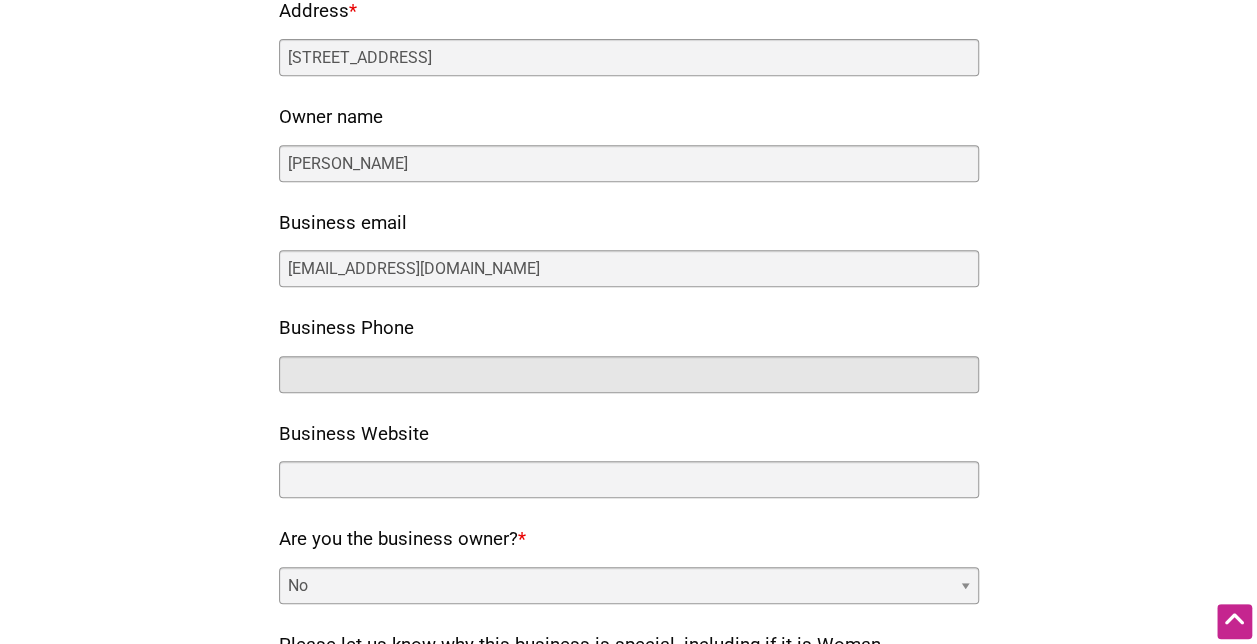 click on "Business Phone" at bounding box center (629, 374) 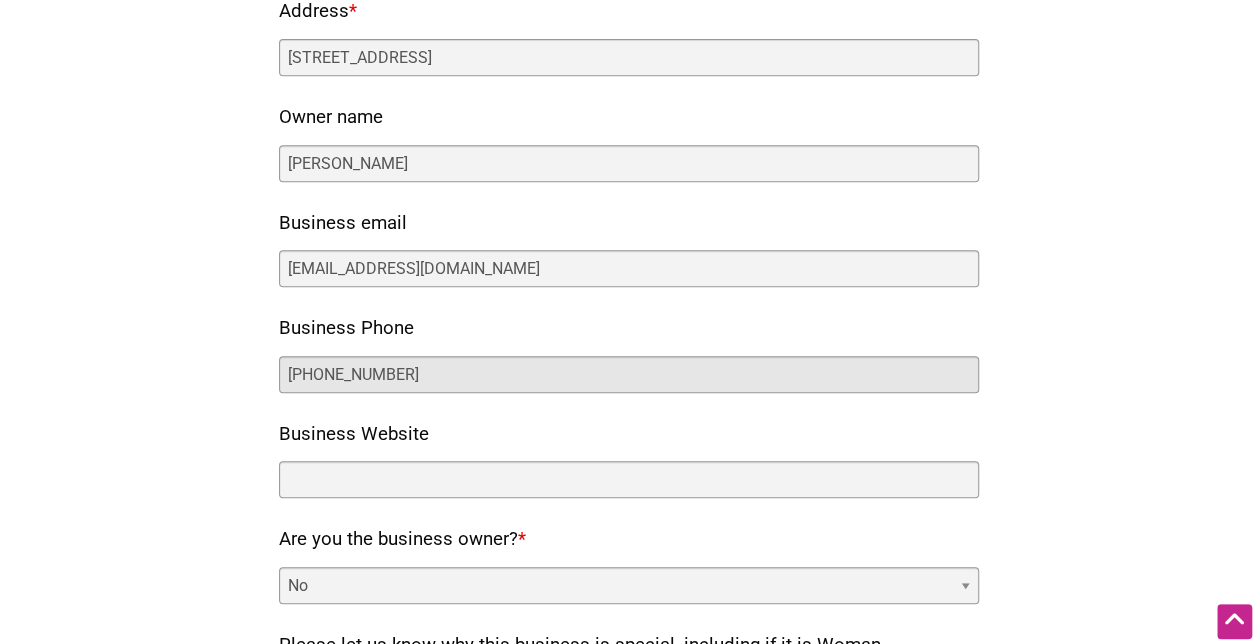 click on "[PHONE_NUMBER]" at bounding box center [629, 374] 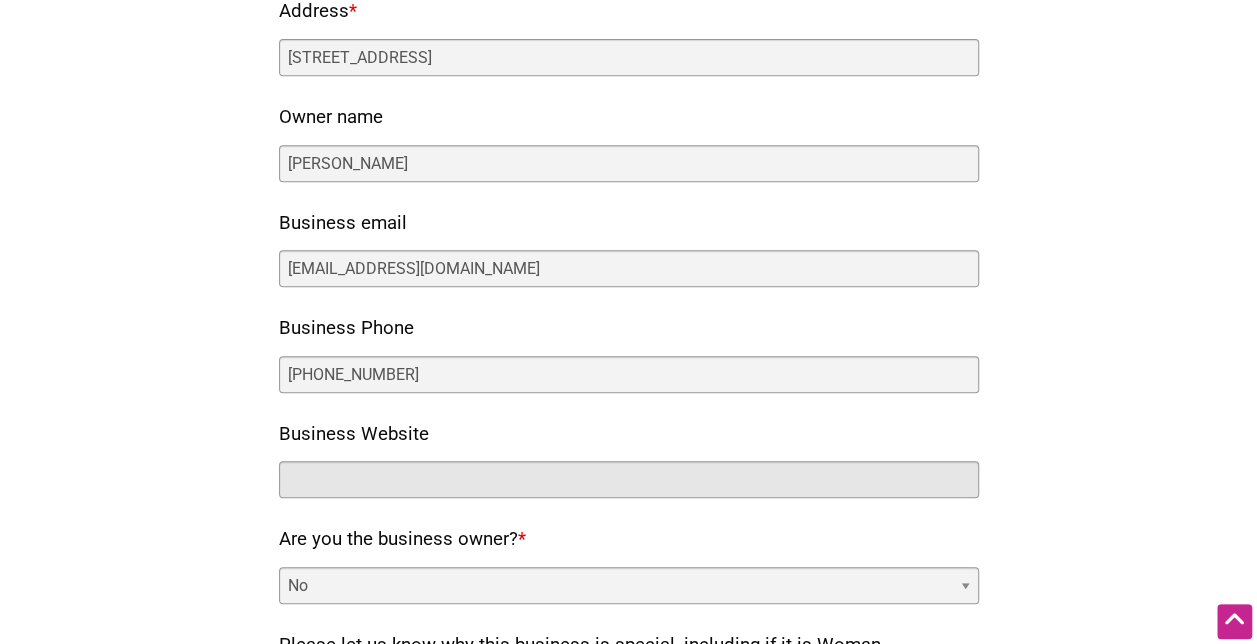 click on "Business Website" at bounding box center [629, 479] 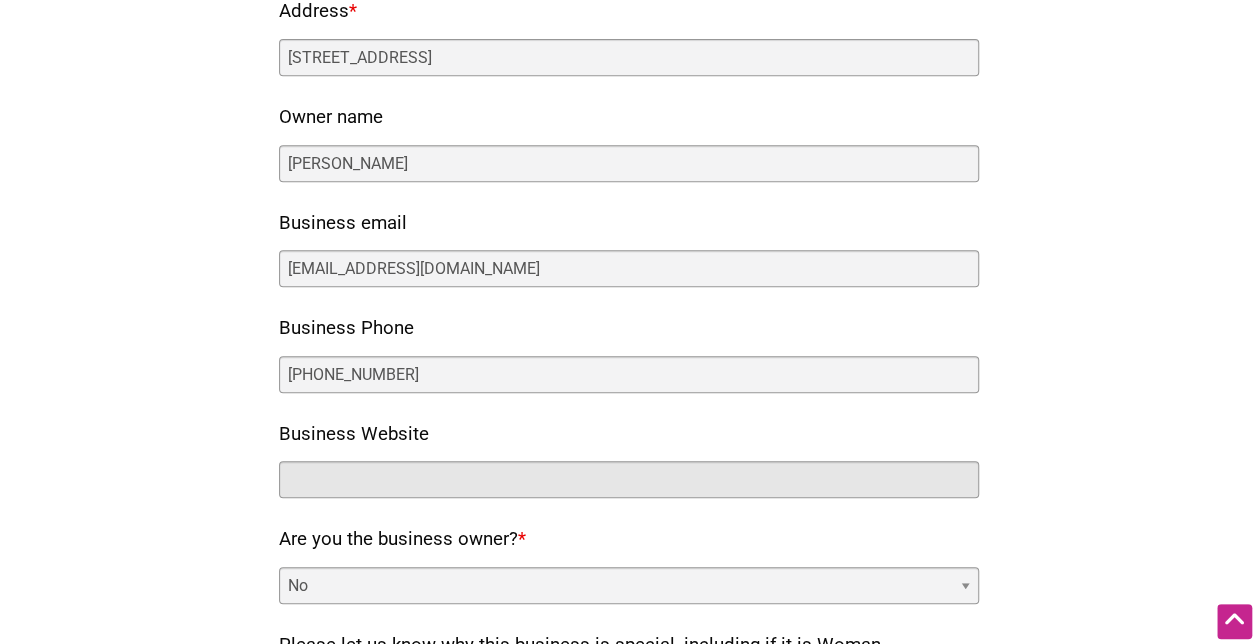 paste on "[DOMAIN_NAME]" 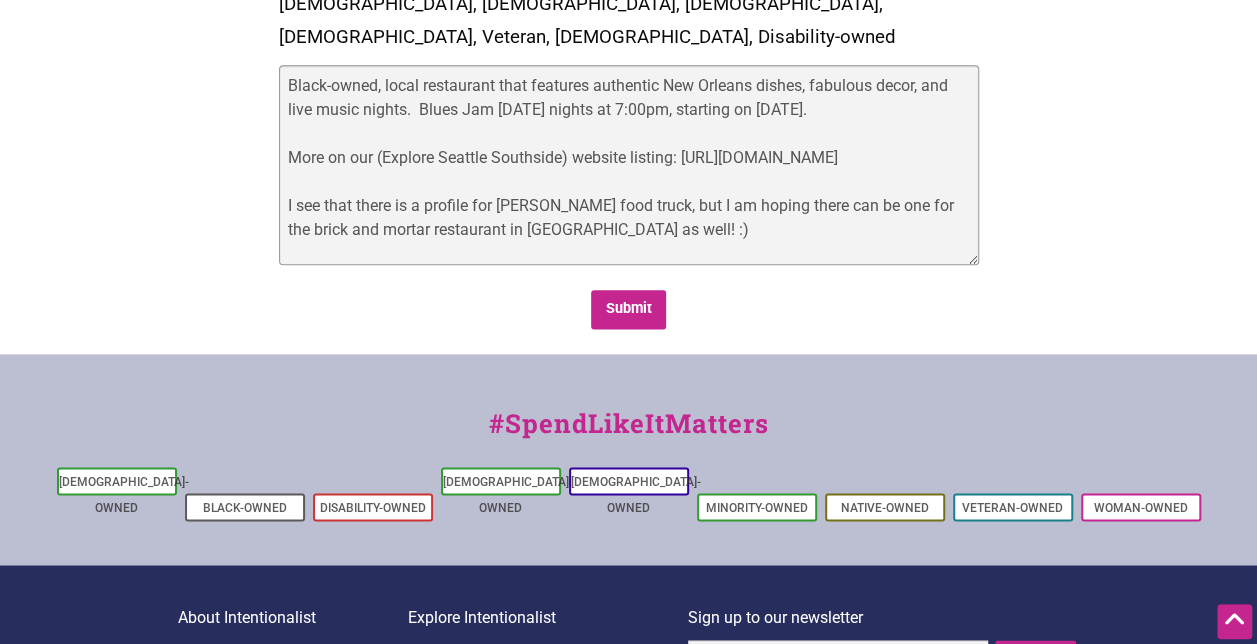 scroll, scrollTop: 1068, scrollLeft: 0, axis: vertical 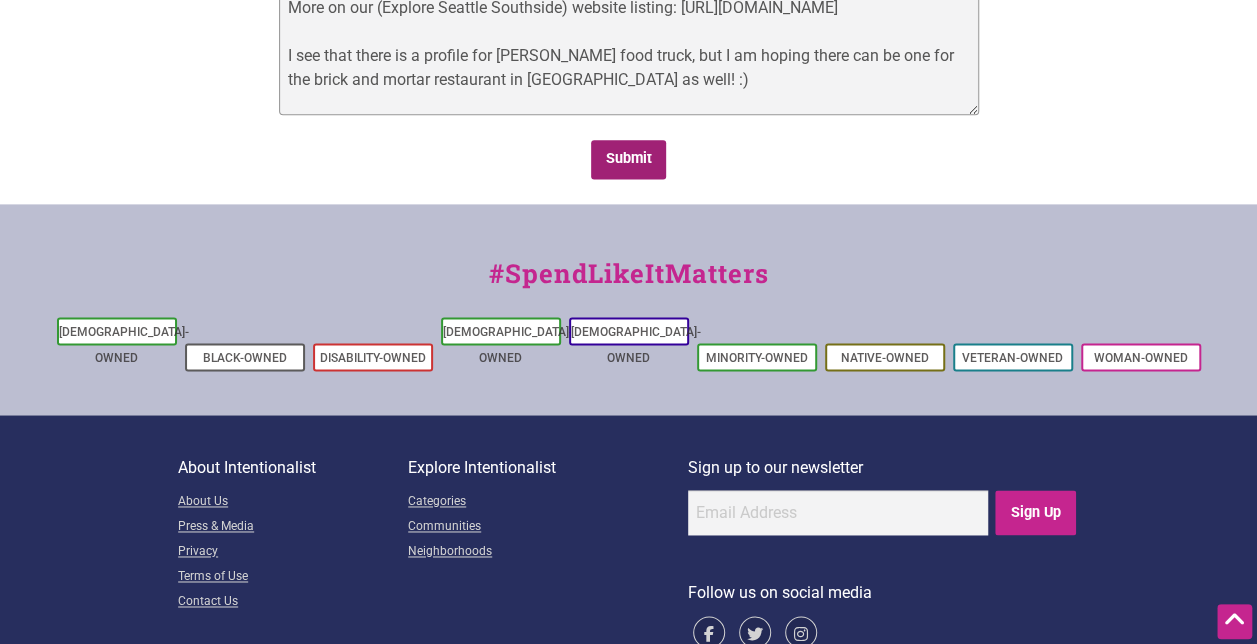 type on "[DOMAIN_NAME]" 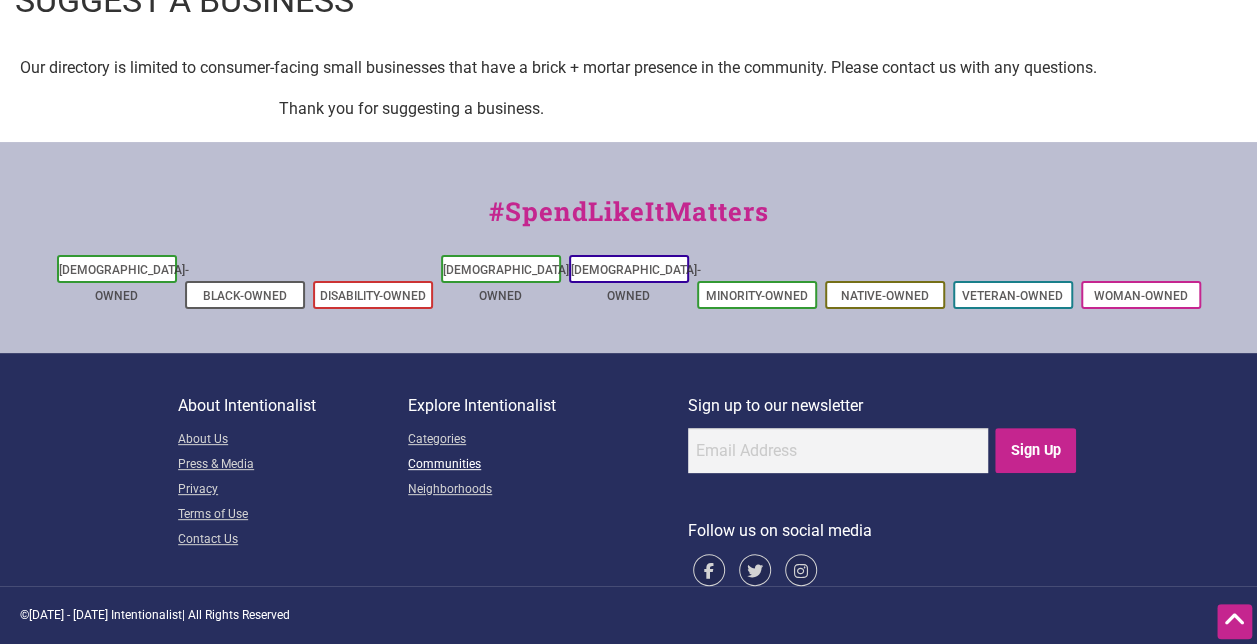 scroll, scrollTop: 0, scrollLeft: 0, axis: both 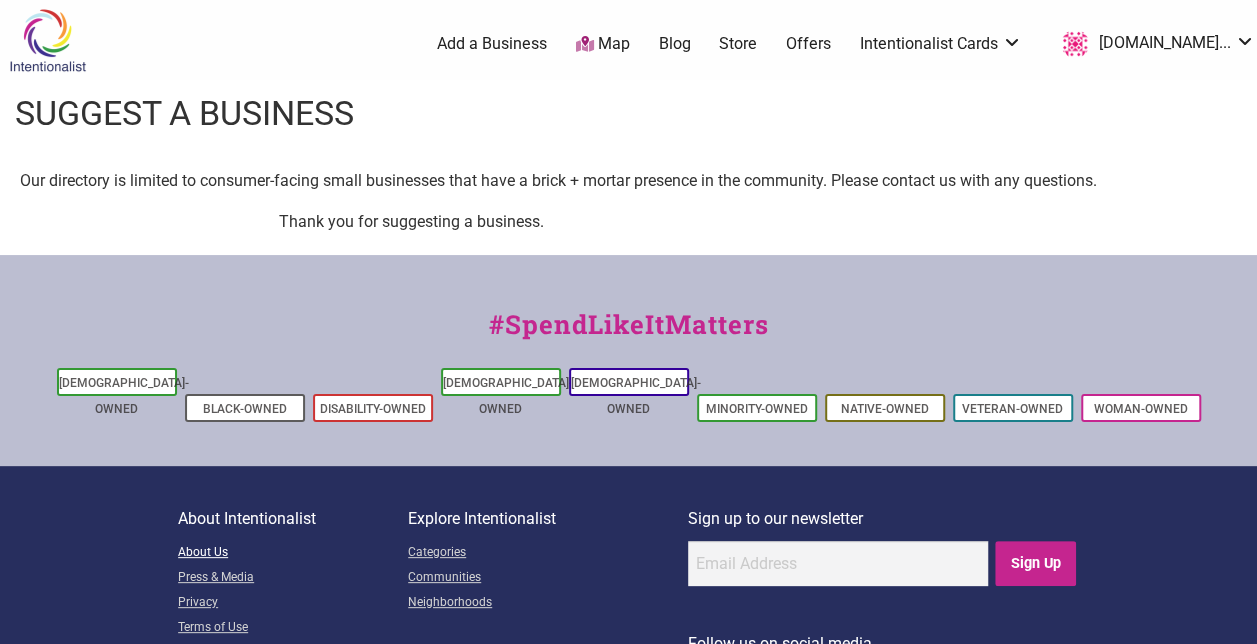 click on "About Us" at bounding box center [293, 553] 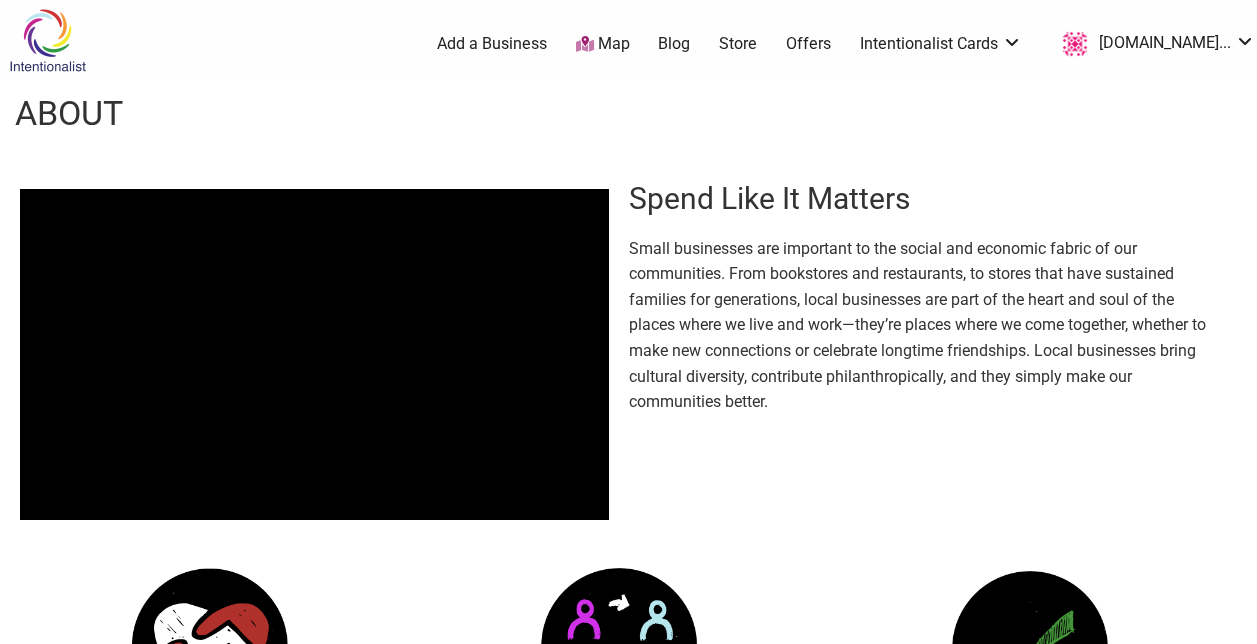 scroll, scrollTop: 0, scrollLeft: 0, axis: both 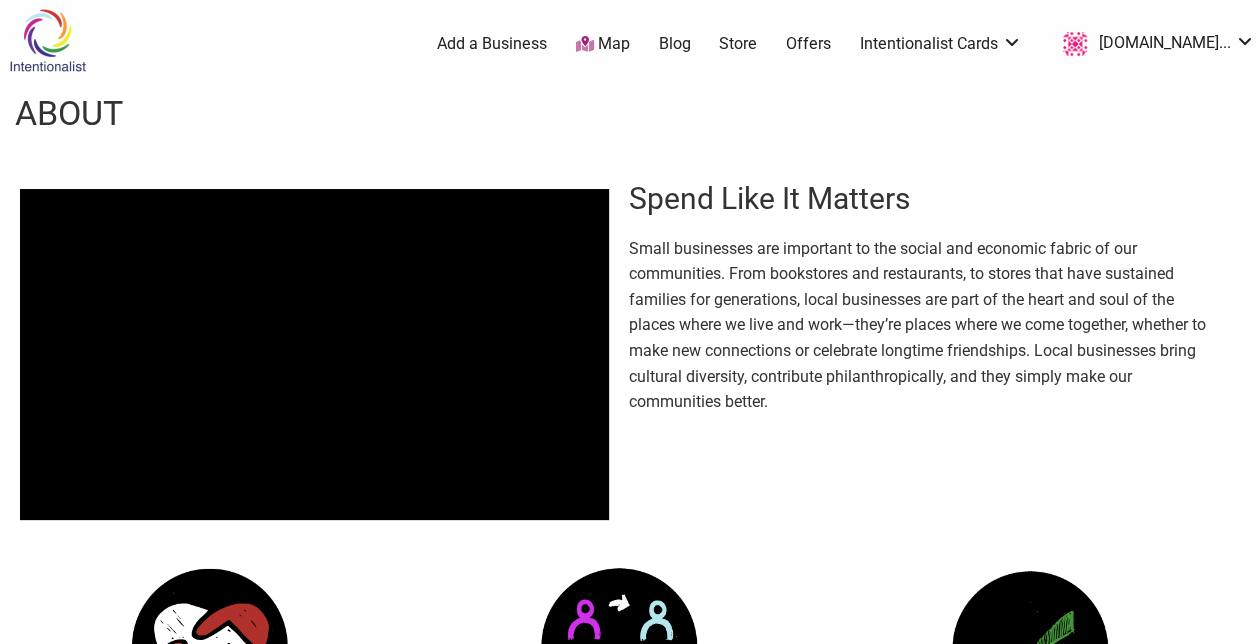 click on "Add a Business" at bounding box center [492, 44] 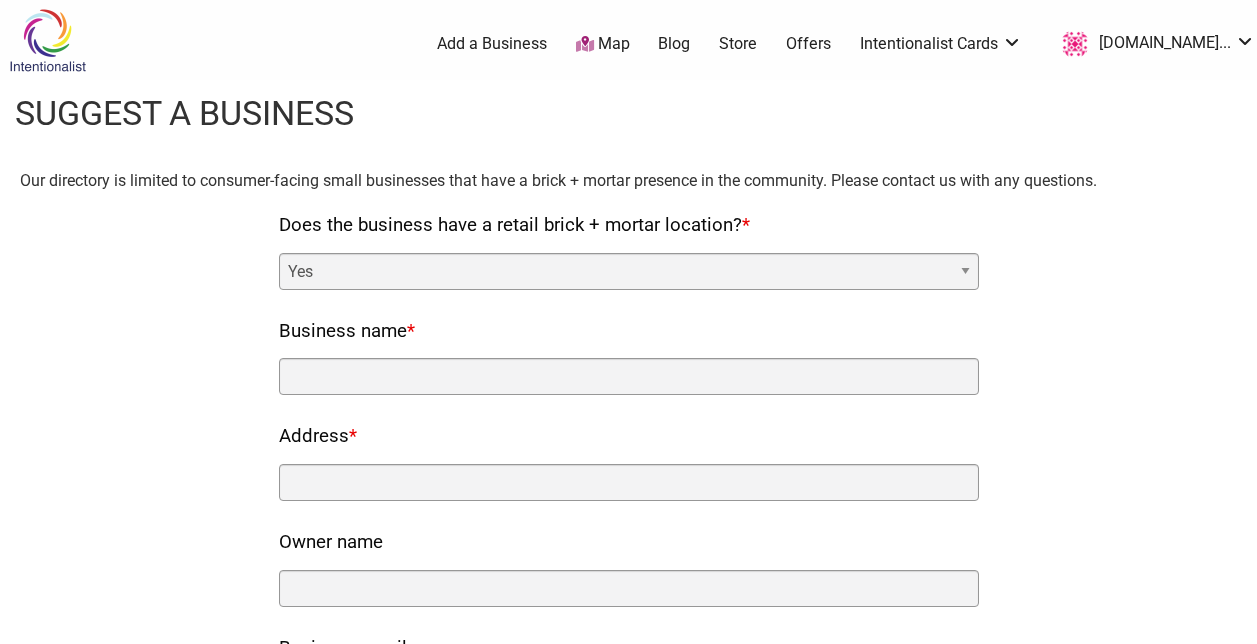 scroll, scrollTop: 0, scrollLeft: 0, axis: both 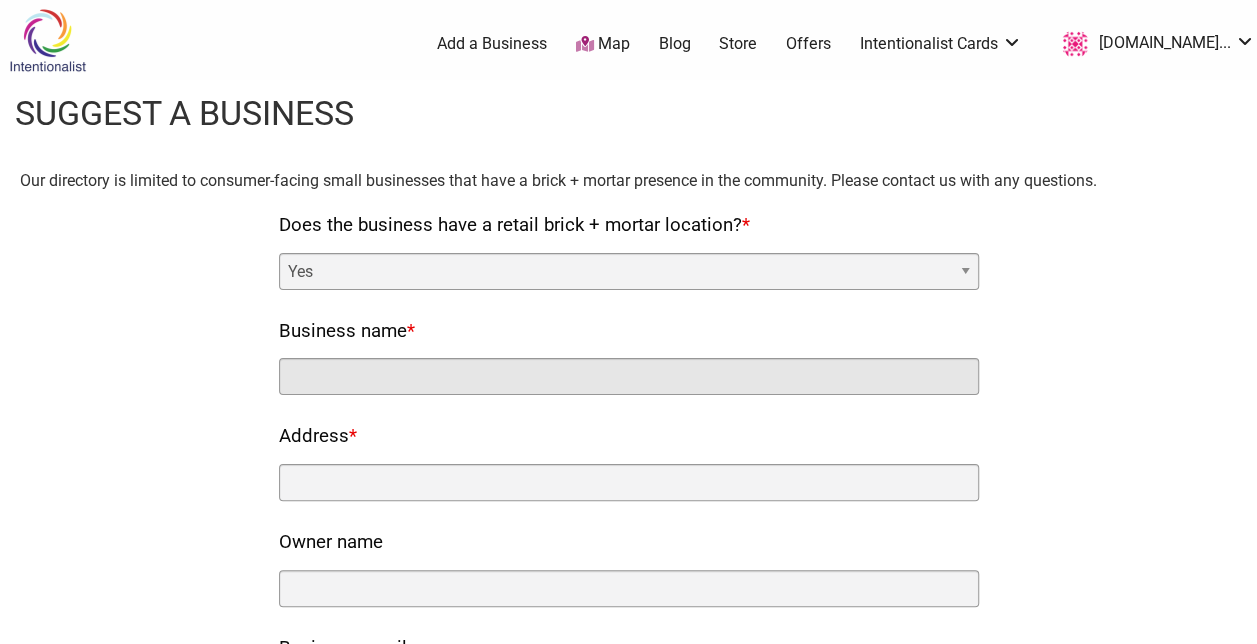 click on "Business name  *" at bounding box center [629, 376] 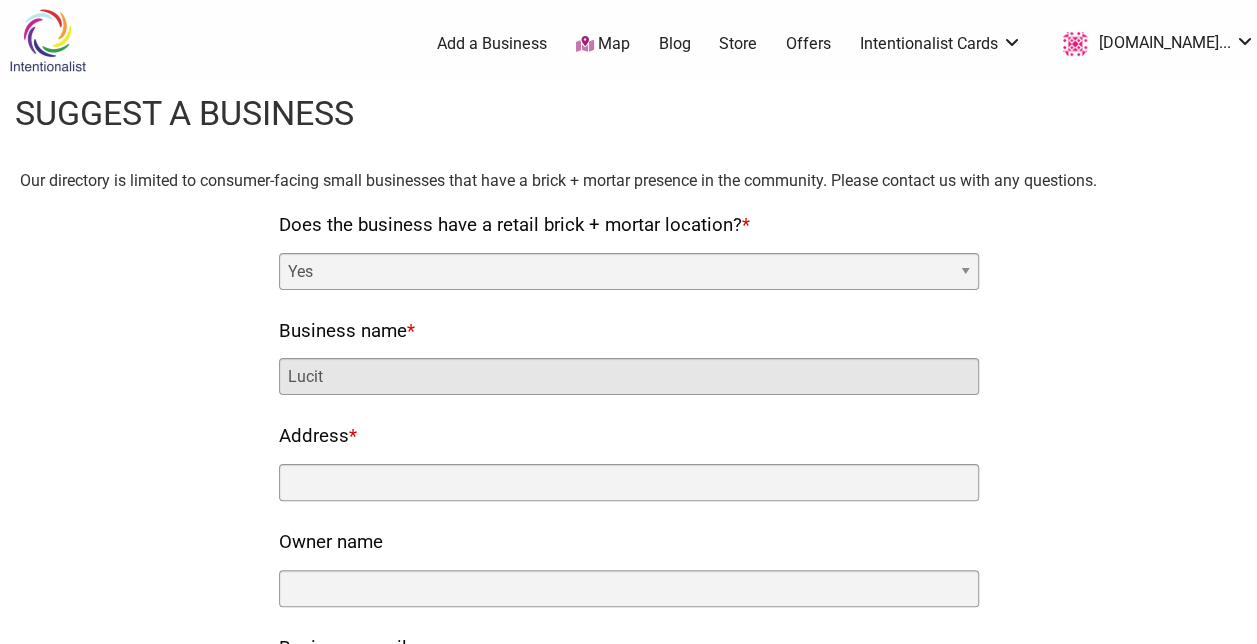 type on "Lucit" 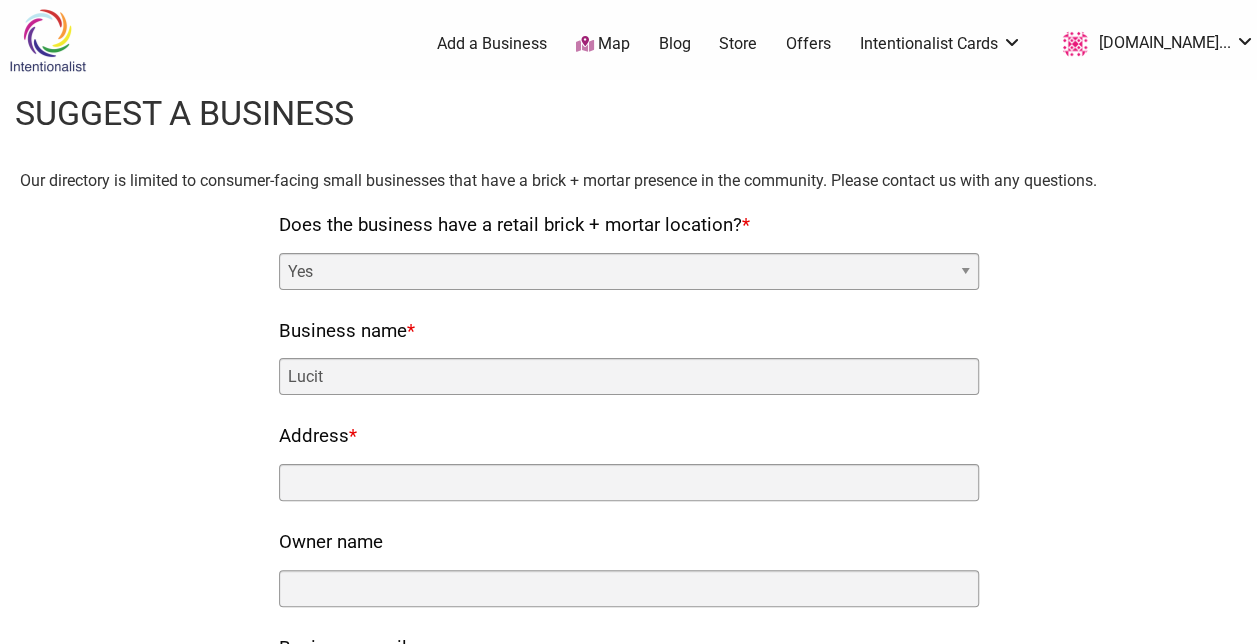 click at bounding box center (47, 40) 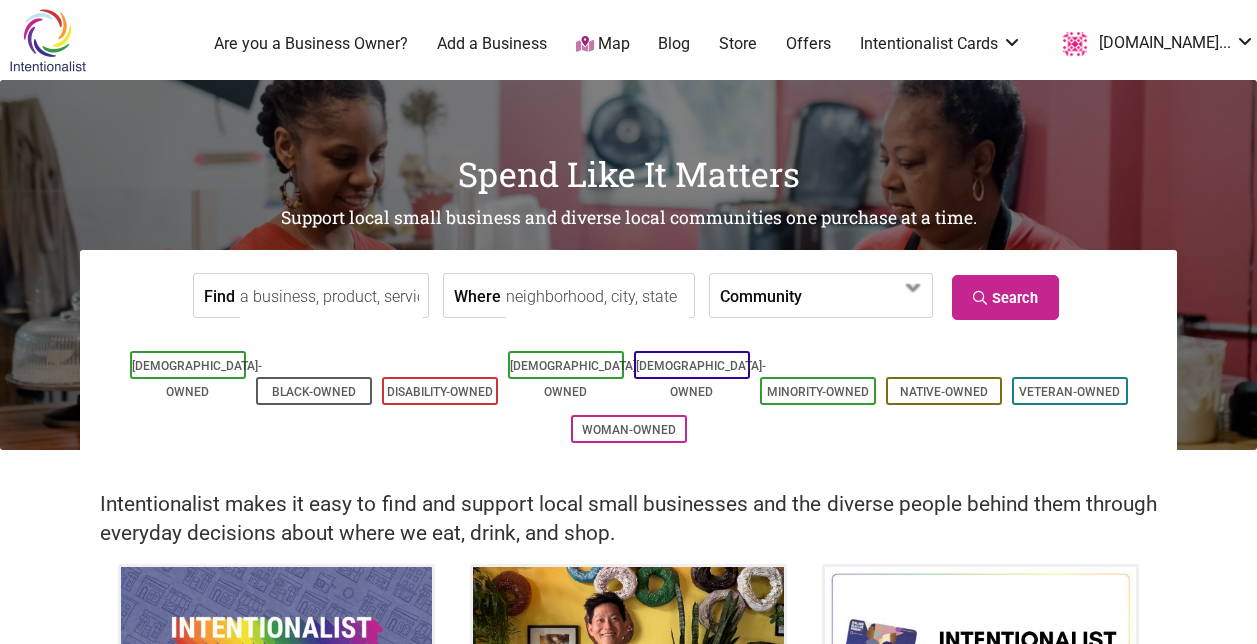 scroll, scrollTop: 0, scrollLeft: 0, axis: both 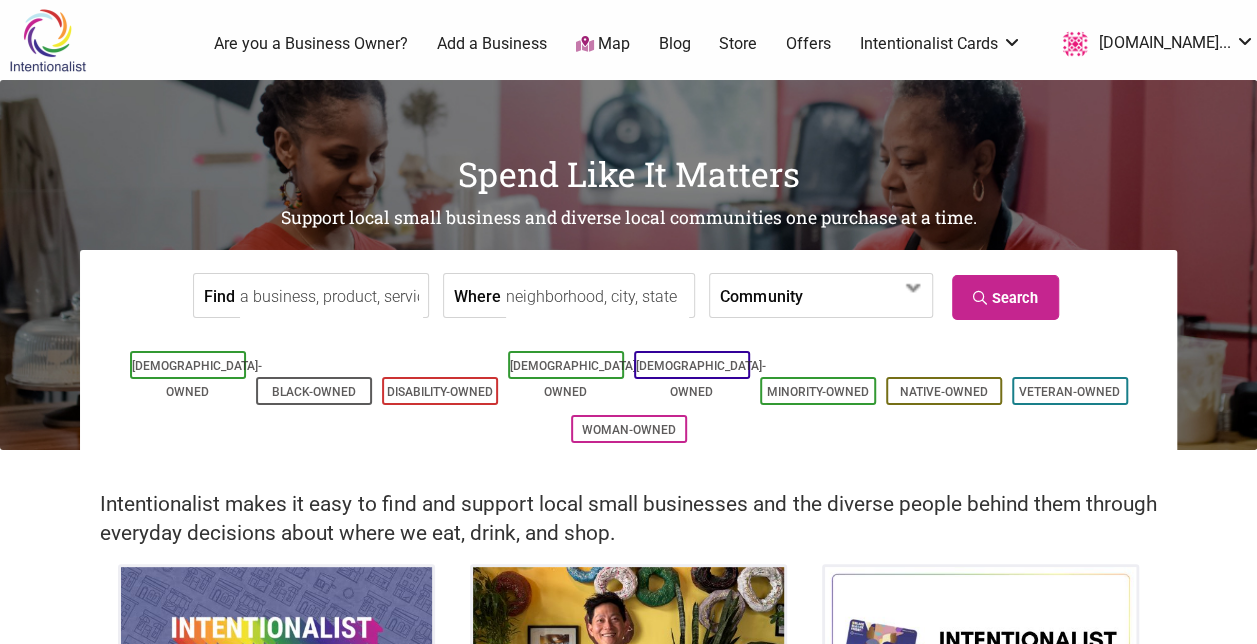click on "Find" at bounding box center [331, 296] 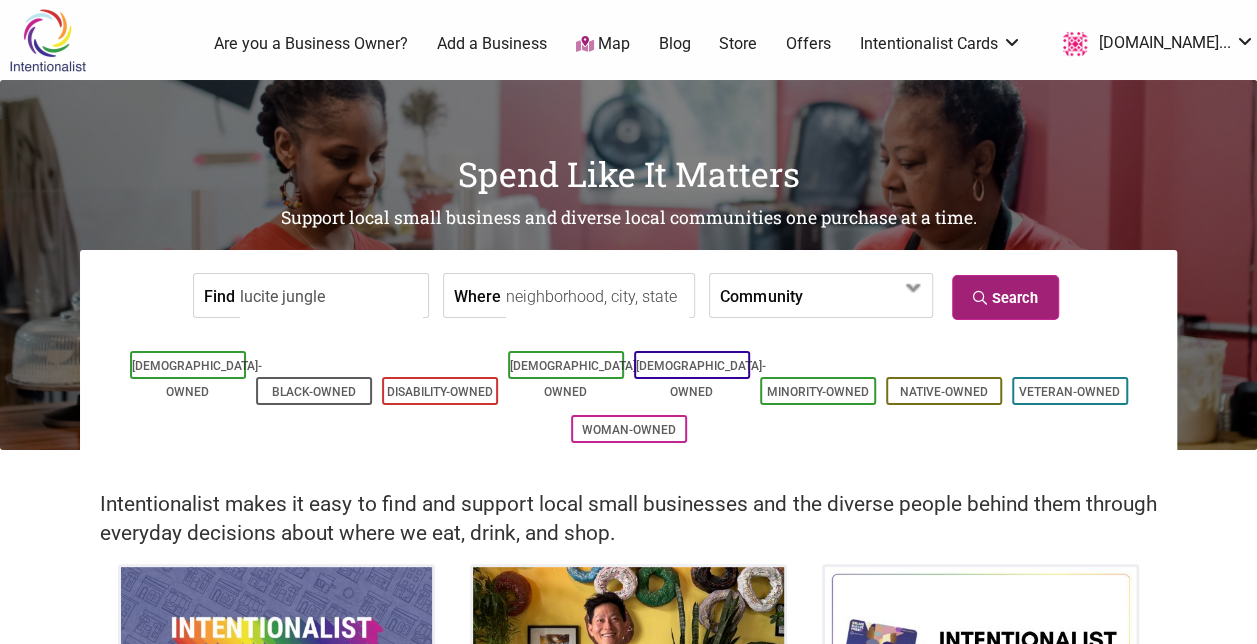 type on "lucite jungle" 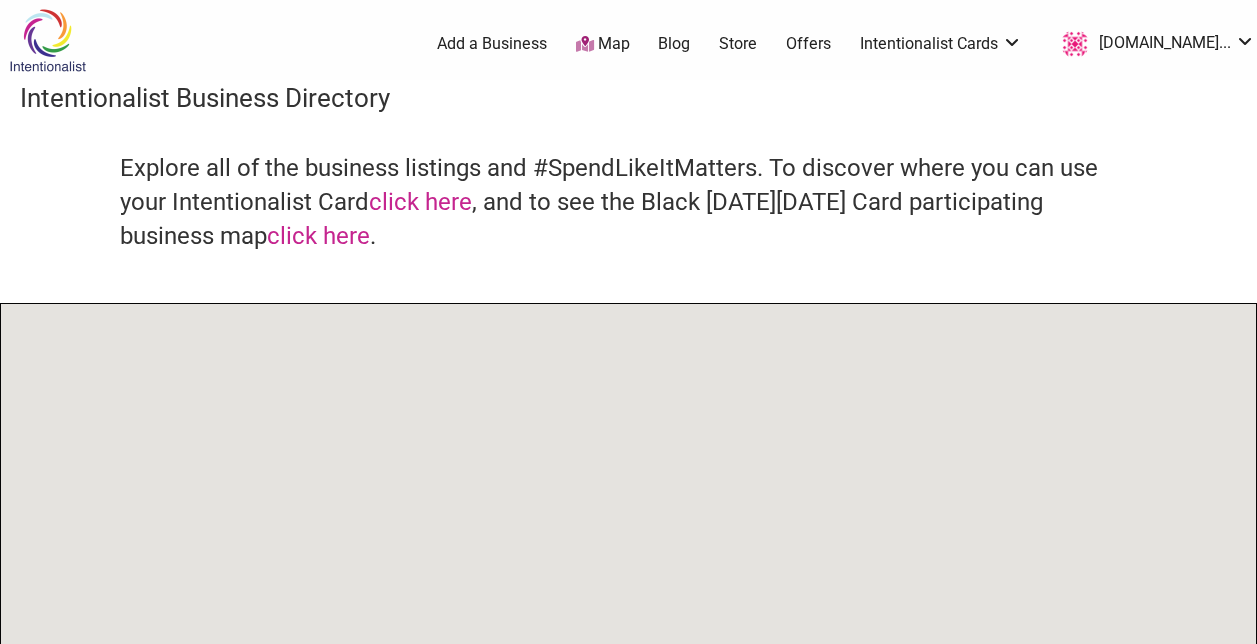 scroll, scrollTop: 0, scrollLeft: 0, axis: both 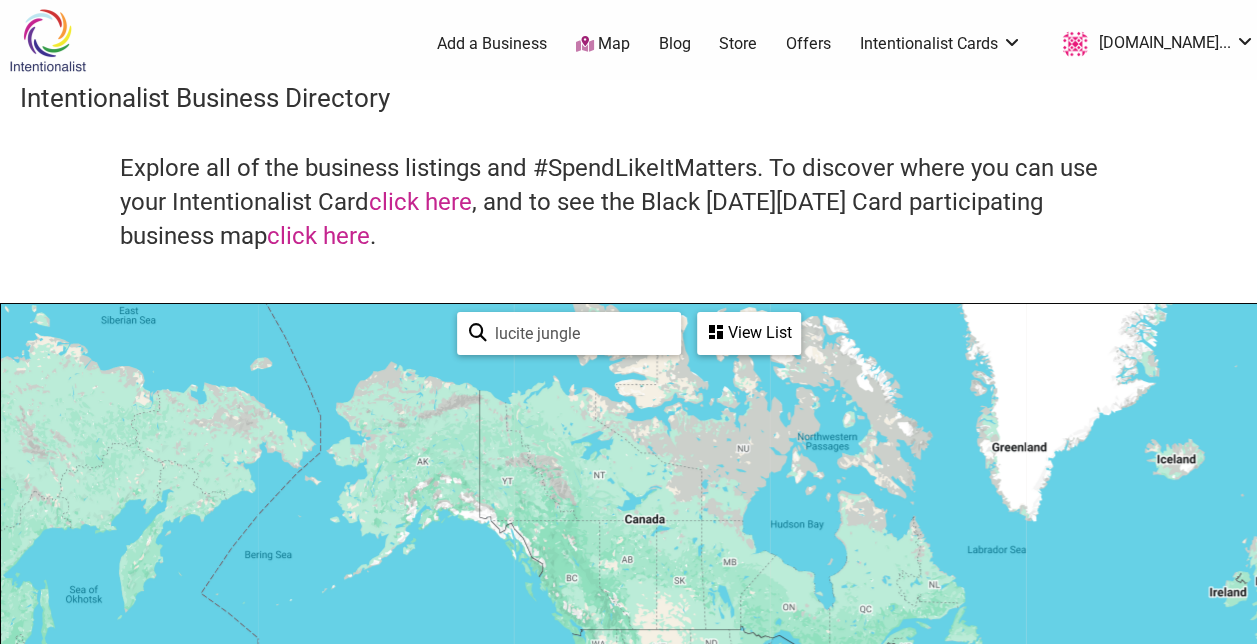 click on "Add a Business" at bounding box center (492, 44) 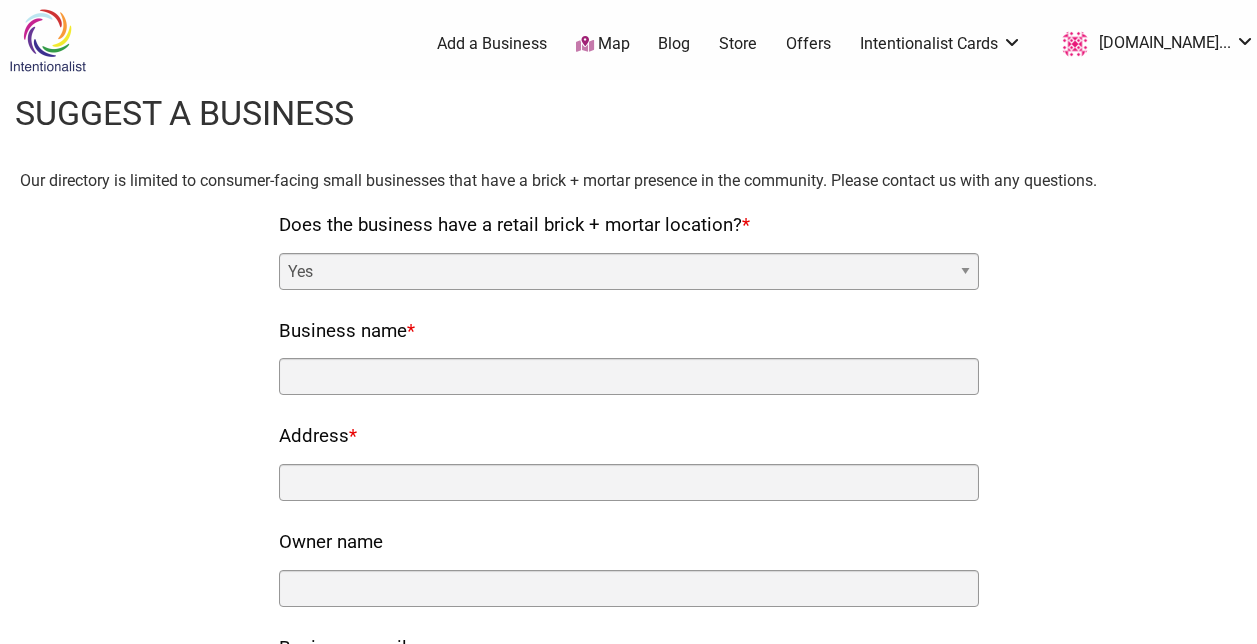 scroll, scrollTop: 0, scrollLeft: 0, axis: both 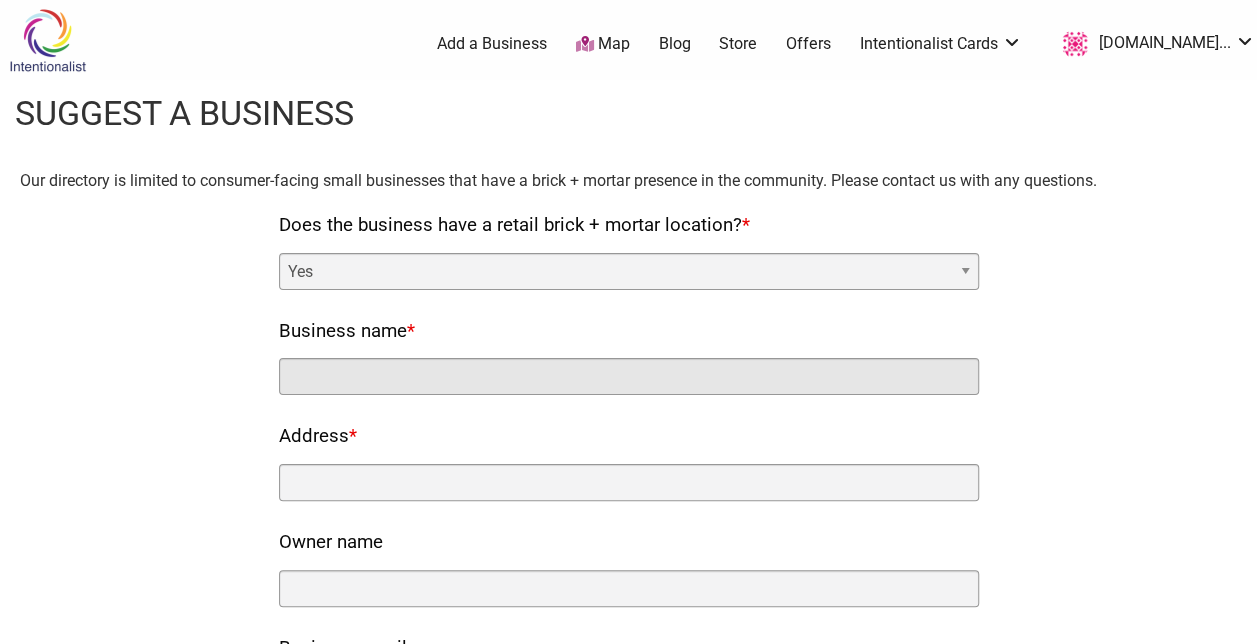 click on "Business name  *" at bounding box center [629, 376] 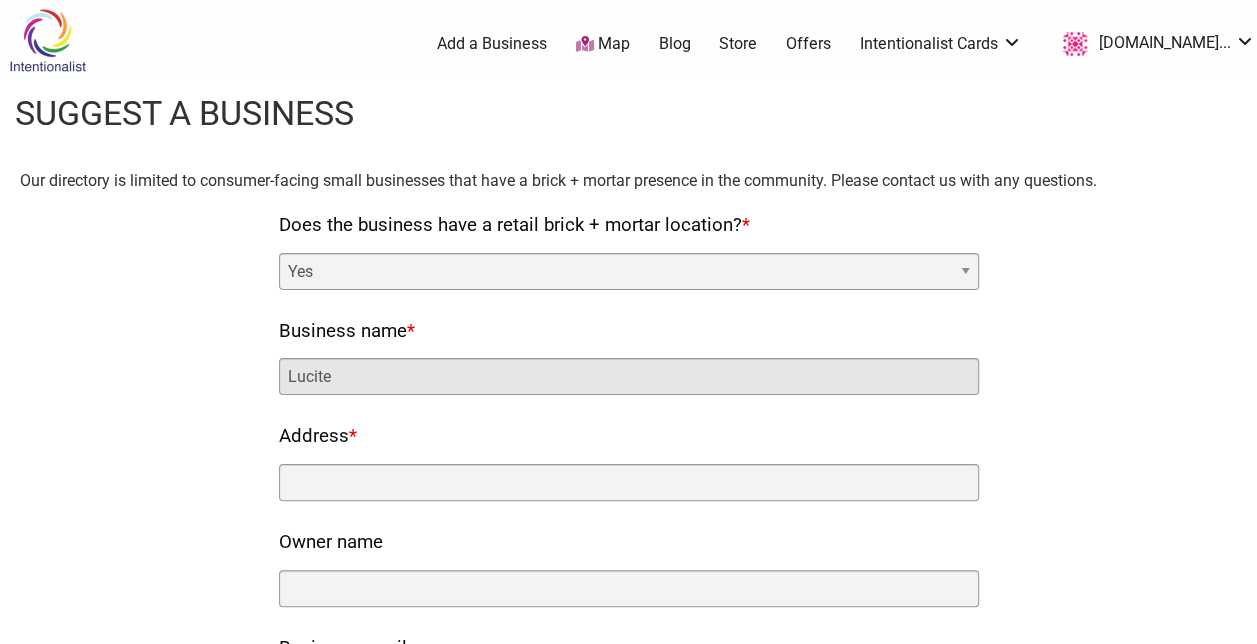 type on "Lucite" 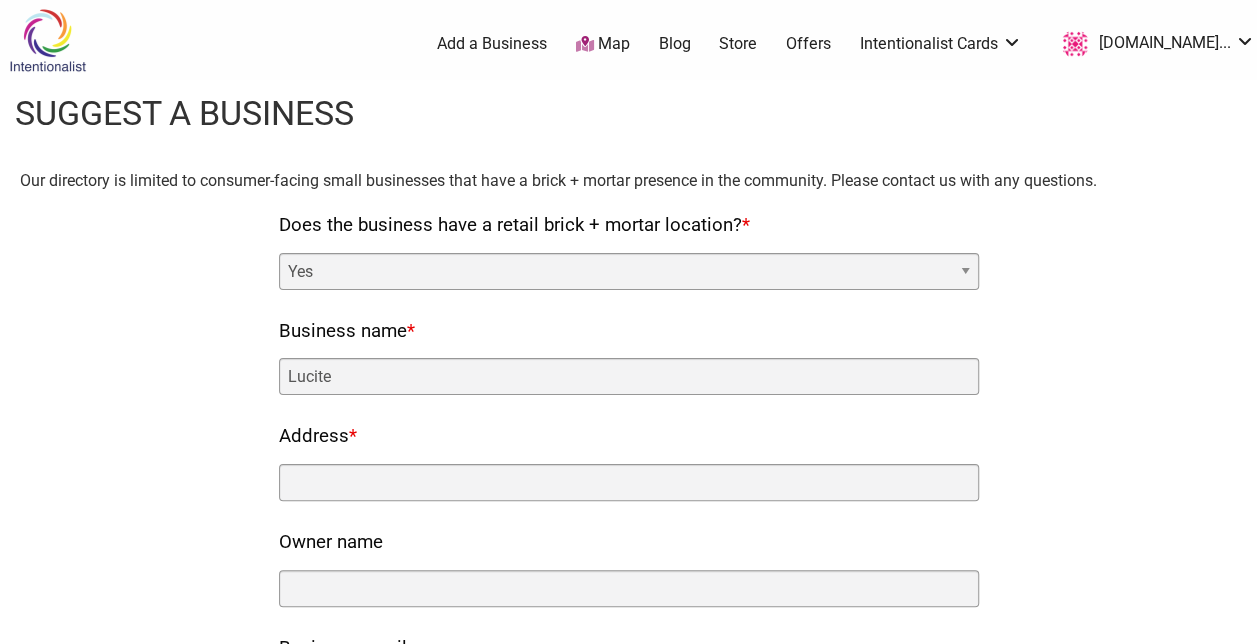 click at bounding box center (47, 40) 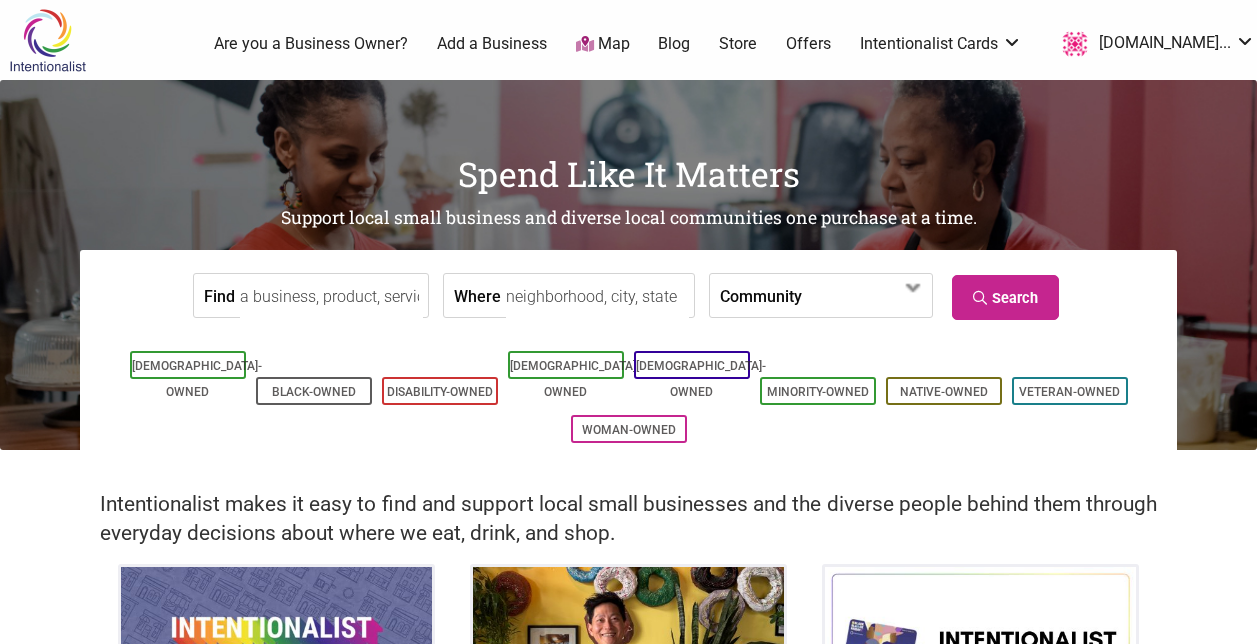 scroll, scrollTop: 0, scrollLeft: 0, axis: both 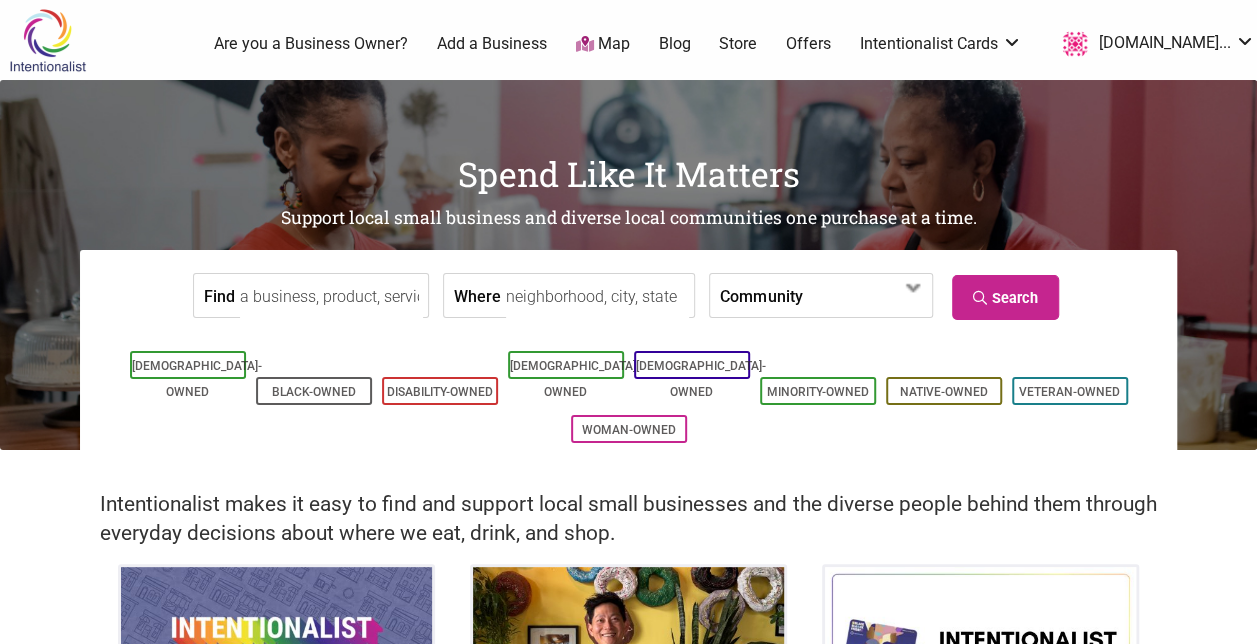 click on "Are you a Business Owner?" at bounding box center [311, 44] 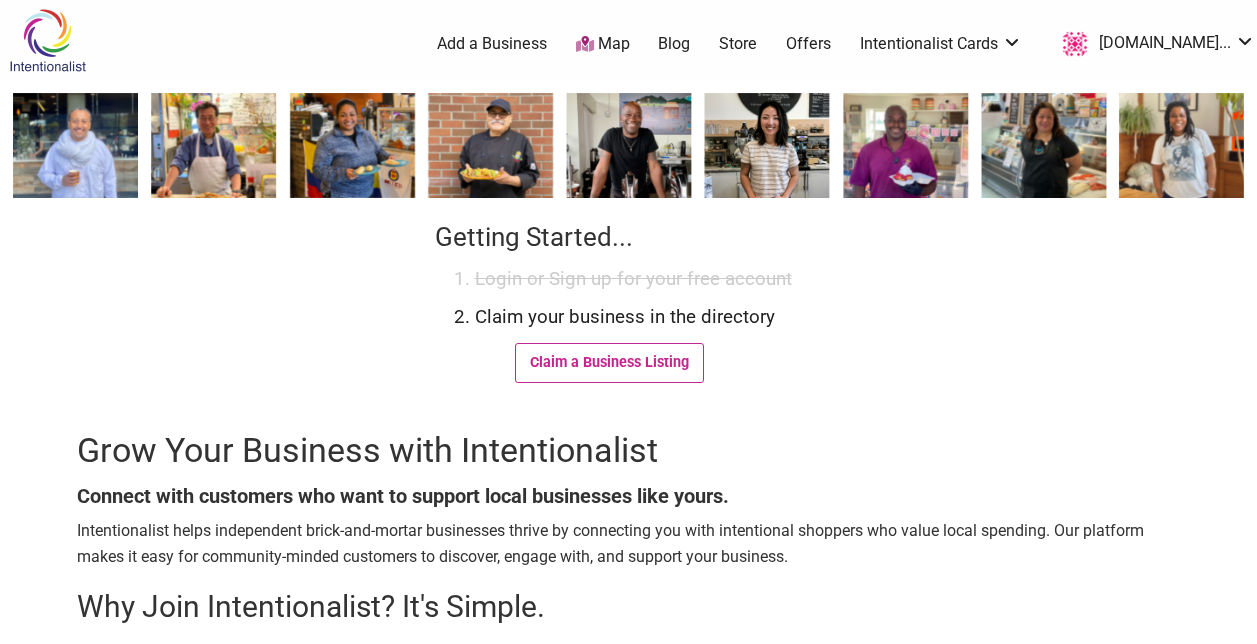 scroll, scrollTop: 0, scrollLeft: 0, axis: both 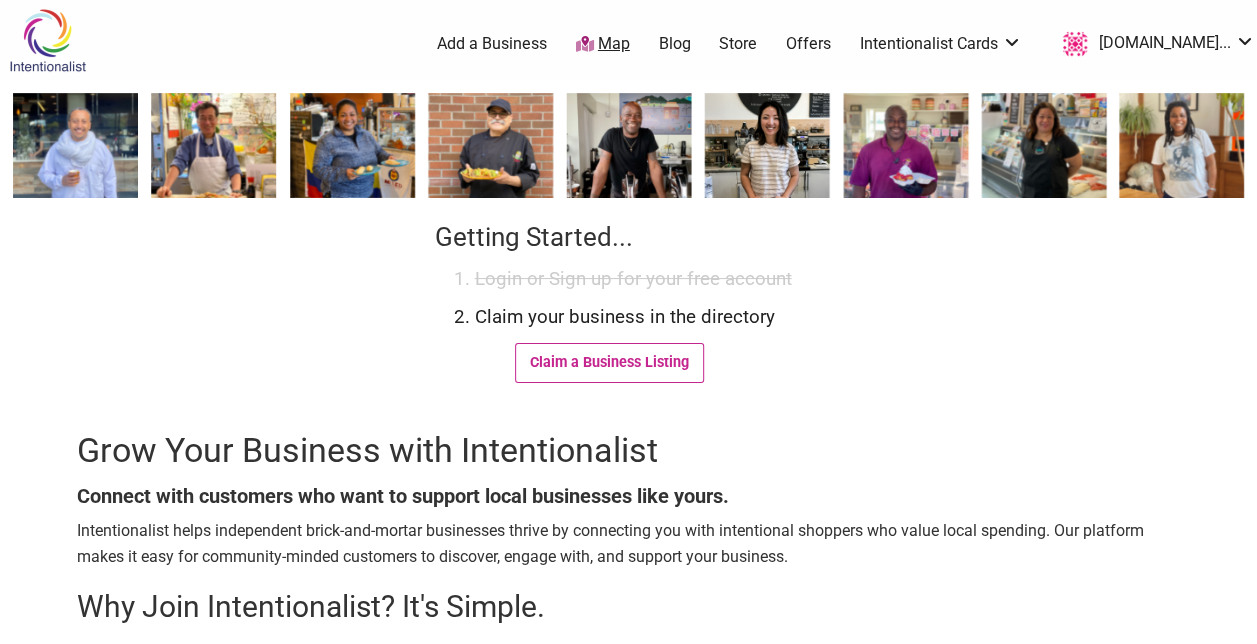 click on "Map" at bounding box center (603, 44) 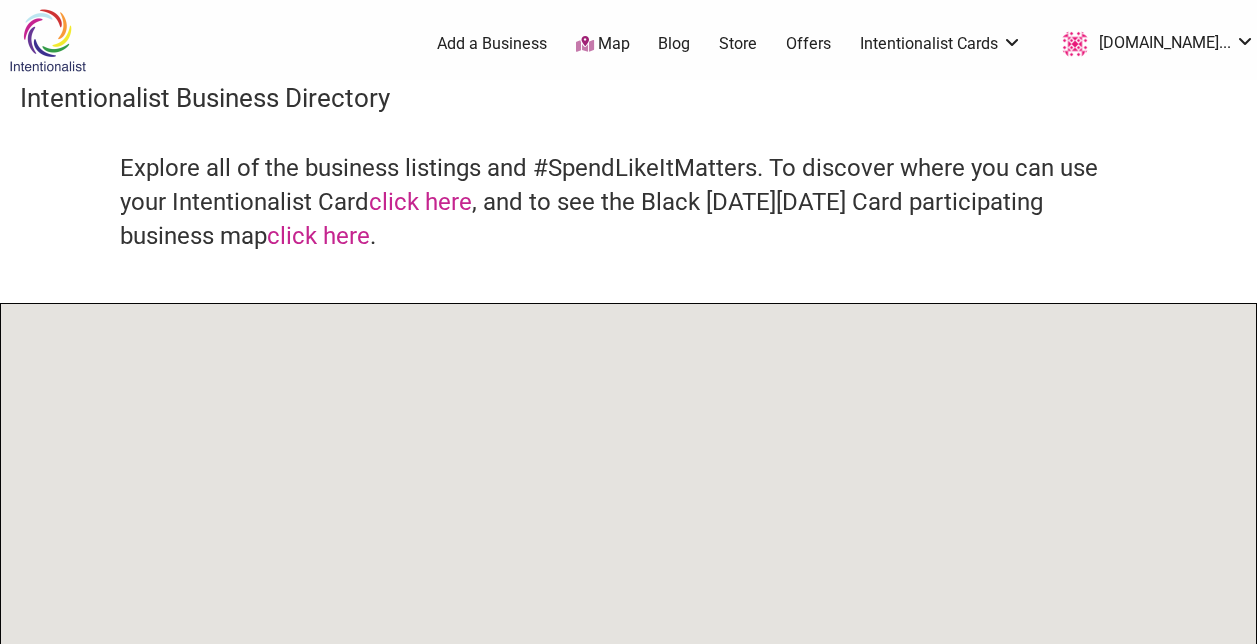 scroll, scrollTop: 0, scrollLeft: 0, axis: both 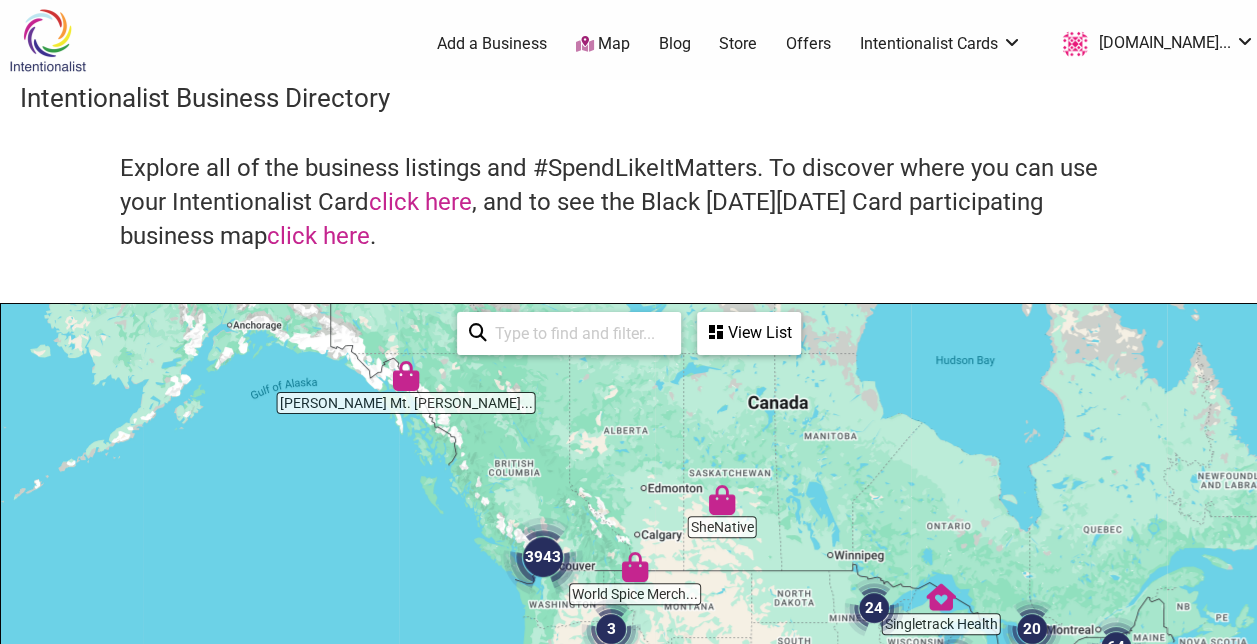 click at bounding box center (543, 557) 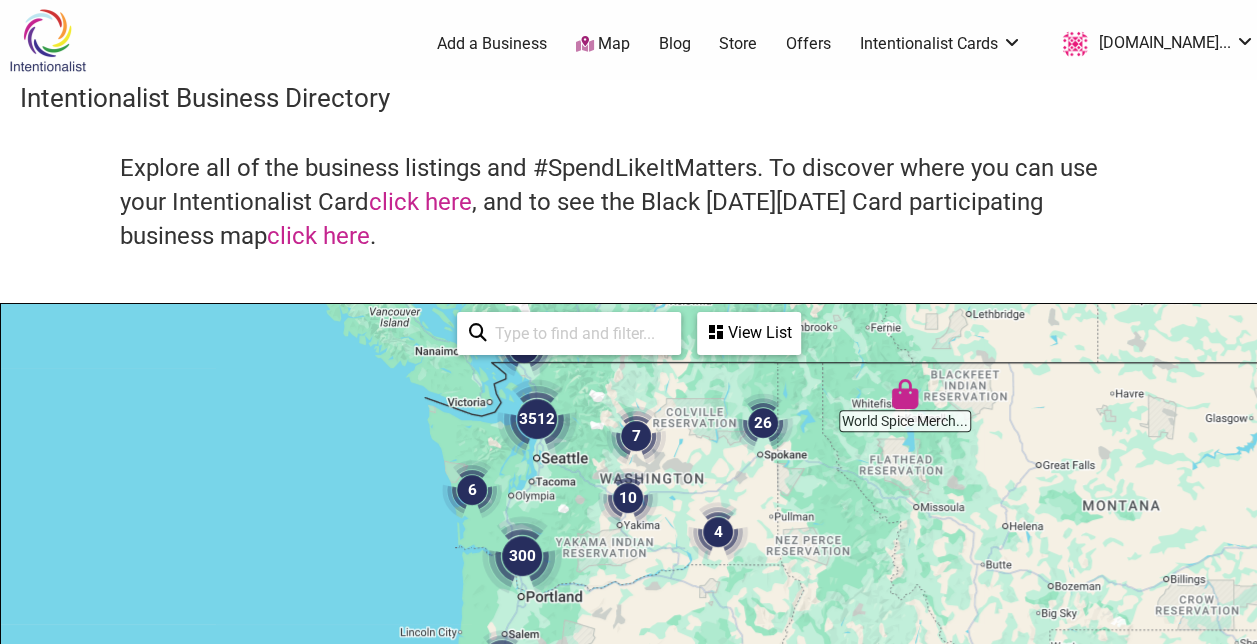 drag, startPoint x: 617, startPoint y: 589, endPoint x: 612, endPoint y: 378, distance: 211.05923 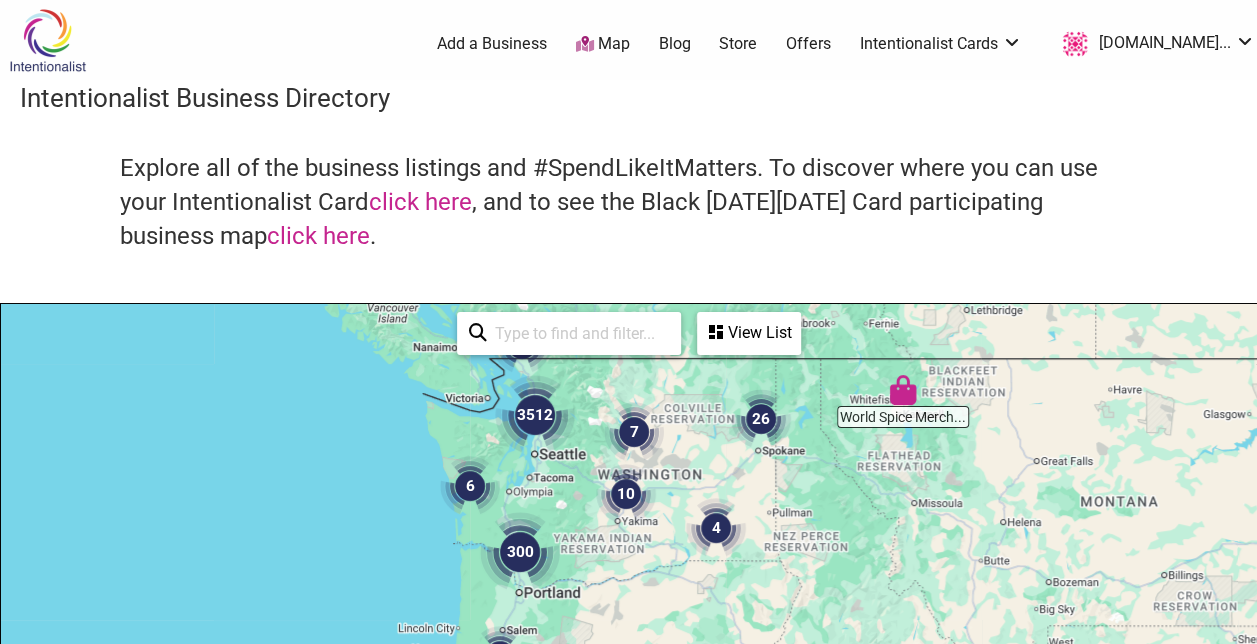 click at bounding box center [535, 415] 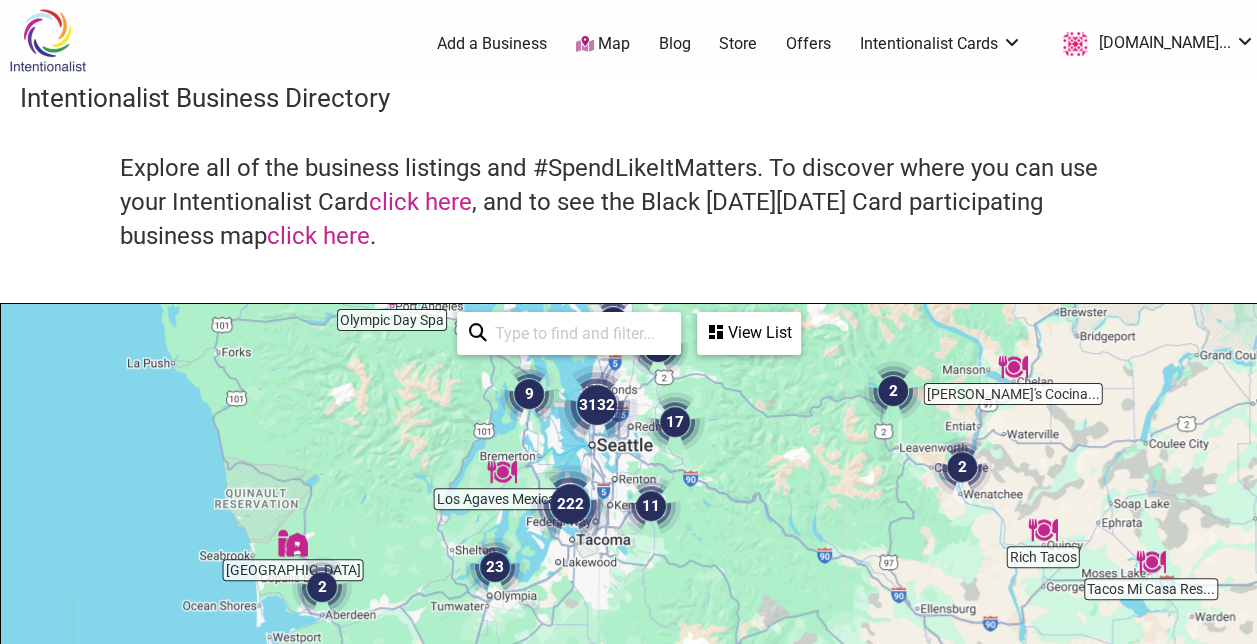 drag, startPoint x: 731, startPoint y: 547, endPoint x: 686, endPoint y: 319, distance: 232.39836 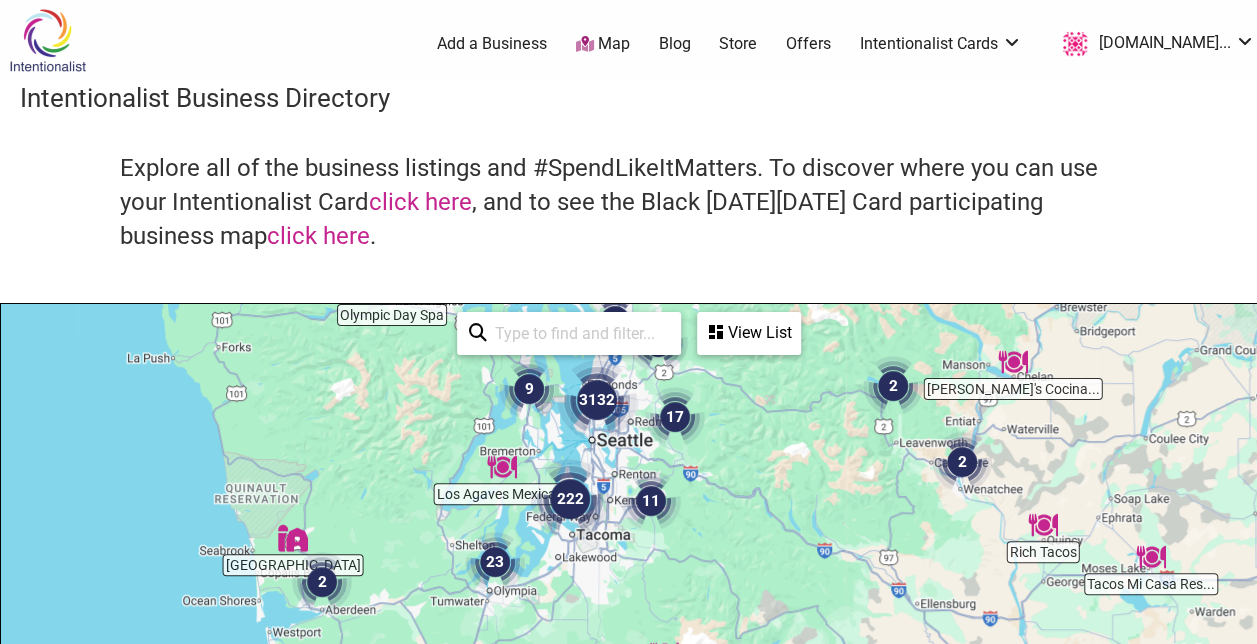 click at bounding box center [597, 400] 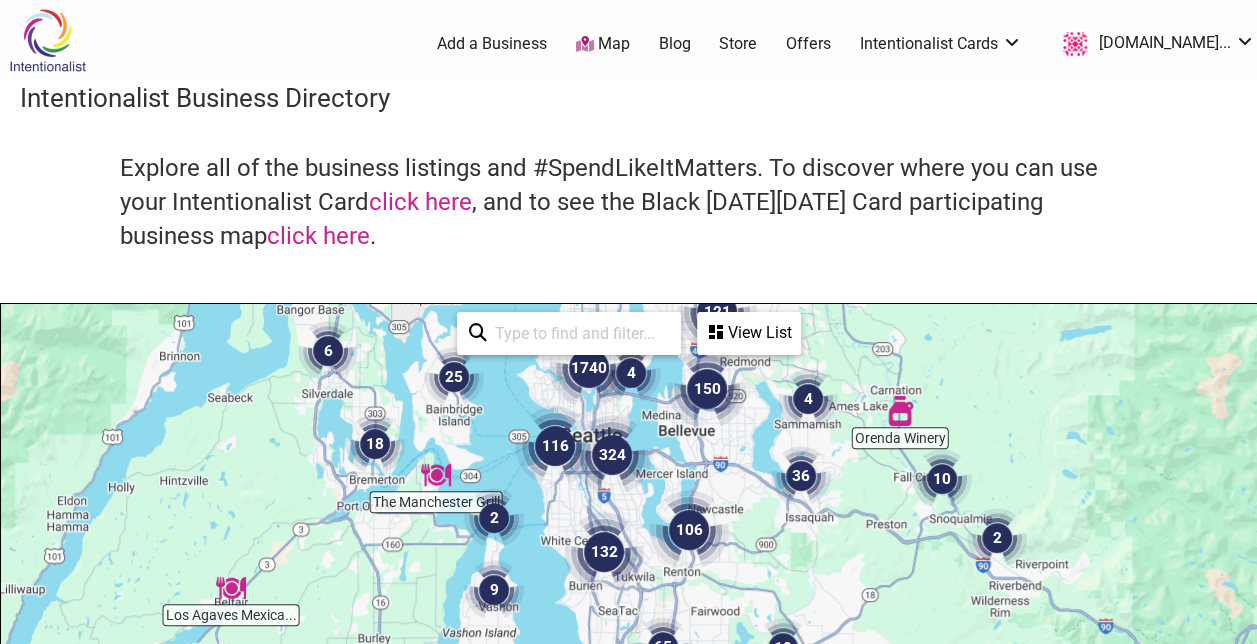 drag, startPoint x: 773, startPoint y: 523, endPoint x: 730, endPoint y: 312, distance: 215.33694 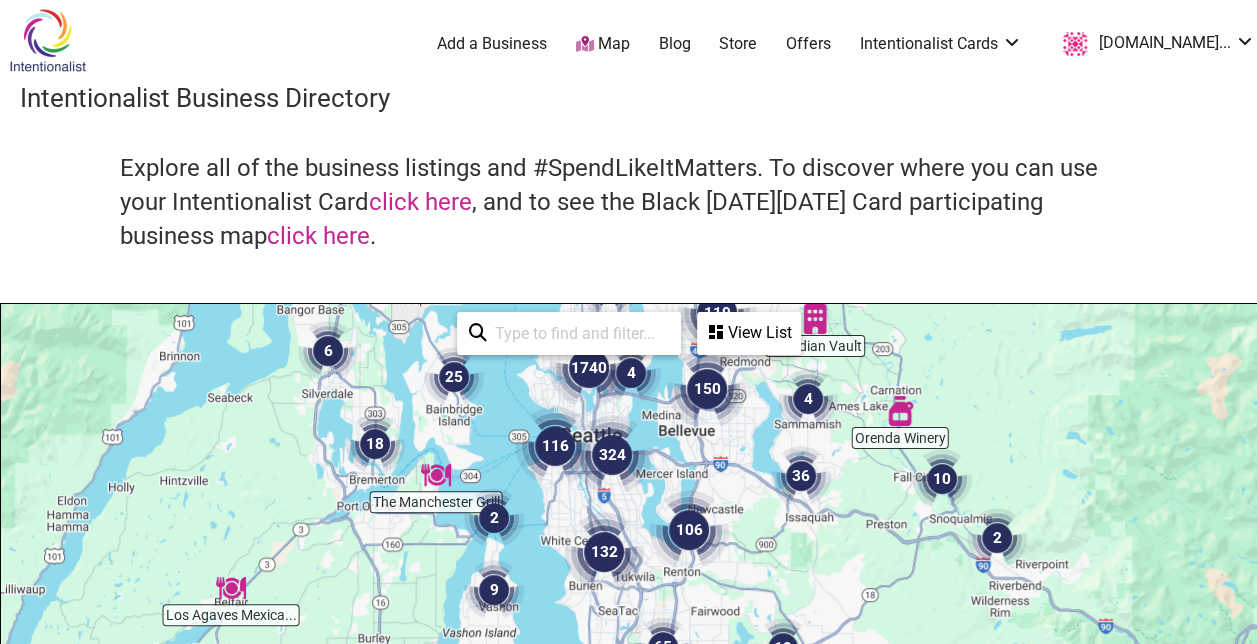 click at bounding box center [707, 389] 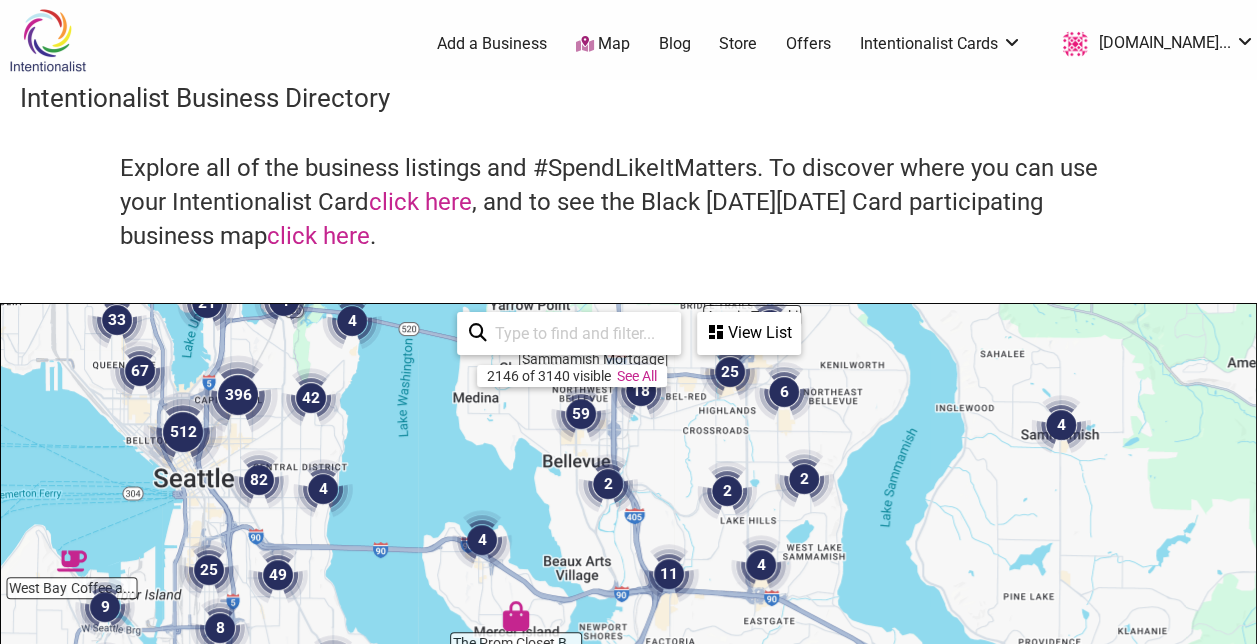 drag, startPoint x: 702, startPoint y: 503, endPoint x: 769, endPoint y: 339, distance: 177.15813 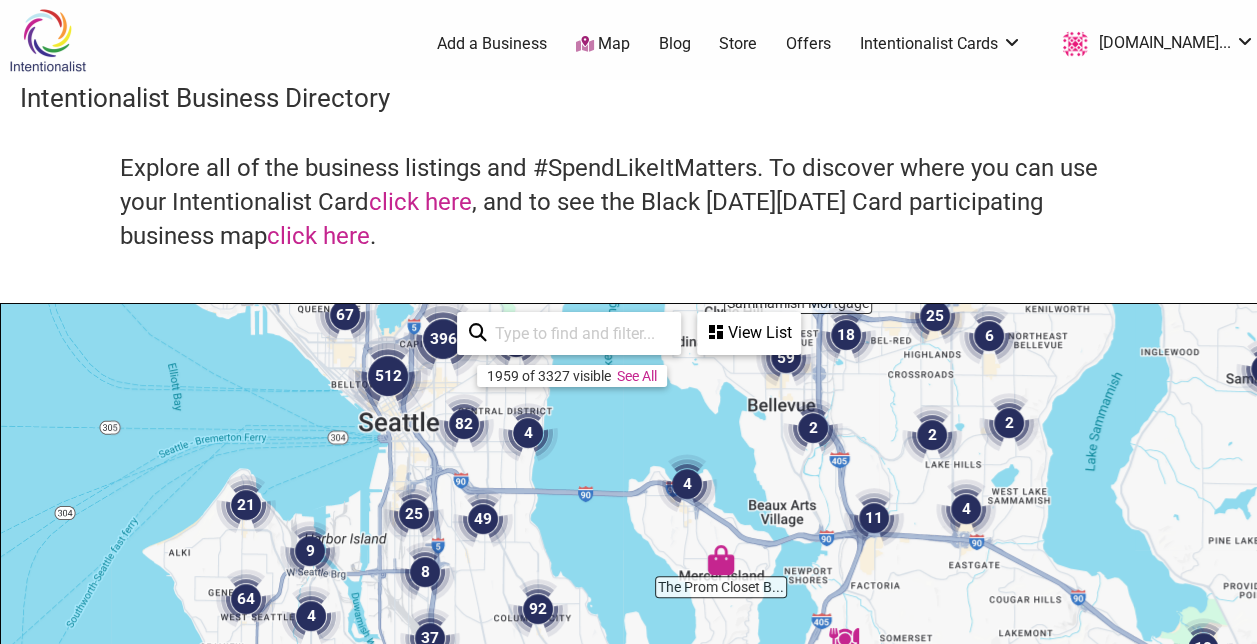 drag, startPoint x: 243, startPoint y: 478, endPoint x: 473, endPoint y: 429, distance: 235.16165 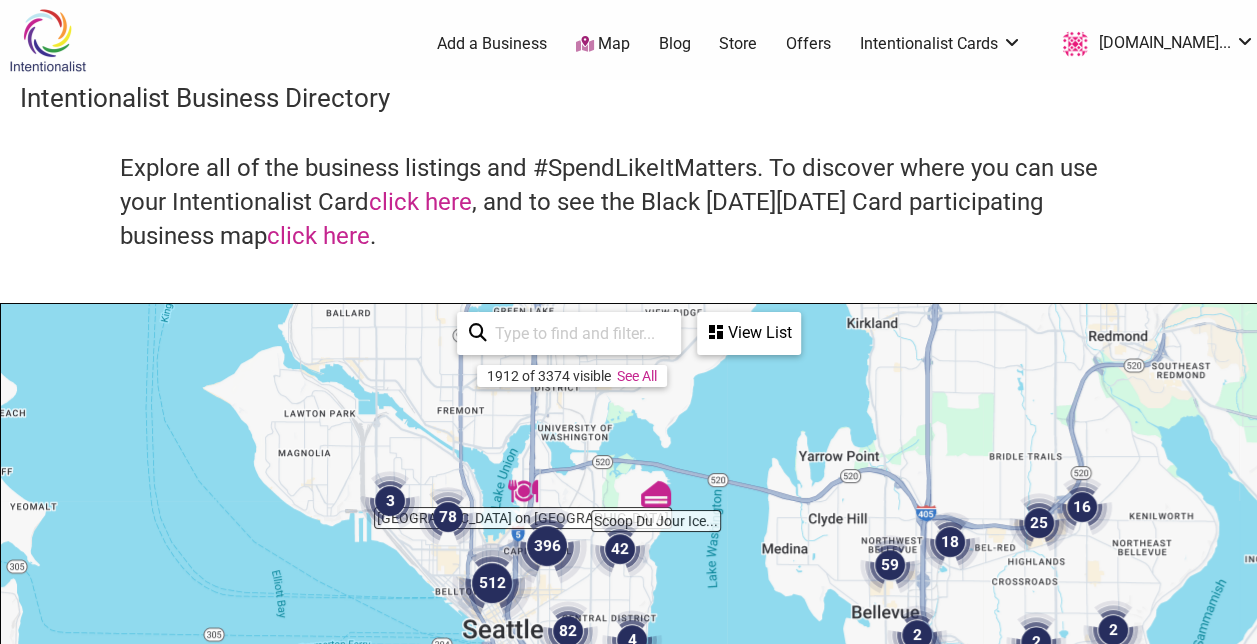 drag, startPoint x: 351, startPoint y: 363, endPoint x: 460, endPoint y: 575, distance: 238.37994 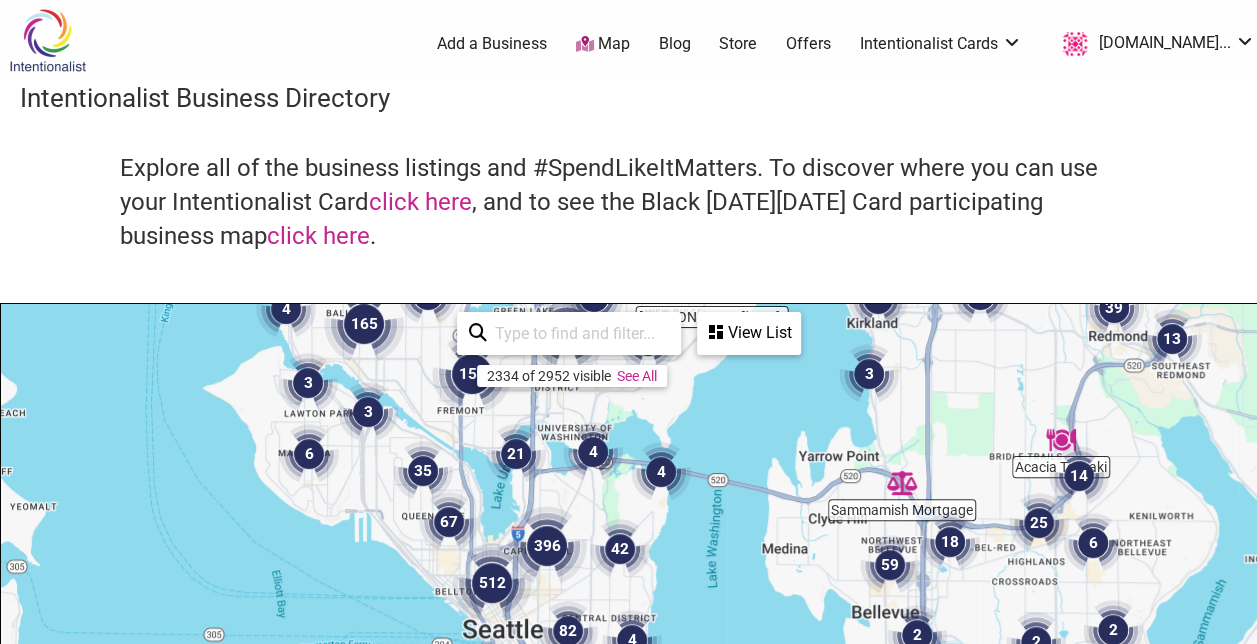 click at bounding box center [309, 454] 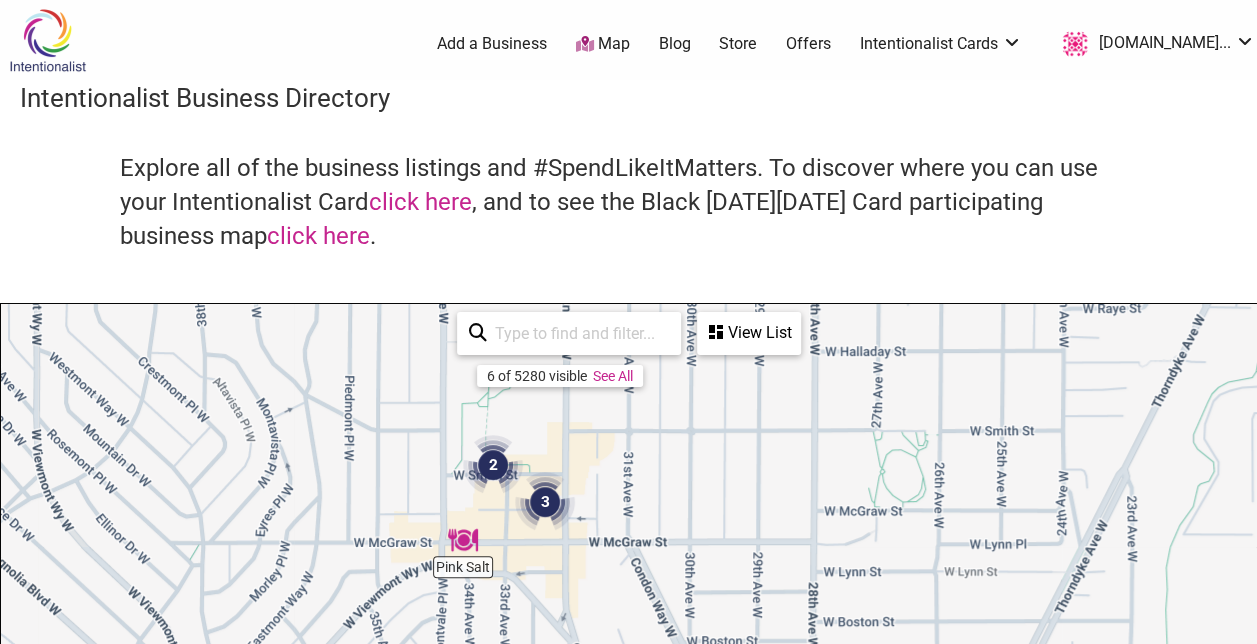 click on "Add a Business" at bounding box center [492, 44] 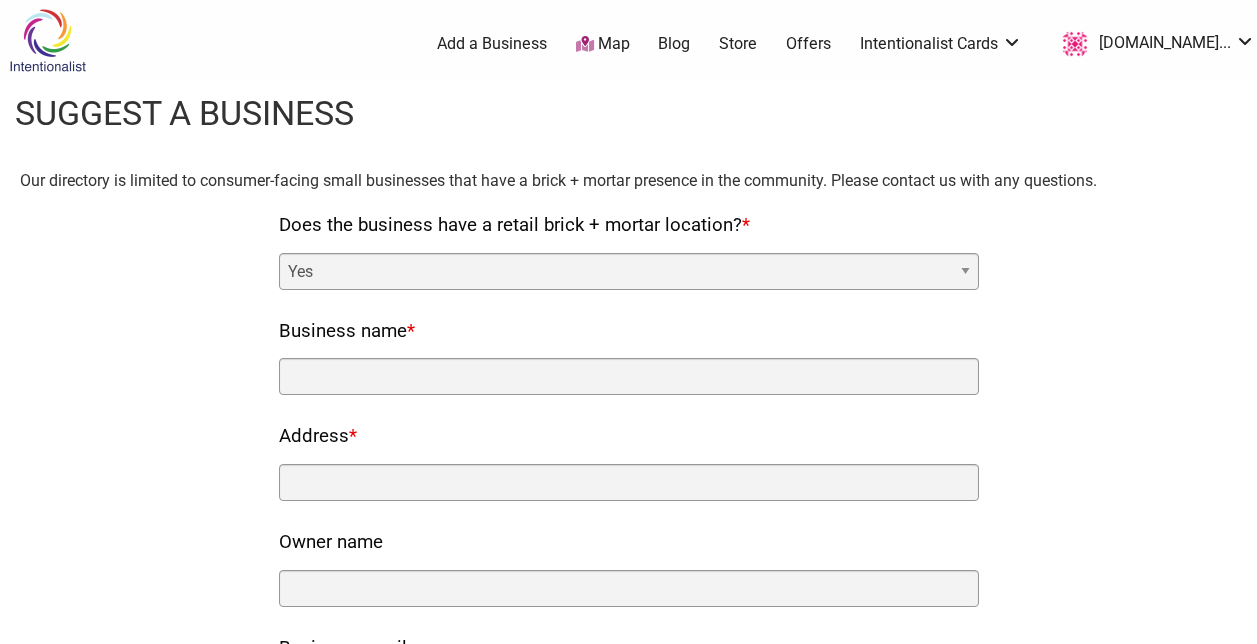 scroll, scrollTop: 0, scrollLeft: 0, axis: both 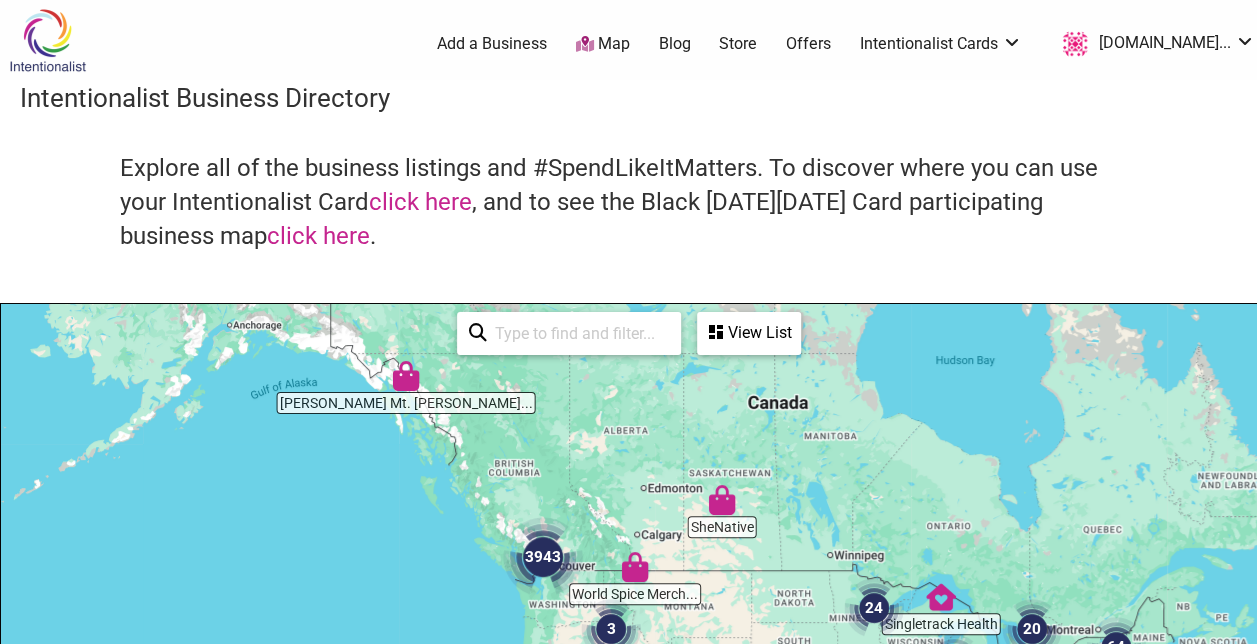 click at bounding box center (578, 333) 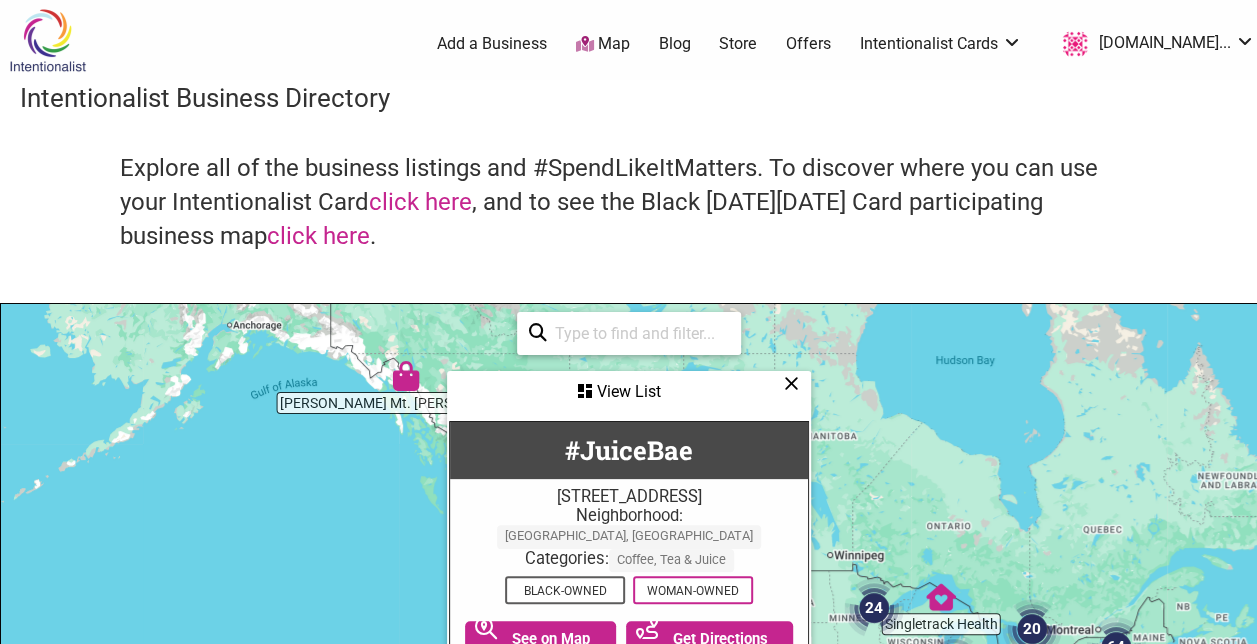 click at bounding box center (791, 383) 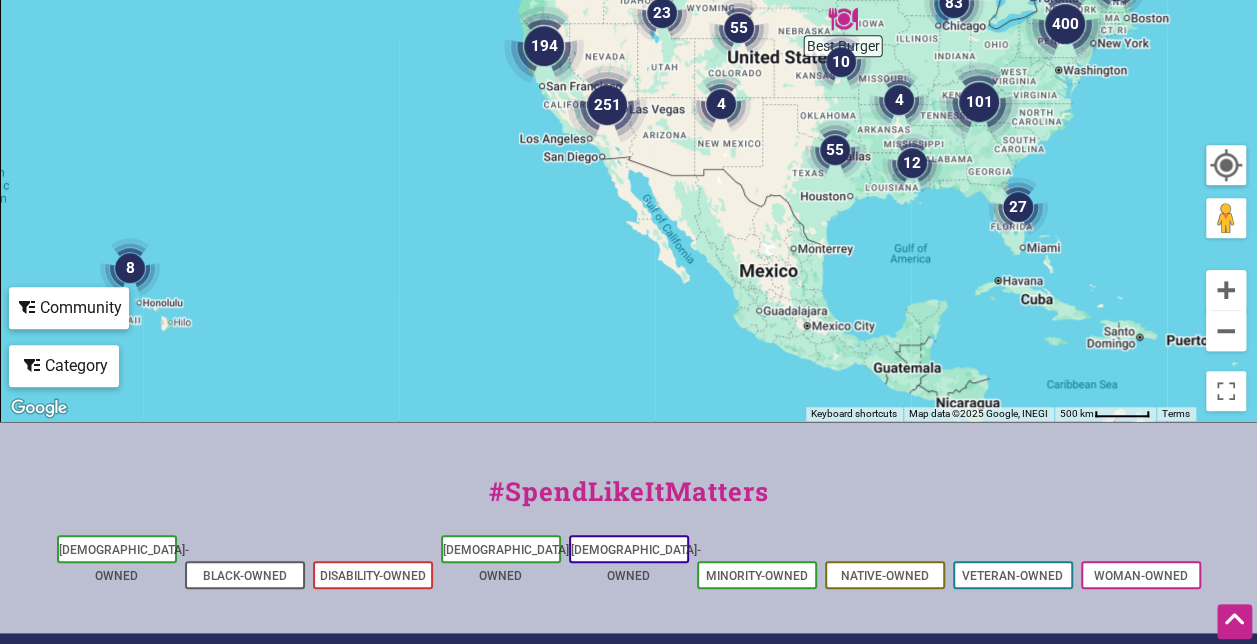 scroll, scrollTop: 0, scrollLeft: 0, axis: both 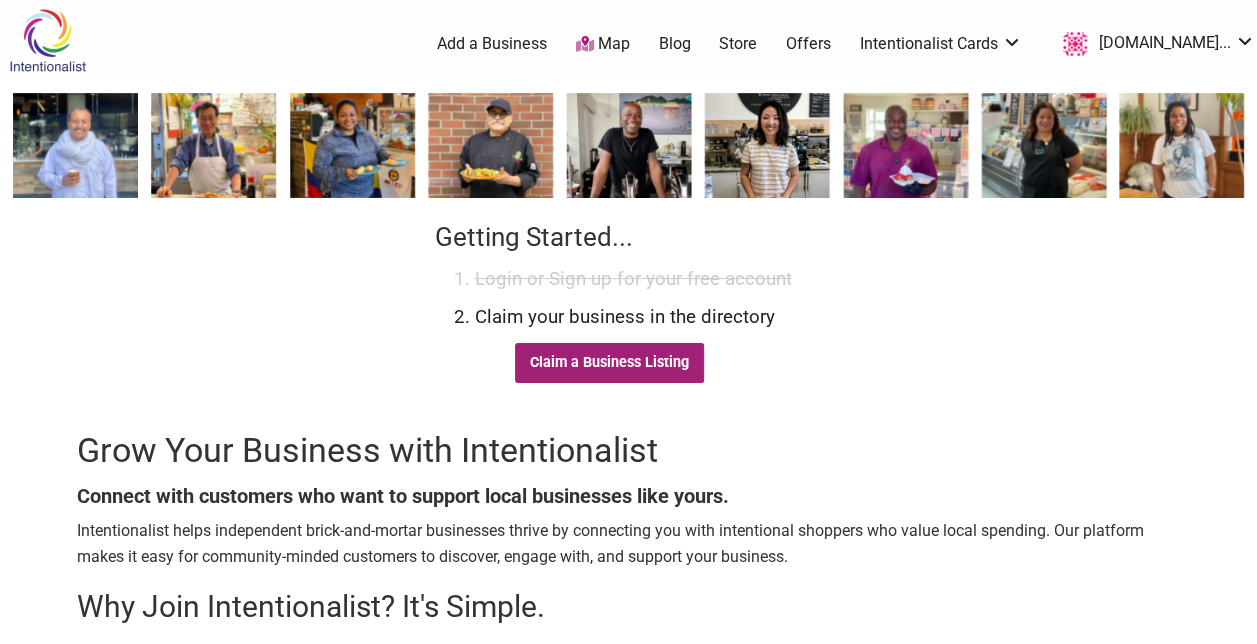 click on "Claim a Business Listing" at bounding box center [610, 363] 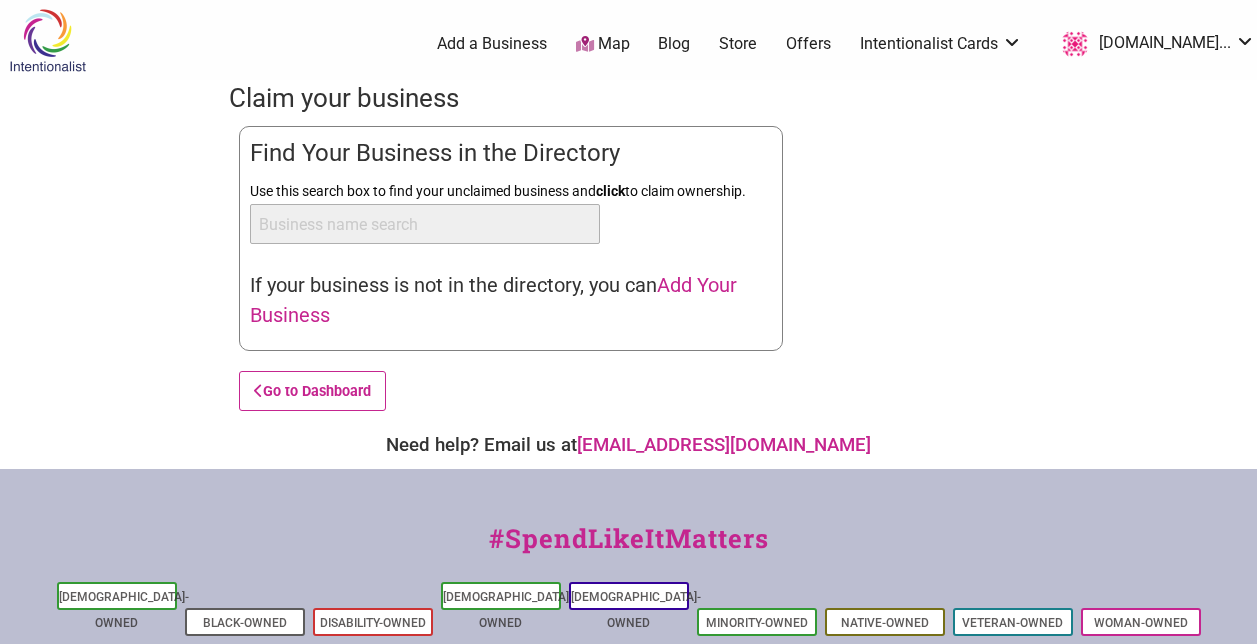 scroll, scrollTop: 0, scrollLeft: 0, axis: both 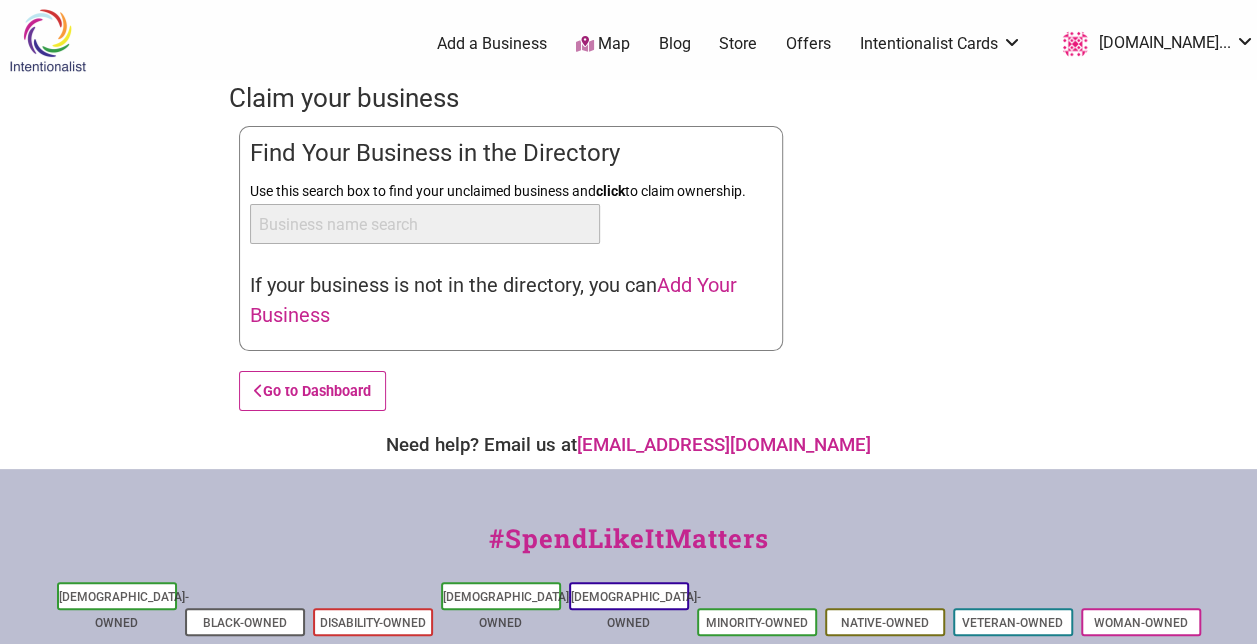 click on "Use this search box to find your unclaimed business and  click  to
claim
ownership." at bounding box center (425, 224) 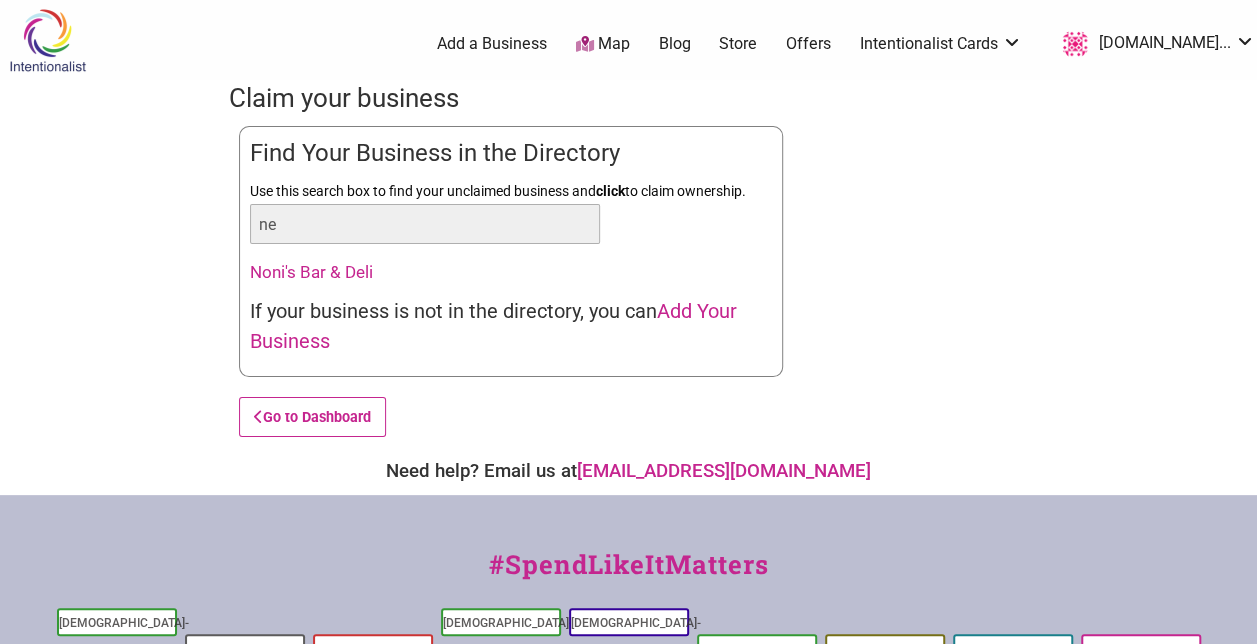 type on "n" 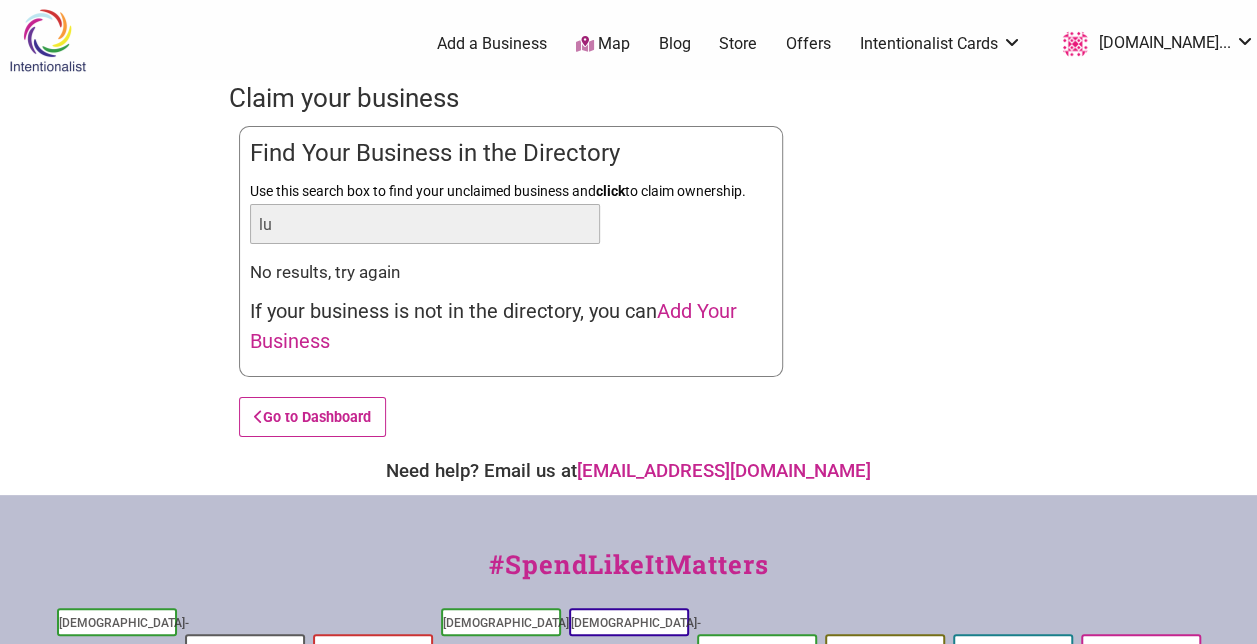 type on "l" 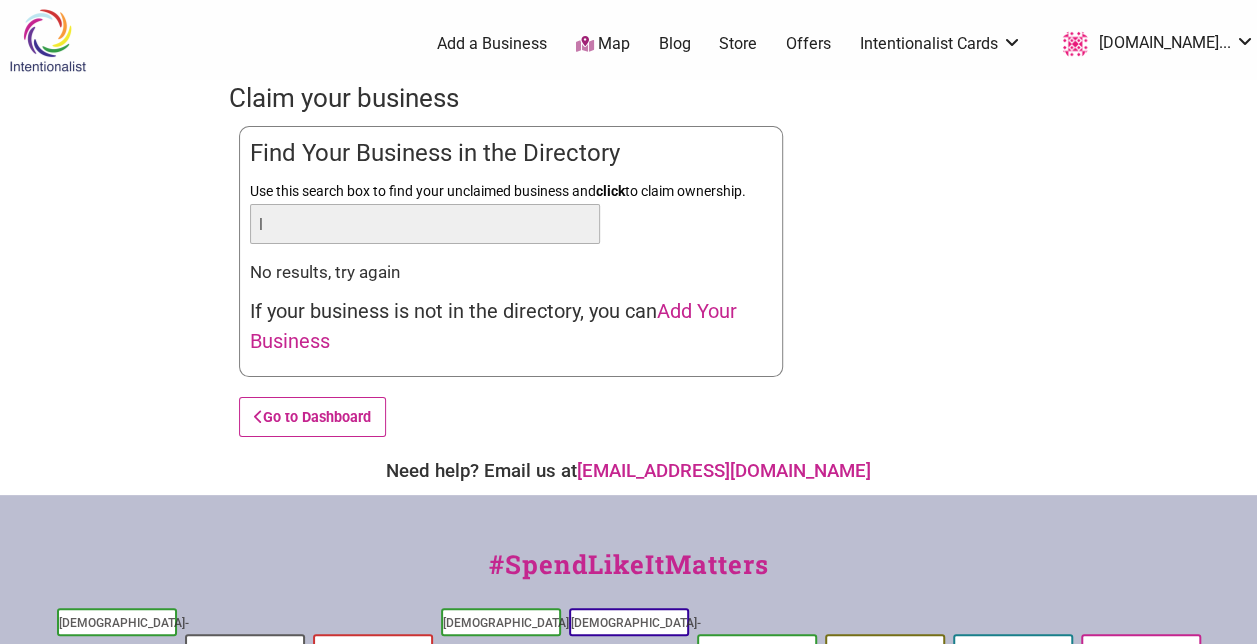type 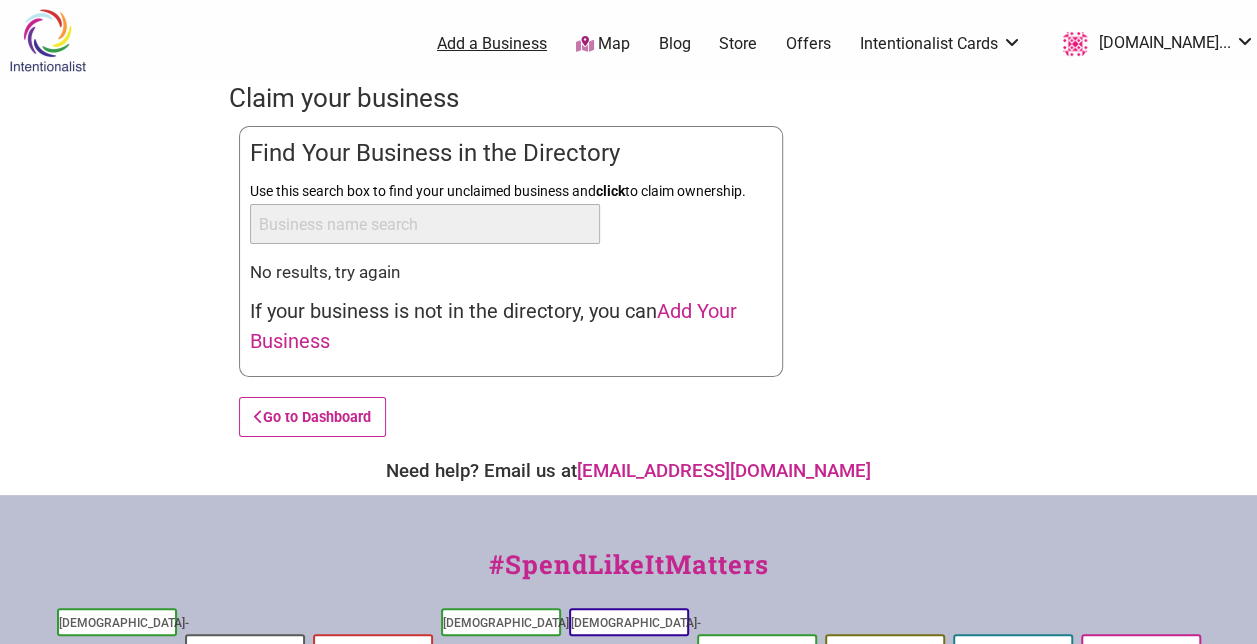 click on "Add a Business" at bounding box center (492, 44) 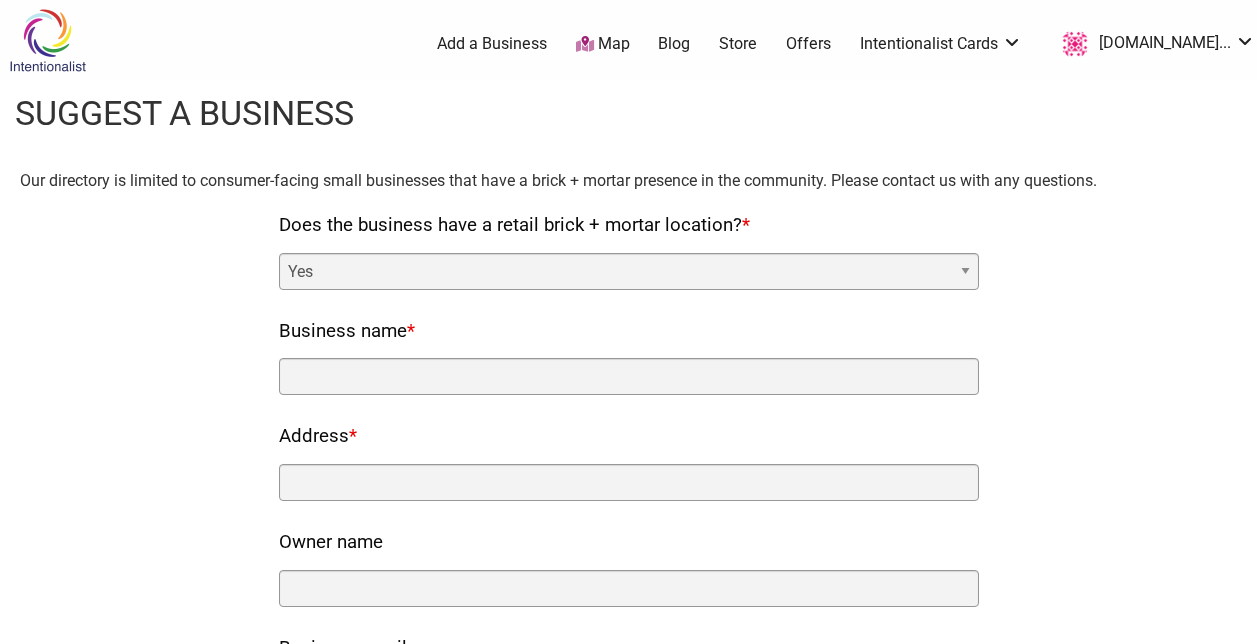 scroll, scrollTop: 0, scrollLeft: 0, axis: both 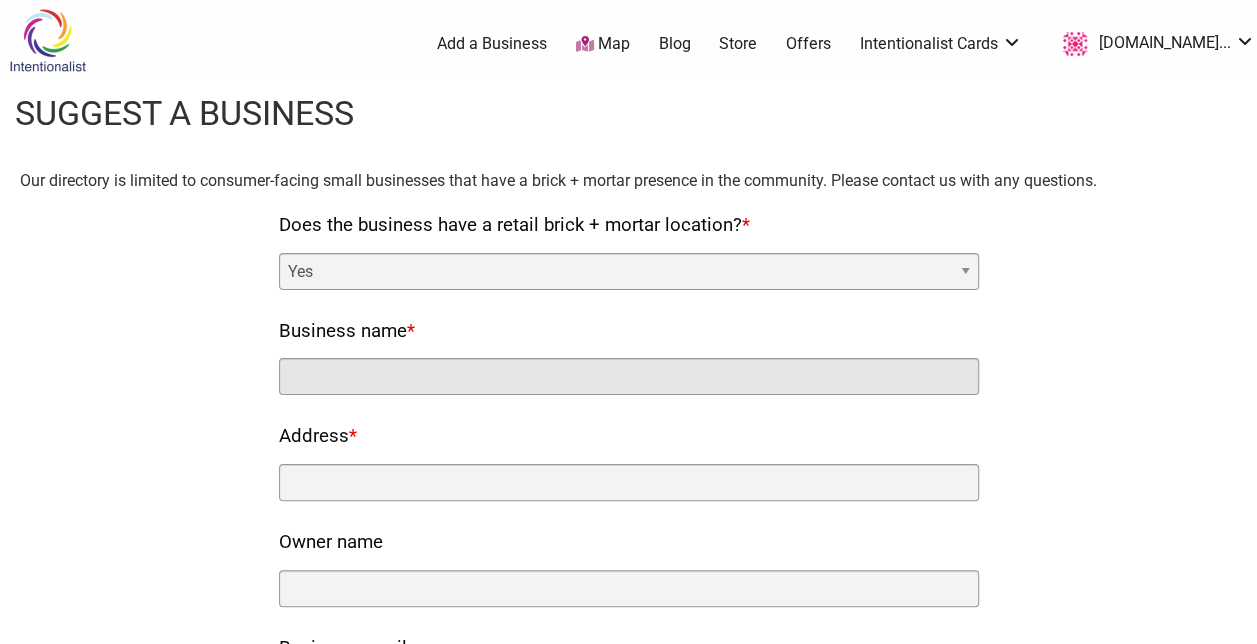 click on "Business name  *" at bounding box center [629, 376] 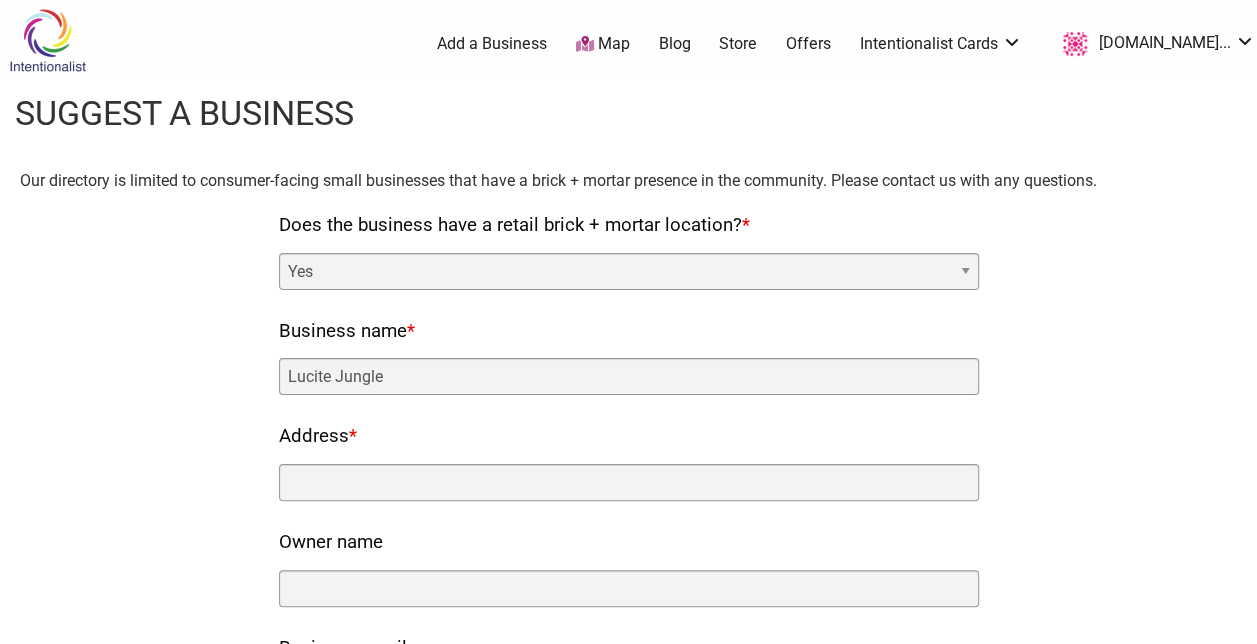 drag, startPoint x: 520, startPoint y: 46, endPoint x: 71, endPoint y: 98, distance: 452.0011 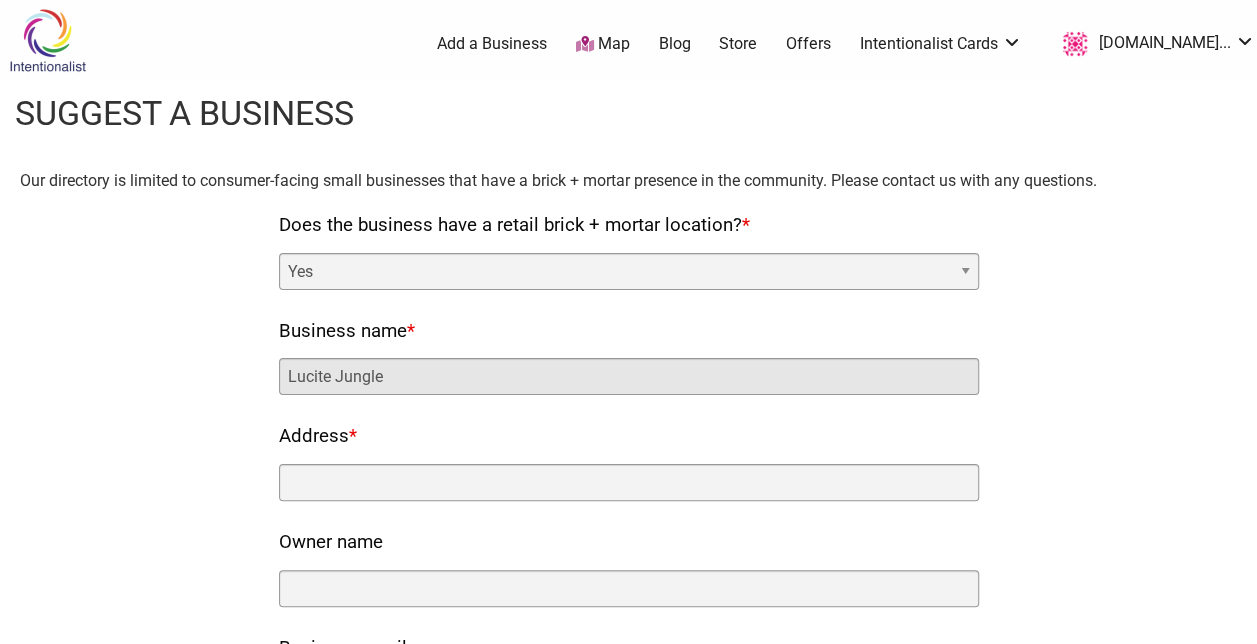 drag, startPoint x: 392, startPoint y: 364, endPoint x: 204, endPoint y: 376, distance: 188.38258 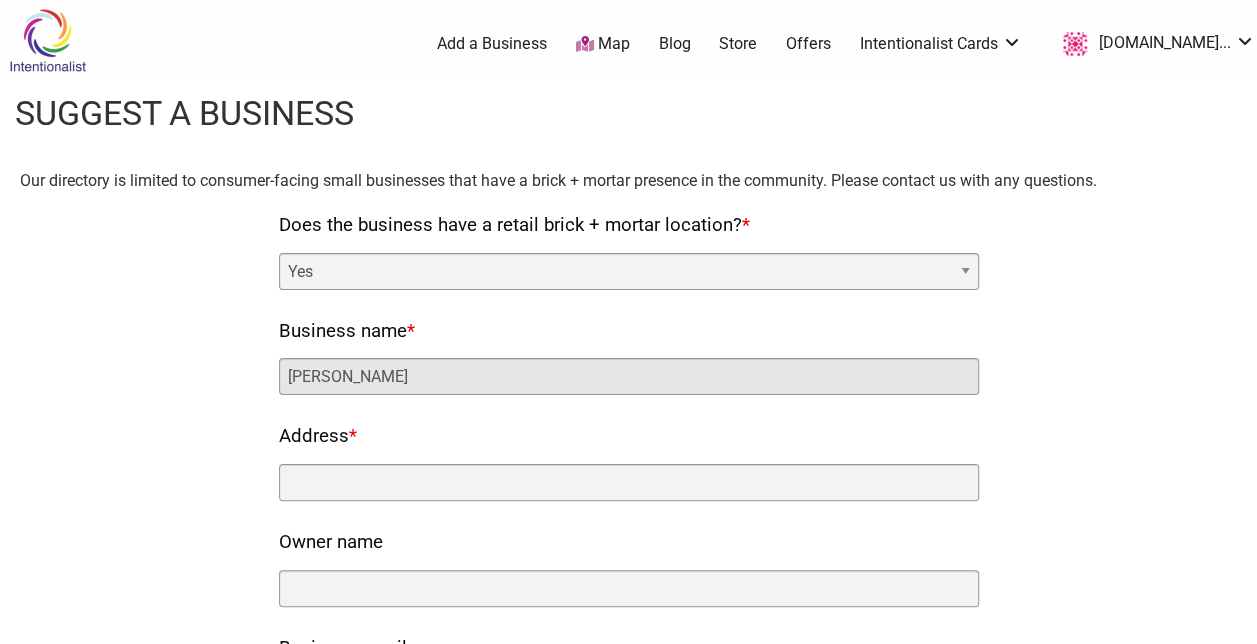 type on "[PERSON_NAME]" 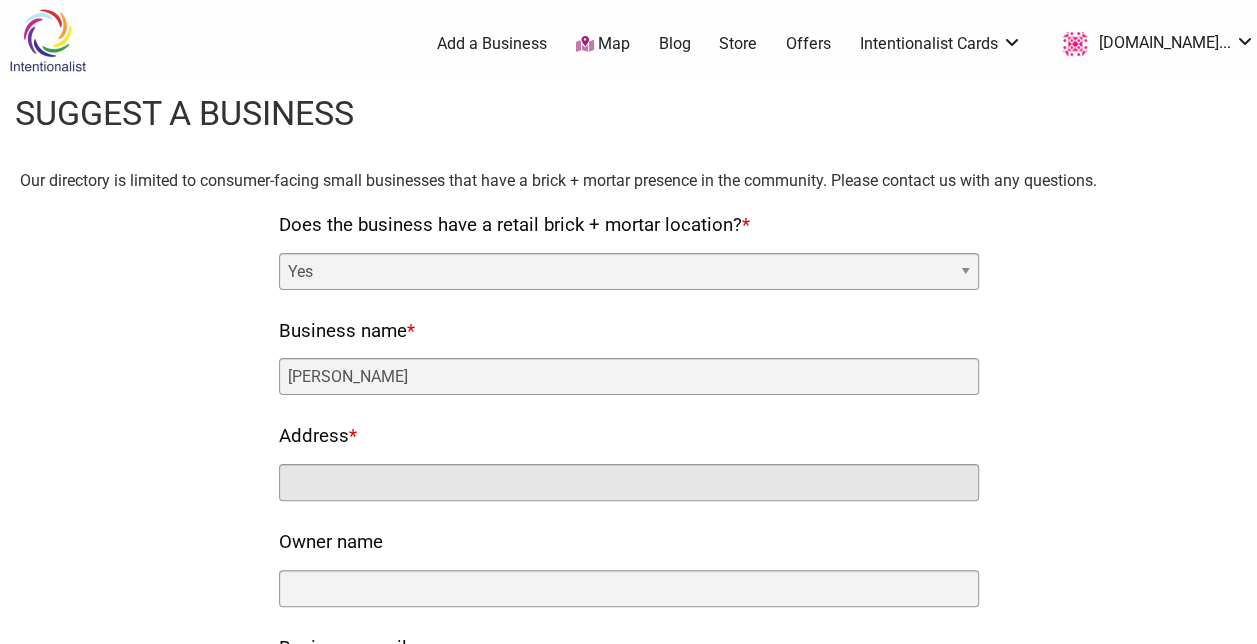 click on "Address  *" at bounding box center (629, 482) 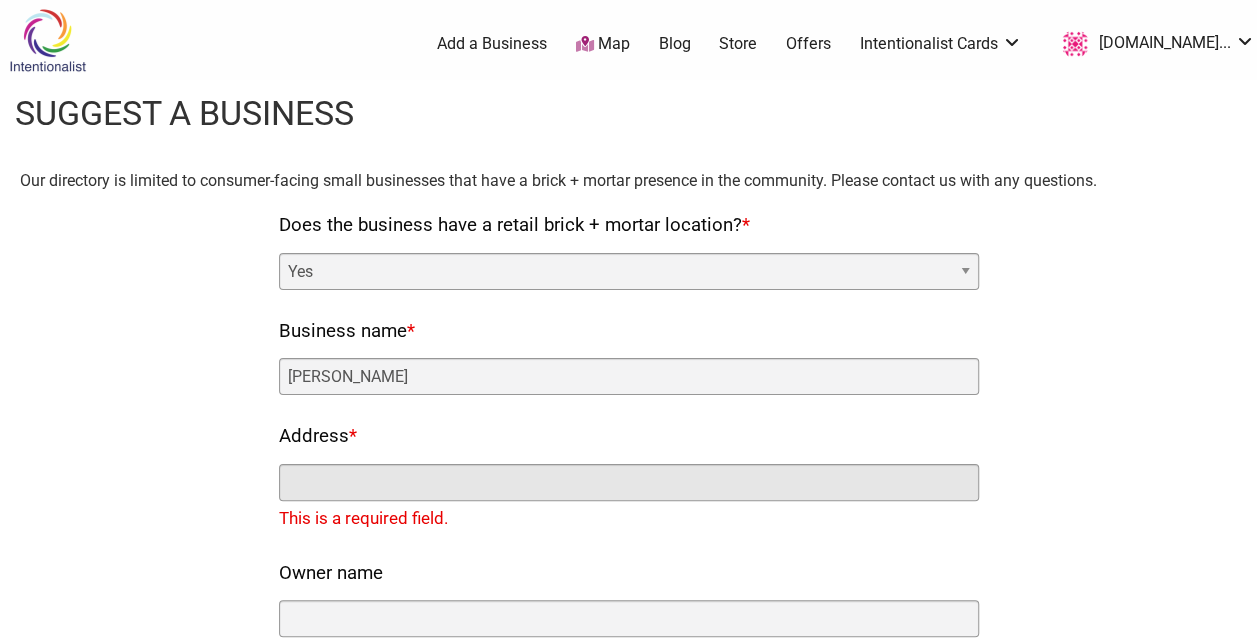 paste on "22341 Marine View Dr S" 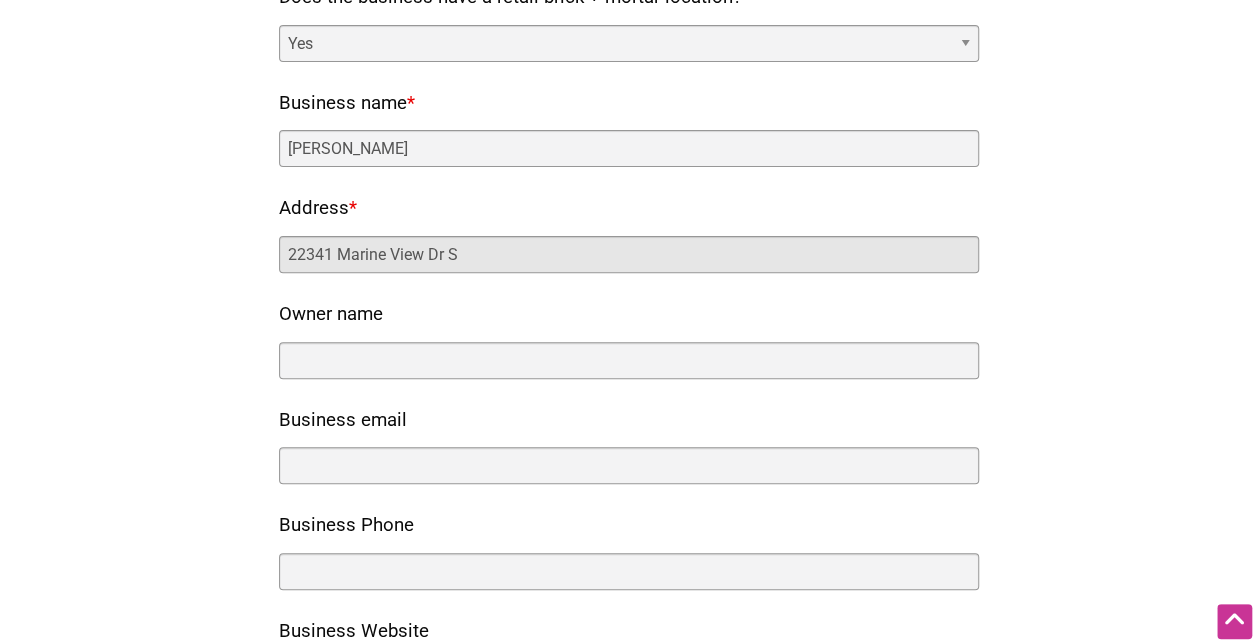 scroll, scrollTop: 236, scrollLeft: 0, axis: vertical 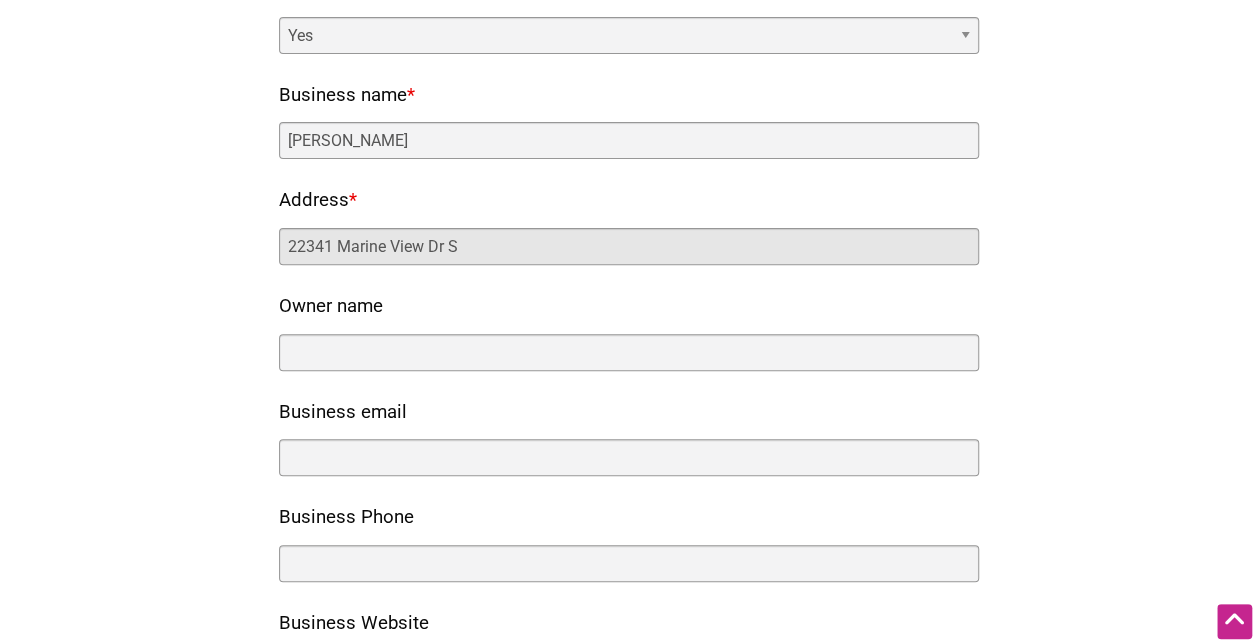 type on "22341 Marine View Dr S" 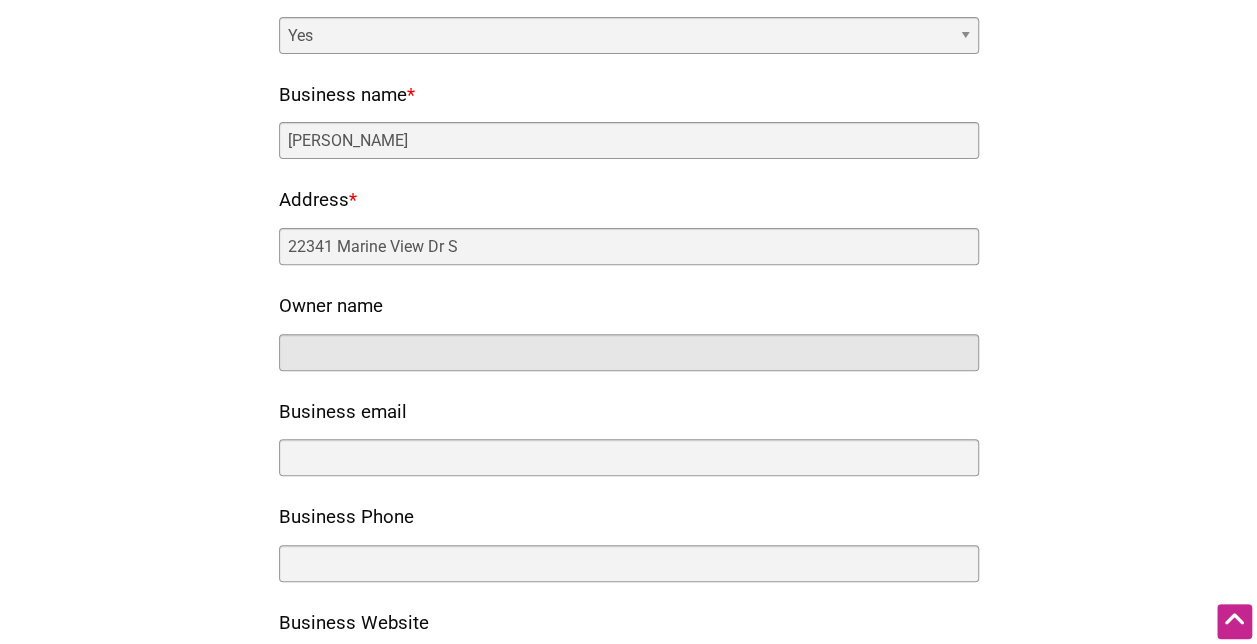click on "Owner name" at bounding box center (629, 352) 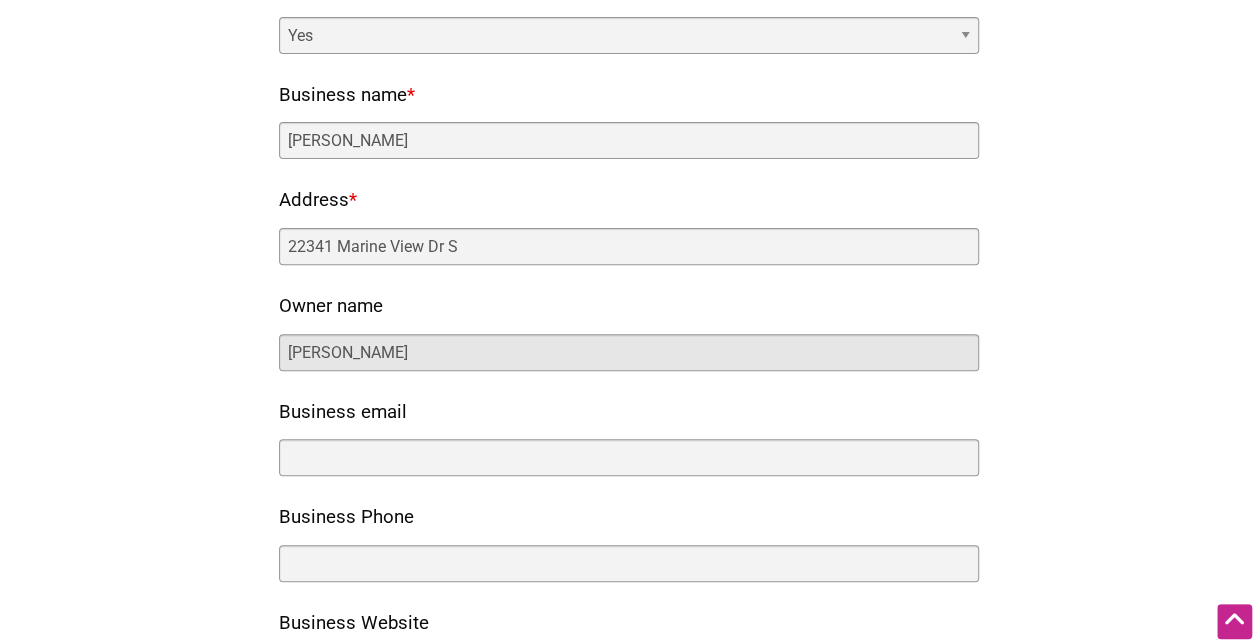 type on "Brenda Sutherland" 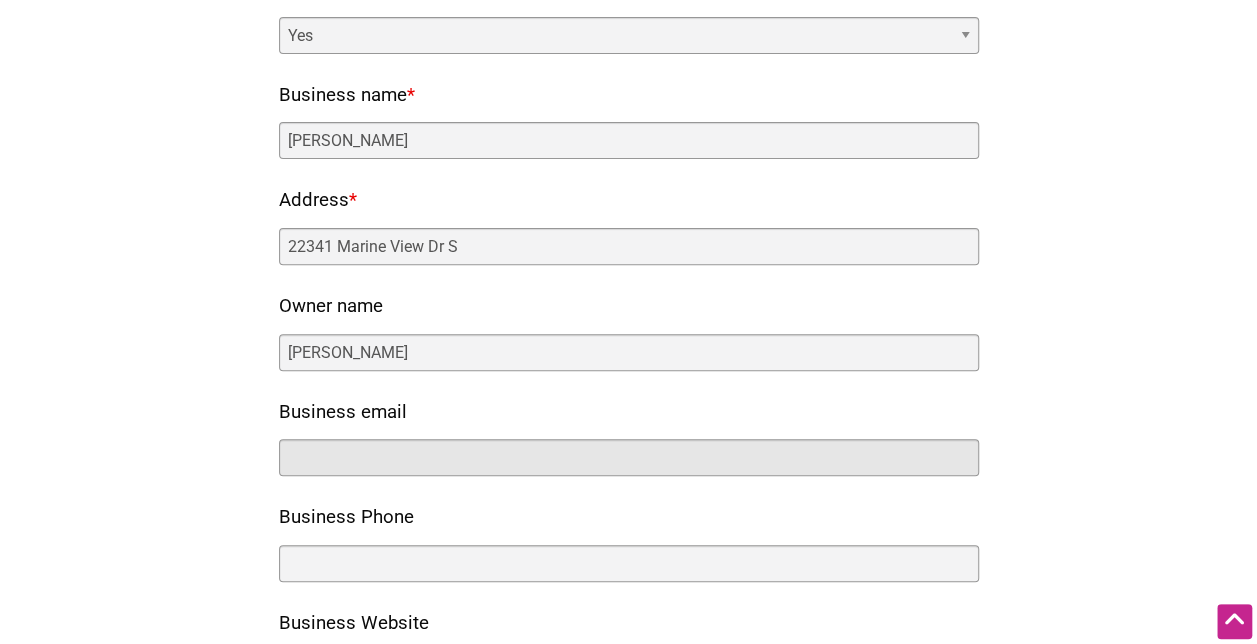click on "Business email" at bounding box center [629, 457] 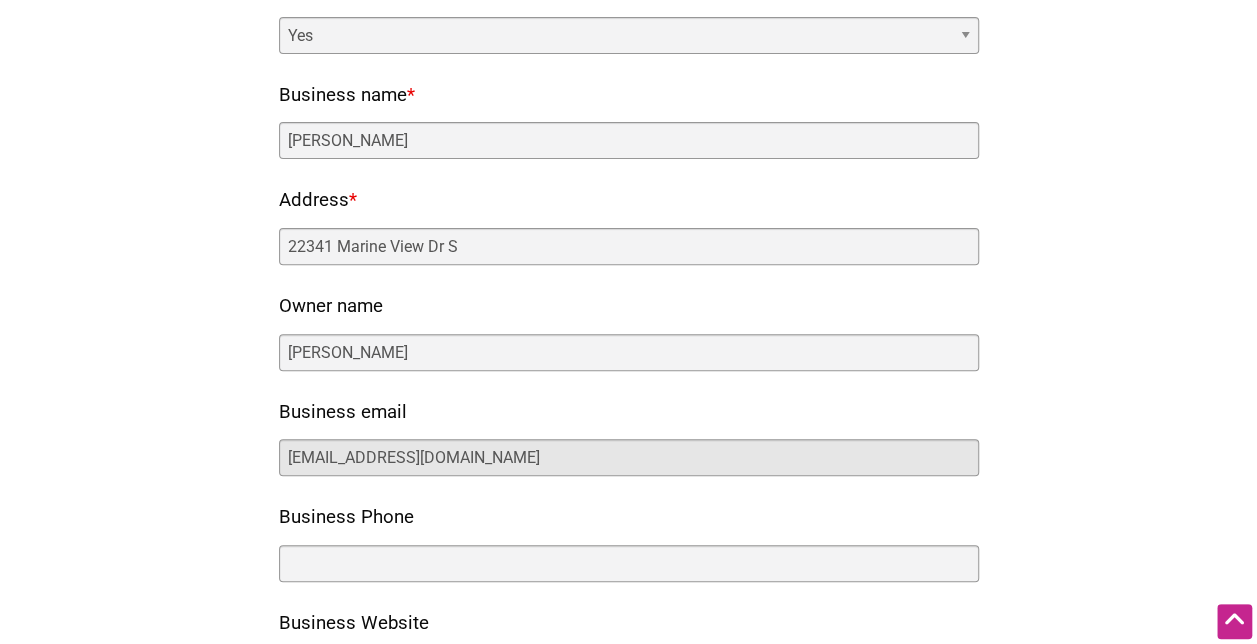 type on "bsutherland@marinamercantile.com" 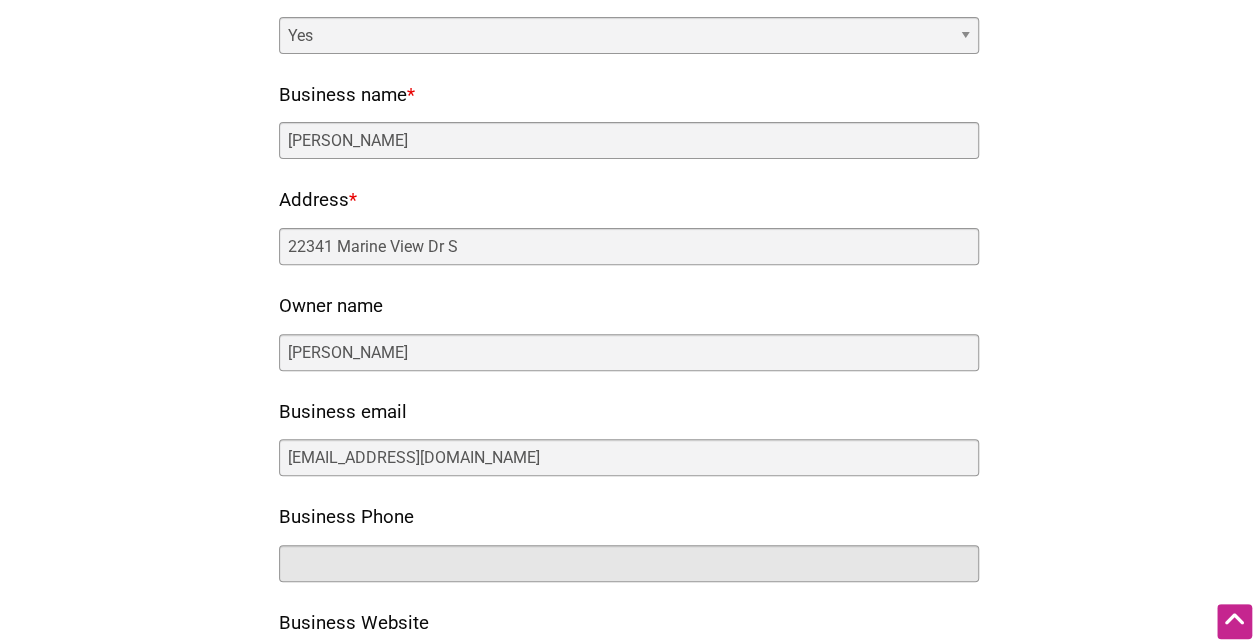click on "Business Phone" at bounding box center (629, 563) 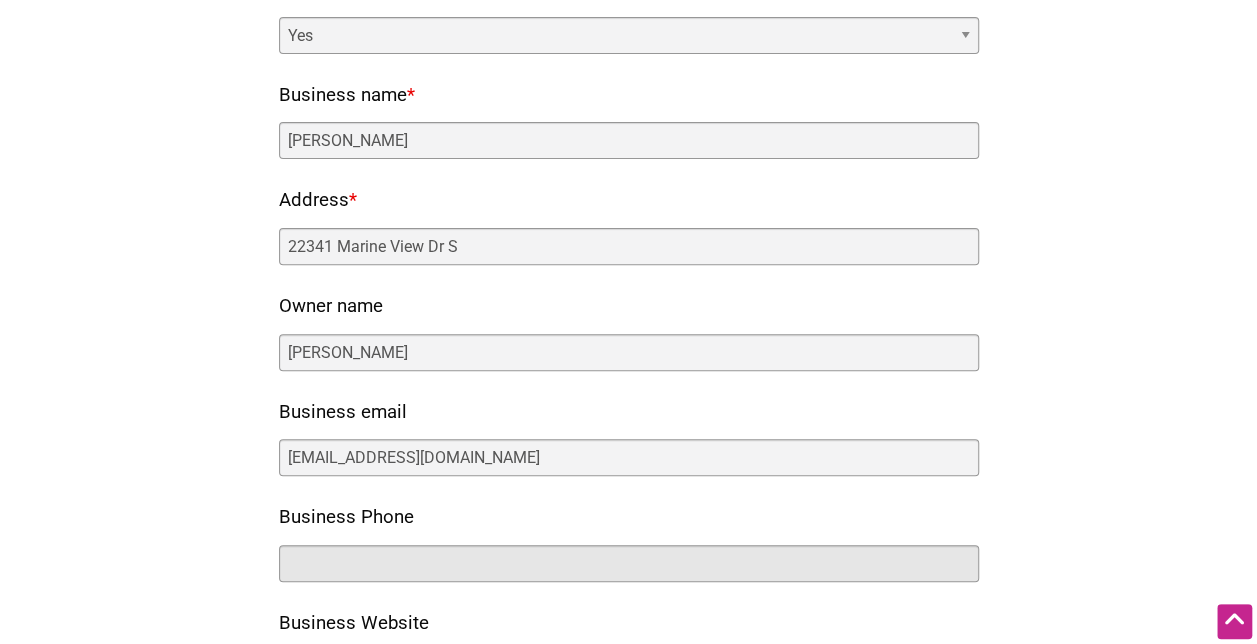 paste on "(206) 651-7526" 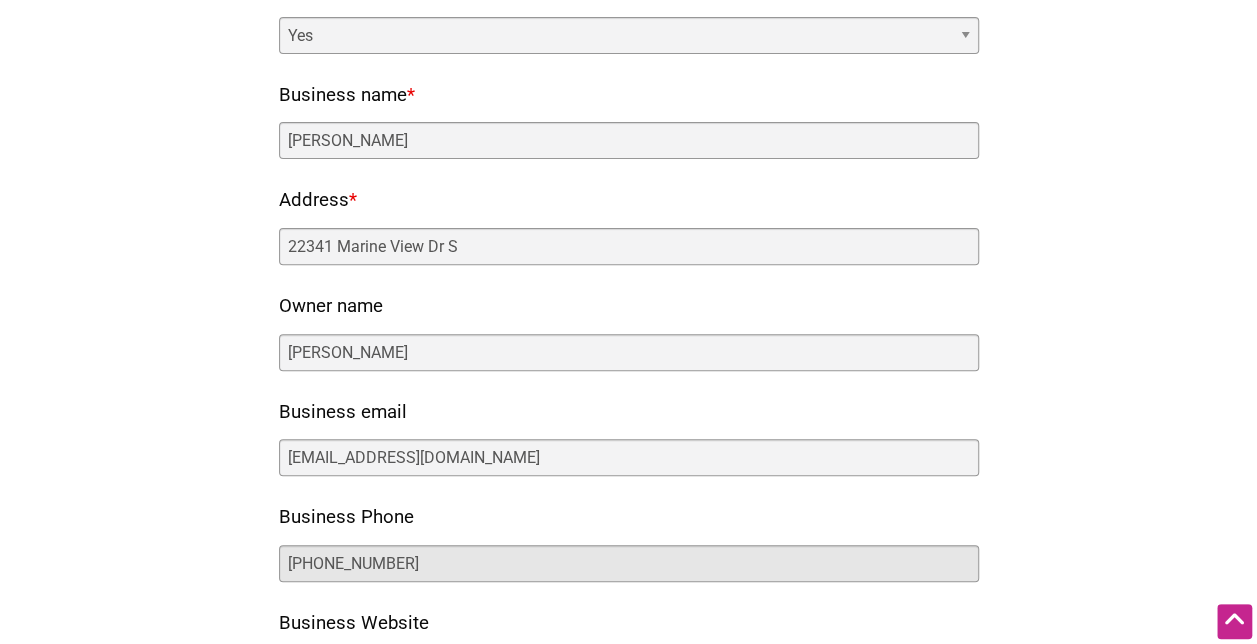 click on "(206) 651-7526" at bounding box center [629, 563] 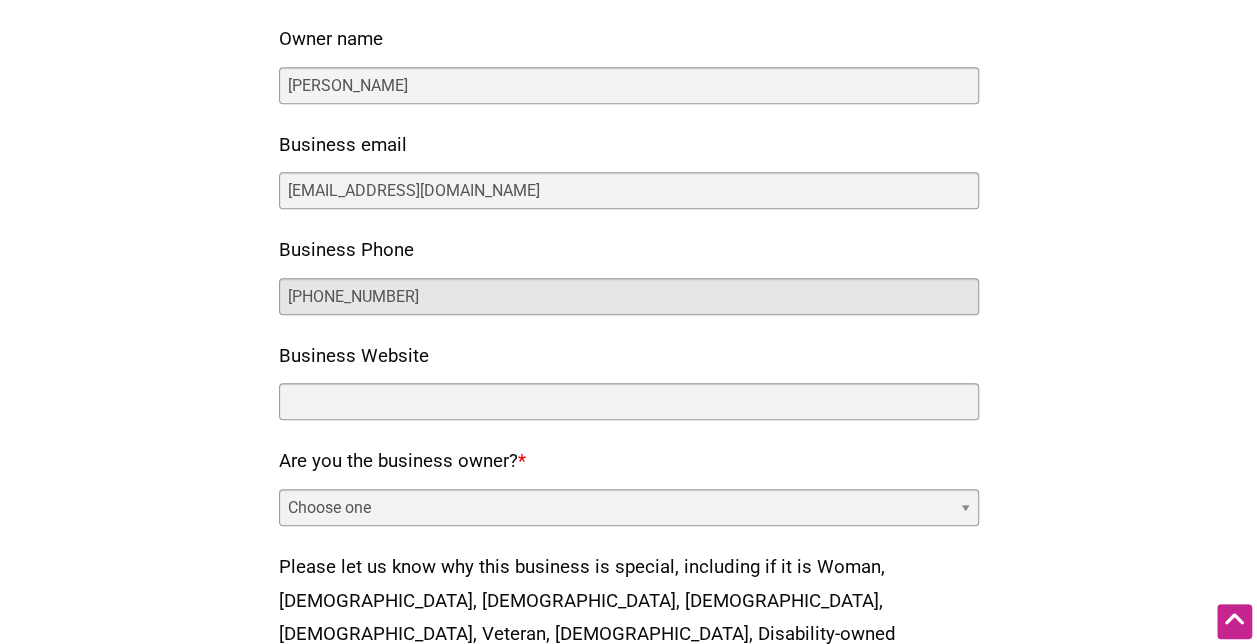 scroll, scrollTop: 592, scrollLeft: 0, axis: vertical 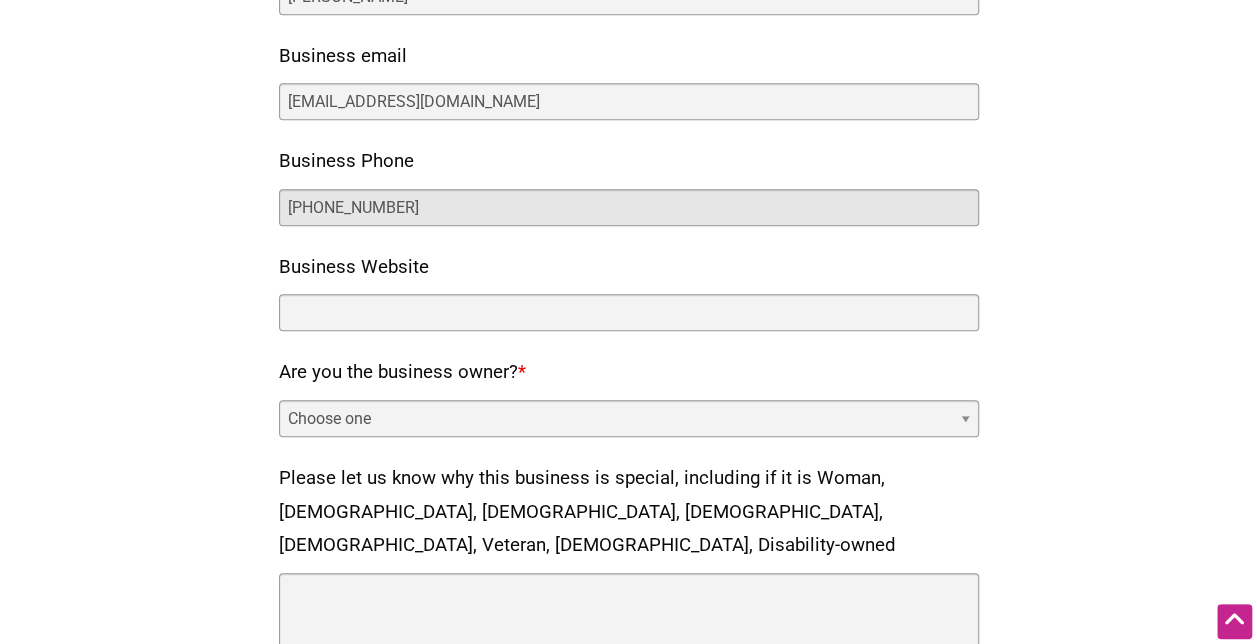 type on "(206) 651-7526" 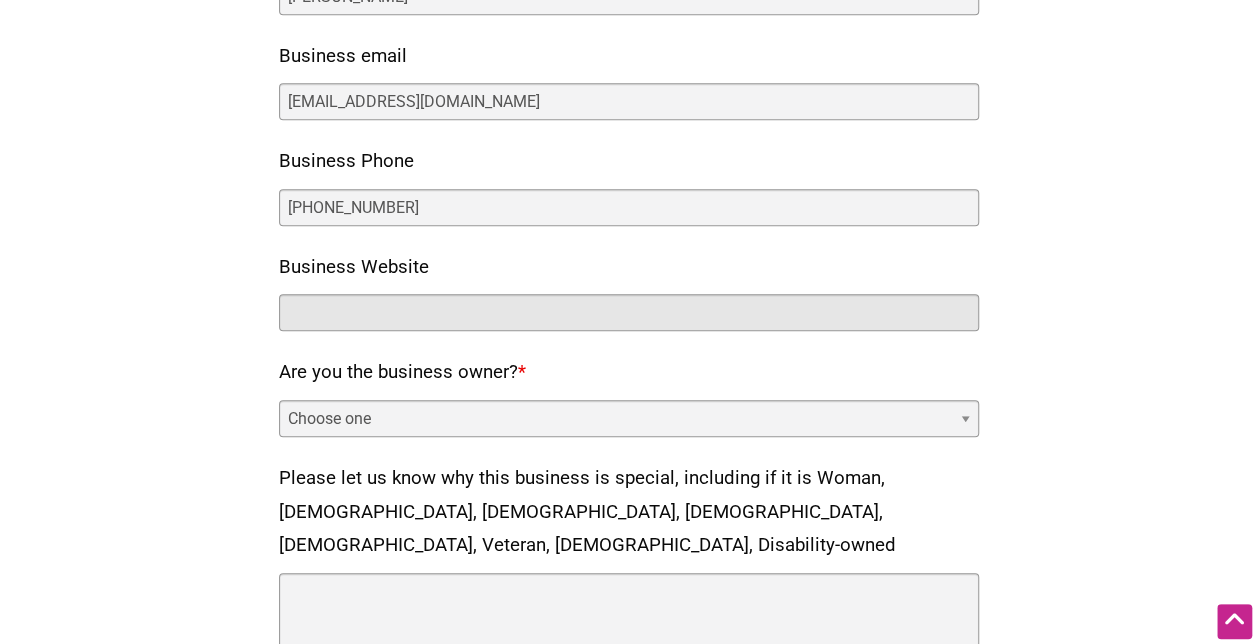 click on "Business Website" at bounding box center [629, 312] 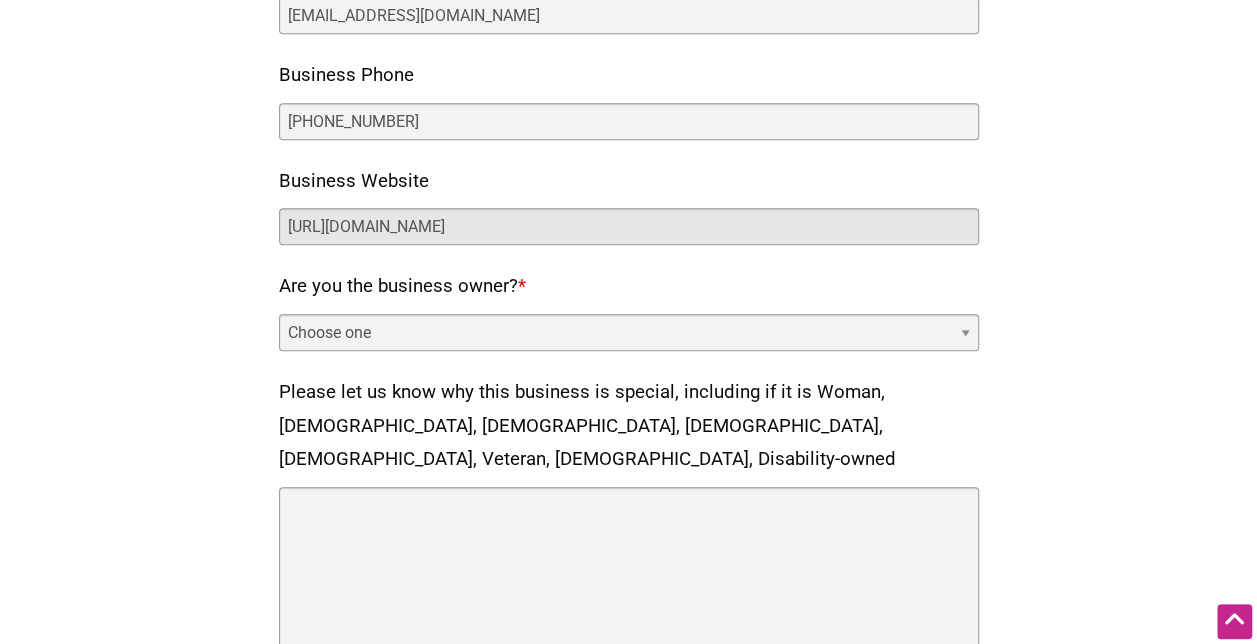scroll, scrollTop: 750, scrollLeft: 0, axis: vertical 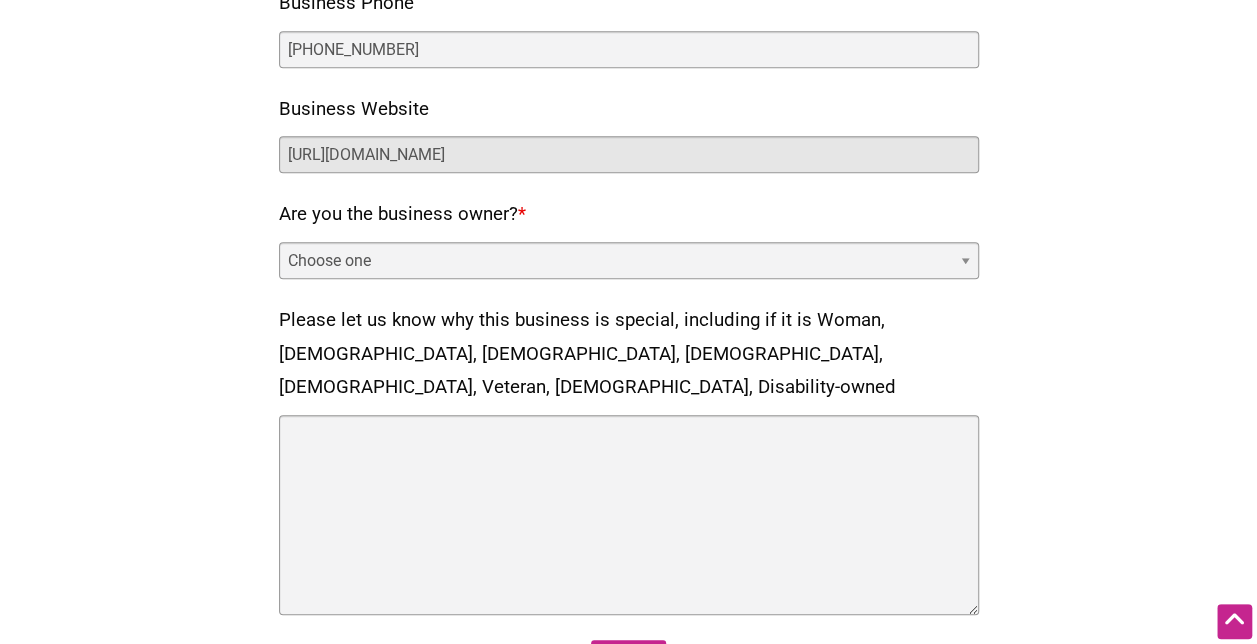 type on "https://www.marinamercantile.com/" 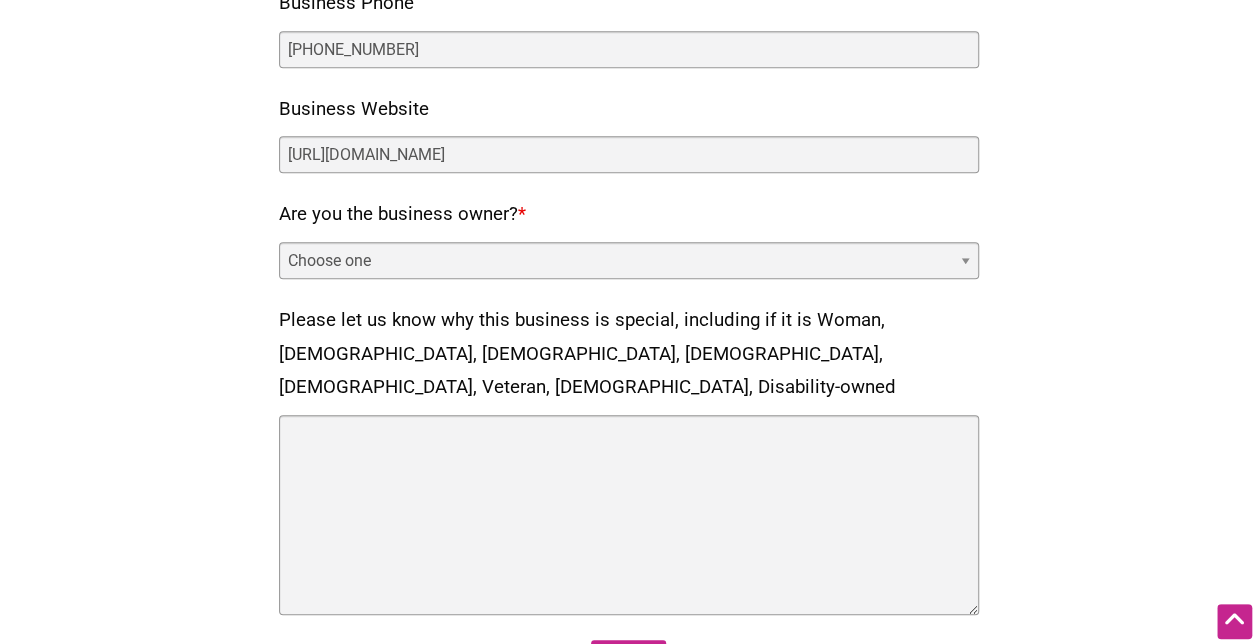 click on "Choose one
Yes
No" at bounding box center [629, 260] 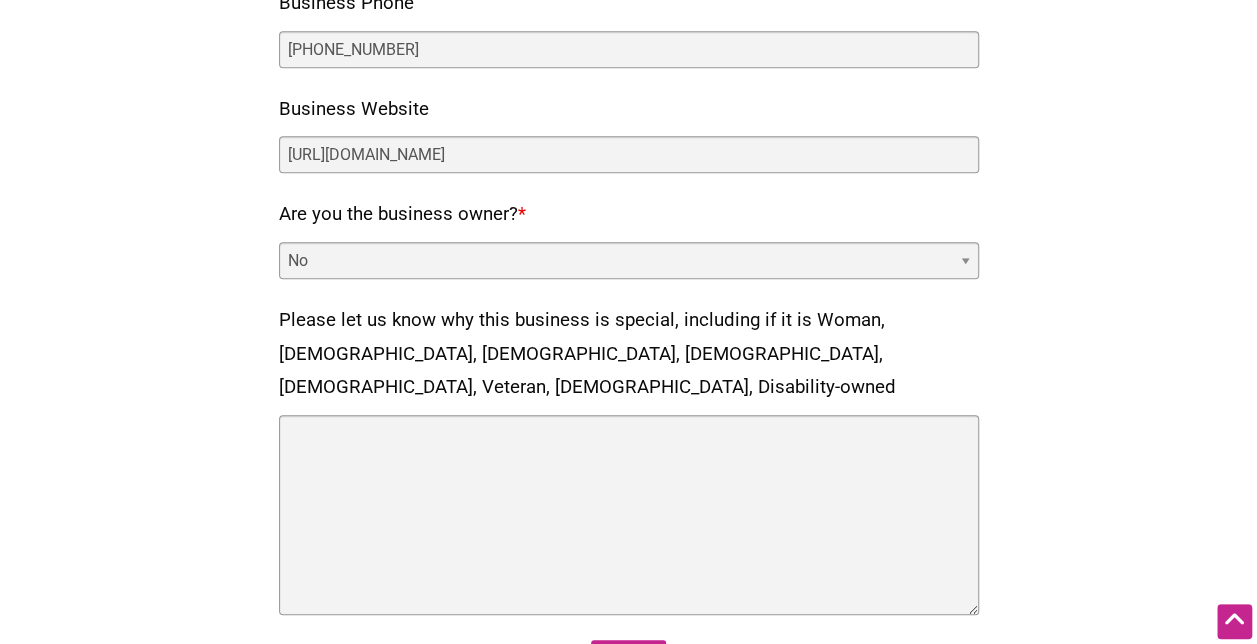 click on "Choose one
Yes
No" at bounding box center (629, 260) 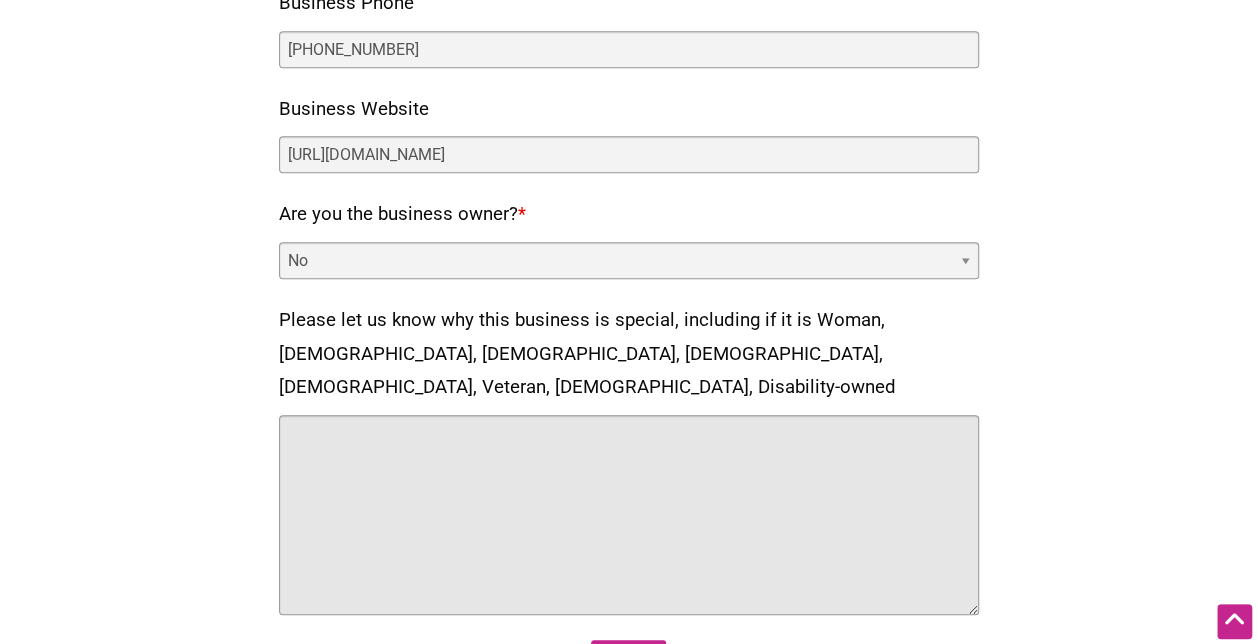 click on "Please let us know why this business is special, including if it is Woman, Black, Latino, Native, Asian, Veteran, LGBTQ, Disability-owned" at bounding box center [629, 515] 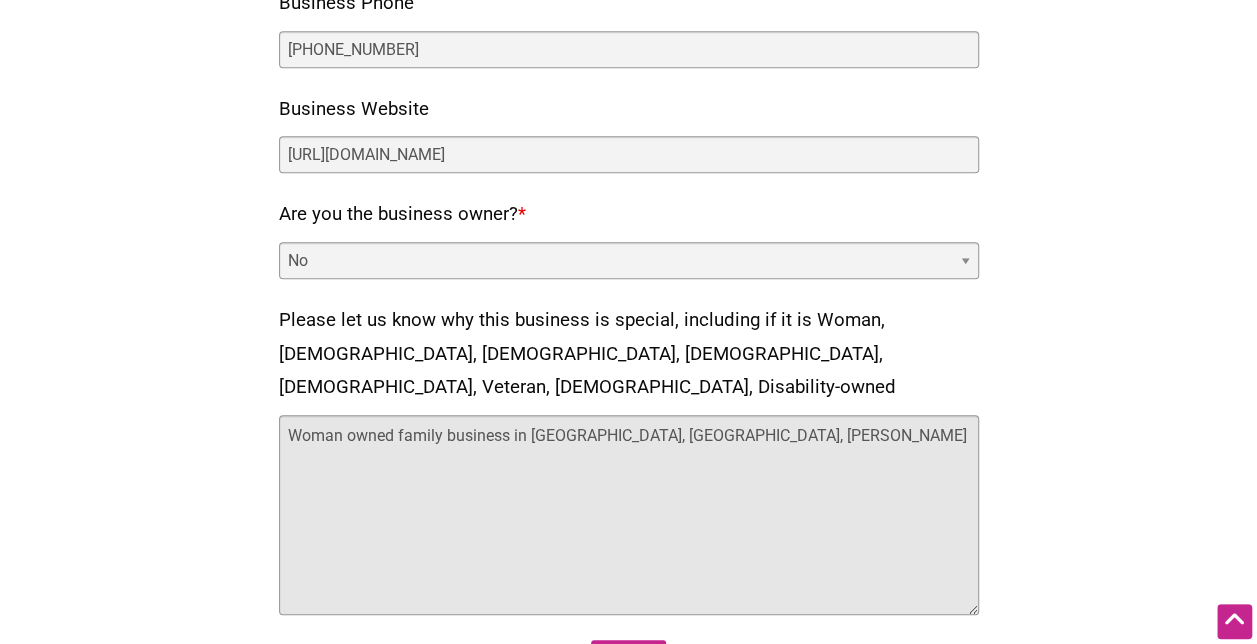 click on "Woman owned family business in Des Moines, WA, Marina Mercantile" at bounding box center [629, 515] 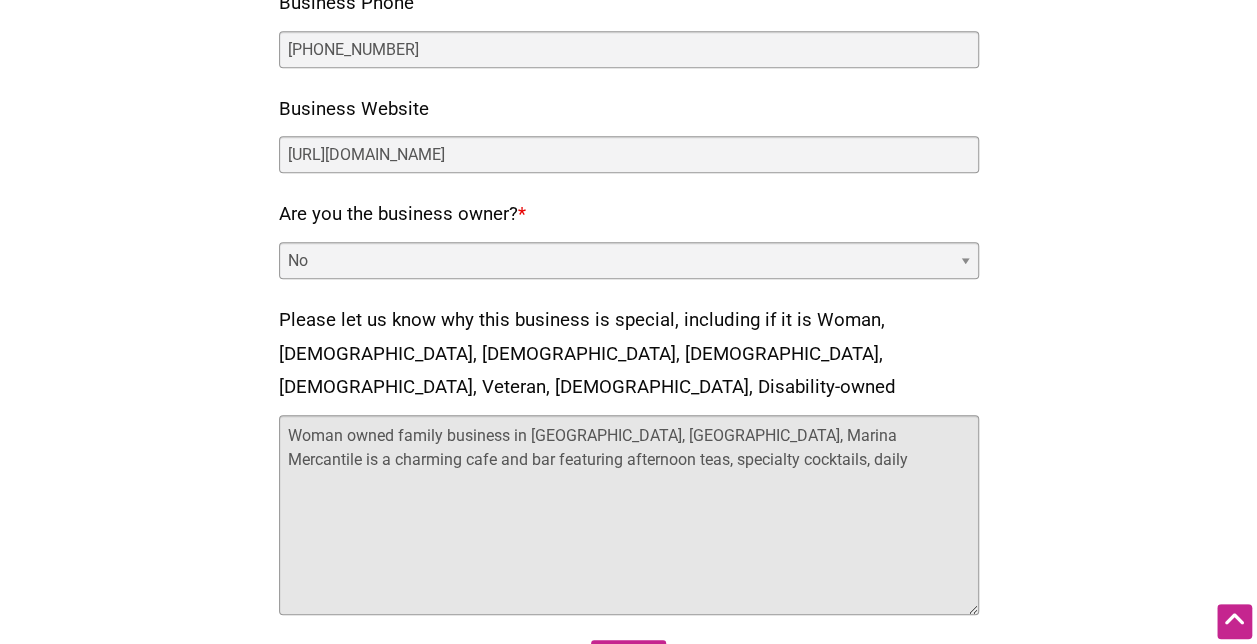 click on "Woman owned family business in Des Moines, WA, Marina Mercantile is a charming cafe and bar featuring afternoon teas, specialty cocktails, daily" at bounding box center [629, 515] 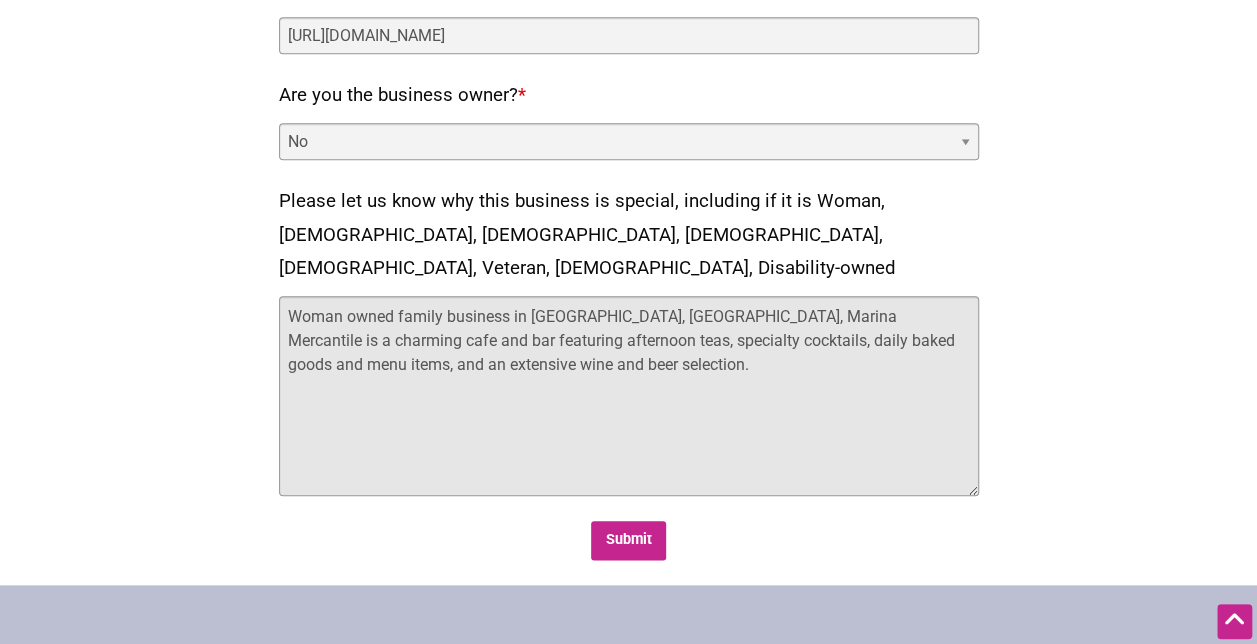 scroll, scrollTop: 878, scrollLeft: 0, axis: vertical 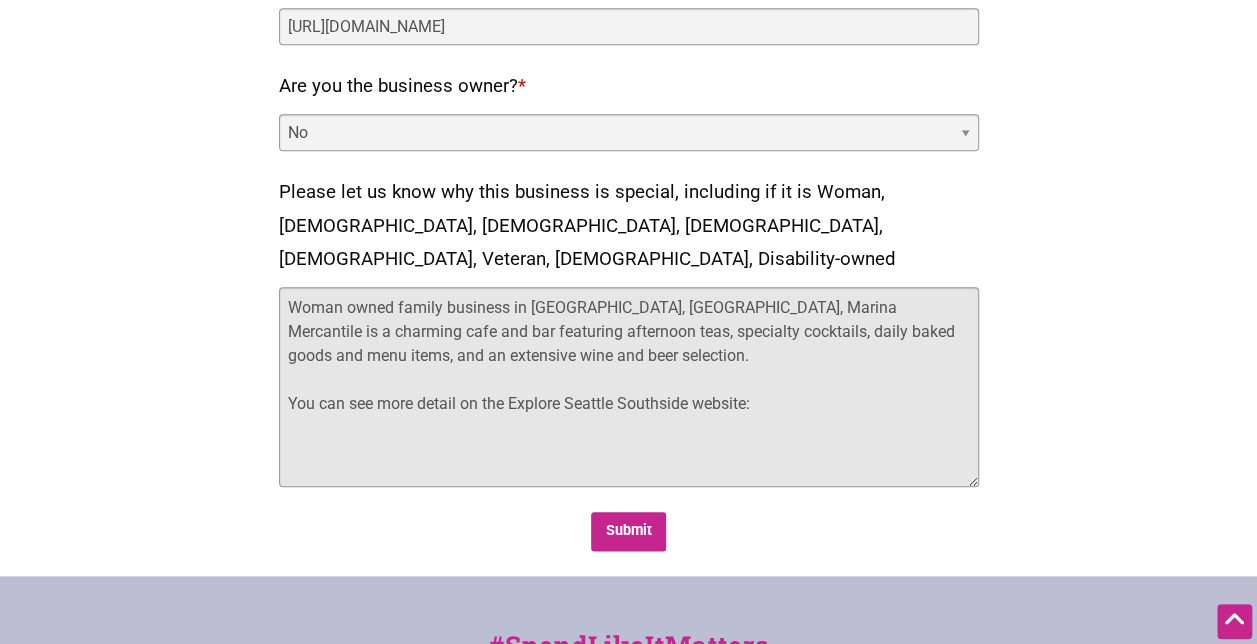 paste on "https://www.seattlesouthside.com/directory/marina-mercantile/" 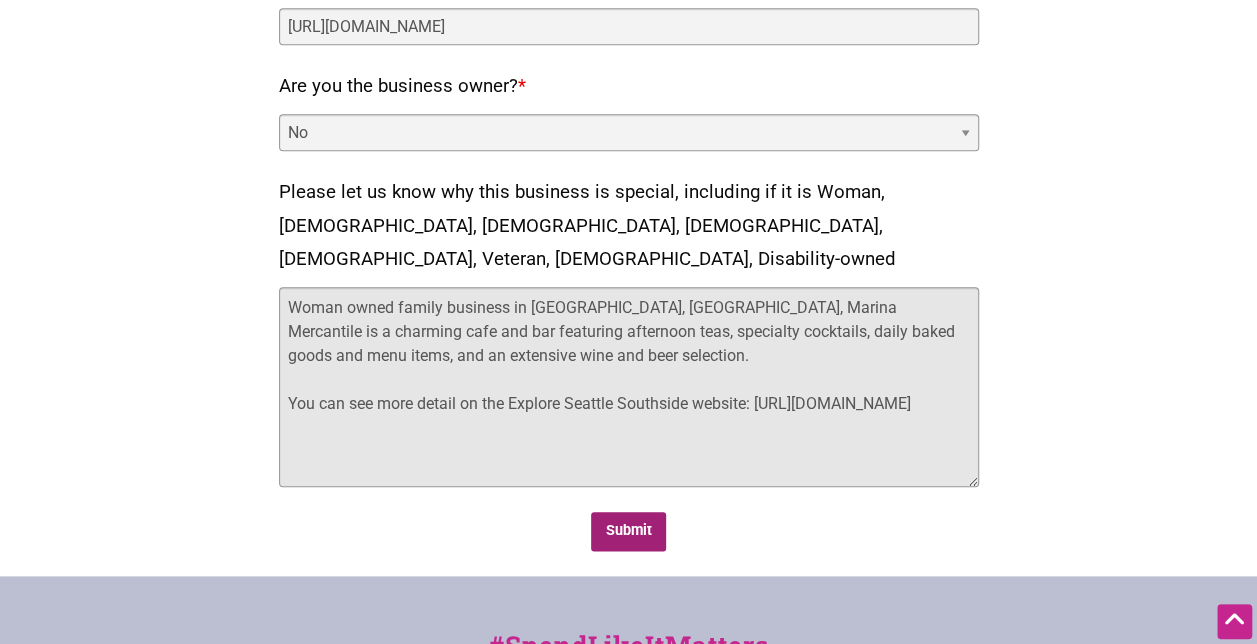 type on "Woman owned family business in Des Moines, WA, Marina Mercantile is a charming cafe and bar featuring afternoon teas, specialty cocktails, daily baked goods and menu items, and an extensive wine and beer selection.
You can see more detail on the Explore Seattle Southside website: https://www.seattlesouthside.com/directory/marina-mercantile/" 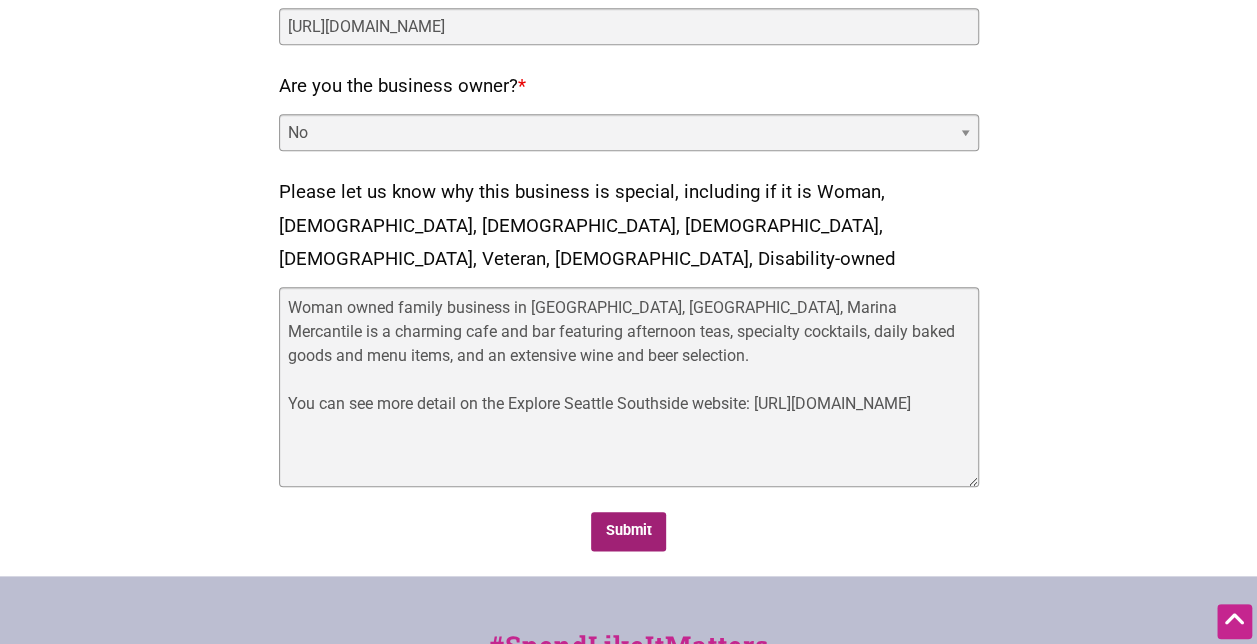 click on "Submit" at bounding box center (628, 531) 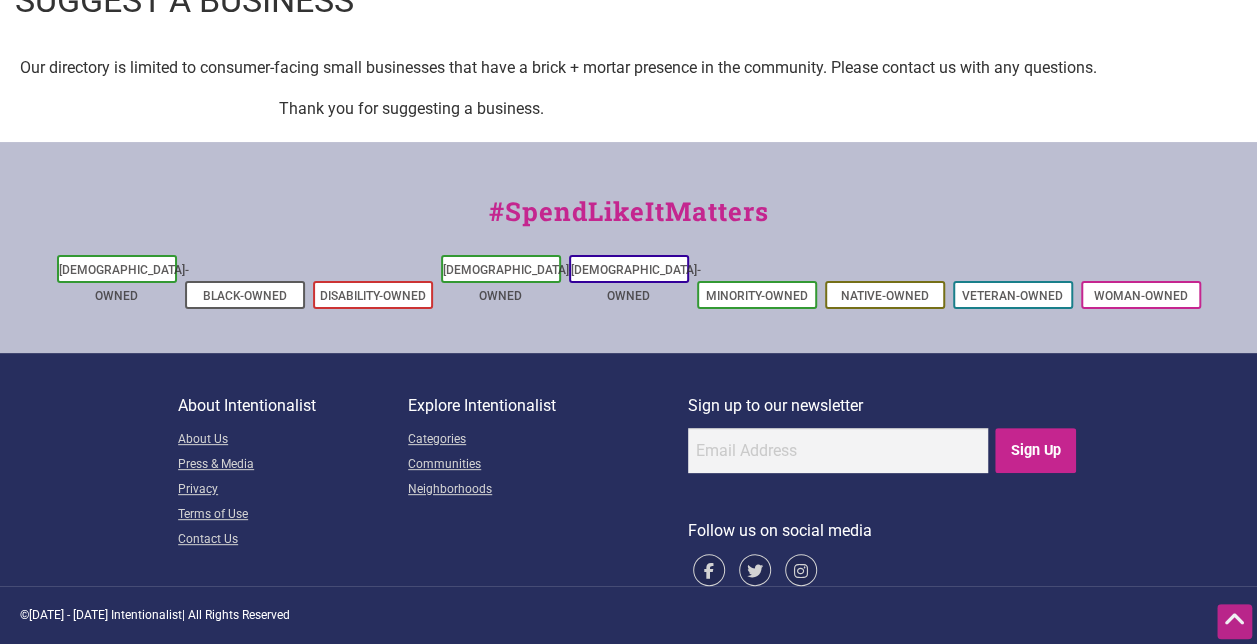 scroll, scrollTop: 0, scrollLeft: 0, axis: both 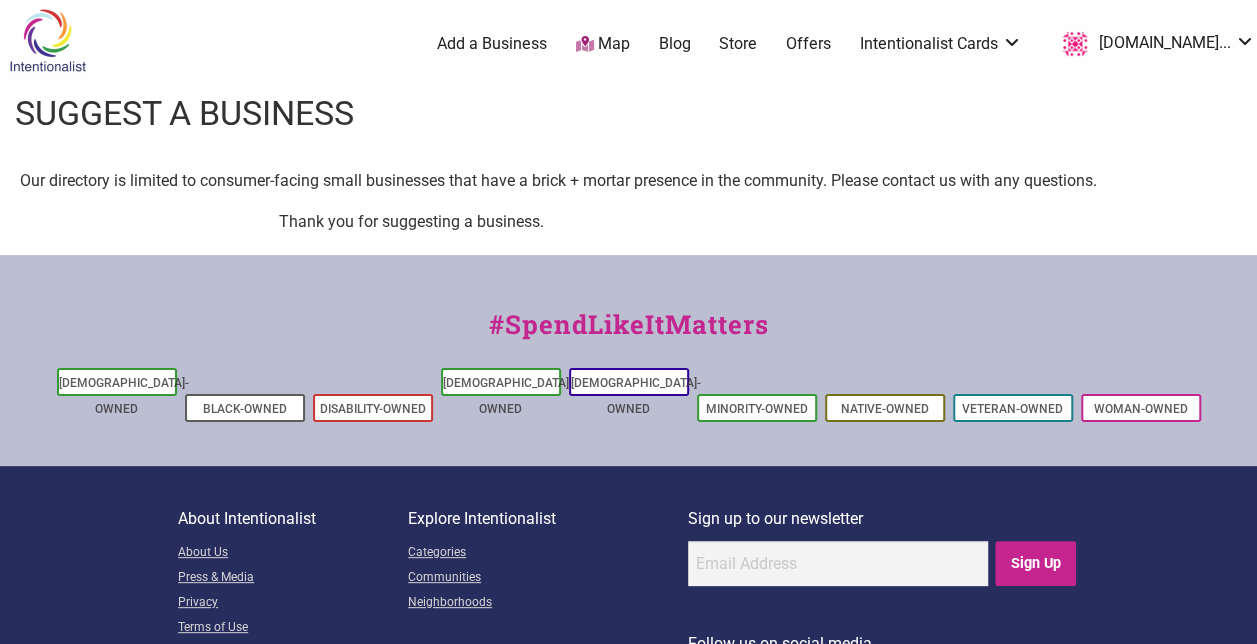 click on "Add a Business" at bounding box center [492, 44] 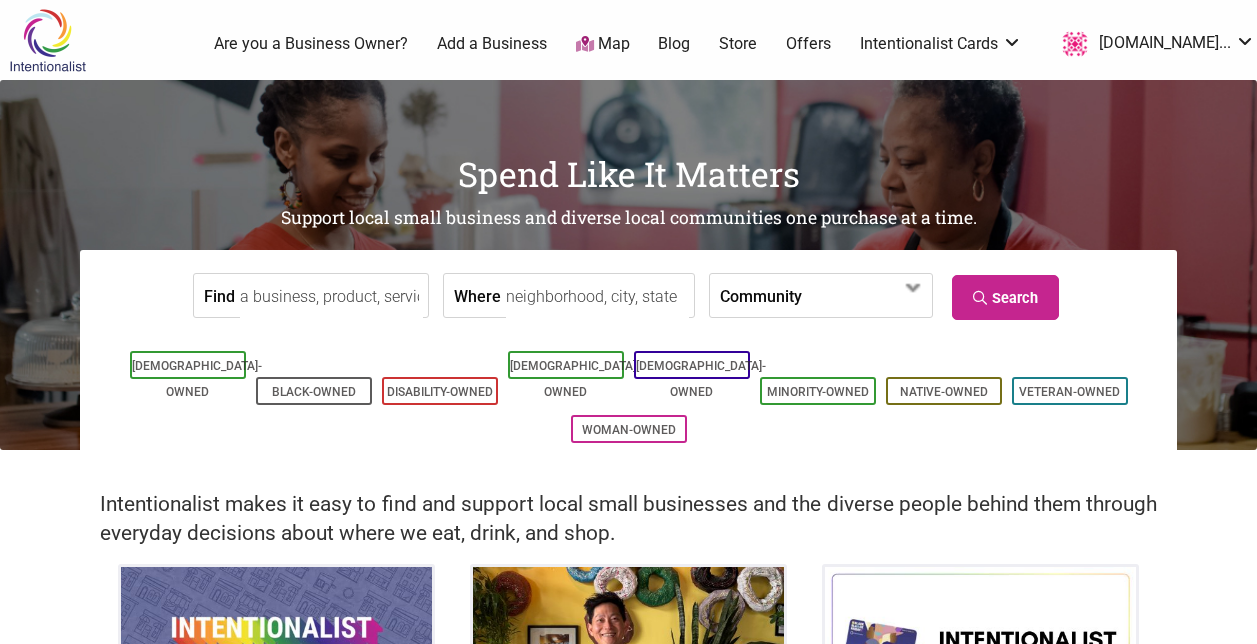 scroll, scrollTop: 0, scrollLeft: 0, axis: both 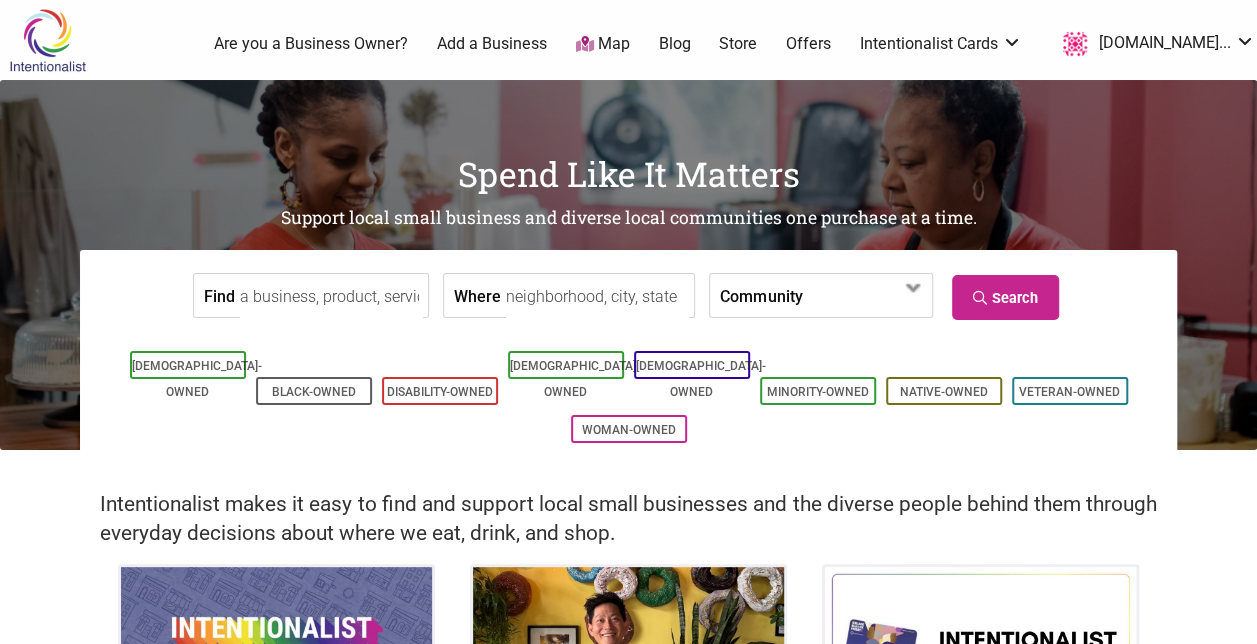 click on "Find" at bounding box center [331, 296] 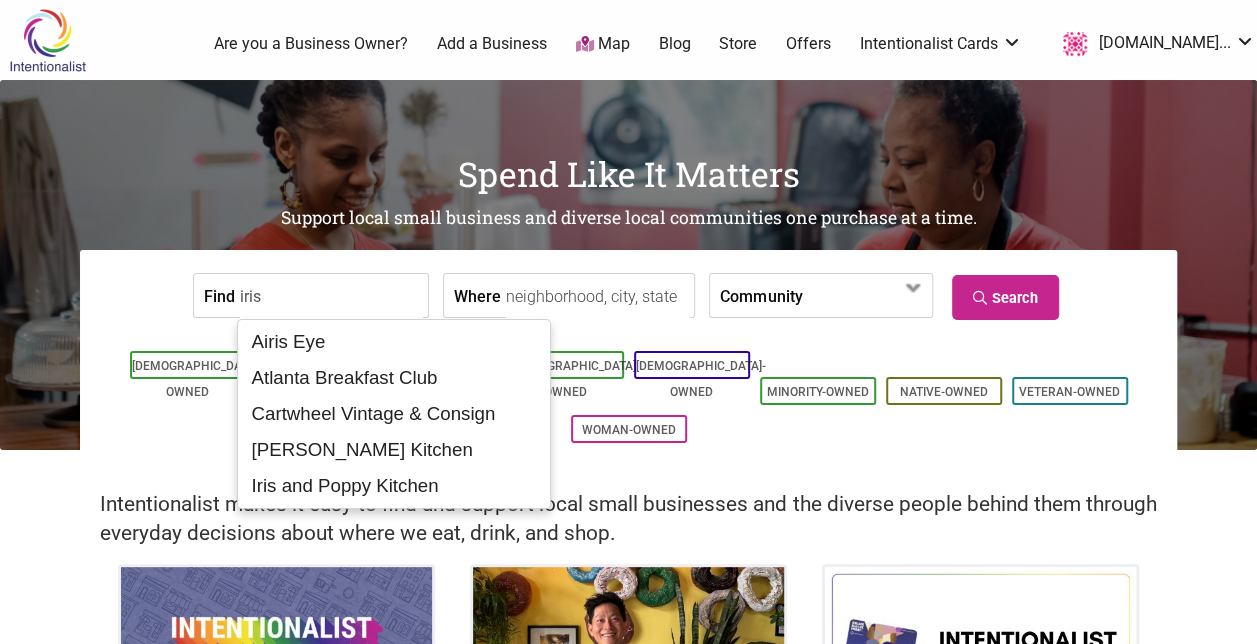 click on "iris" at bounding box center (331, 296) 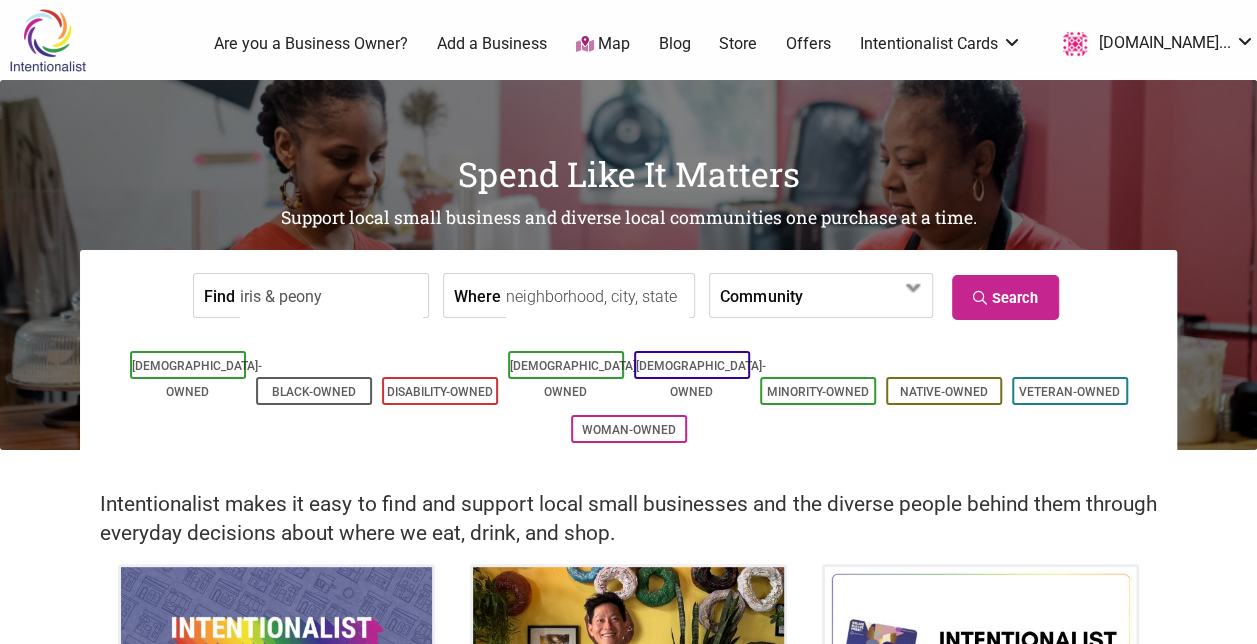 drag, startPoint x: 340, startPoint y: 292, endPoint x: 87, endPoint y: 272, distance: 253.78928 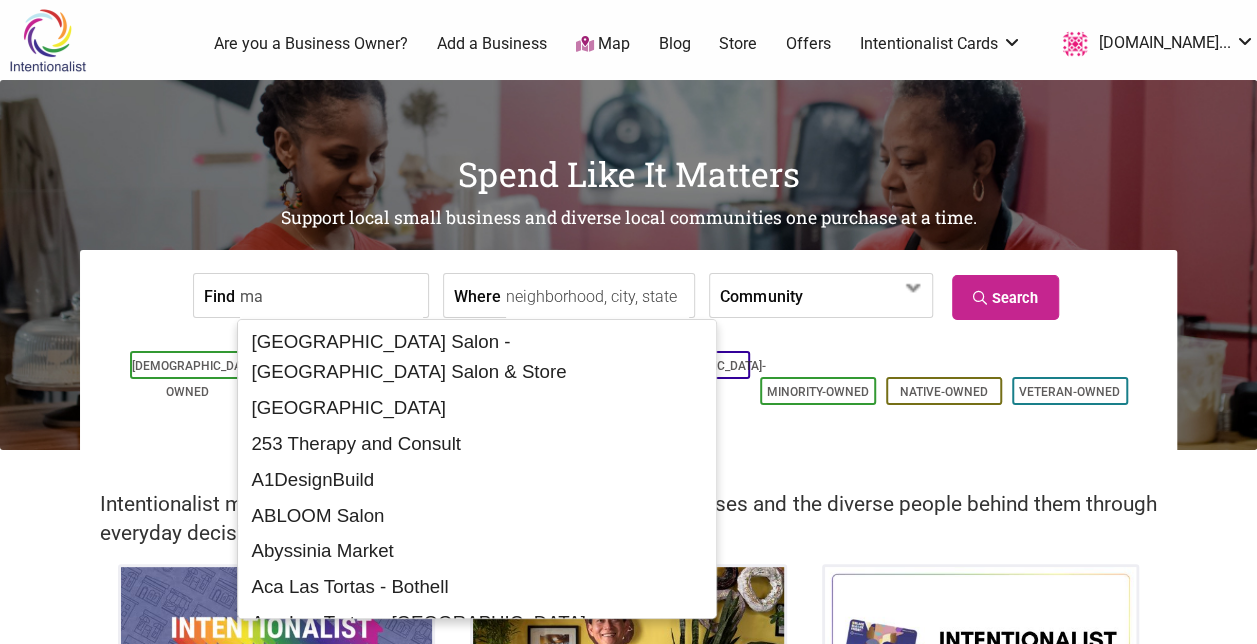 type on "m" 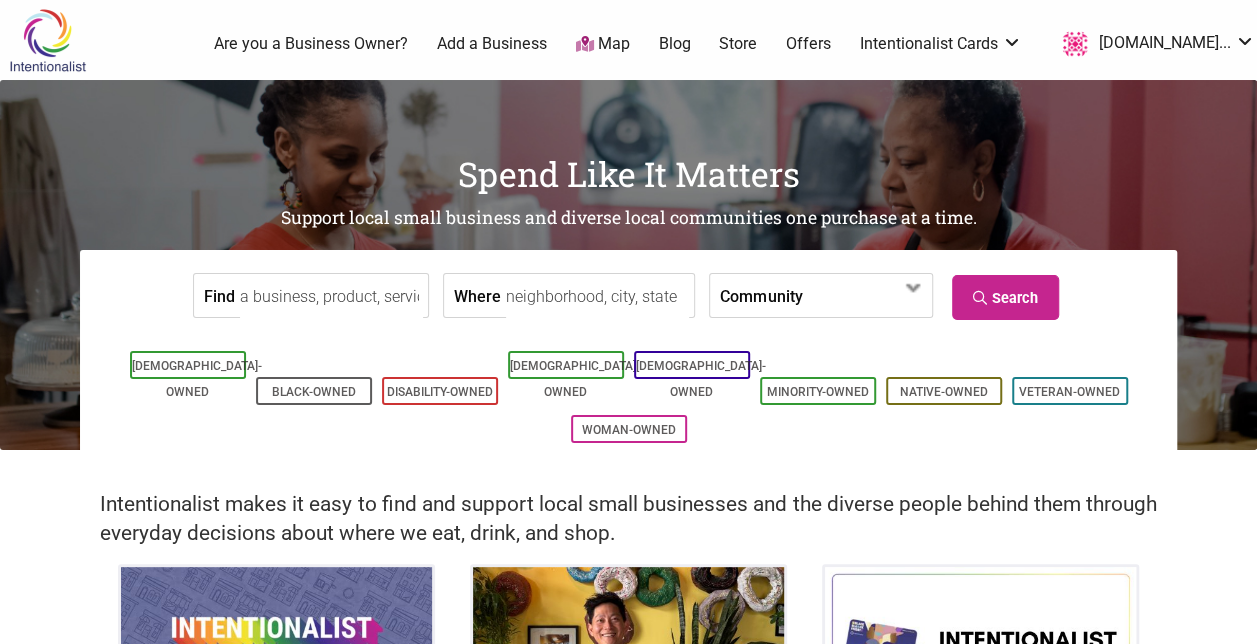 click on "Find" at bounding box center [331, 296] 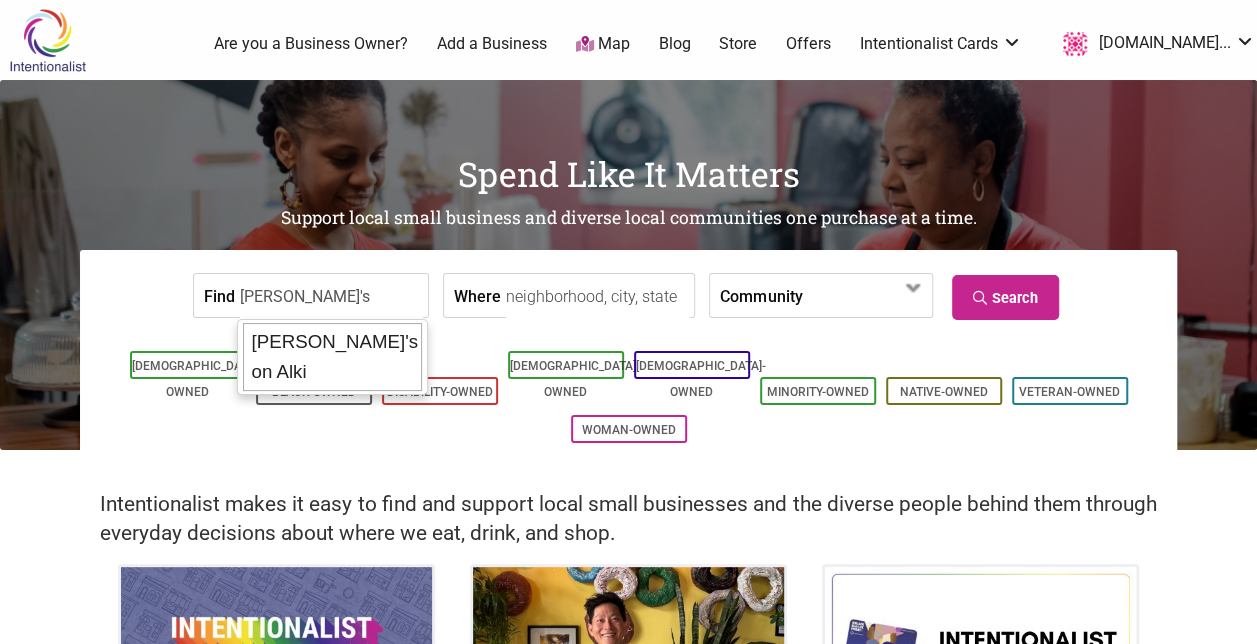 click on "[PERSON_NAME]'s on Alki" at bounding box center (332, 357) 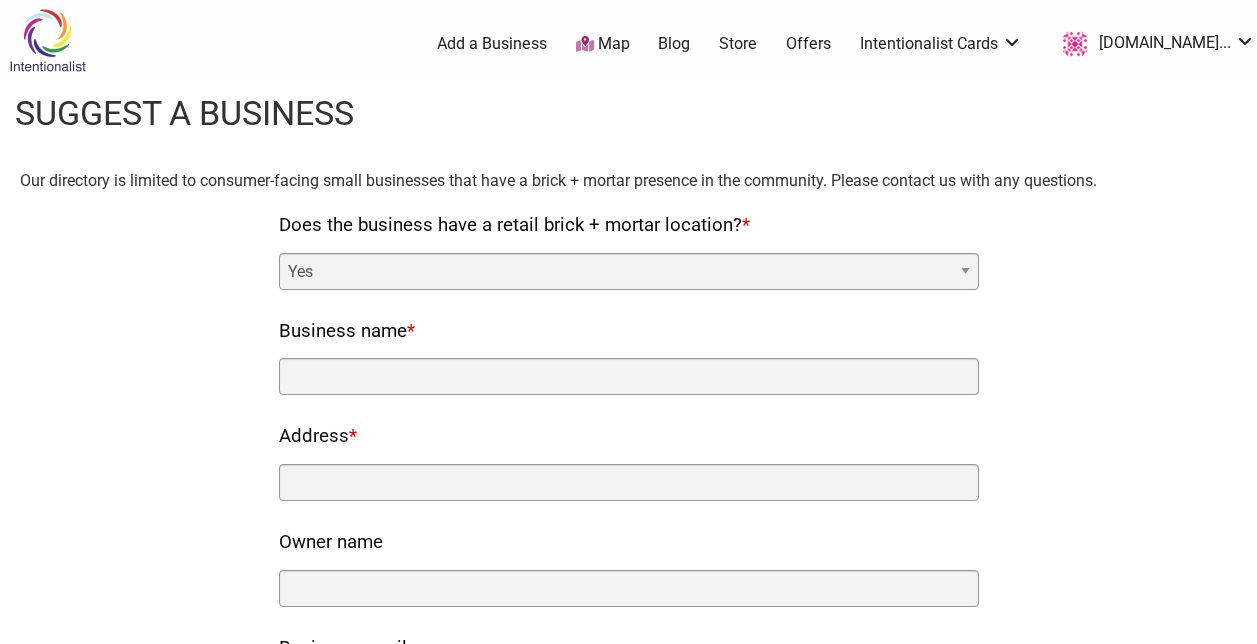 scroll, scrollTop: 0, scrollLeft: 0, axis: both 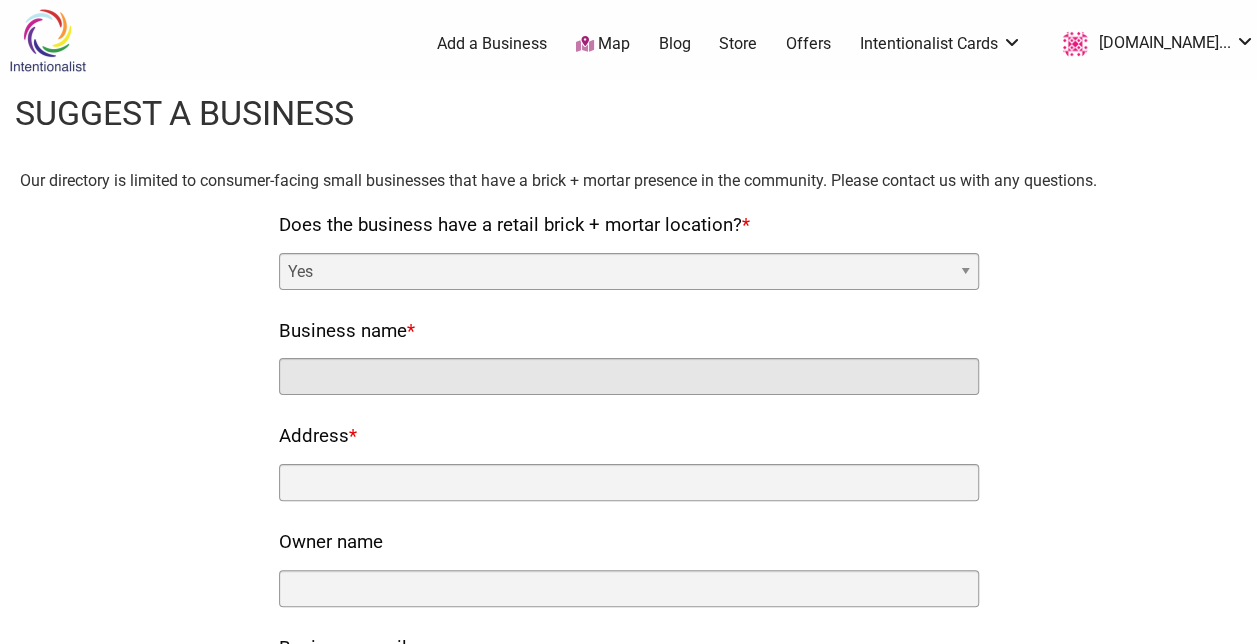 click on "Business name  *" at bounding box center (629, 376) 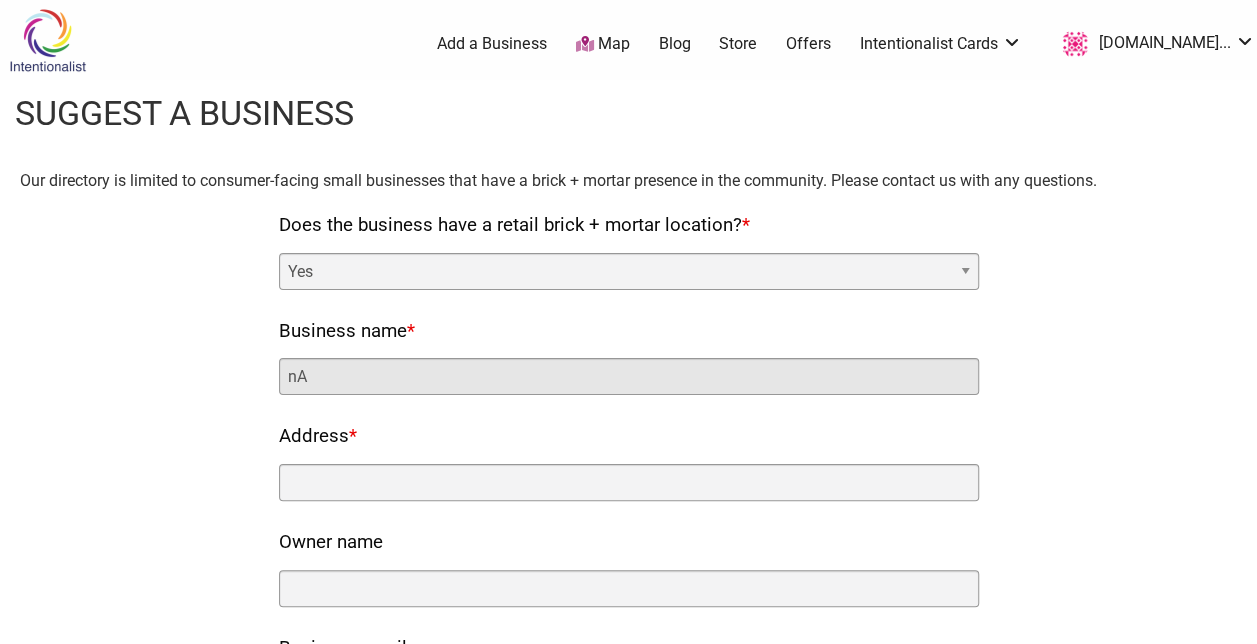 type on "n" 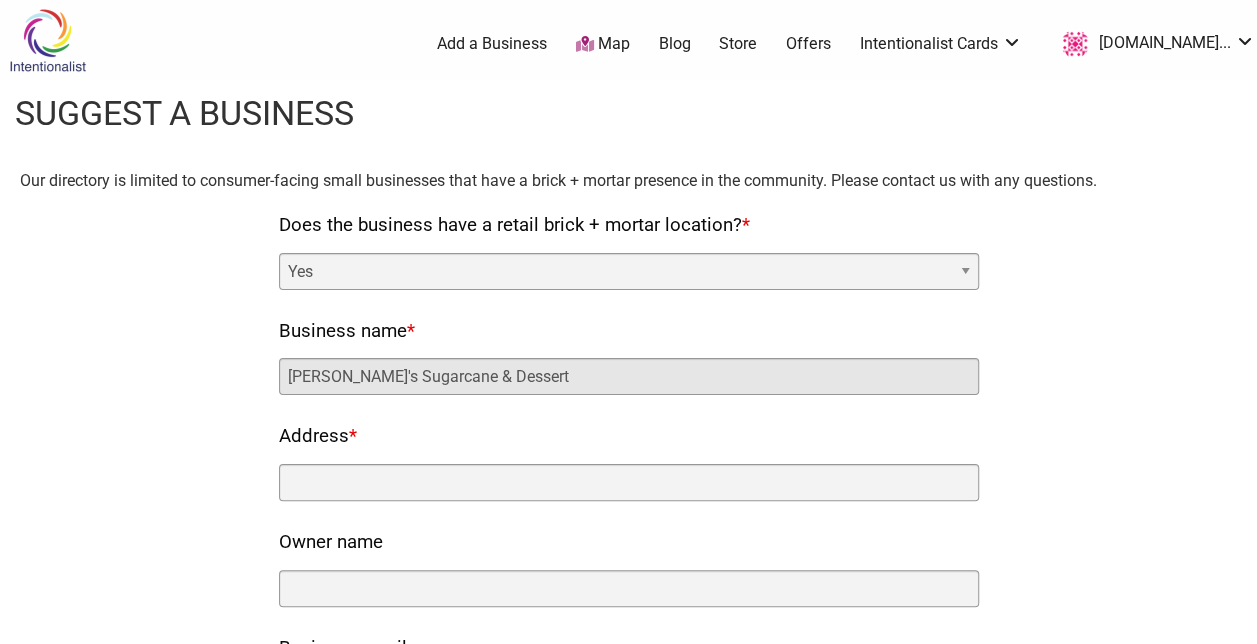 type on "Natalie's Sugarcane & Dessert" 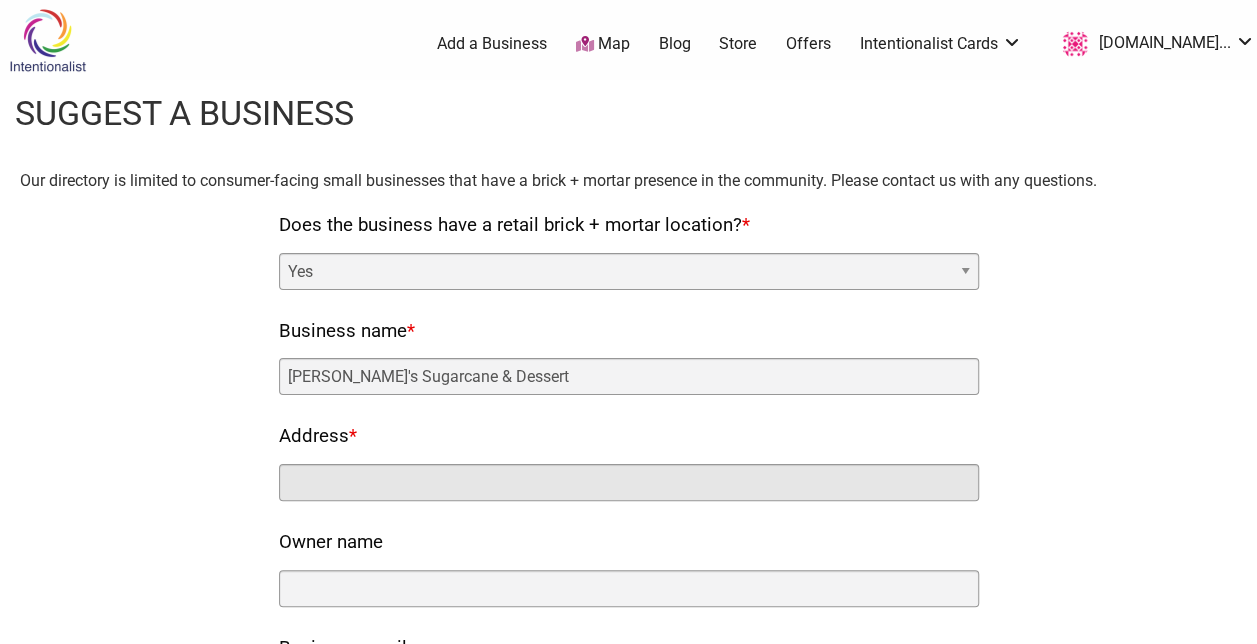click on "Address  *" at bounding box center [629, 482] 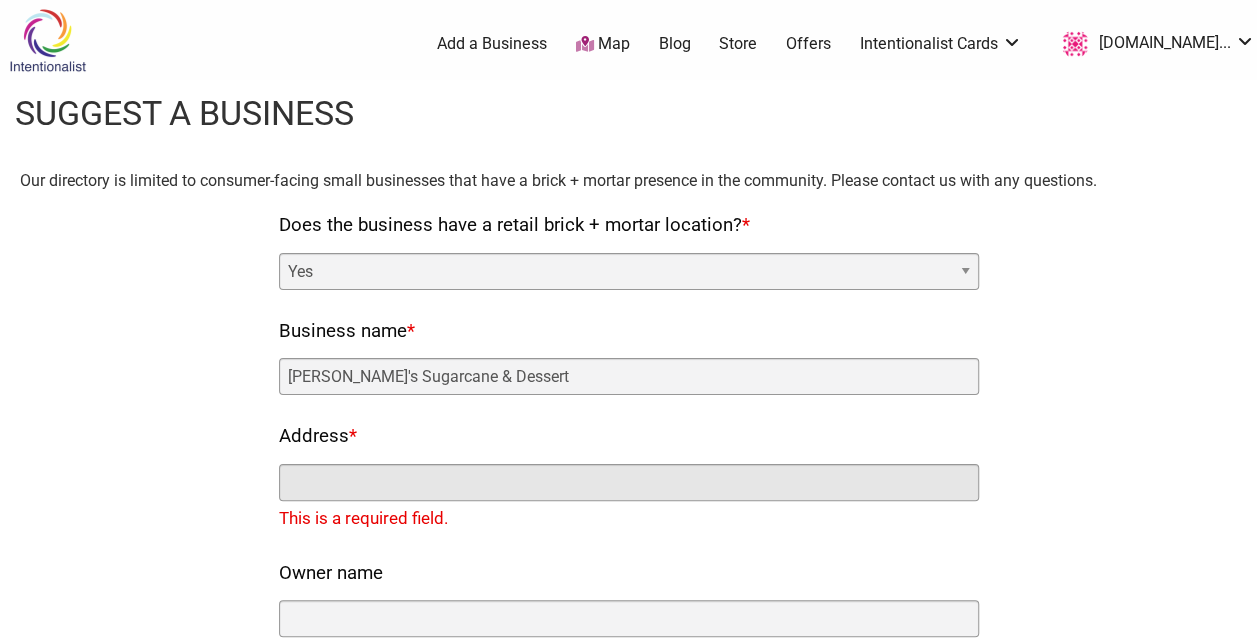 paste on "17348 Southcenter Pkwy" 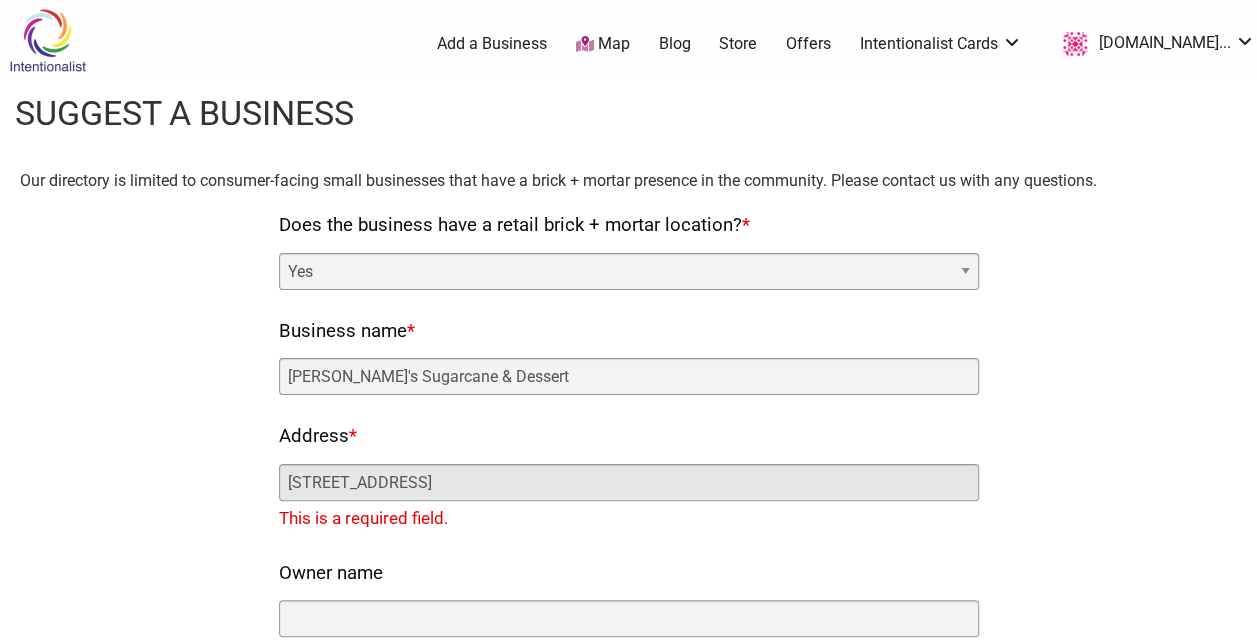 type on "17348 Southcenter Pkwy" 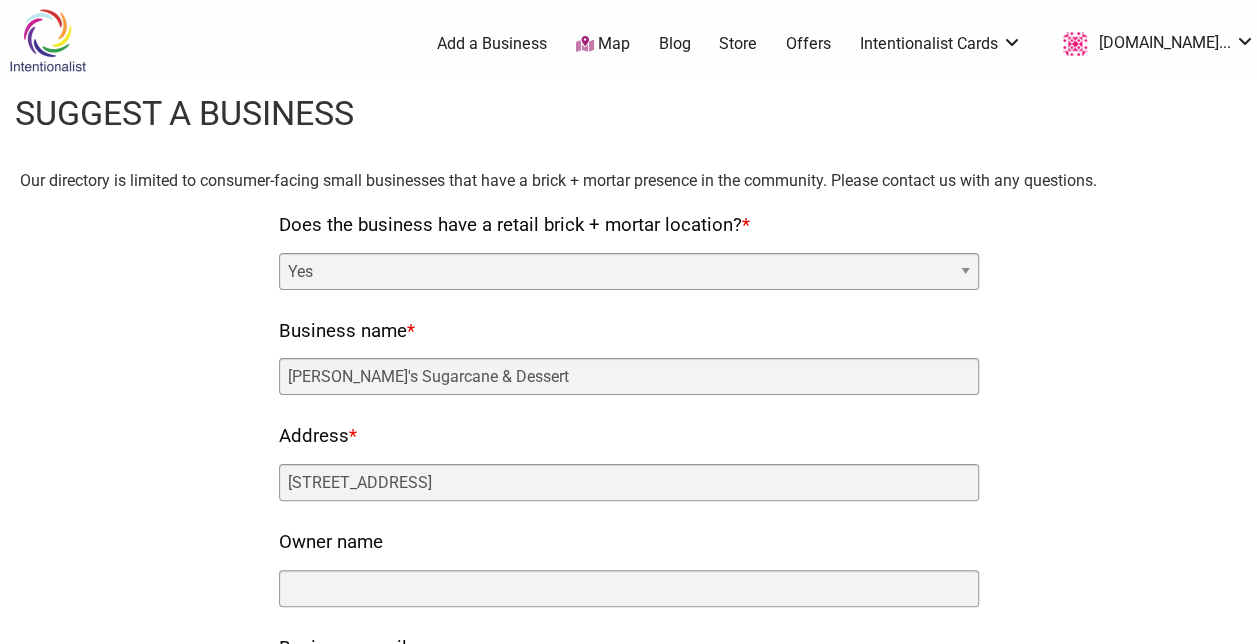 click on "Does the business have a retail brick + mortar location?  *
Yes
No
Business name  *
Natalie's Sugarcane & Dessert
Address  *
17348 Southcenter Pkwy
Owner name" at bounding box center (629, 819) 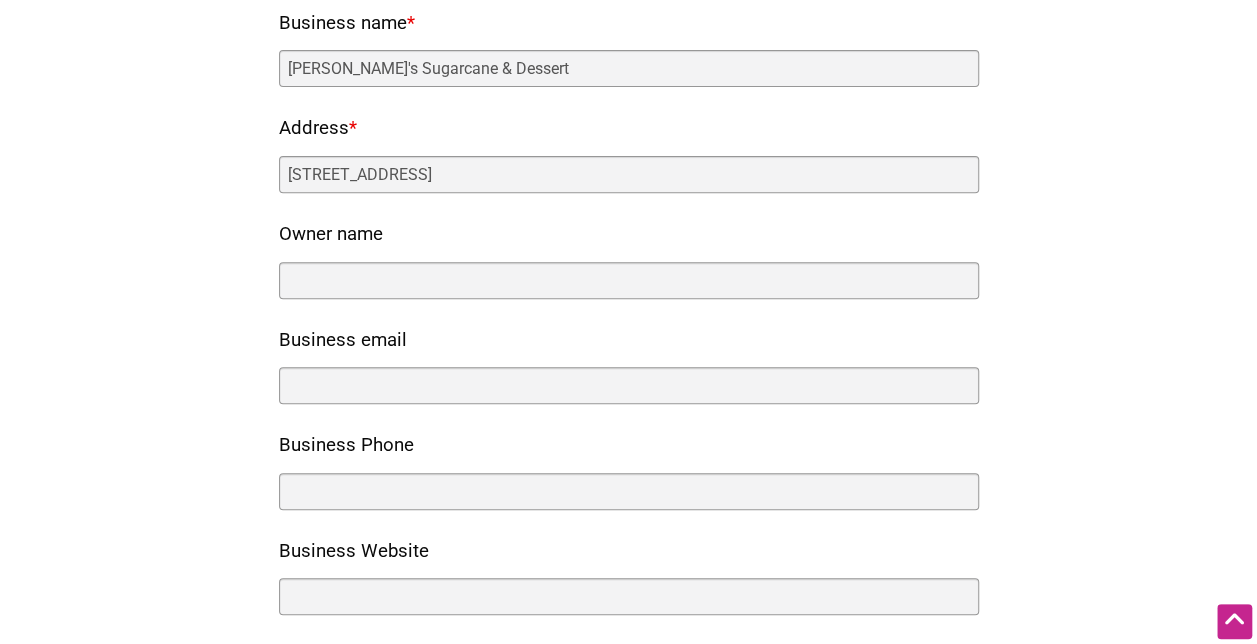 scroll, scrollTop: 321, scrollLeft: 0, axis: vertical 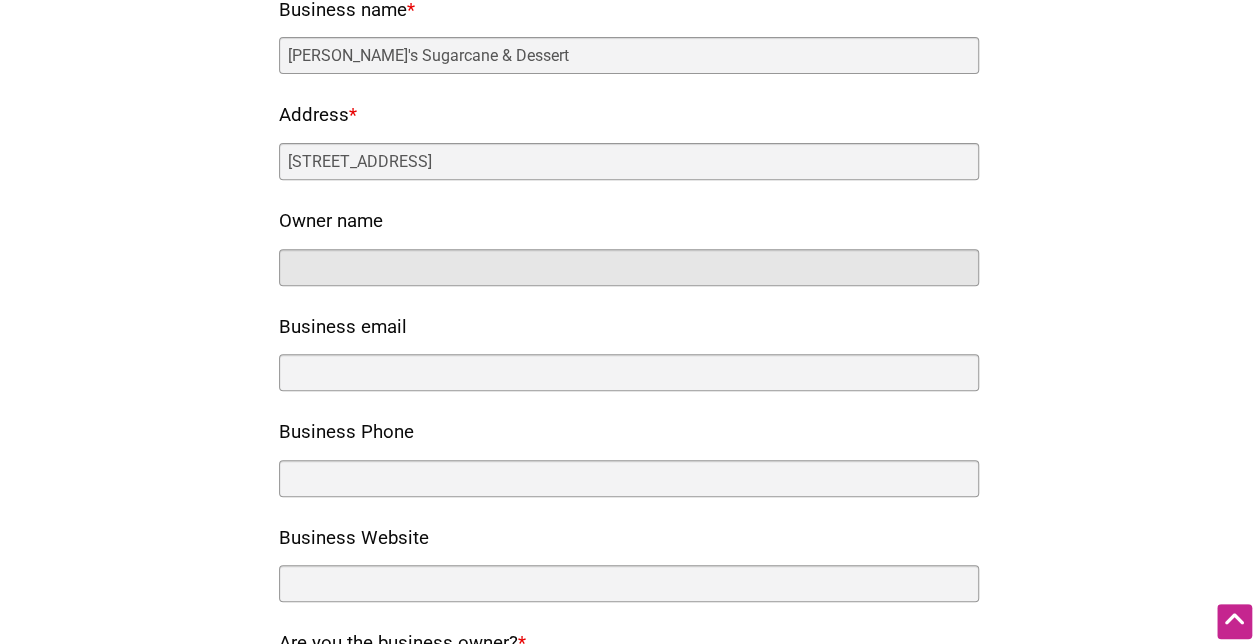 click on "Owner name" at bounding box center [629, 267] 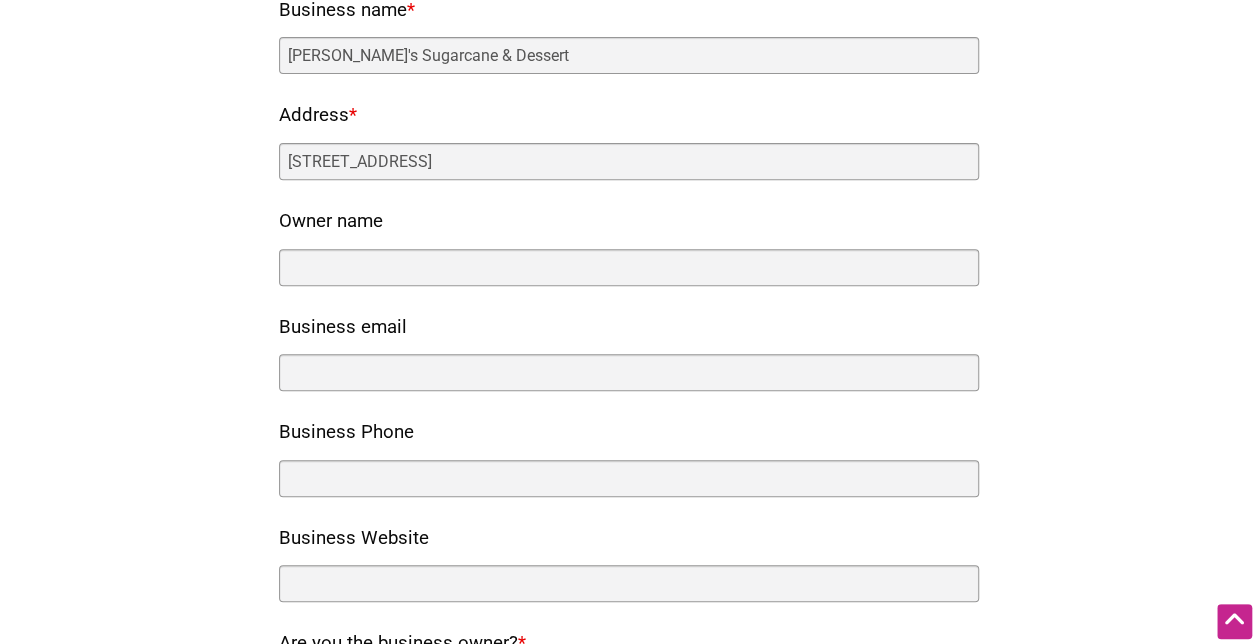 click on "Does the business have a retail brick + mortar location?  *
Yes
No
Business name  *
Natalie's Sugarcane & Dessert
Address  *
17348 Southcenter Pkwy
Owner name" at bounding box center (629, 498) 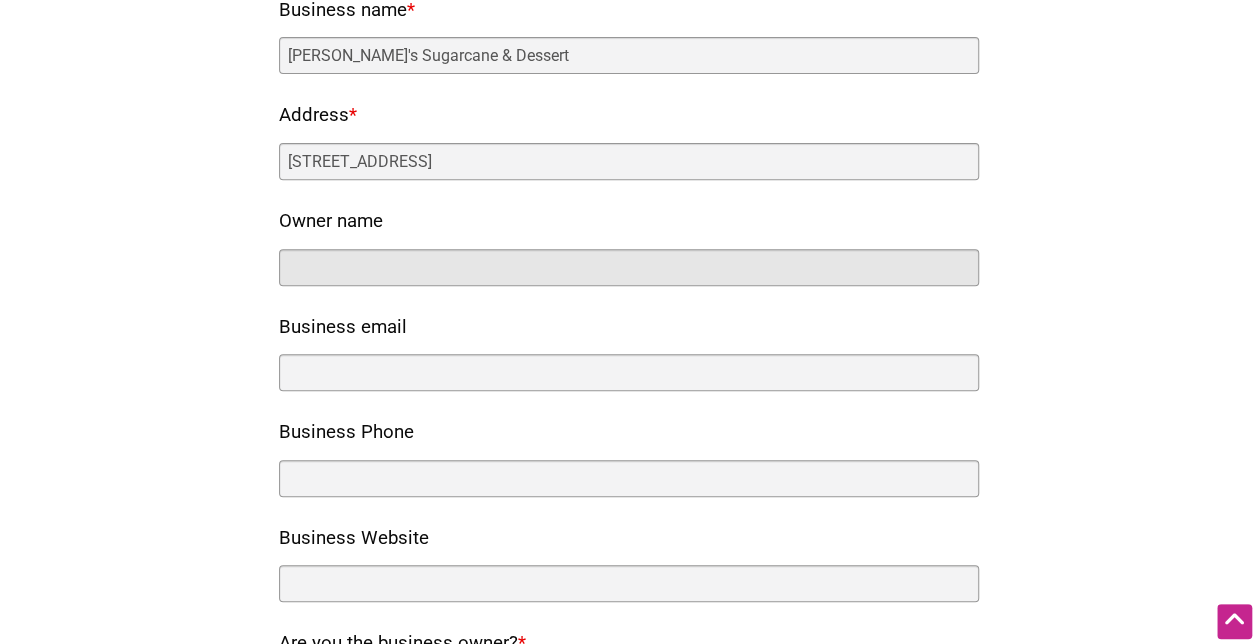 click on "Owner name" at bounding box center (629, 267) 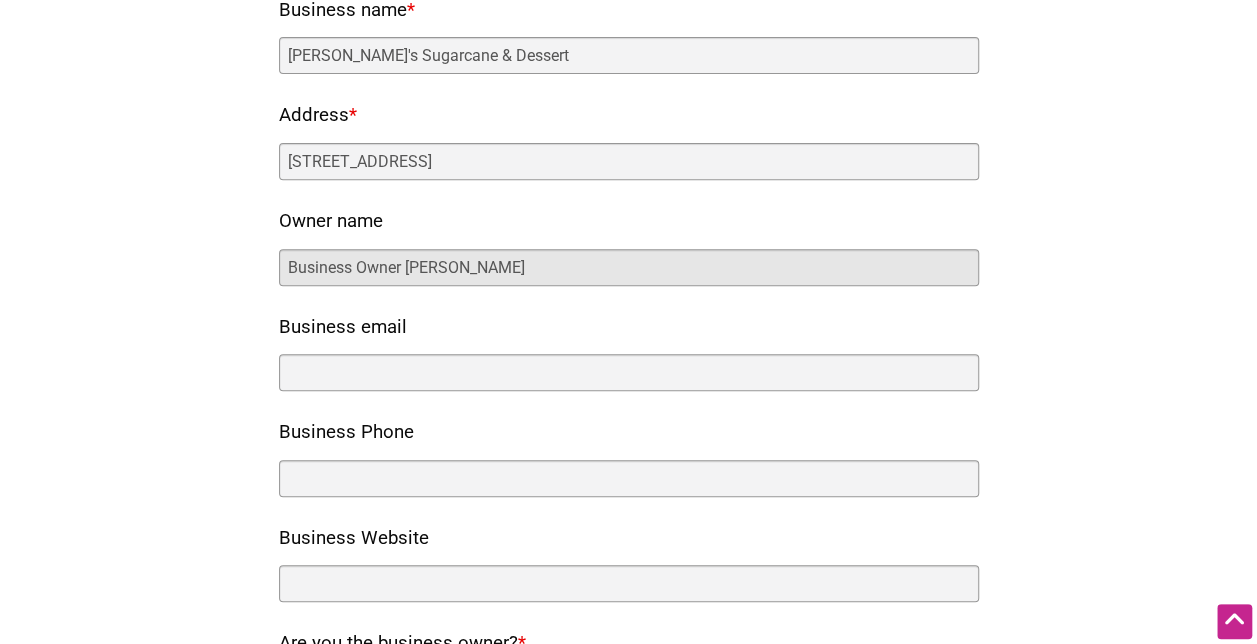 drag, startPoint x: 408, startPoint y: 264, endPoint x: 226, endPoint y: 257, distance: 182.13457 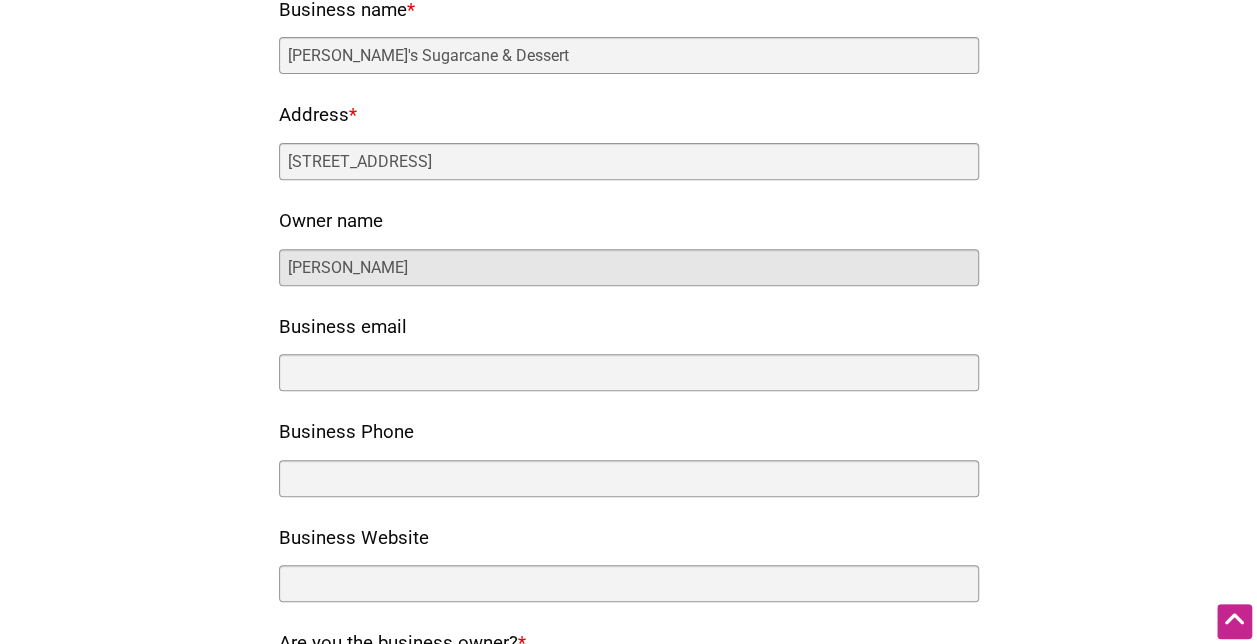 type on "Natalie Vinh" 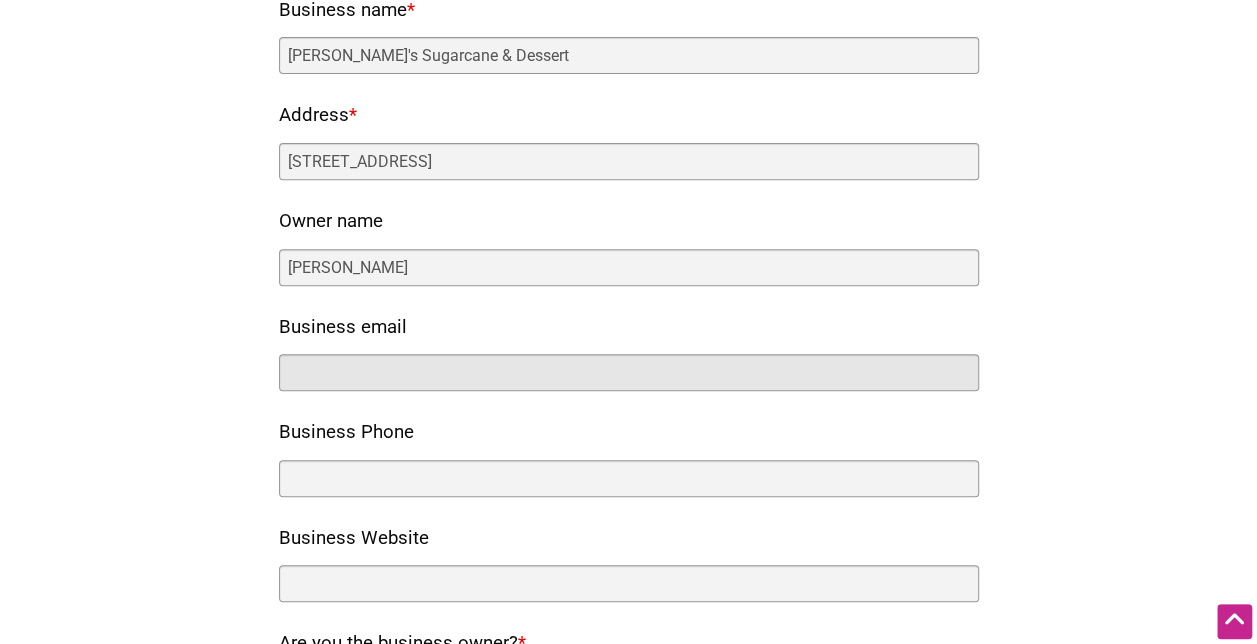 click on "Business email" at bounding box center [629, 372] 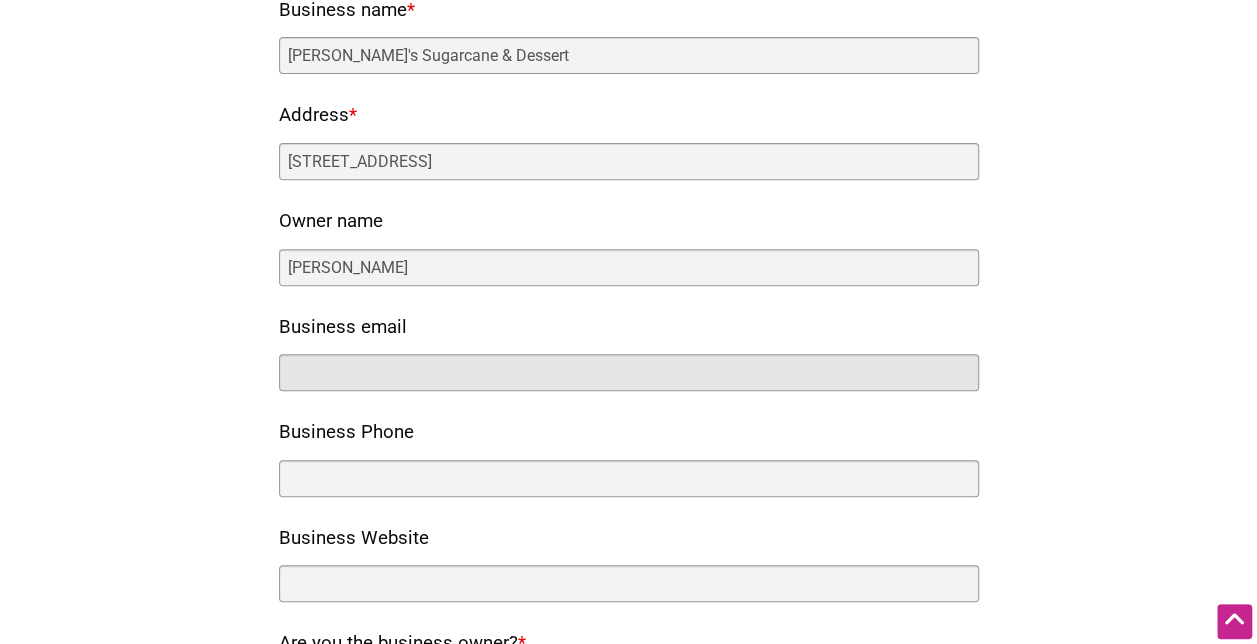 click on "Business email" at bounding box center (629, 372) 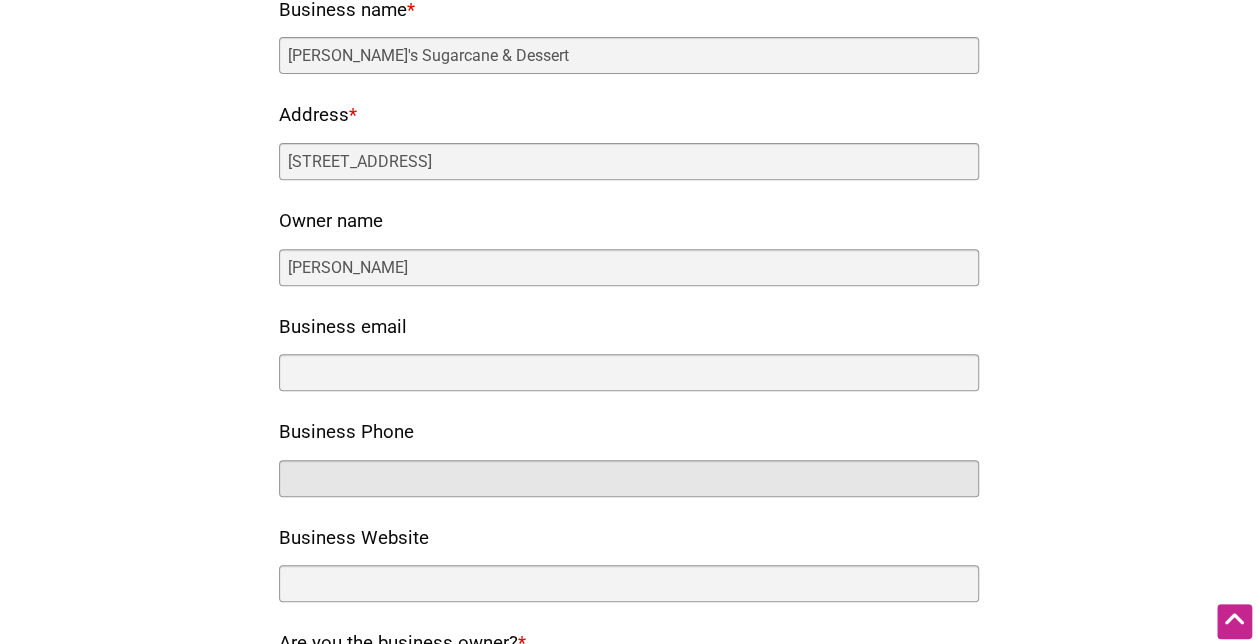 click on "Business Phone" at bounding box center [629, 478] 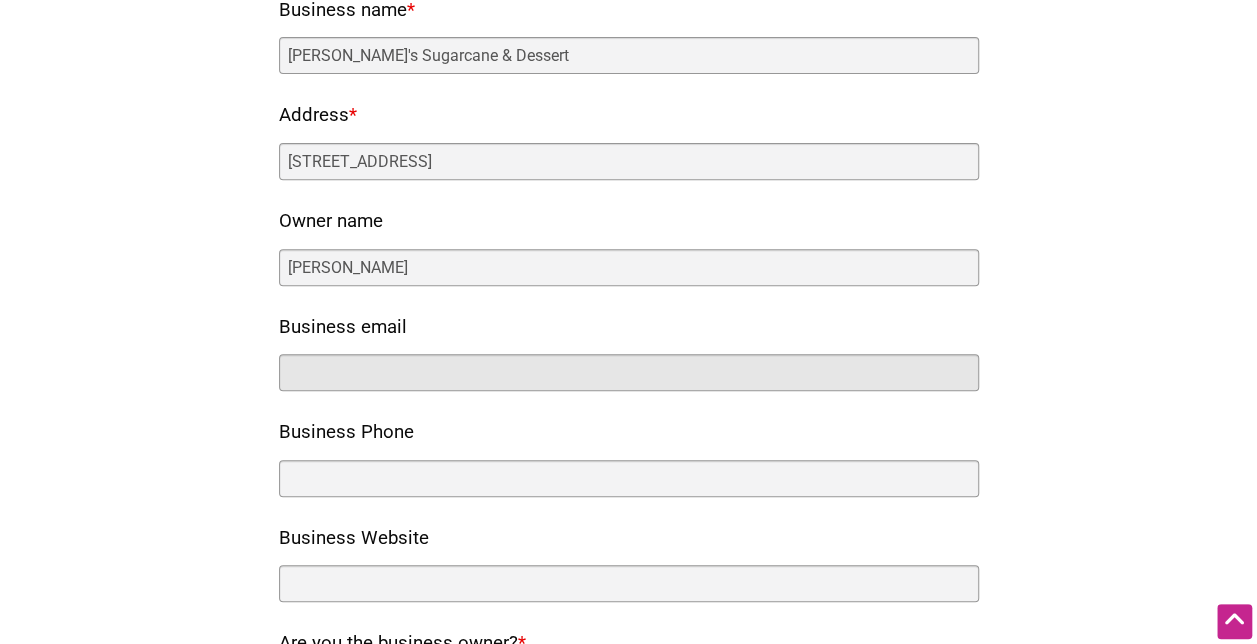 click on "Business email" at bounding box center (629, 372) 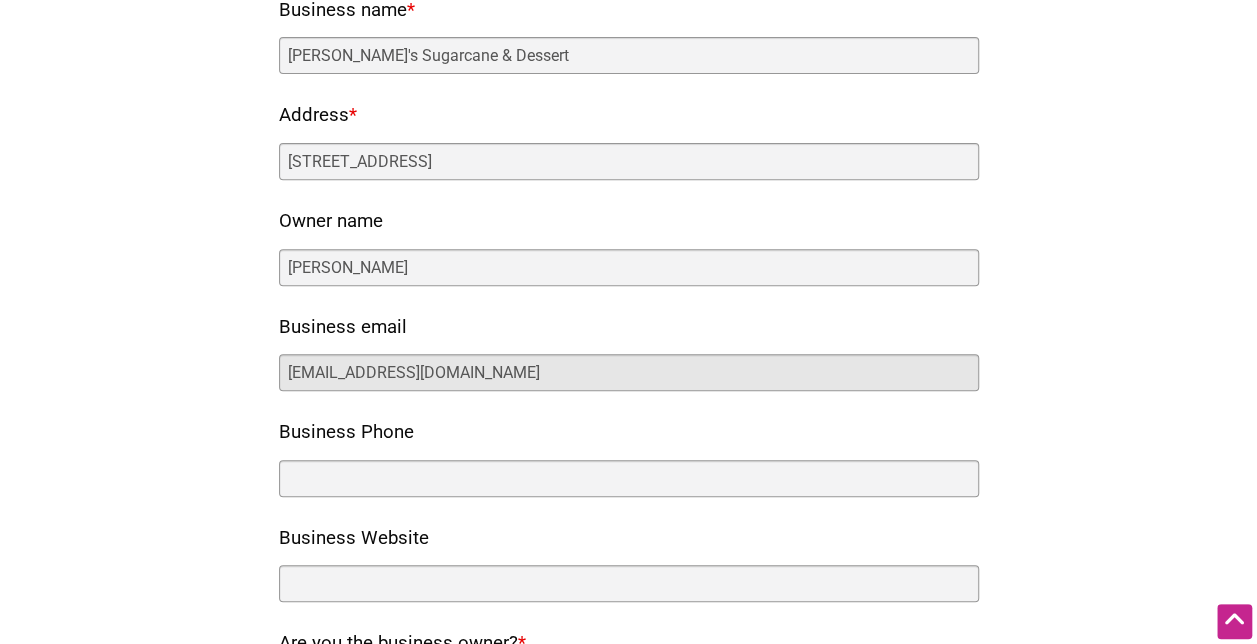 type on "Nataliesugarcane@gmail.com" 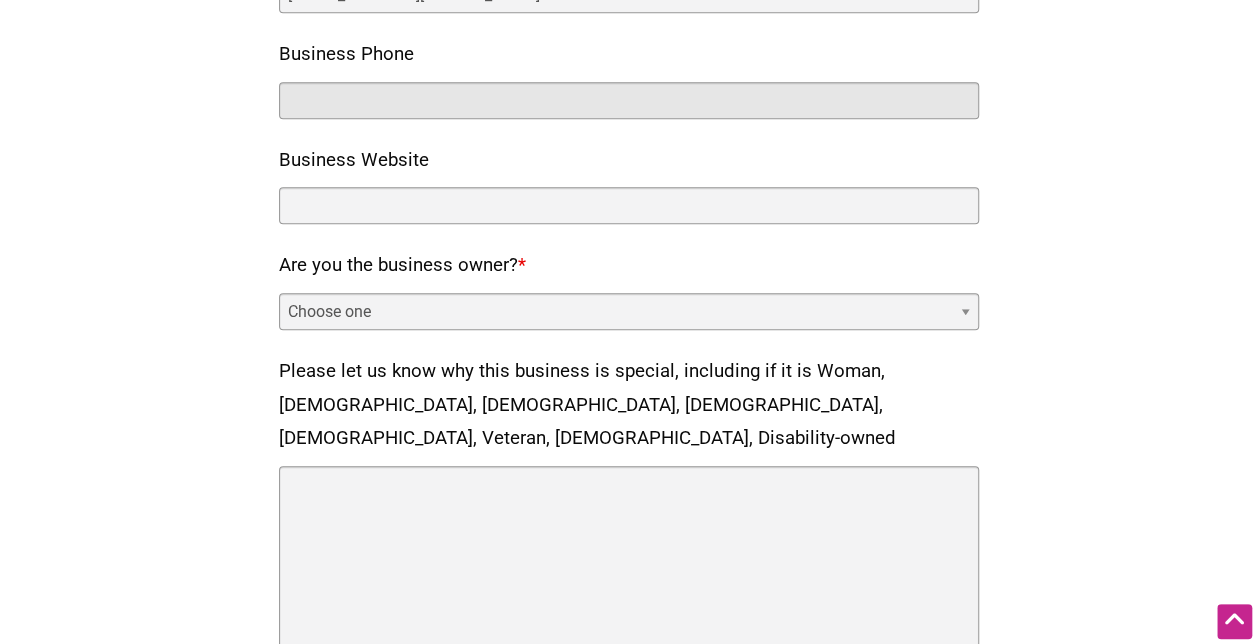 scroll, scrollTop: 701, scrollLeft: 0, axis: vertical 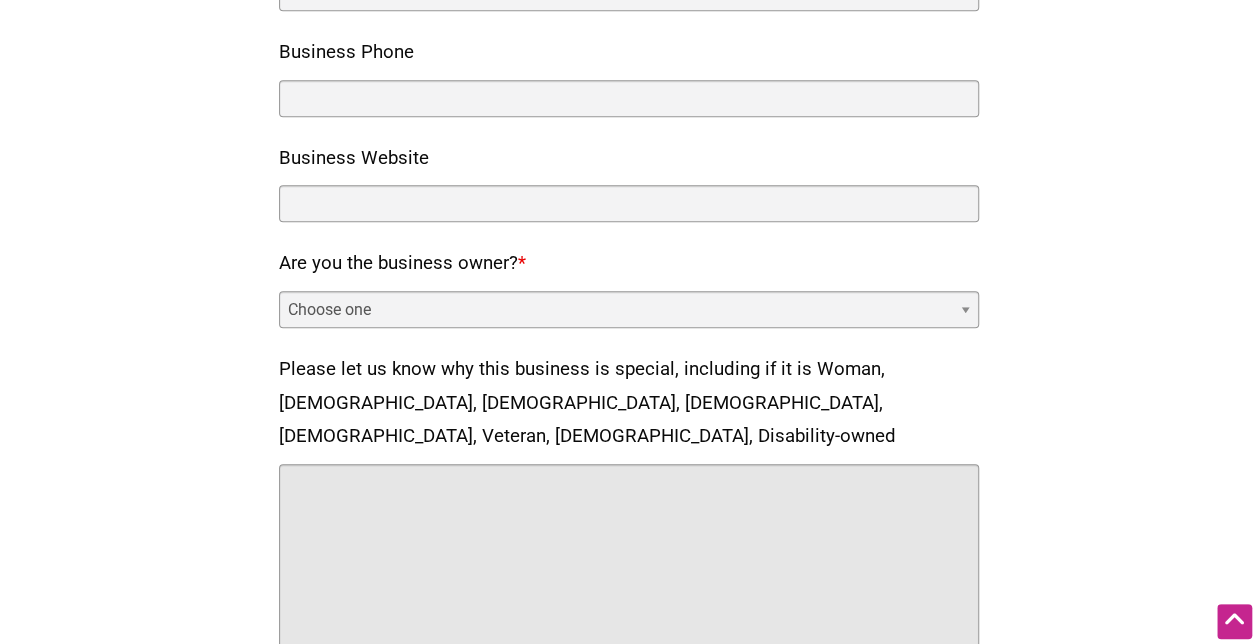 click on "Please let us know why this business is special, including if it is Woman, Black, Latino, Native, Asian, Veteran, LGBTQ, Disability-owned" at bounding box center (629, 564) 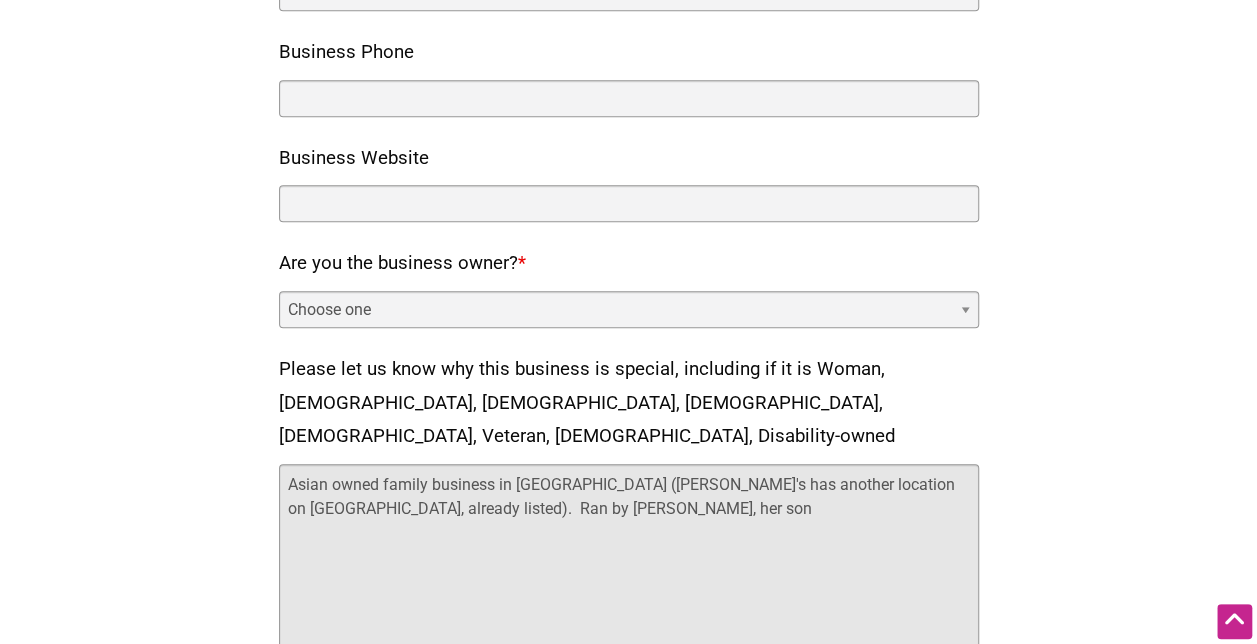 type on "Asian owned family business in Tukwila (Natalie's has another location on Alki, already listed).  Ran by Natalie, her son" 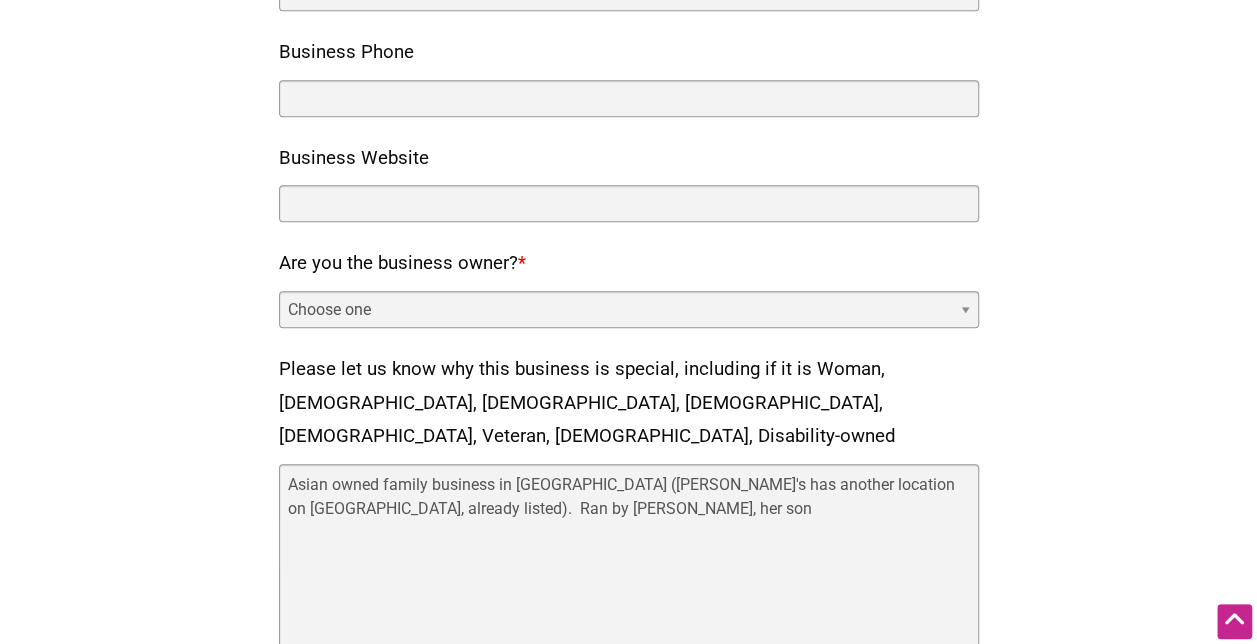 click on "Choose one
Yes
No" at bounding box center [629, 309] 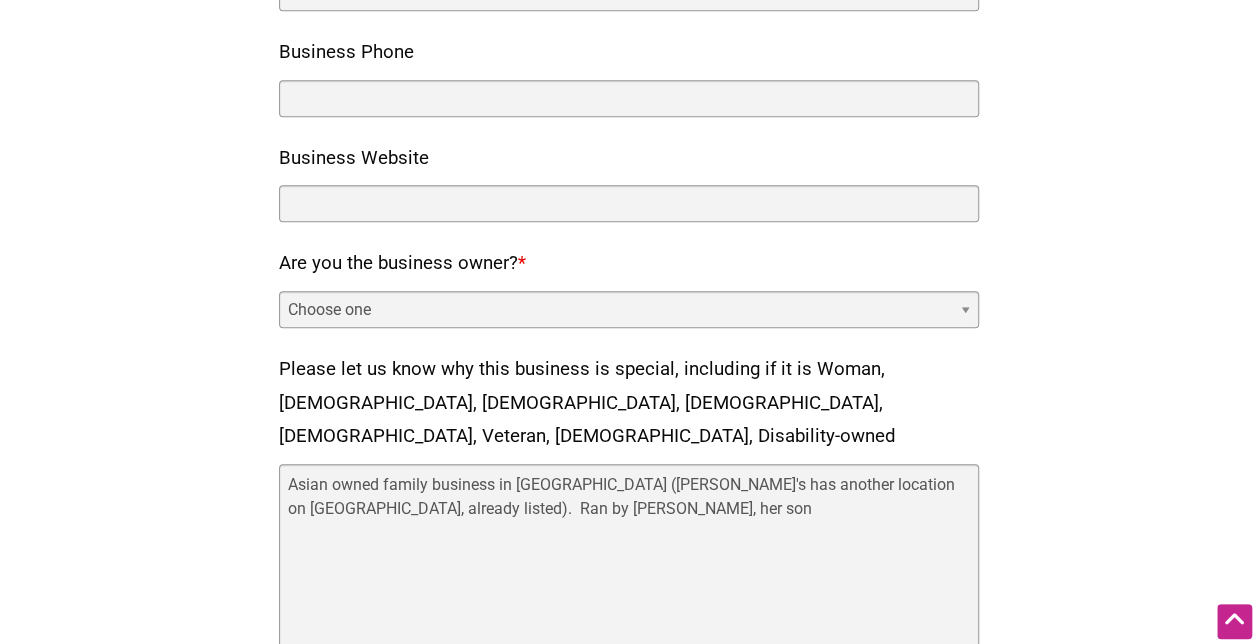 select on "no" 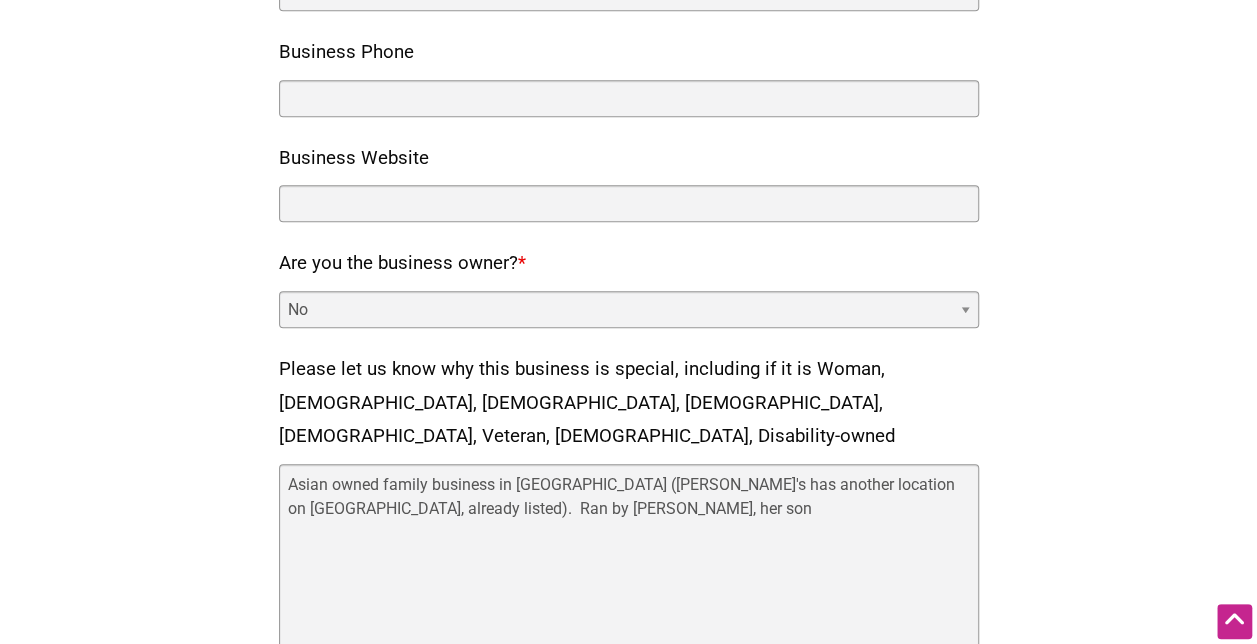 click on "Choose one
Yes
No" at bounding box center (629, 309) 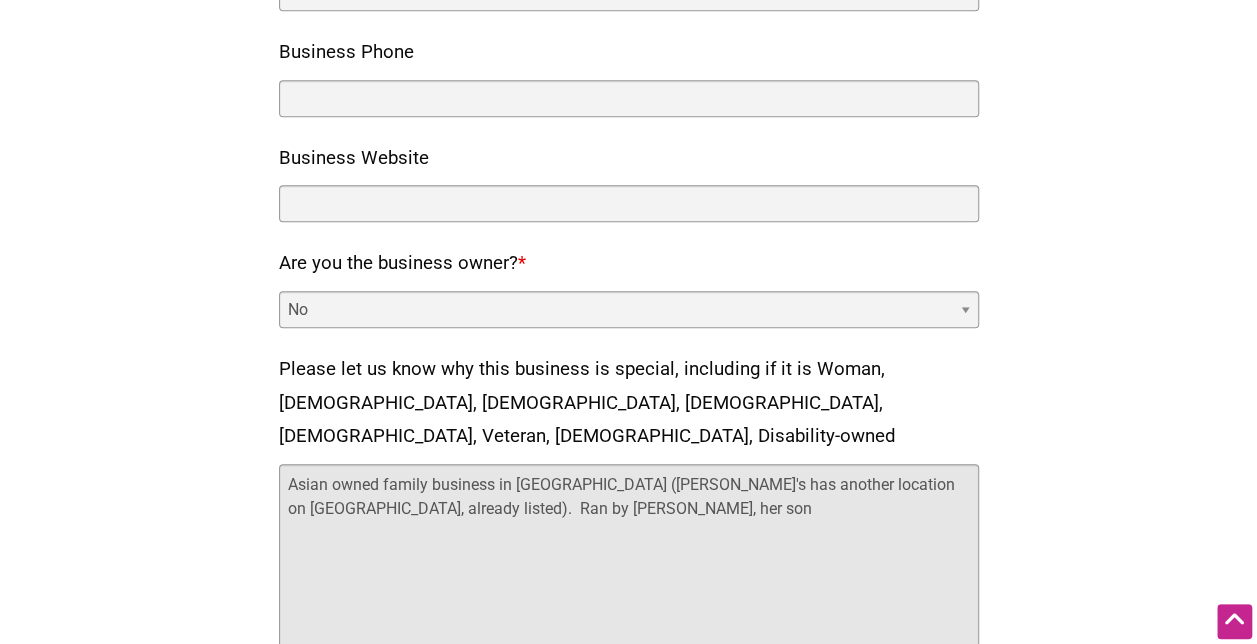 click on "Asian owned family business in Tukwila (Natalie's has another location on Alki, already listed).  Ran by Natalie, her son" at bounding box center (629, 564) 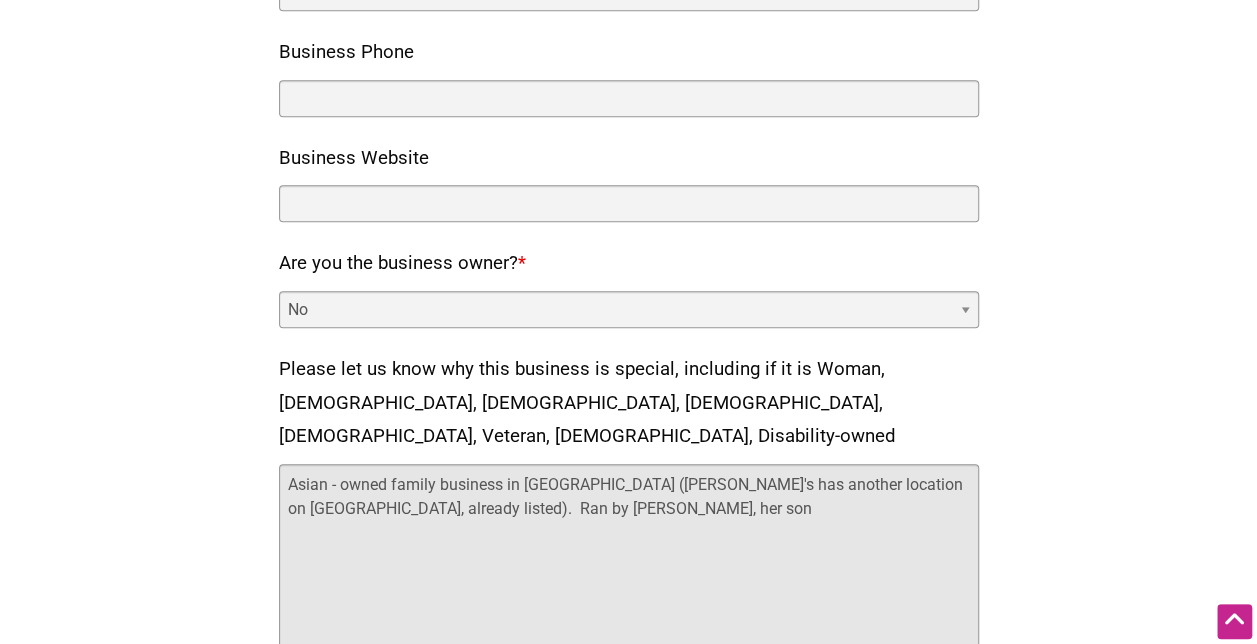 click on "Asian - owned family business in Tukwila (Natalie's has another location on Alki, already listed).  Ran by Natalie, her son" at bounding box center [629, 564] 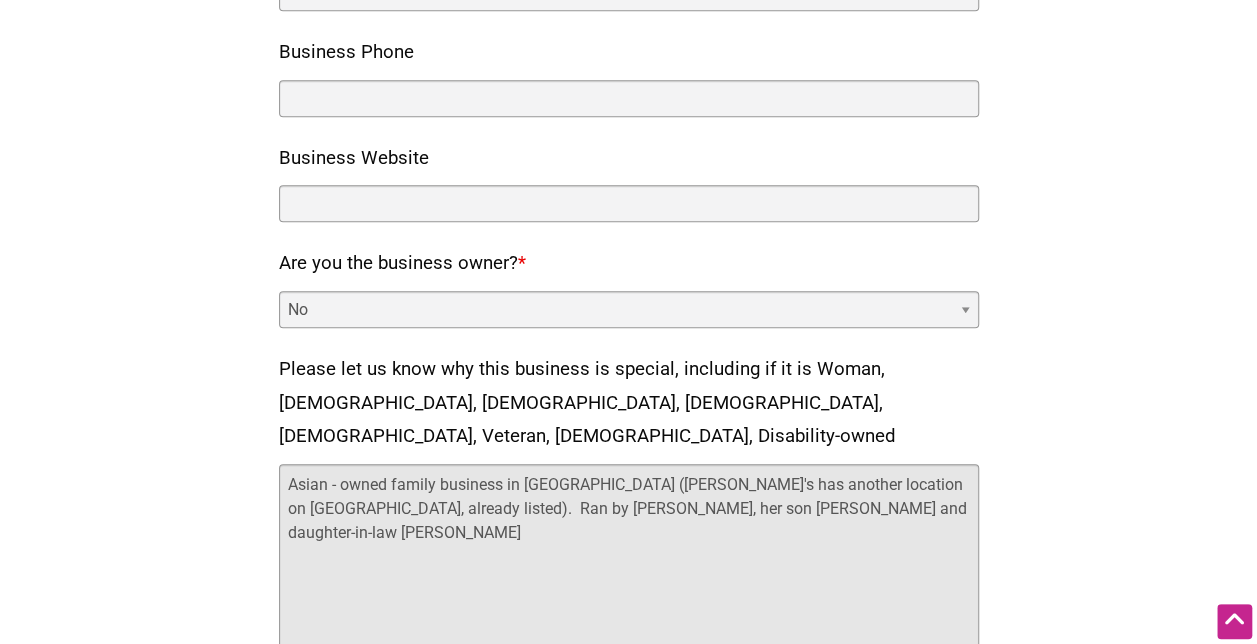 click on "Asian - owned family business in Tukwila (Natalie's has another location on Alki, already listed).  Ran by Natalie, her son Vinny and daughter-in-law Ellie" at bounding box center [629, 564] 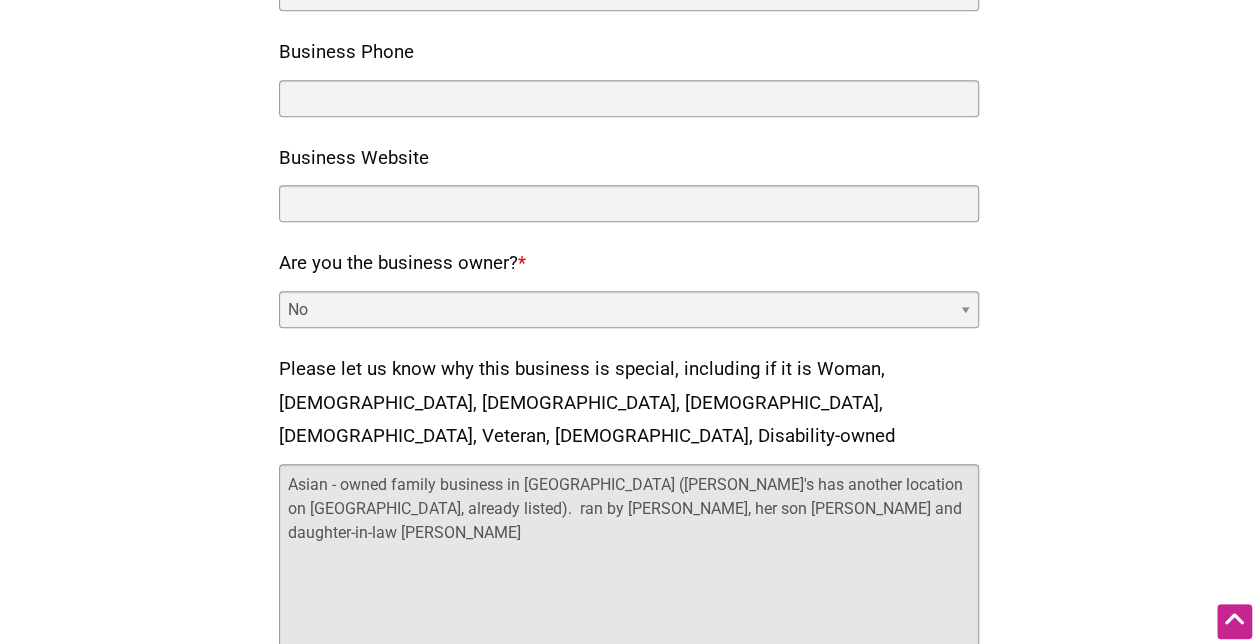 click on "Asian - owned family business in Tukwila (Natalie's has another location on Alki, already listed).  ran by Natalie, her son Vinny and daughter-in-law Ellie" at bounding box center (629, 564) 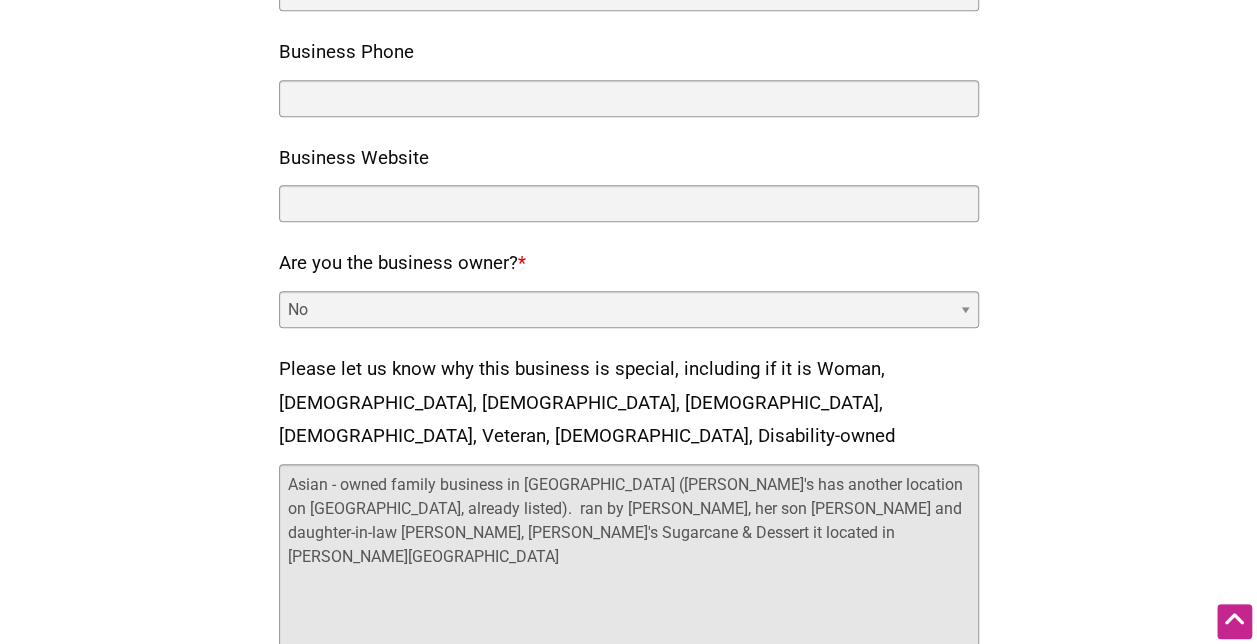 click on "Asian - owned family business in Tukwila (Natalie's has another location on Alki, already listed).  ran by Natalie, her son Vinny and daughter-in-law Ellie, Natalie's Sugarcane & Dessert it located in Lam's Seafood" at bounding box center [629, 564] 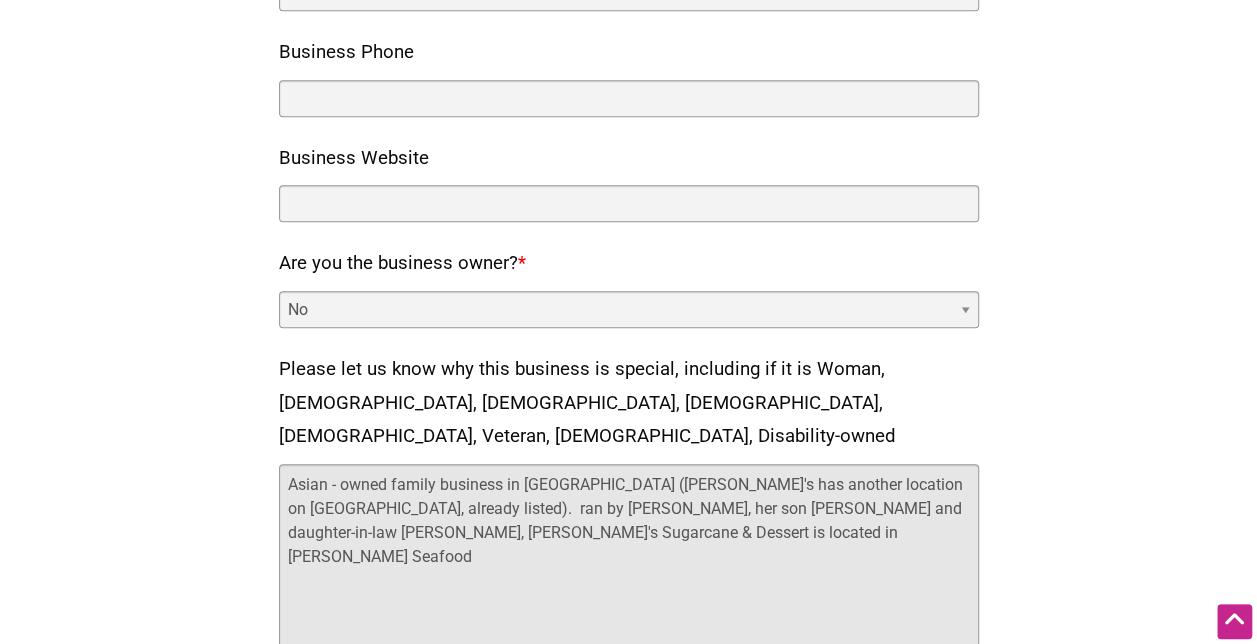 click on "Asian - owned family business in Tukwila (Natalie's has another location on Alki, already listed).  ran by Natalie, her son Vinny and daughter-in-law Ellie, Natalie's Sugarcane & Dessert is located in Lam's Seafood" at bounding box center [629, 564] 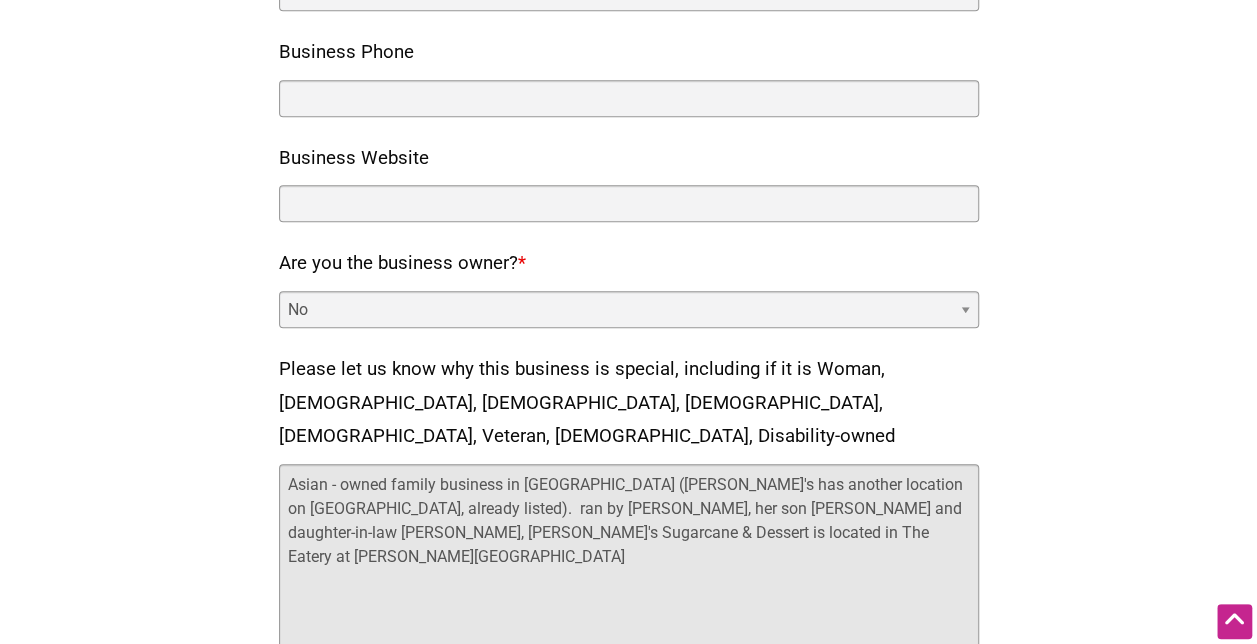 click on "Asian - owned family business in Tukwila (Natalie's has another location on Alki, already listed).  ran by Natalie, her son Vinny and daughter-in-law Ellie, Natalie's Sugarcane & Dessert is located in The Eatery at Lam's Seafood" at bounding box center (629, 564) 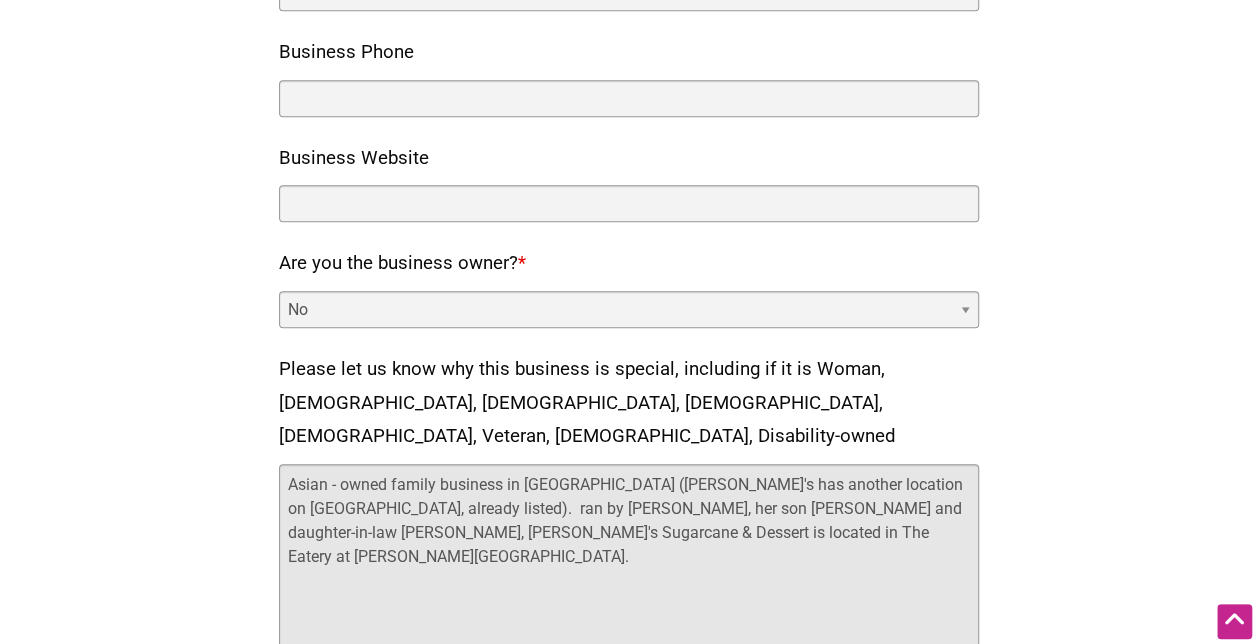 click on "Asian - owned family business in Tukwila (Natalie's has another location on Alki, already listed).  ran by Natalie, her son Vinny and daughter-in-law Ellie, Natalie's Sugarcane & Dessert is located in The Eatery at Lam's Seafood." at bounding box center (629, 564) 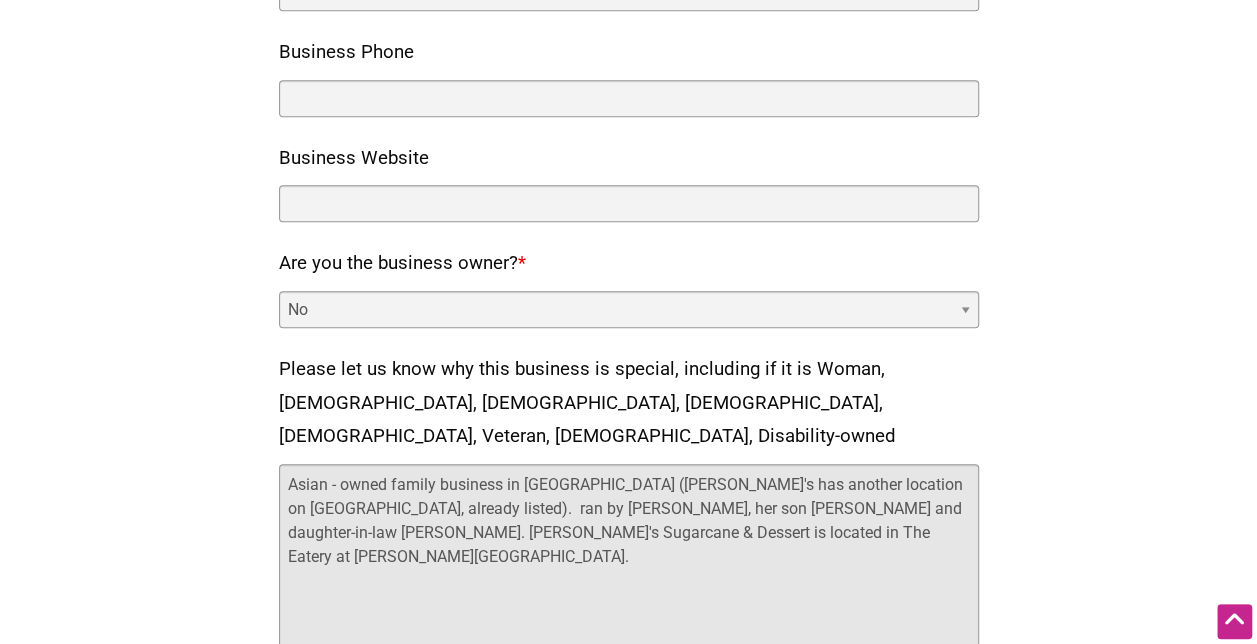 click on "Asian - owned family business in Tukwila (Natalie's has another location on Alki, already listed).  ran by Natalie, her son Vinny and daughter-in-law Ellie. Natalie's Sugarcane & Dessert is located in The Eatery at Lam's Seafood." at bounding box center (629, 564) 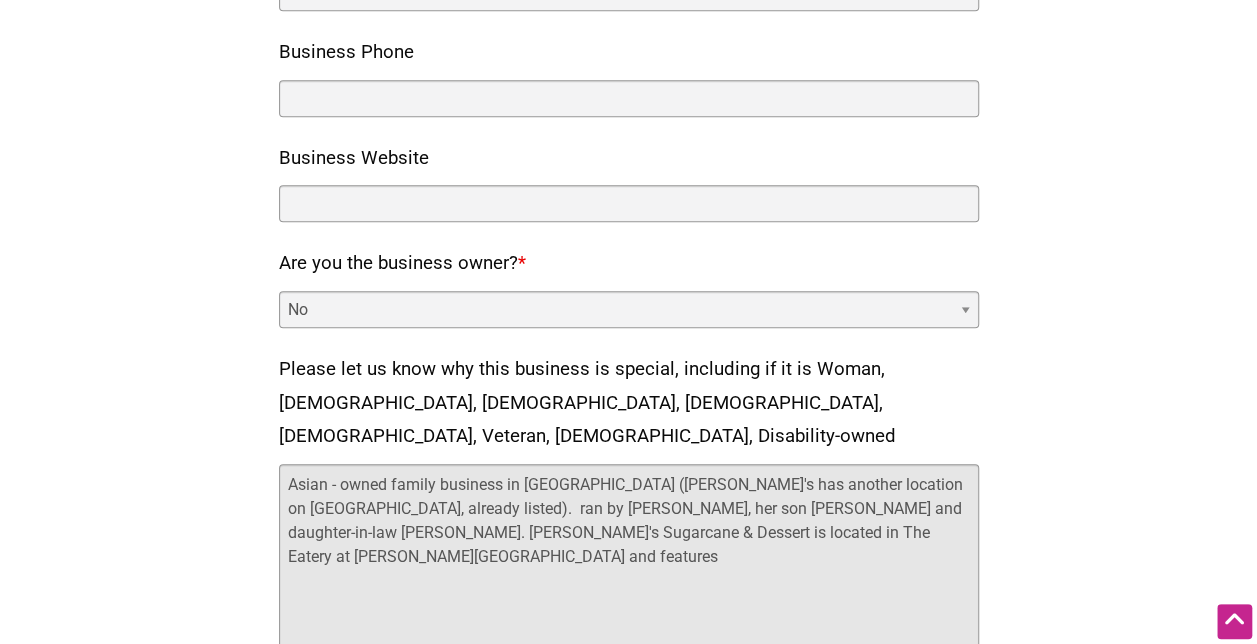 click on "Asian - owned family business in Tukwila (Natalie's has another location on Alki, already listed).  ran by Natalie, her son Vinny and daughter-in-law Ellie. Natalie's Sugarcane & Dessert is located in The Eatery at Lam's Seafood and features" at bounding box center (629, 564) 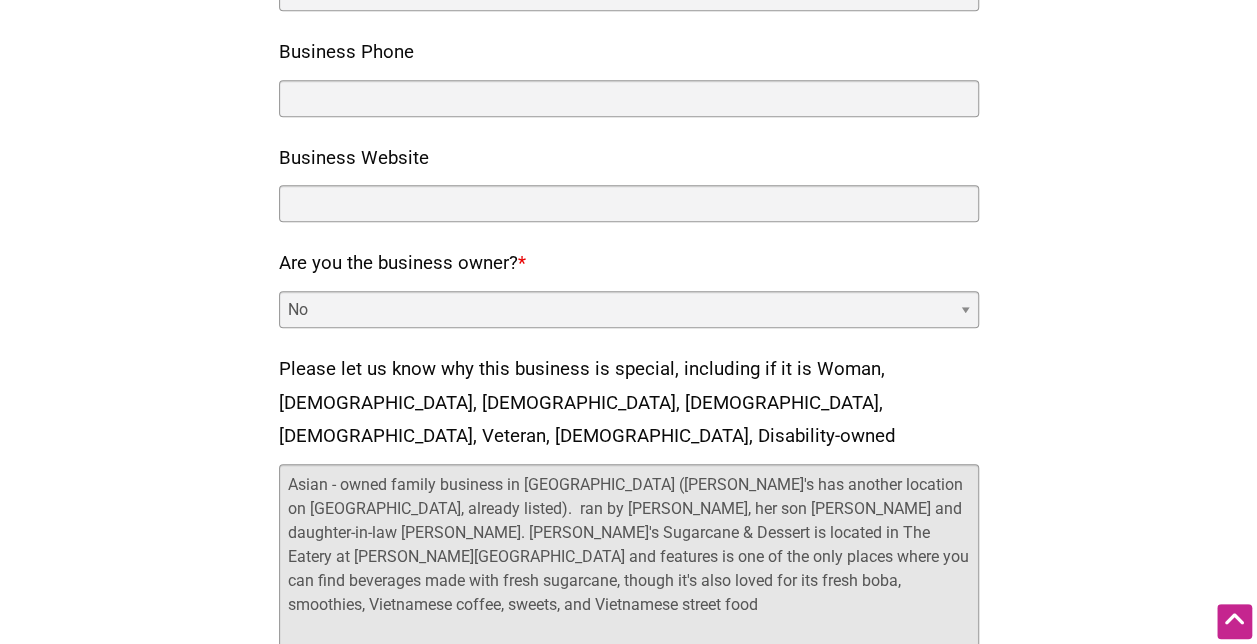 drag, startPoint x: 538, startPoint y: 494, endPoint x: 601, endPoint y: 494, distance: 63 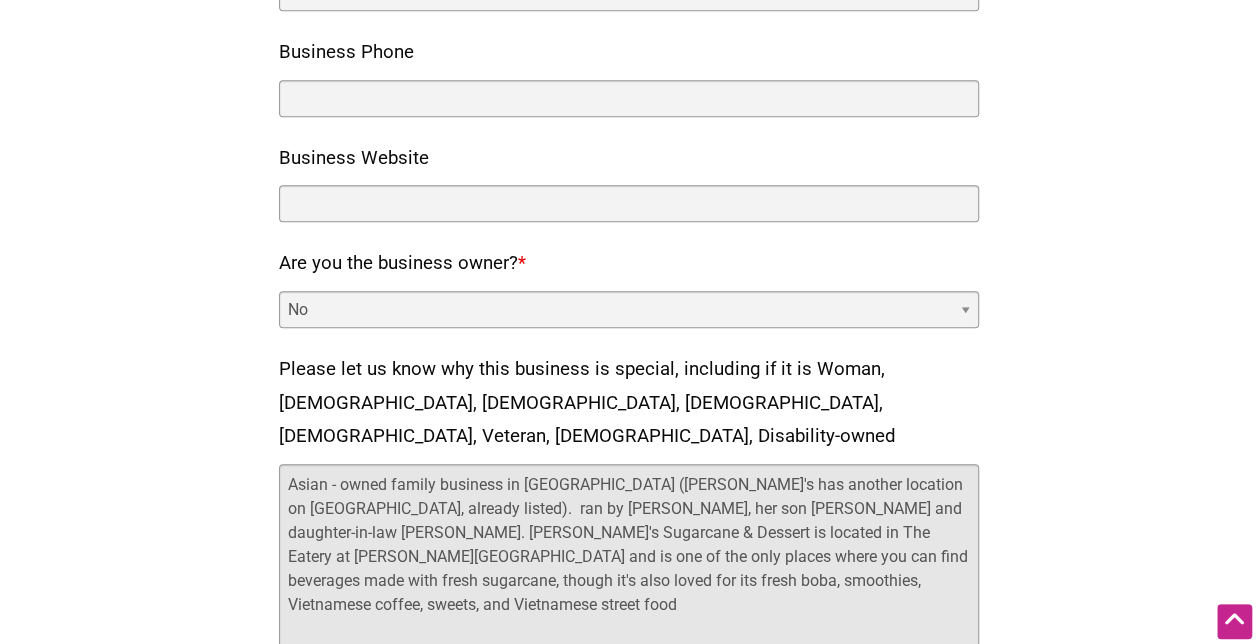 click on "Asian - owned family business in Tukwila (Natalie's has another location on Alki, already listed).  ran by Natalie, her son Vinny and daughter-in-law Ellie. Natalie's Sugarcane & Dessert is located in The Eatery at Lam's Seafood and is one of the only places where you can find beverages made with fresh sugarcane, though it's also loved for its fresh boba, smoothies, Vietnamese coffee, sweets, and Vietnamese street food" at bounding box center (629, 564) 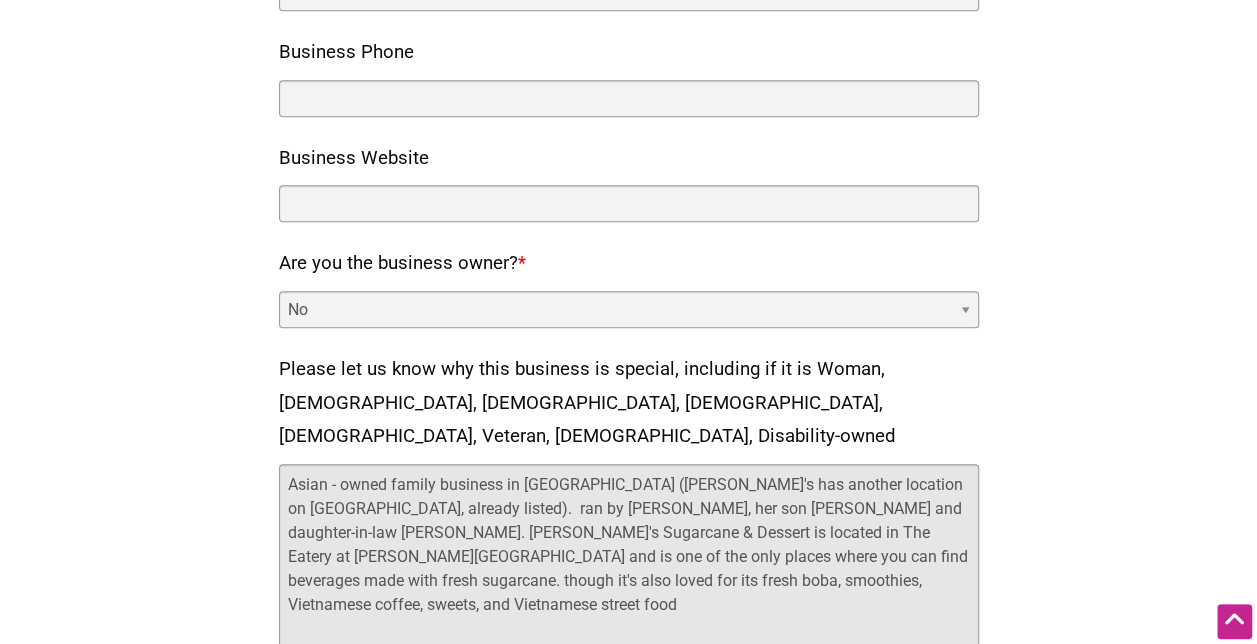 drag, startPoint x: 643, startPoint y: 517, endPoint x: 444, endPoint y: 520, distance: 199.02261 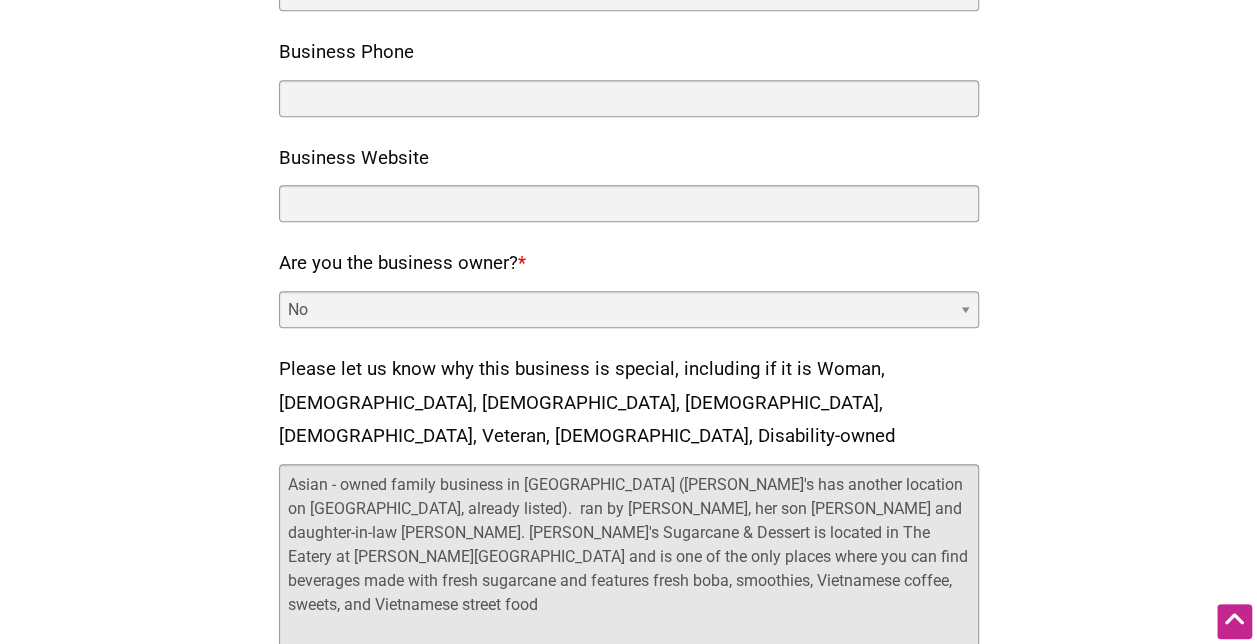 click on "Asian - owned family business in Tukwila (Natalie's has another location on Alki, already listed).  ran by Natalie, her son Vinny and daughter-in-law Ellie. Natalie's Sugarcane & Dessert is located in The Eatery at Lam's Seafood and is one of the only places where you can find beverages made with fresh sugarcane and features fresh boba, smoothies, Vietnamese coffee, sweets, and Vietnamese street food" at bounding box center (629, 564) 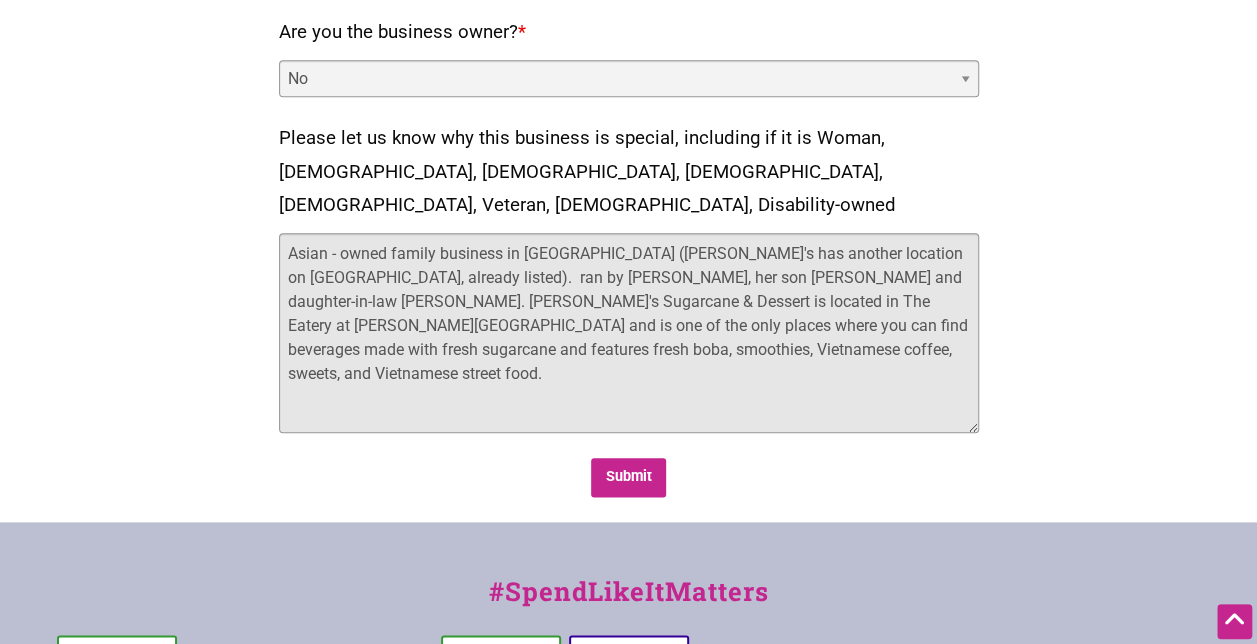 scroll, scrollTop: 885, scrollLeft: 0, axis: vertical 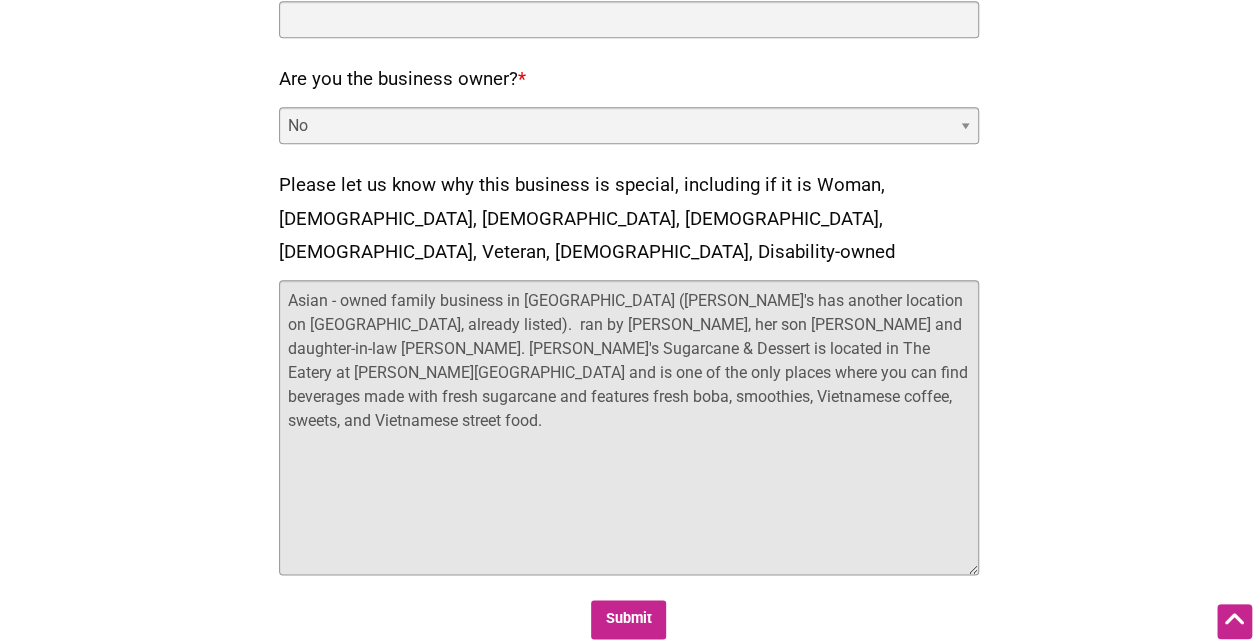 drag, startPoint x: 973, startPoint y: 438, endPoint x: 1052, endPoint y: 536, distance: 125.87692 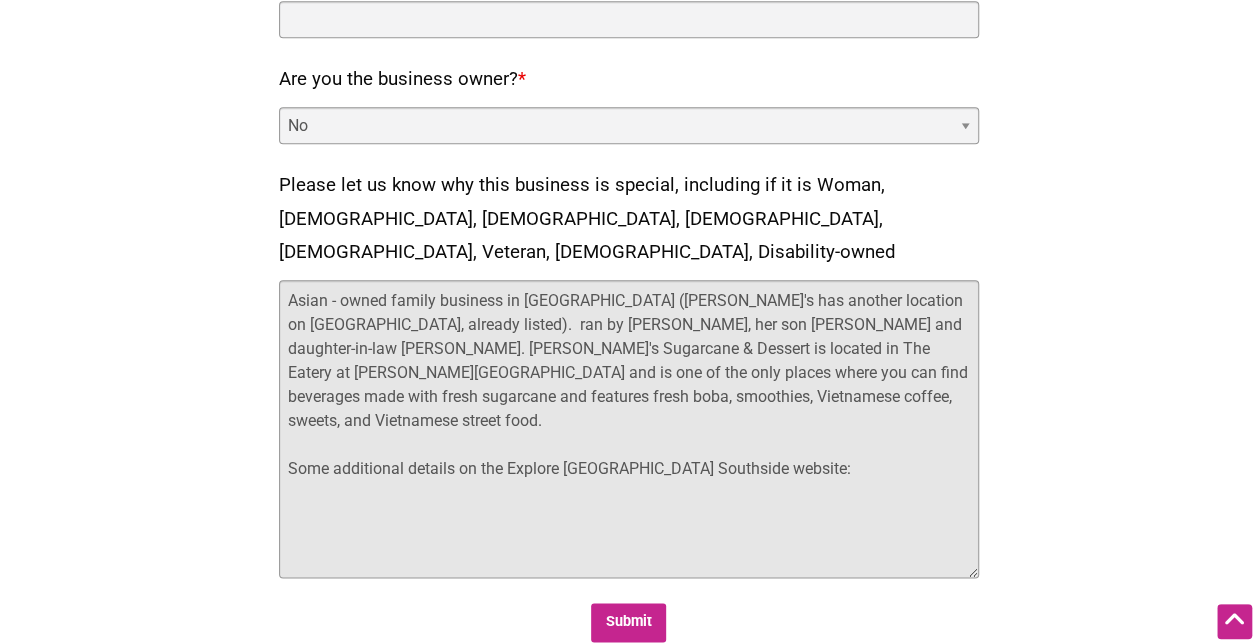 paste on "https://www.seattlesouthside.com/directory/natalies-sugarcane-dessert/" 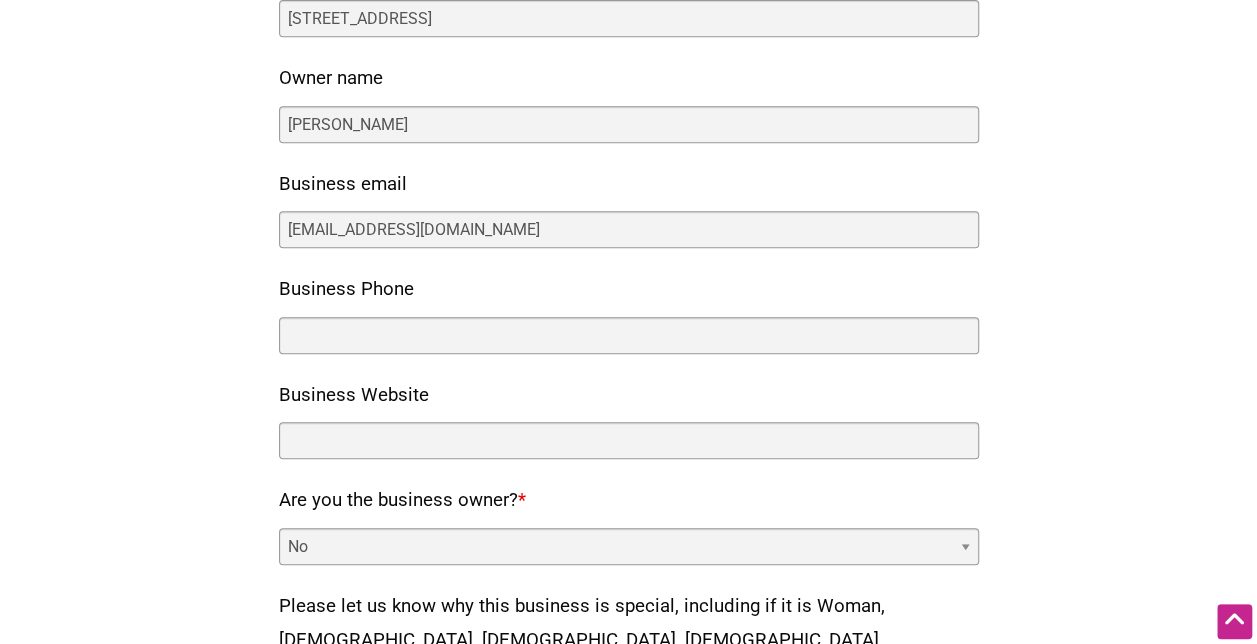 scroll, scrollTop: 462, scrollLeft: 0, axis: vertical 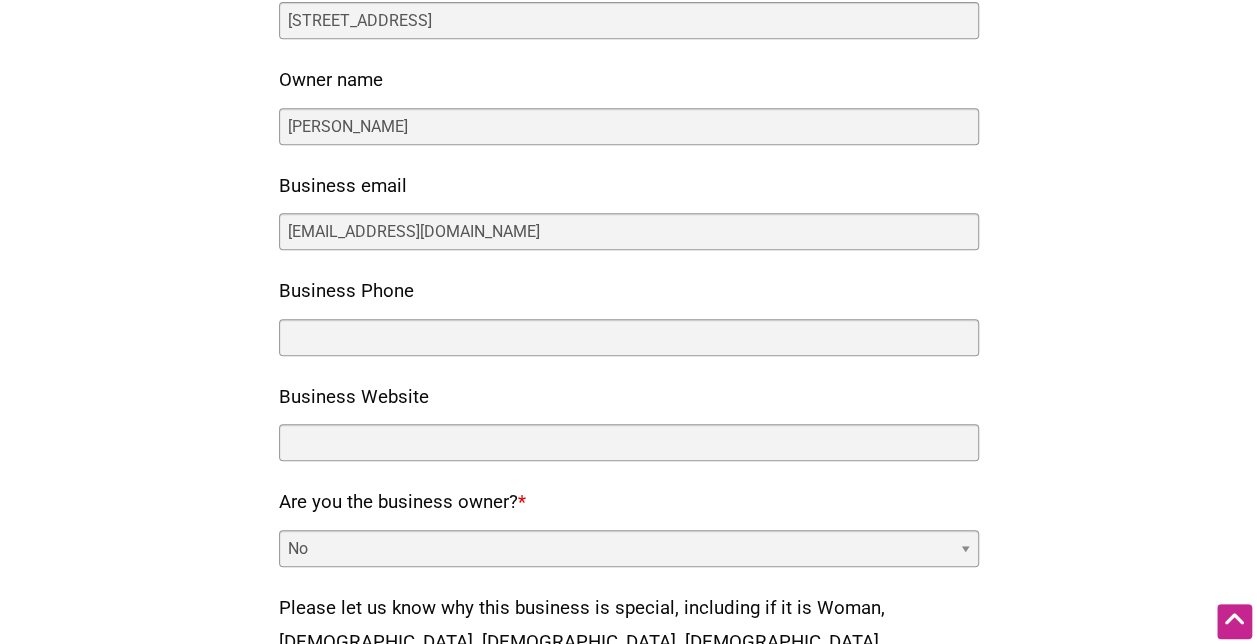 type on "Asian - owned family business in Tukwila (Natalie's has another location on Alki, already listed).  ran by Natalie, her son Vinny and daughter-in-law Ellie. Natalie's Sugarcane & Dessert is located in The Eatery at Lam's Seafood and is one of the only places where you can find beverages made with fresh sugarcane and features fresh boba, smoothies, Vietnamese coffee, sweets, and Vietnamese street food.
Some additional details on the Explore Seattle Southside website: https://www.seattlesouthside.com/directory/natalies-sugarcane-dessert/" 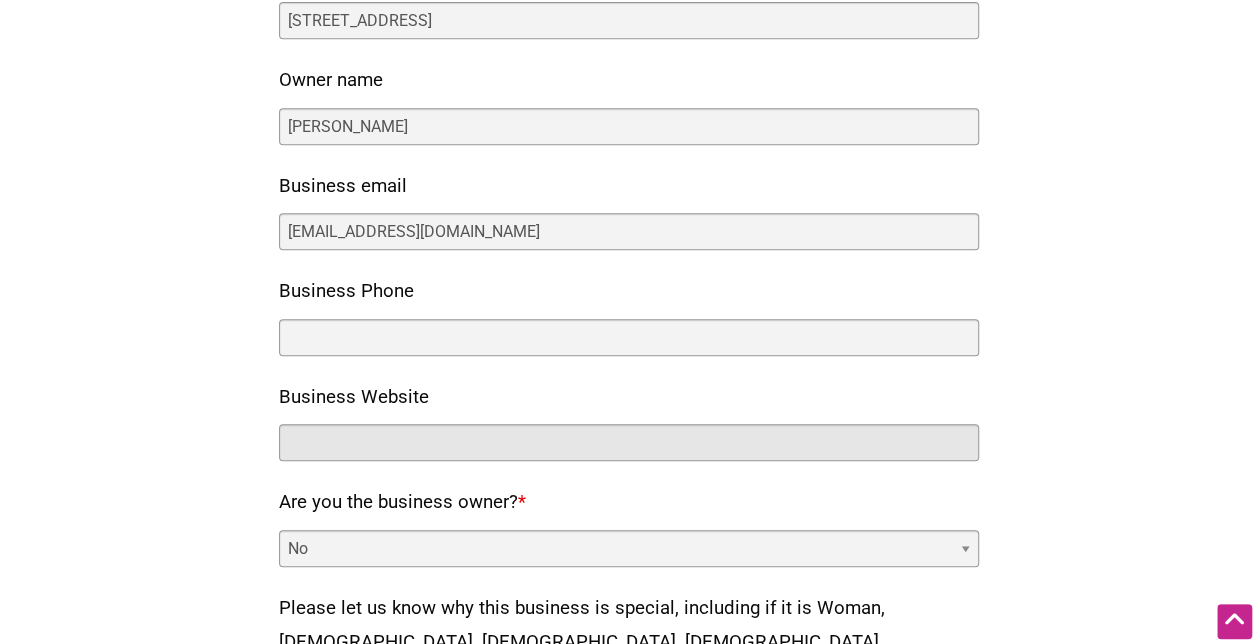 click on "Business Website" at bounding box center (629, 442) 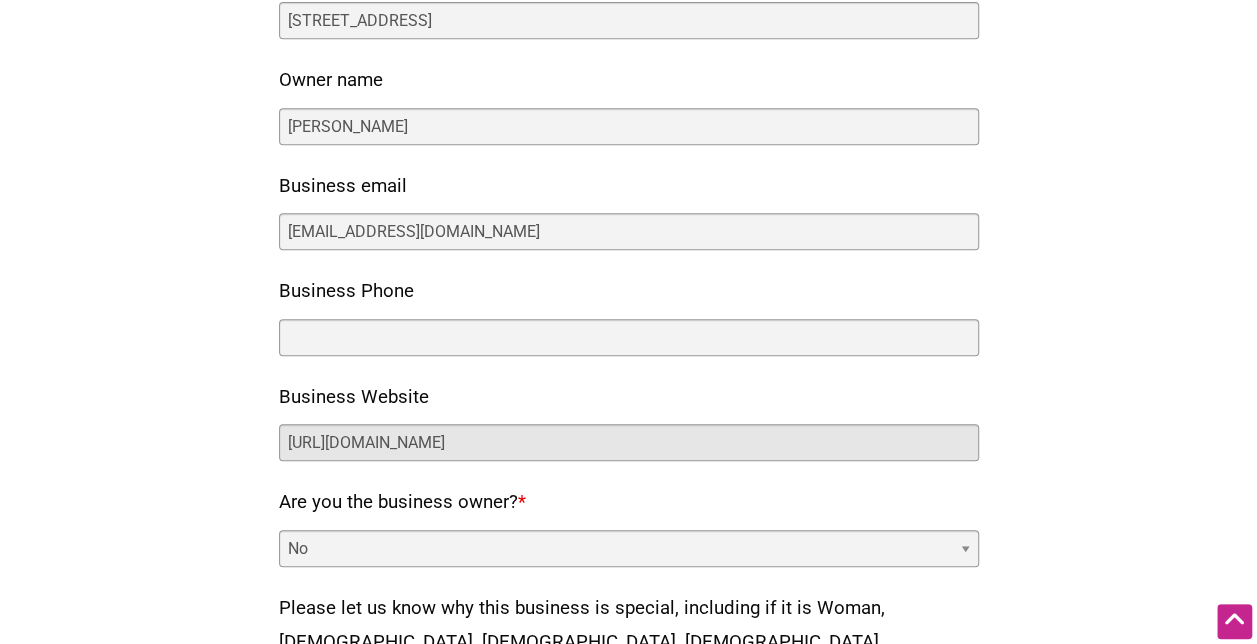 type on "https://www.nataliessugarcane.com/" 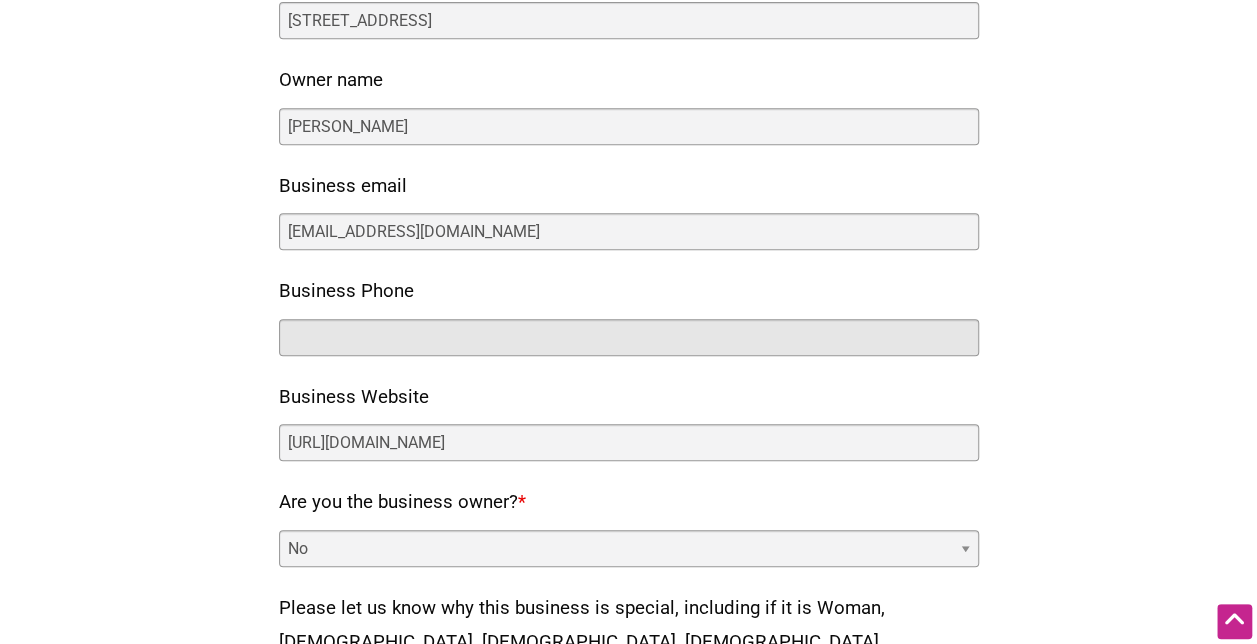 click on "Business Phone" at bounding box center [629, 337] 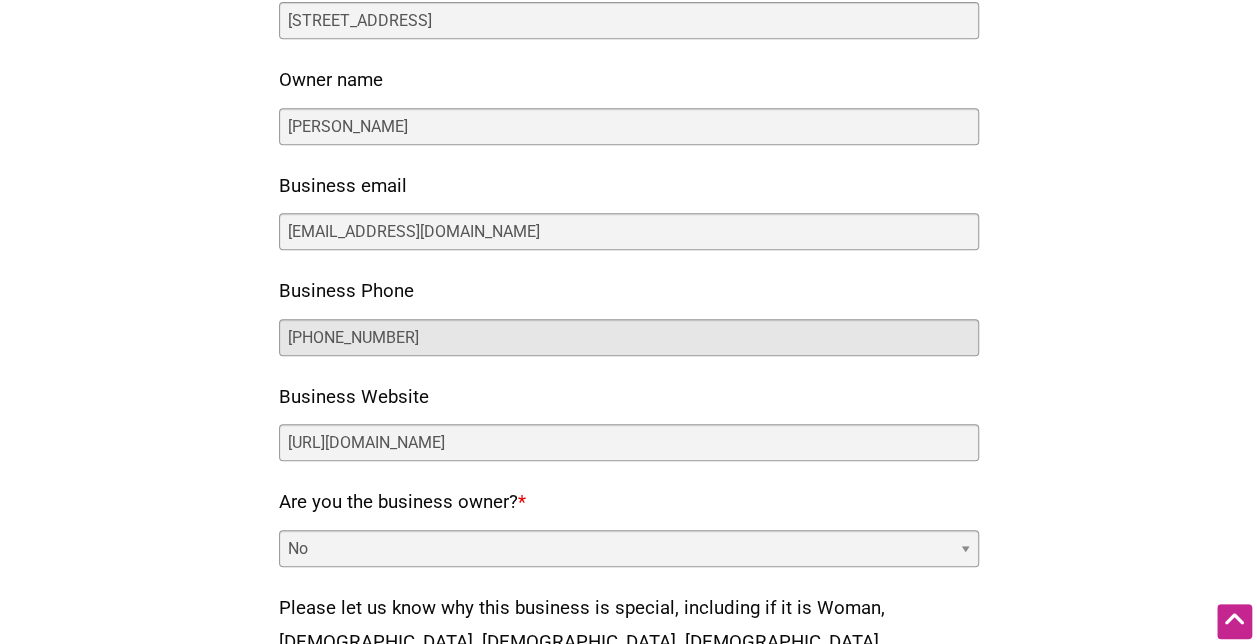 click on "(206) 666-2675" at bounding box center [629, 337] 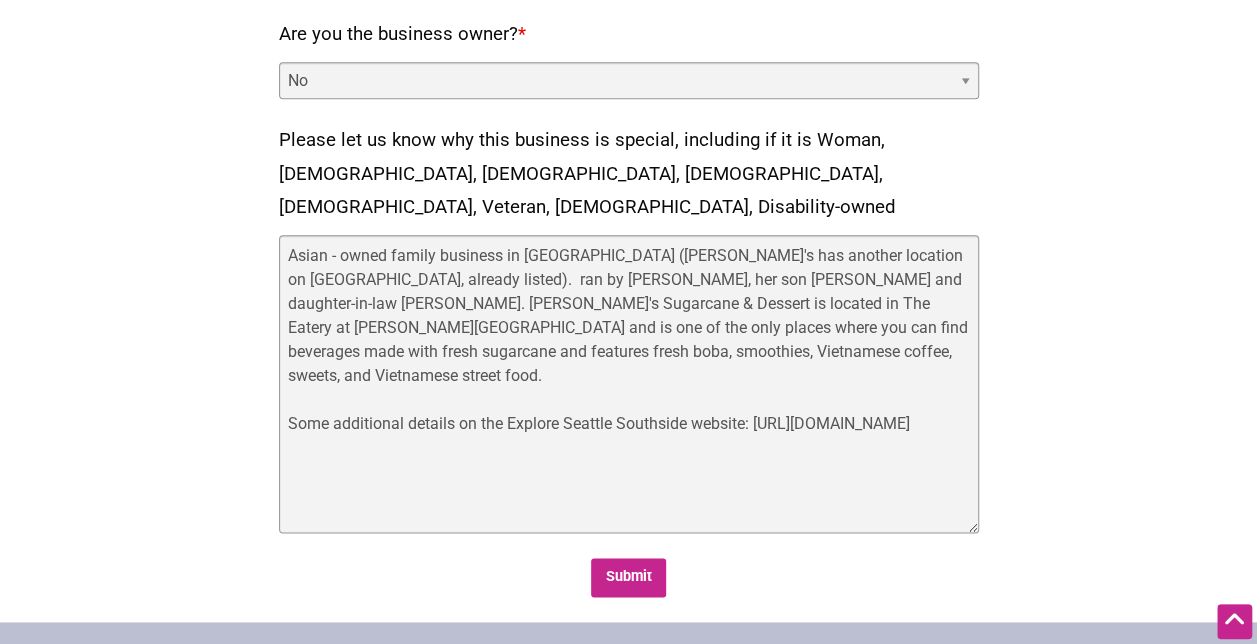 scroll, scrollTop: 937, scrollLeft: 0, axis: vertical 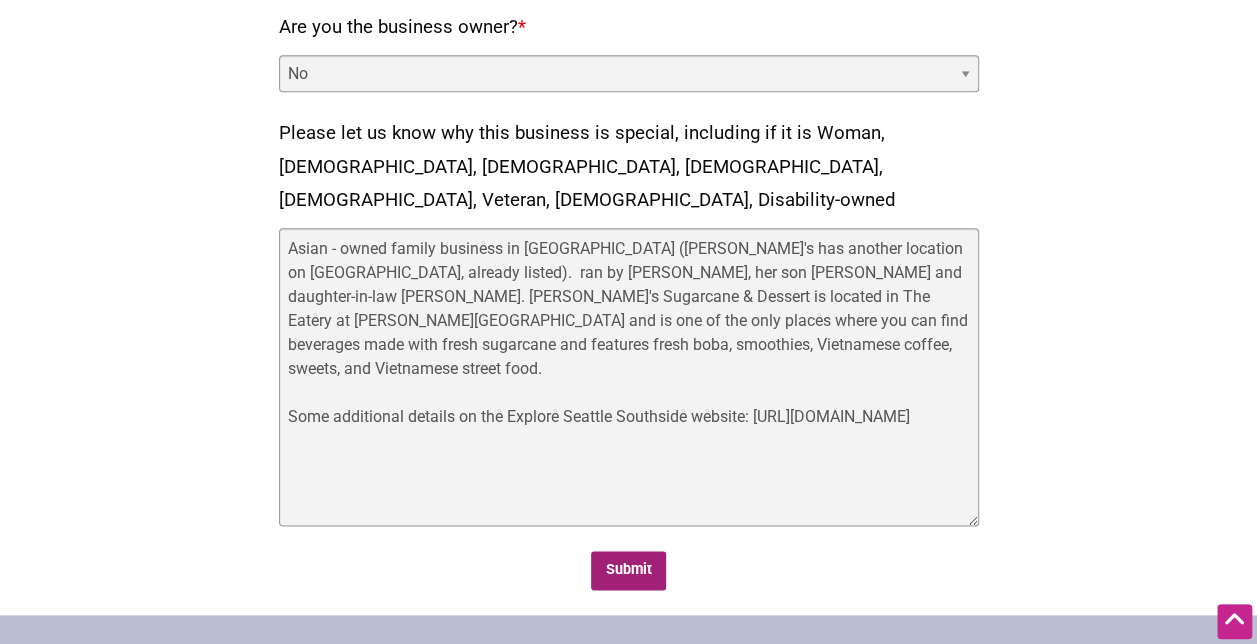 type on "(206) 666-2675" 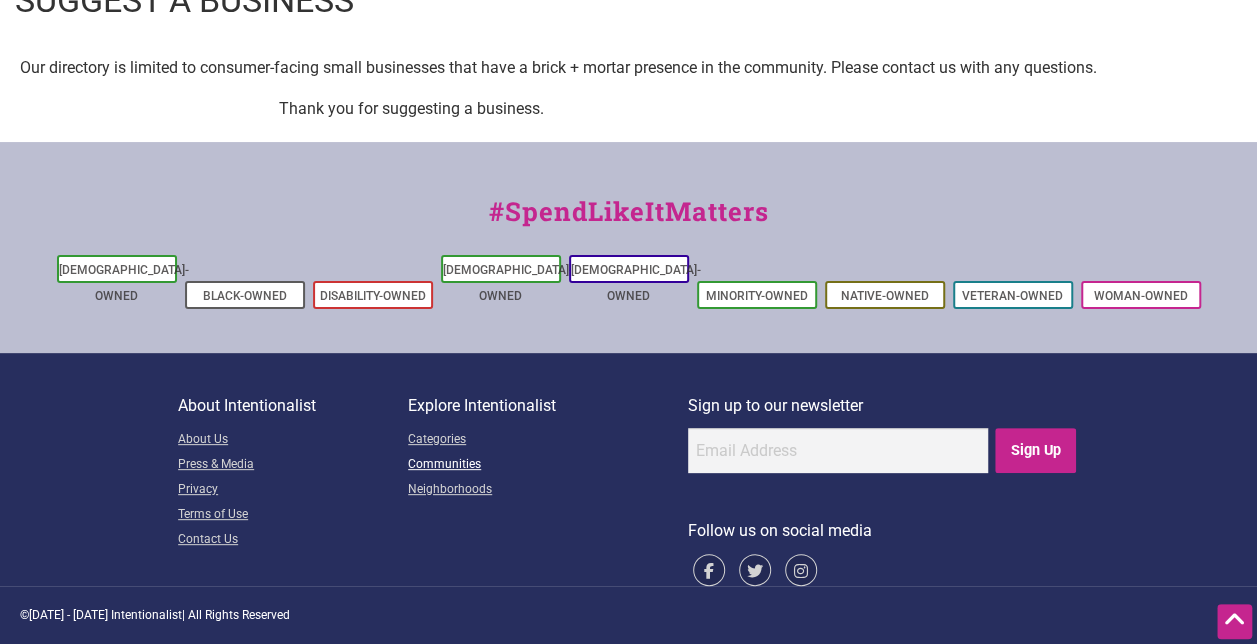 scroll, scrollTop: 0, scrollLeft: 0, axis: both 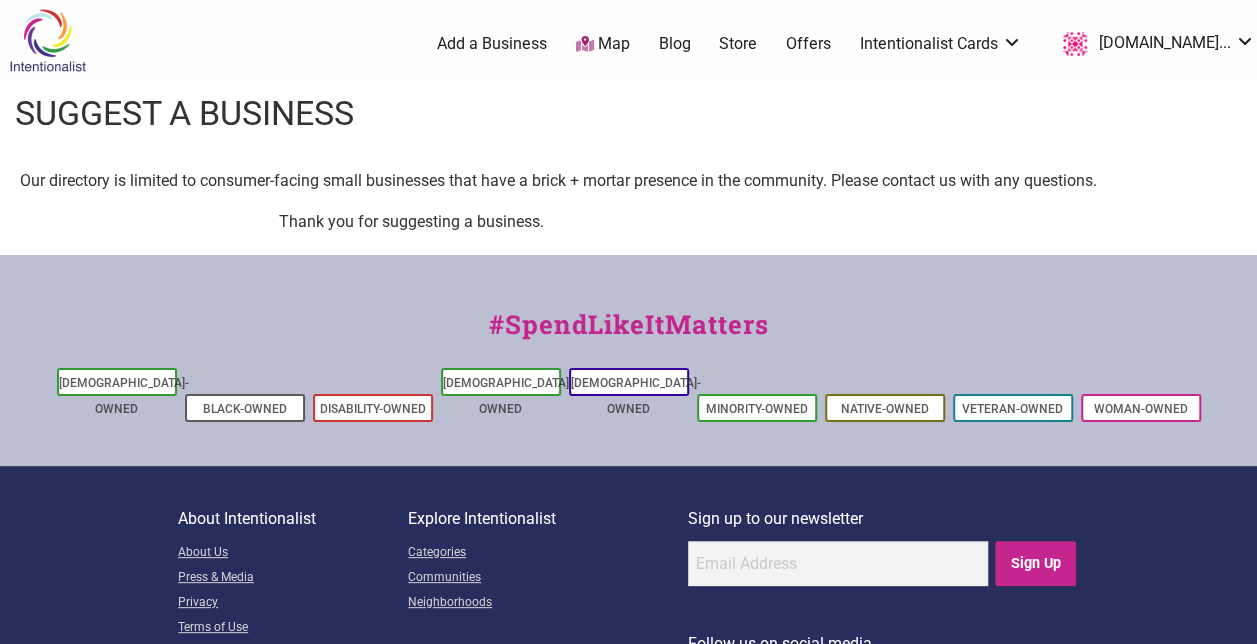 click at bounding box center [47, 40] 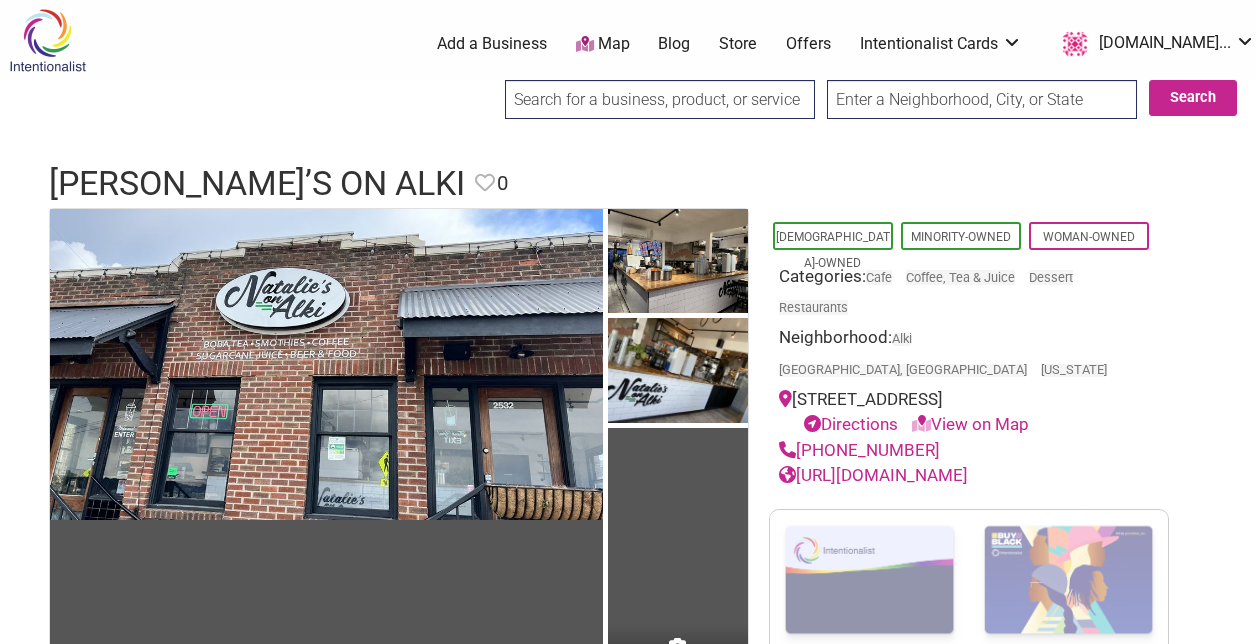 scroll, scrollTop: 0, scrollLeft: 0, axis: both 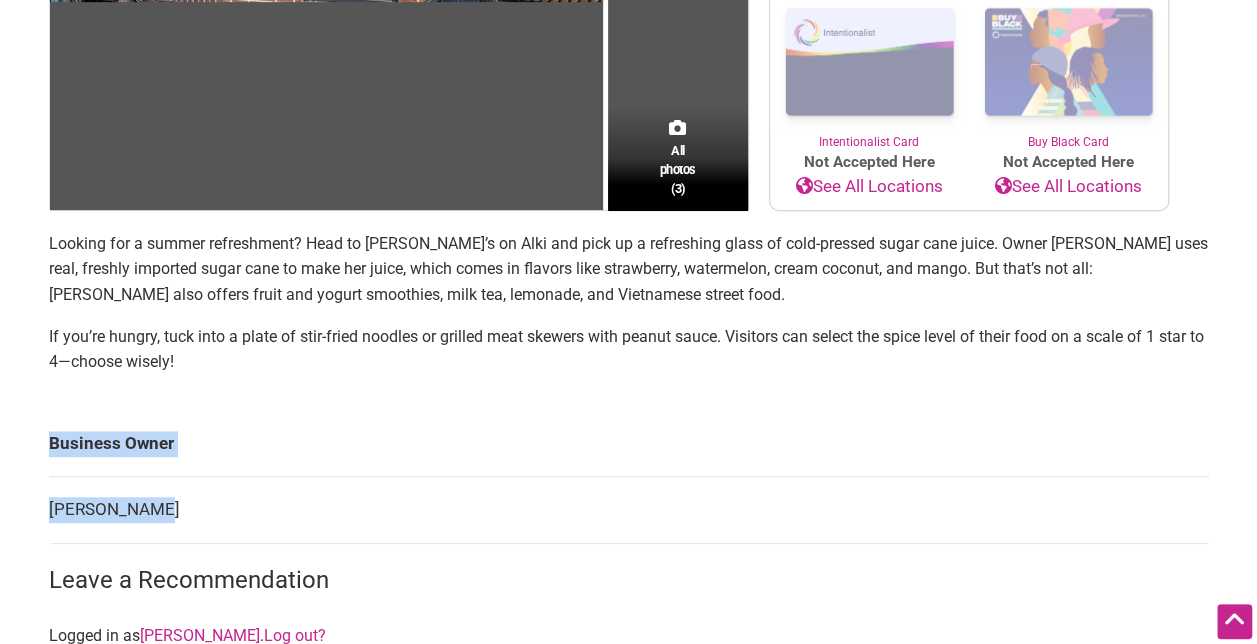 drag, startPoint x: 179, startPoint y: 463, endPoint x: 6, endPoint y: 468, distance: 173.07224 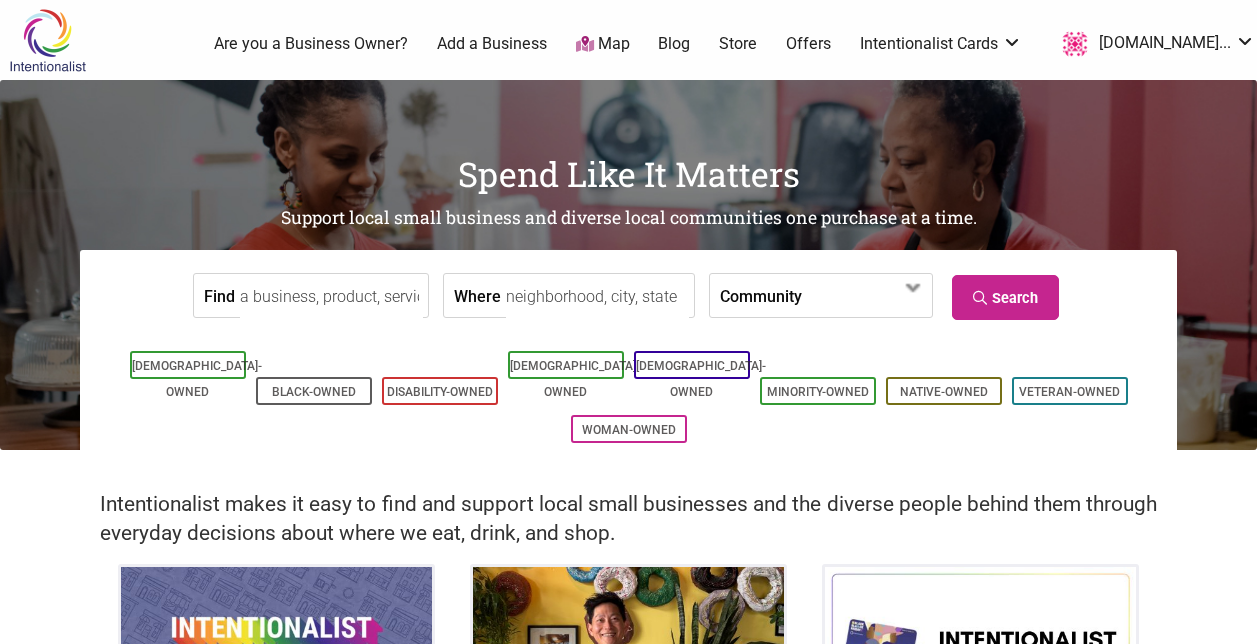 scroll, scrollTop: 0, scrollLeft: 0, axis: both 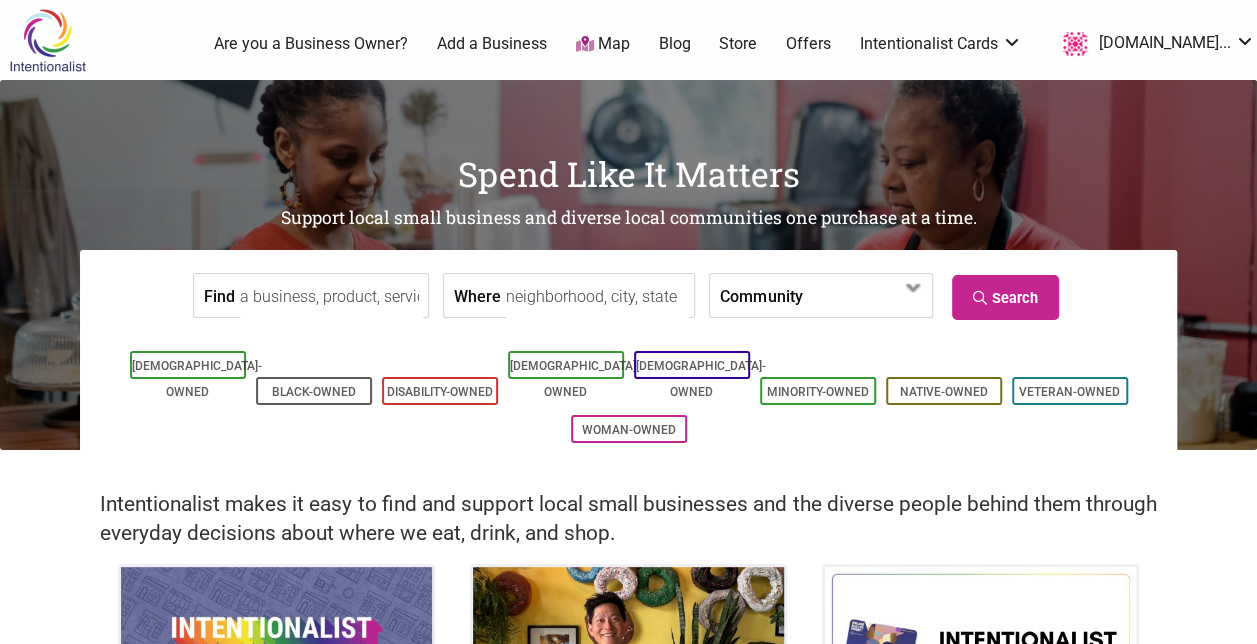 click on "Find" at bounding box center (331, 296) 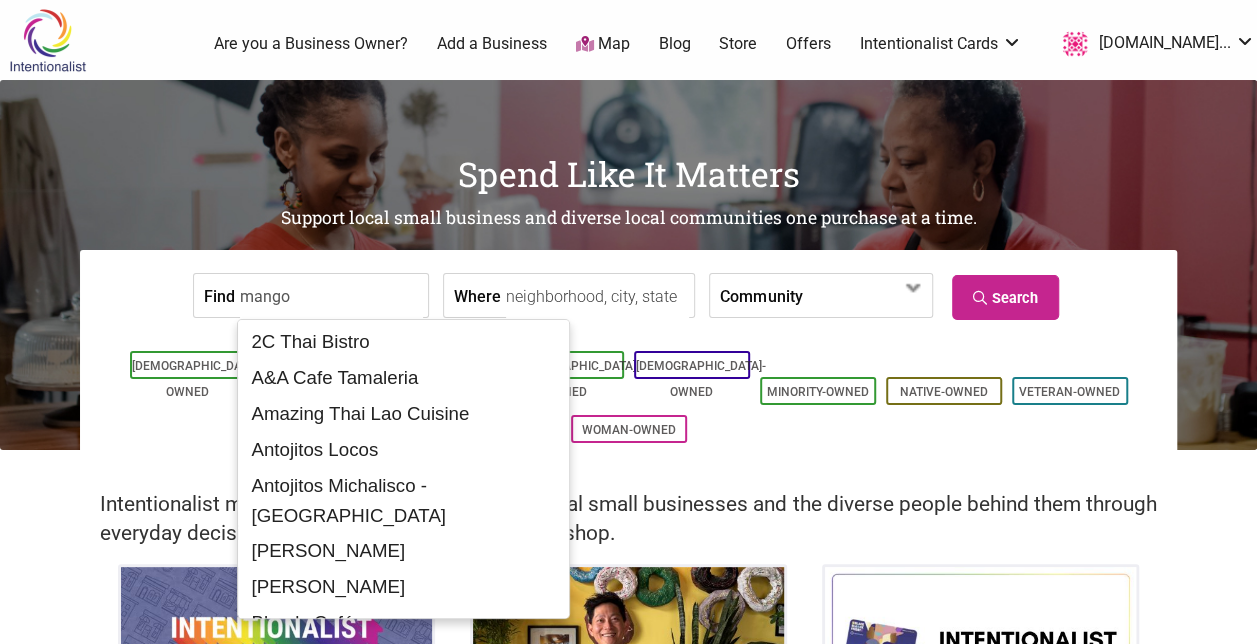 type on "mango" 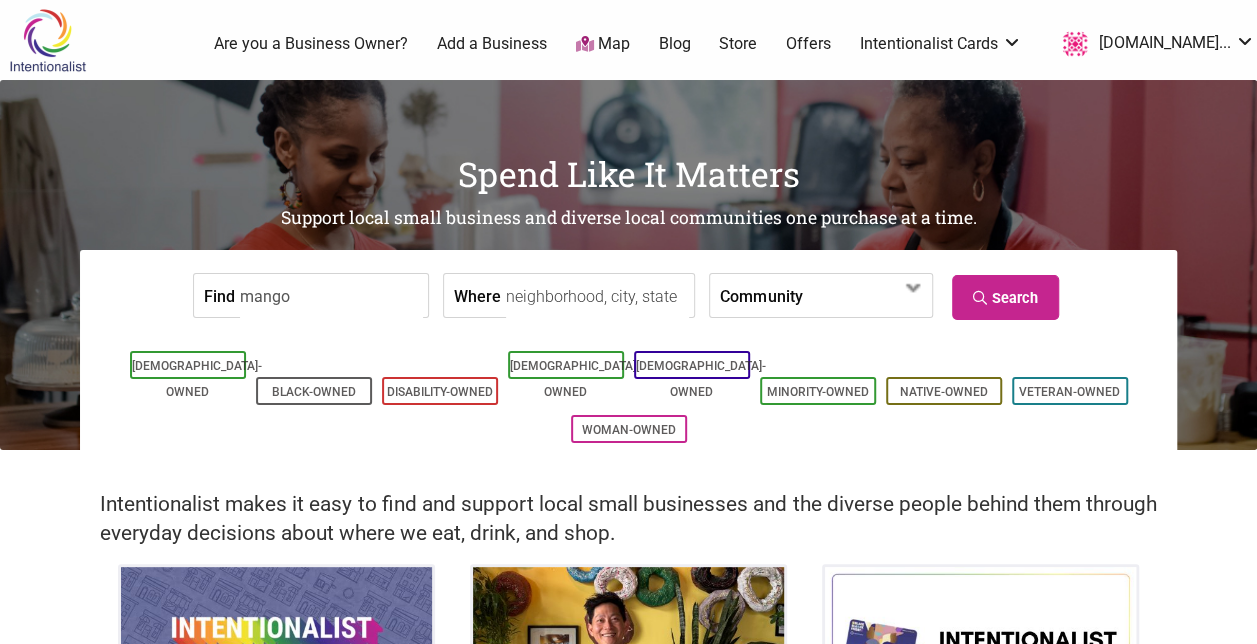 click on "Add a Business" at bounding box center (492, 44) 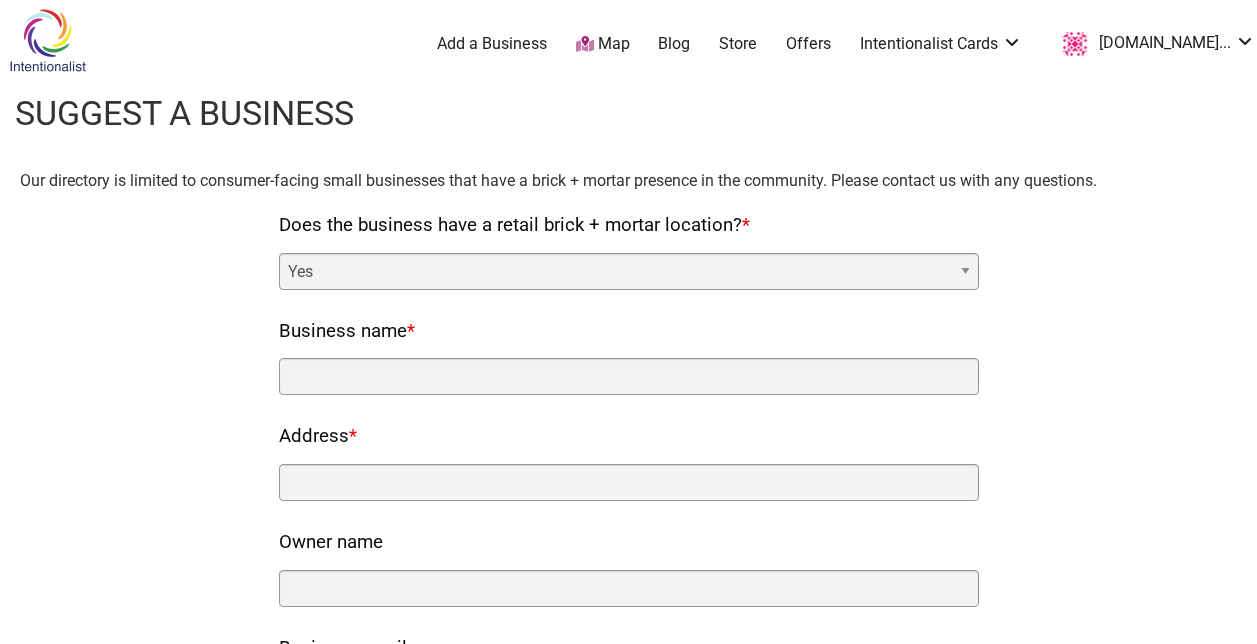 scroll, scrollTop: 0, scrollLeft: 0, axis: both 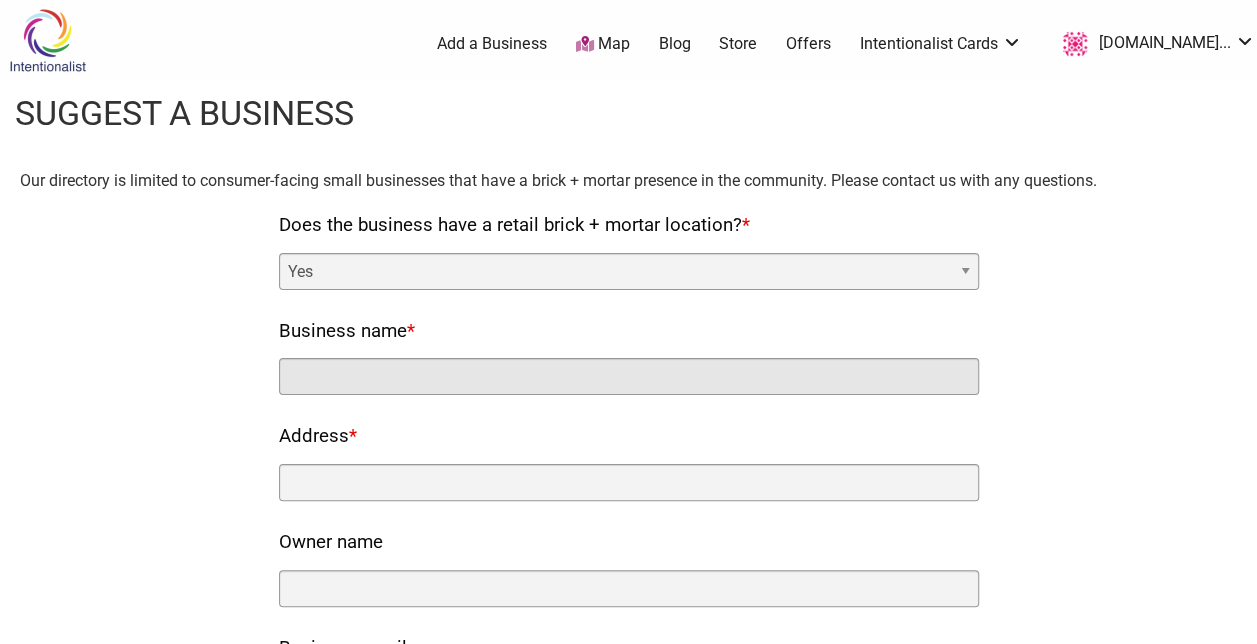 click on "Business name  *" at bounding box center (629, 376) 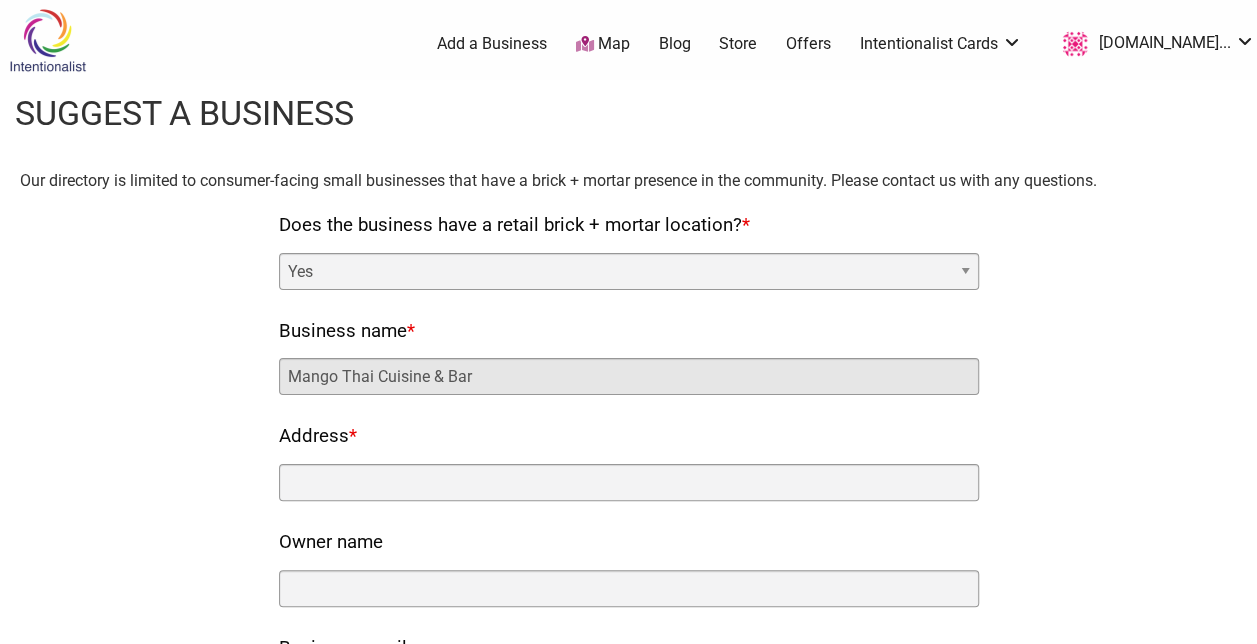type on "Mango Thai Cuisine & Bar" 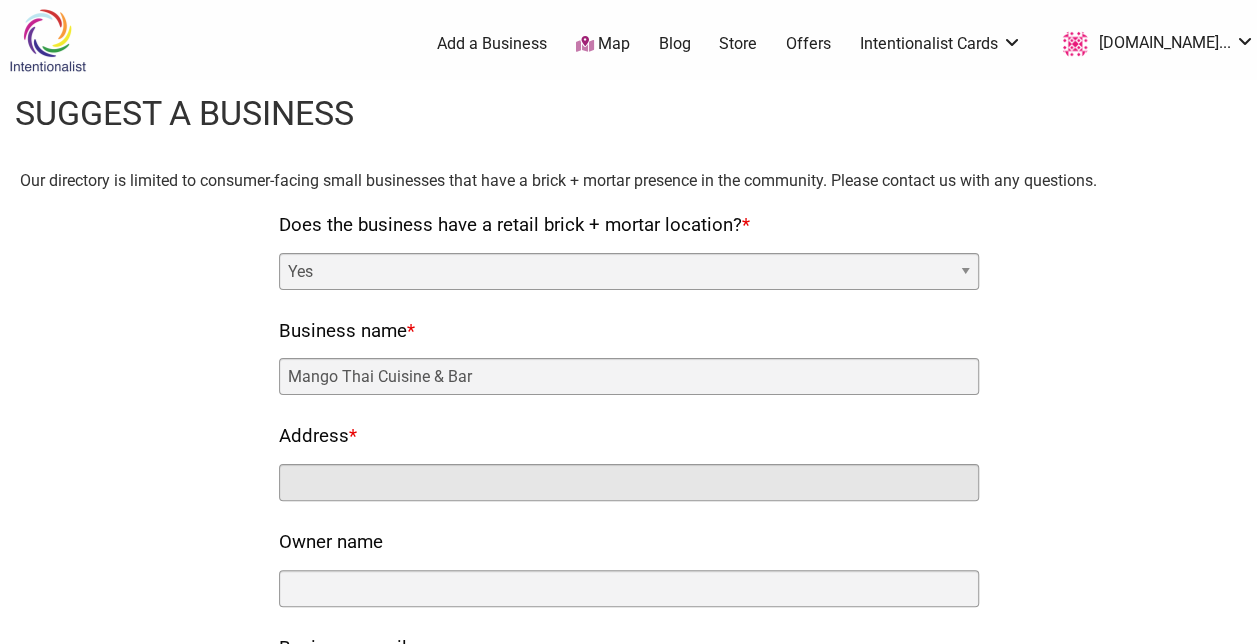 click on "Address  *" at bounding box center [629, 482] 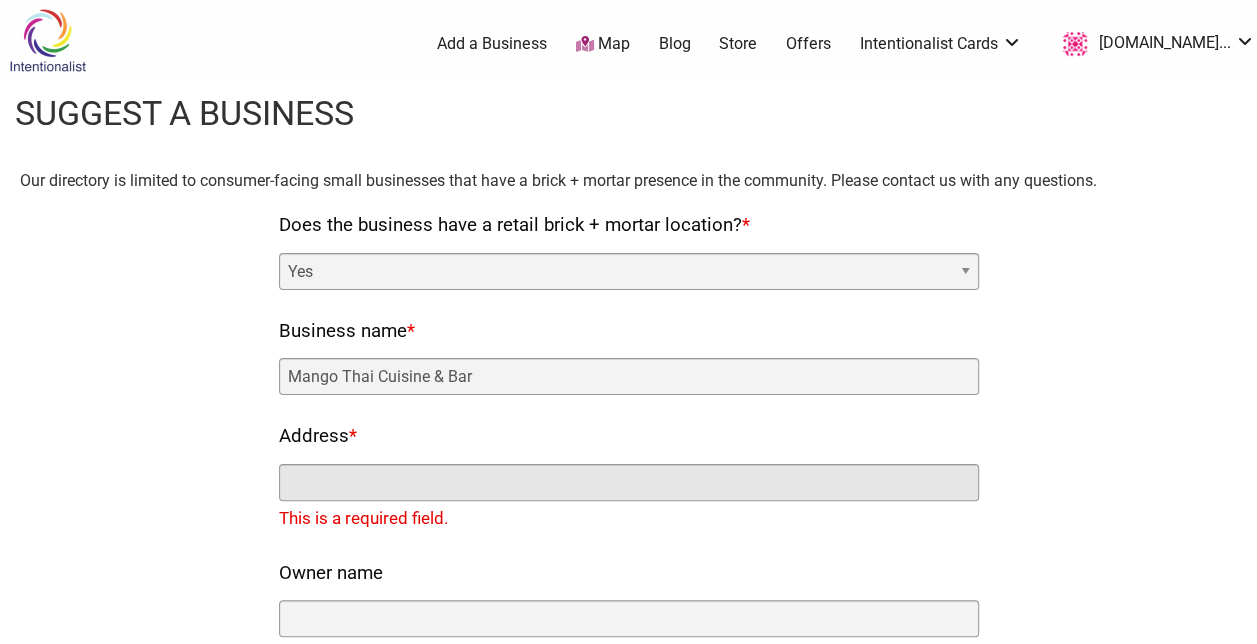 paste on "[STREET_ADDRESS]" 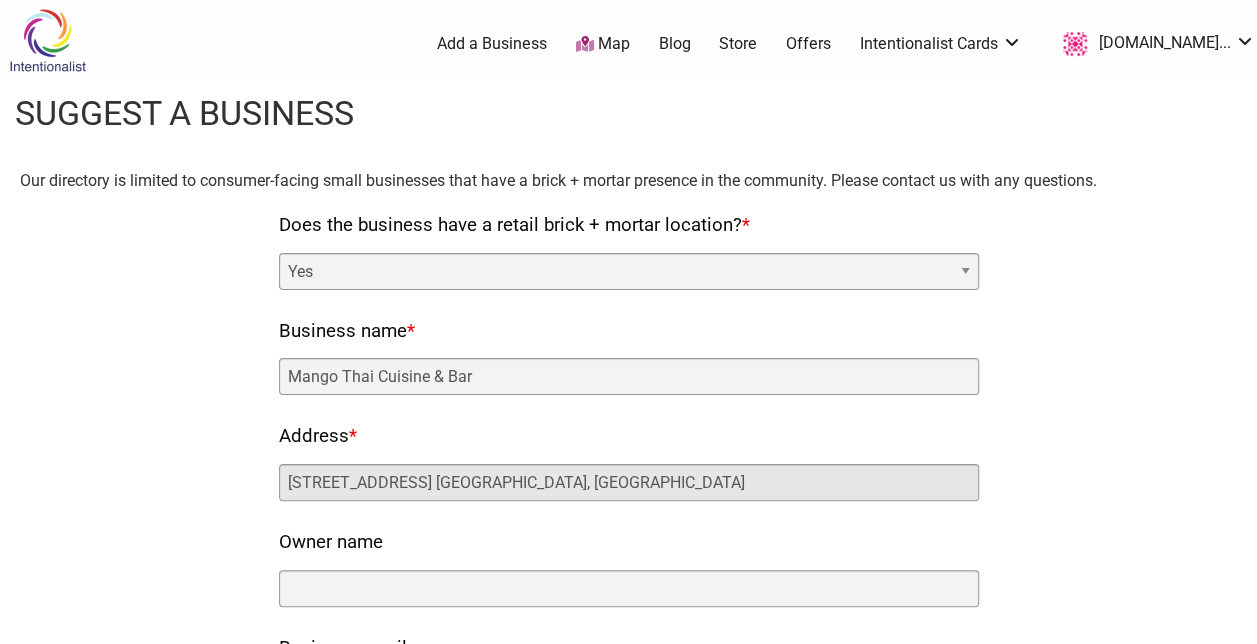 type on "[STREET_ADDRESS] [GEOGRAPHIC_DATA], [GEOGRAPHIC_DATA]" 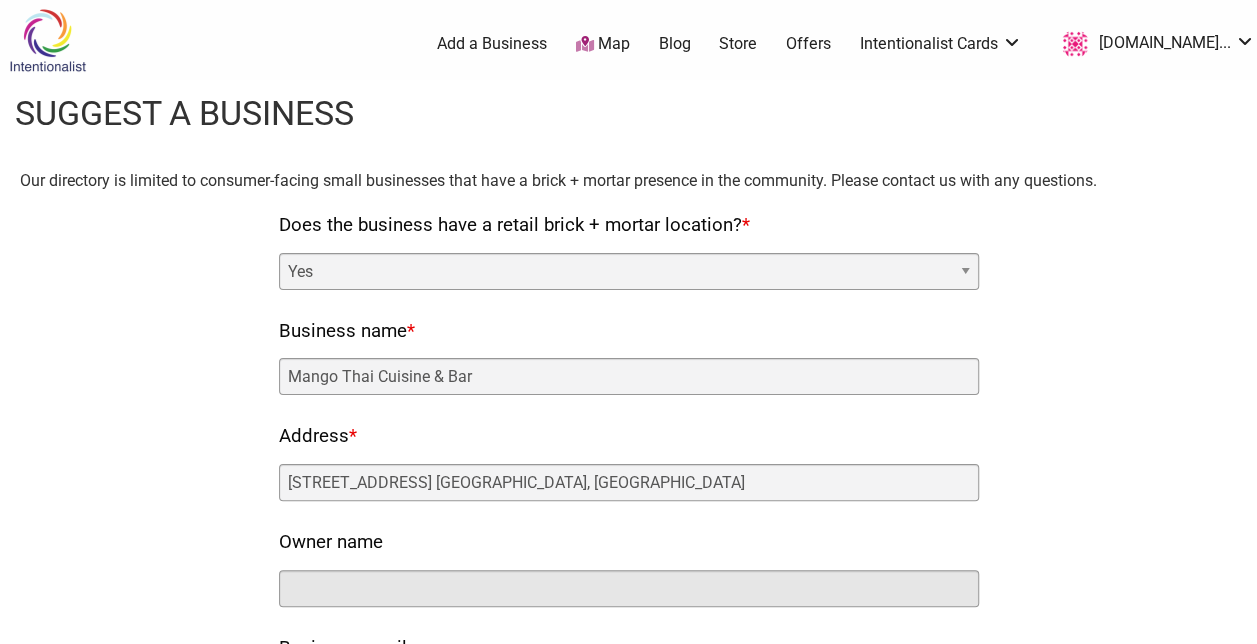 click on "Owner name" at bounding box center (629, 588) 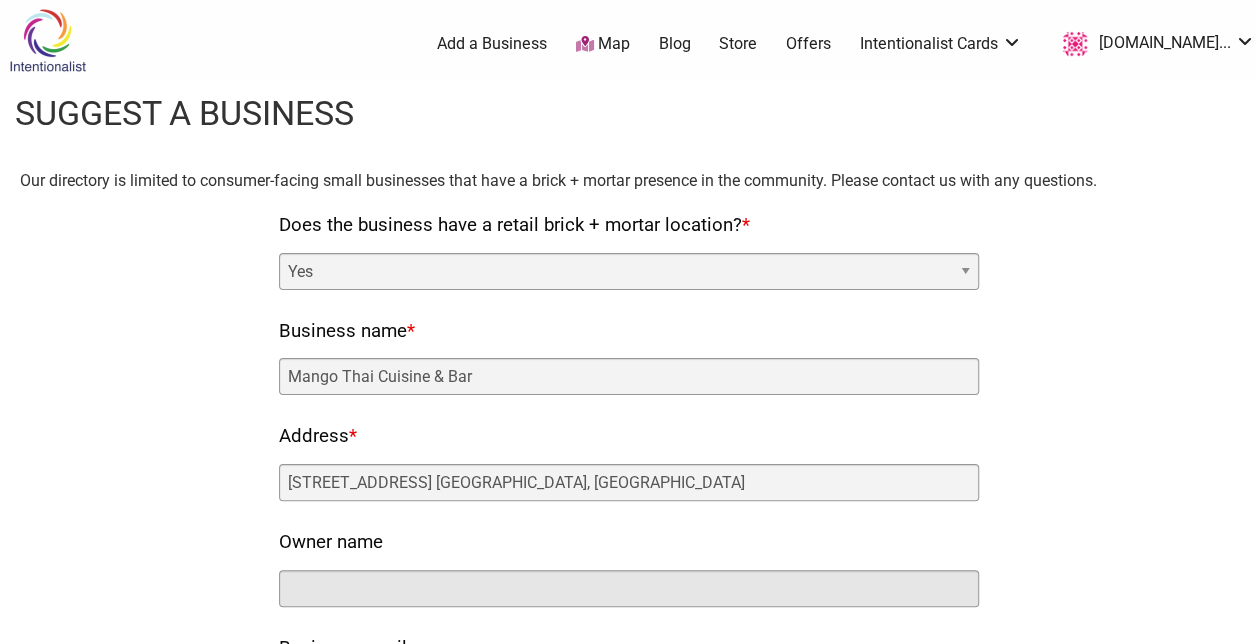 paste on "Pom Suchoknand" 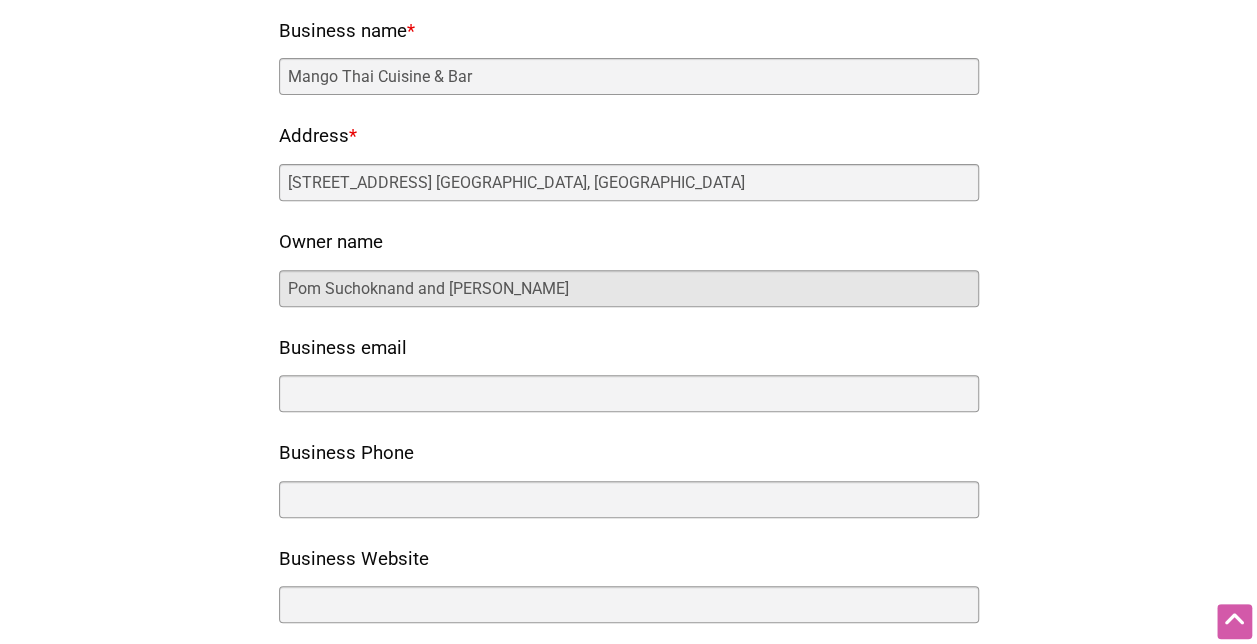 scroll, scrollTop: 310, scrollLeft: 0, axis: vertical 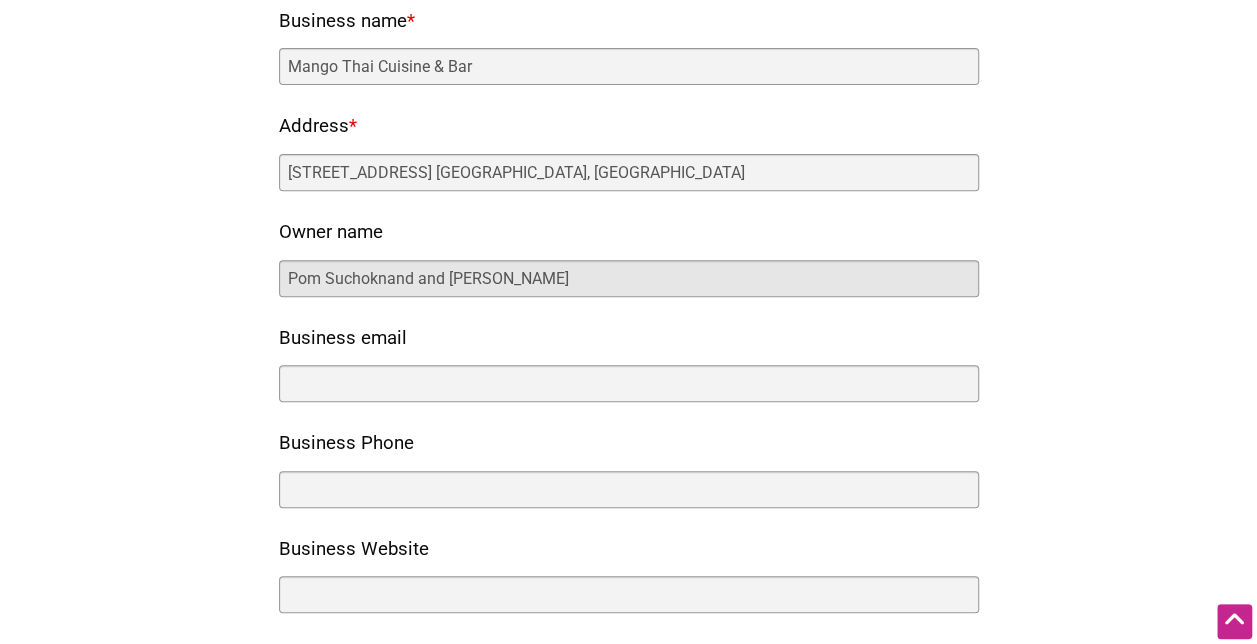 type on "Pom Suchoknand and [PERSON_NAME]" 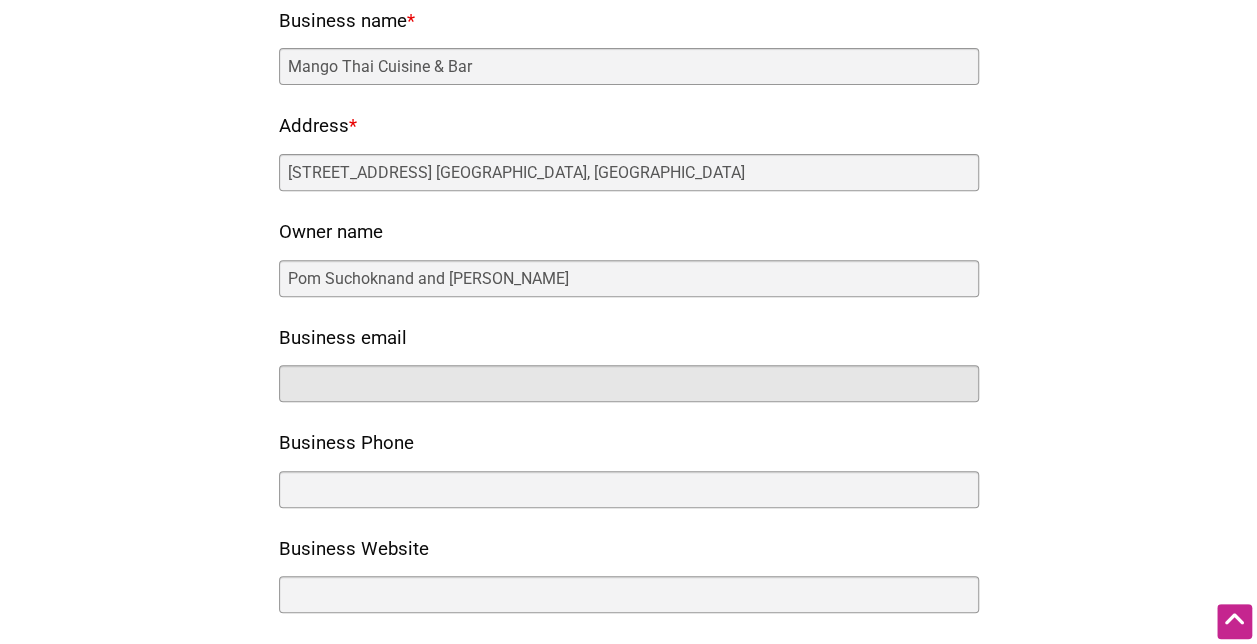 click on "Business email" at bounding box center (629, 383) 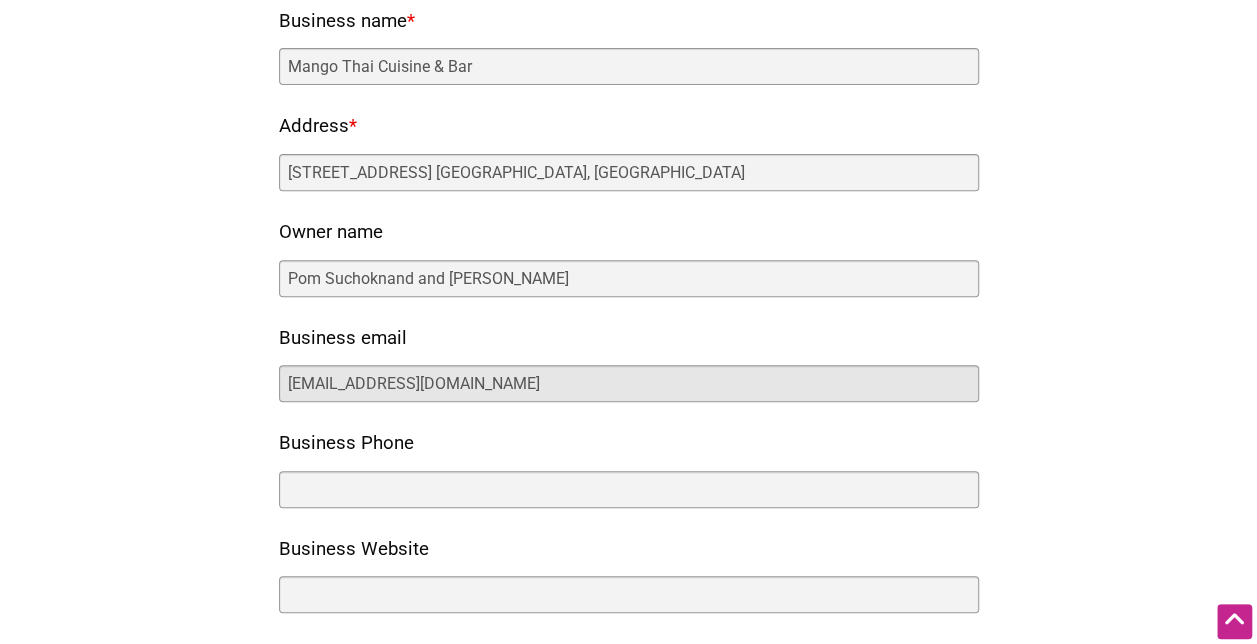 click on "[EMAIL_ADDRESS][DOMAIN_NAME]" at bounding box center [629, 383] 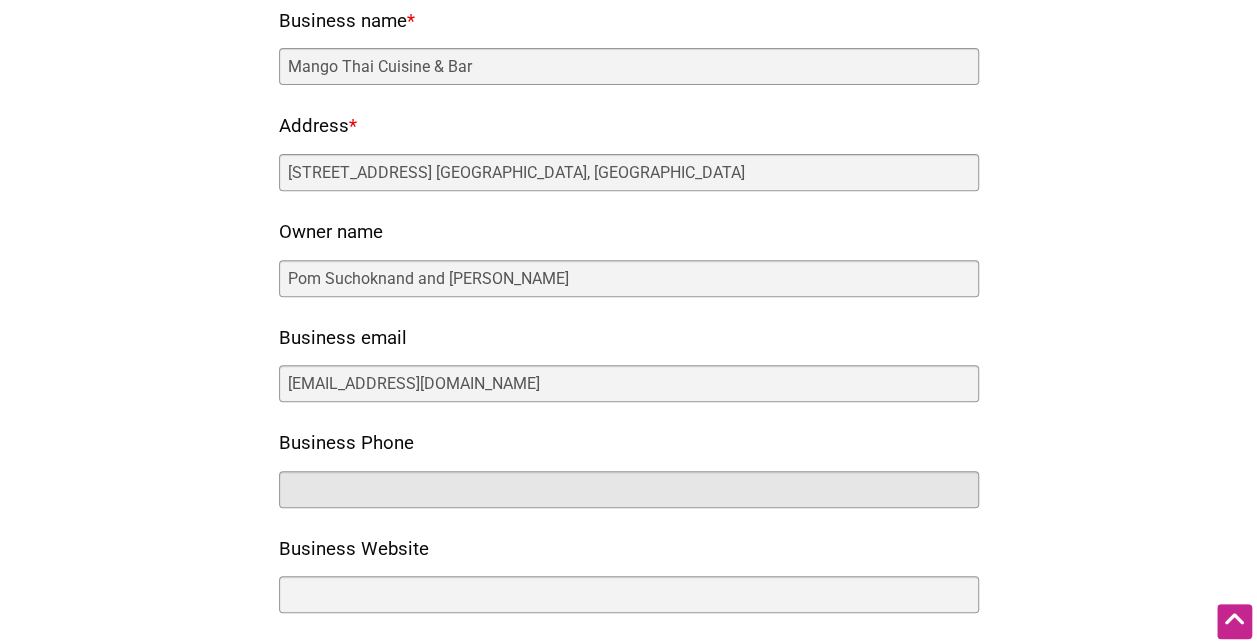 click on "Business Phone" at bounding box center [629, 489] 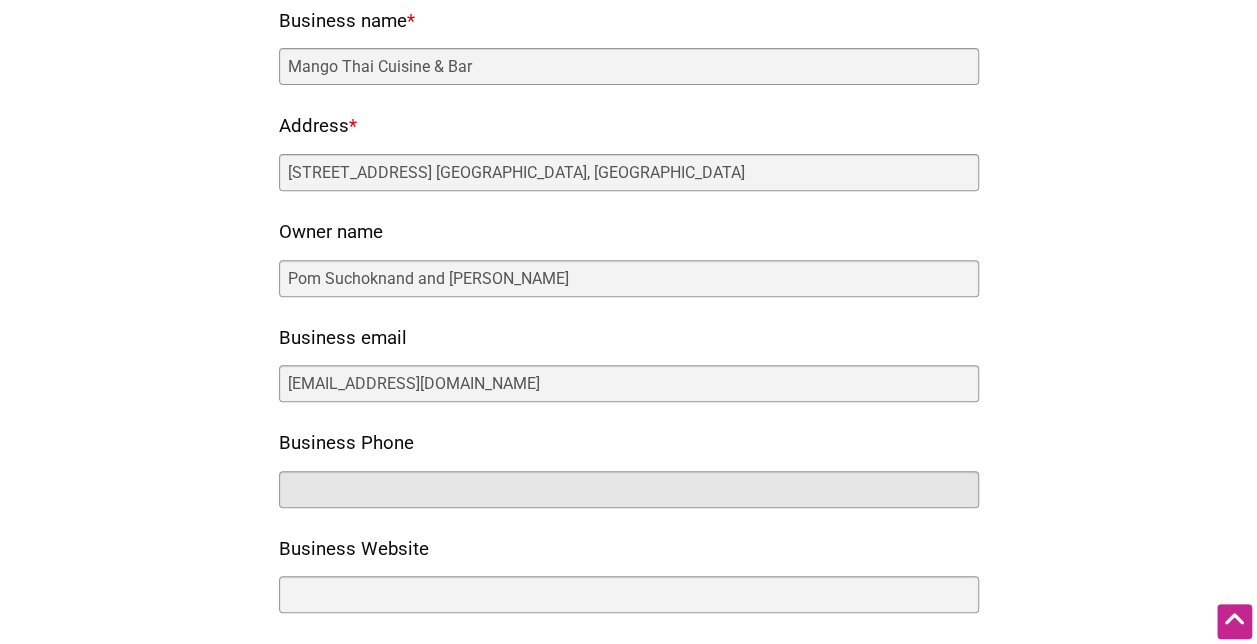 click on "Business Phone" at bounding box center [629, 489] 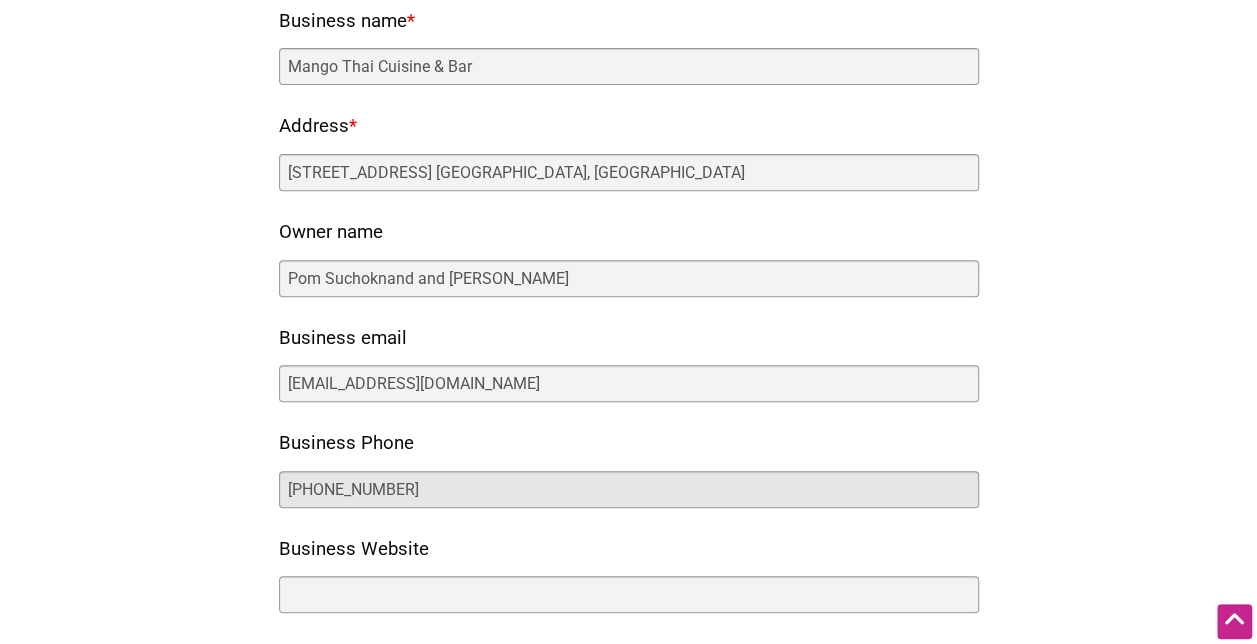 type on "[PHONE_NUMBER]" 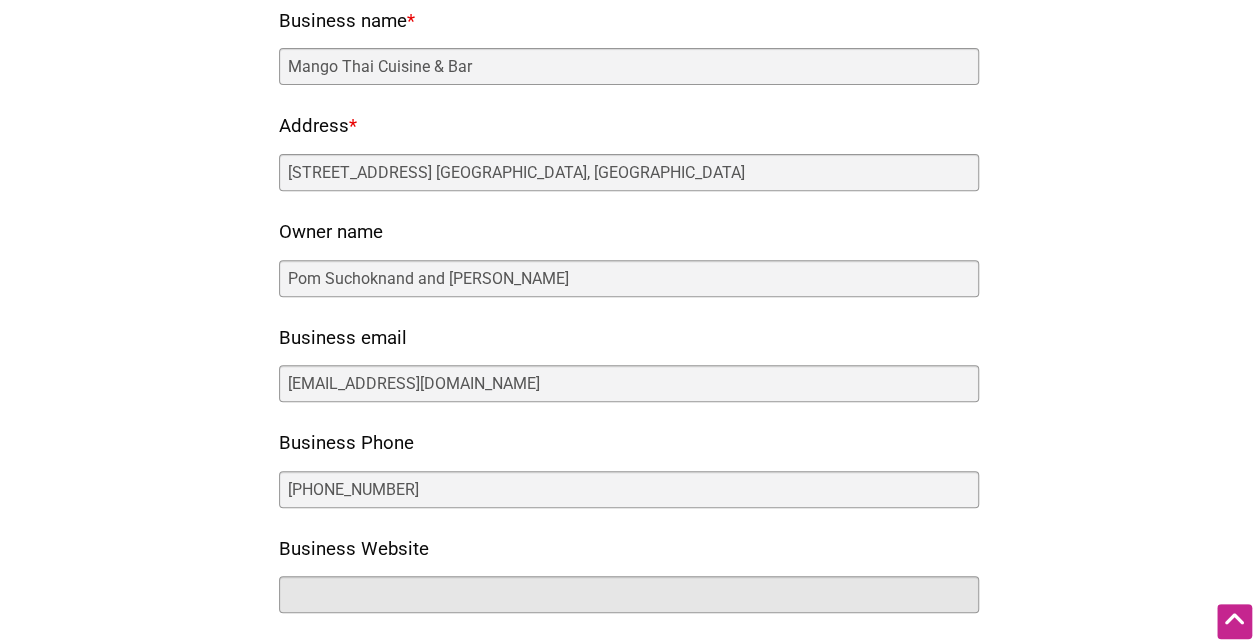 click on "Business Website" at bounding box center [629, 594] 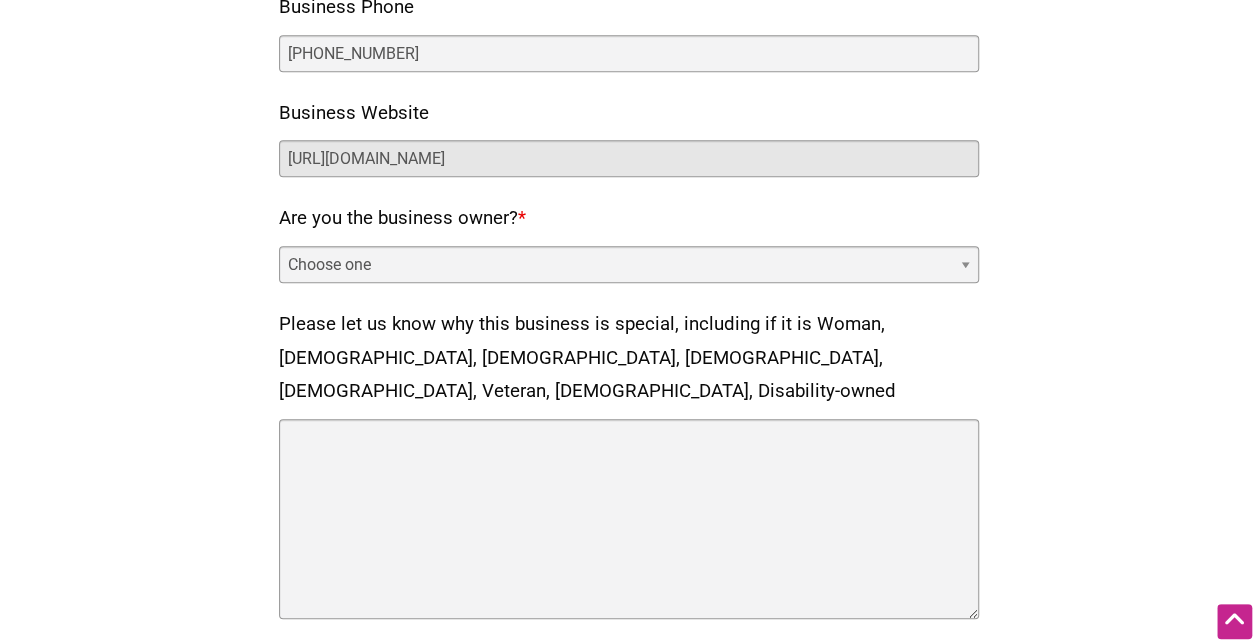 scroll, scrollTop: 808, scrollLeft: 0, axis: vertical 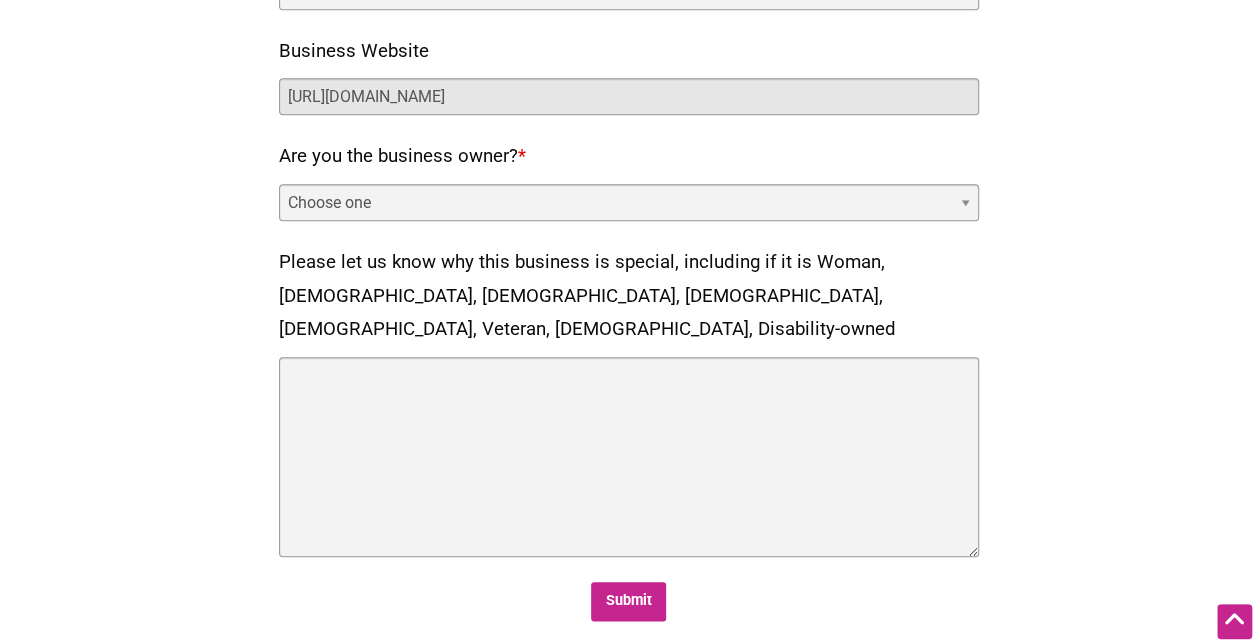 type on "[URL][DOMAIN_NAME]" 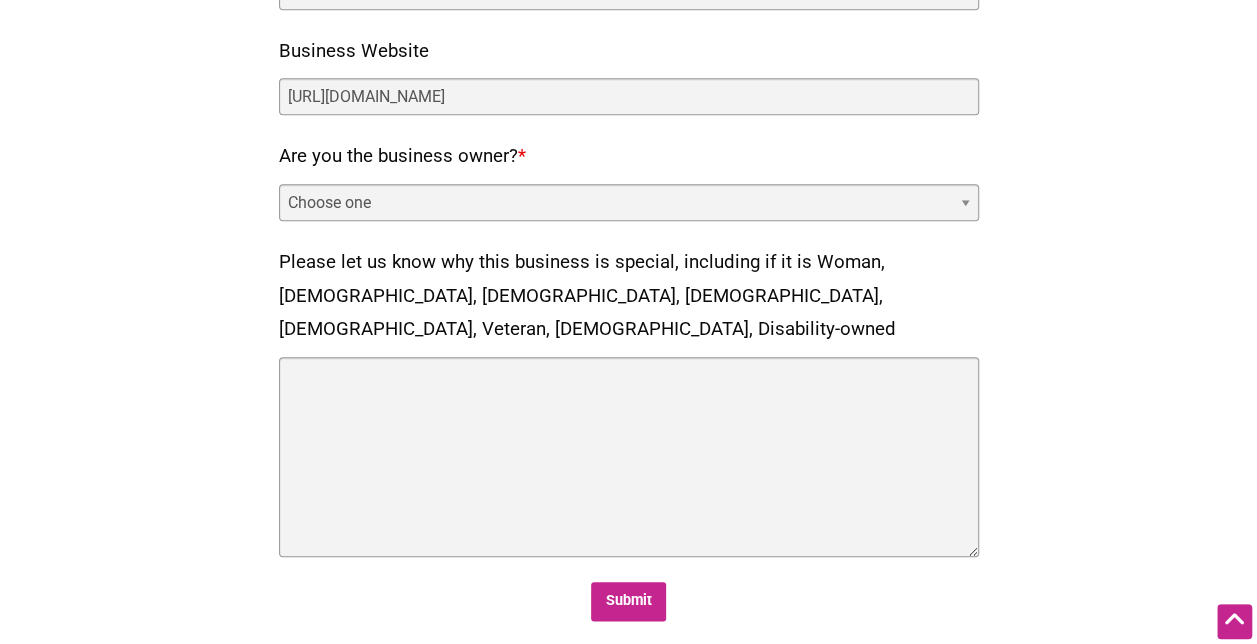 click on "Choose one
Yes
No" at bounding box center [629, 202] 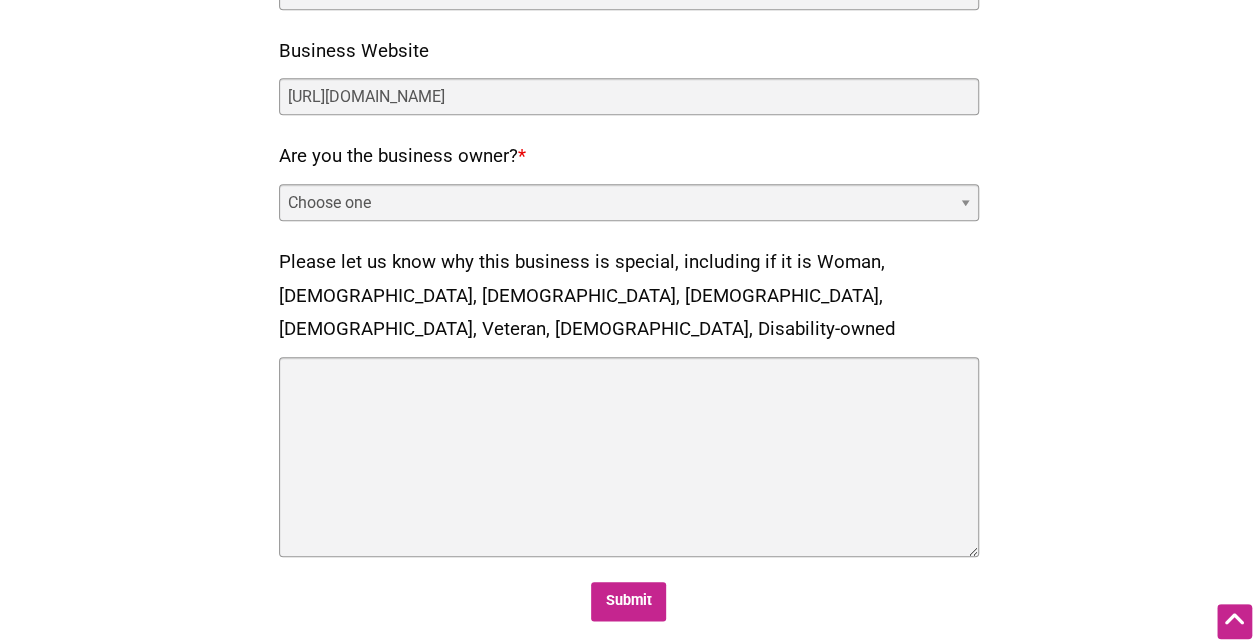 select on "no" 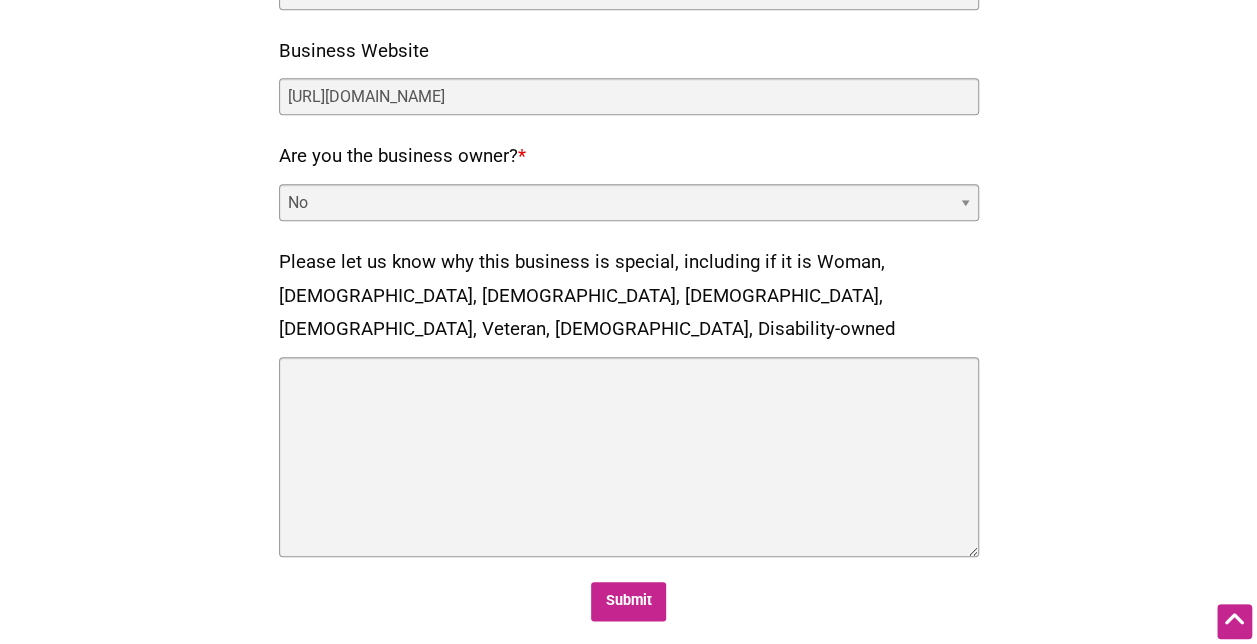 click on "Choose one
Yes
No" at bounding box center [629, 202] 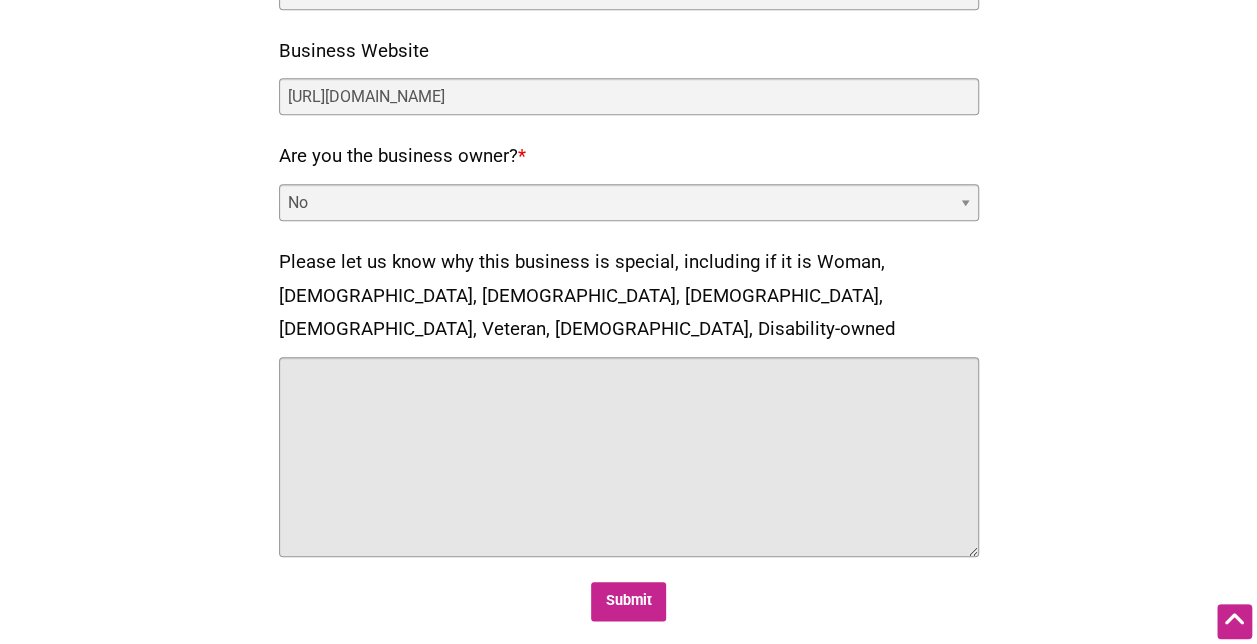 click on "Please let us know why this business is special, including if it is Woman, [DEMOGRAPHIC_DATA], [DEMOGRAPHIC_DATA], [DEMOGRAPHIC_DATA], [DEMOGRAPHIC_DATA], Veteran, [DEMOGRAPHIC_DATA], Disability-owned" at bounding box center [629, 457] 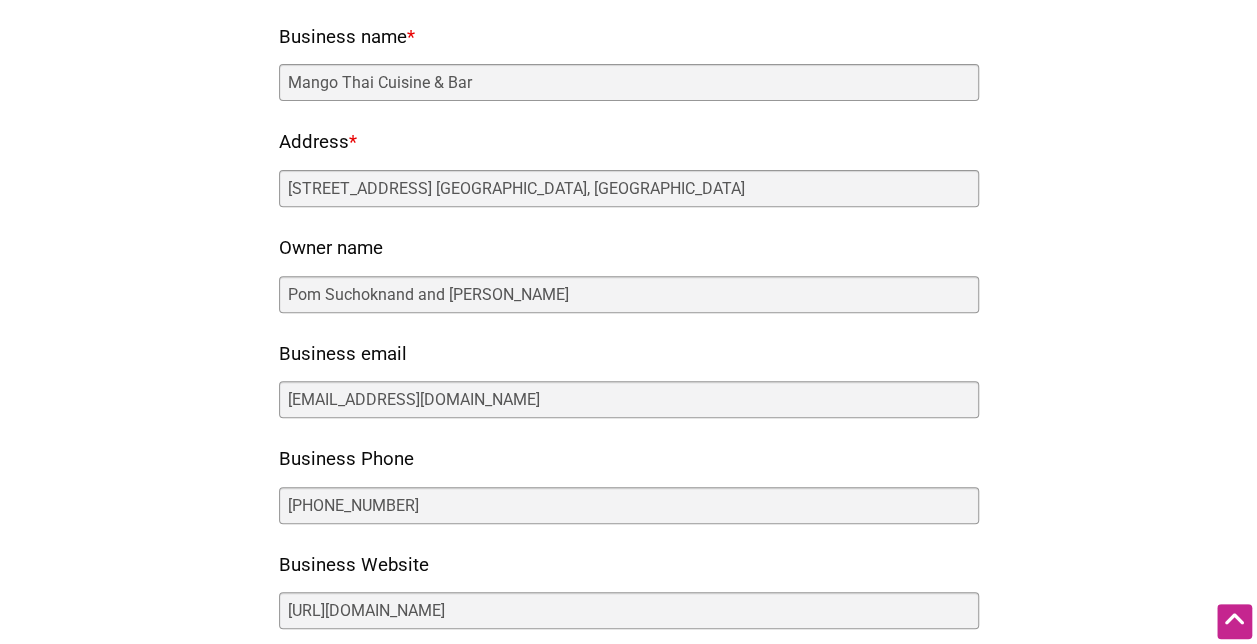 scroll, scrollTop: 296, scrollLeft: 0, axis: vertical 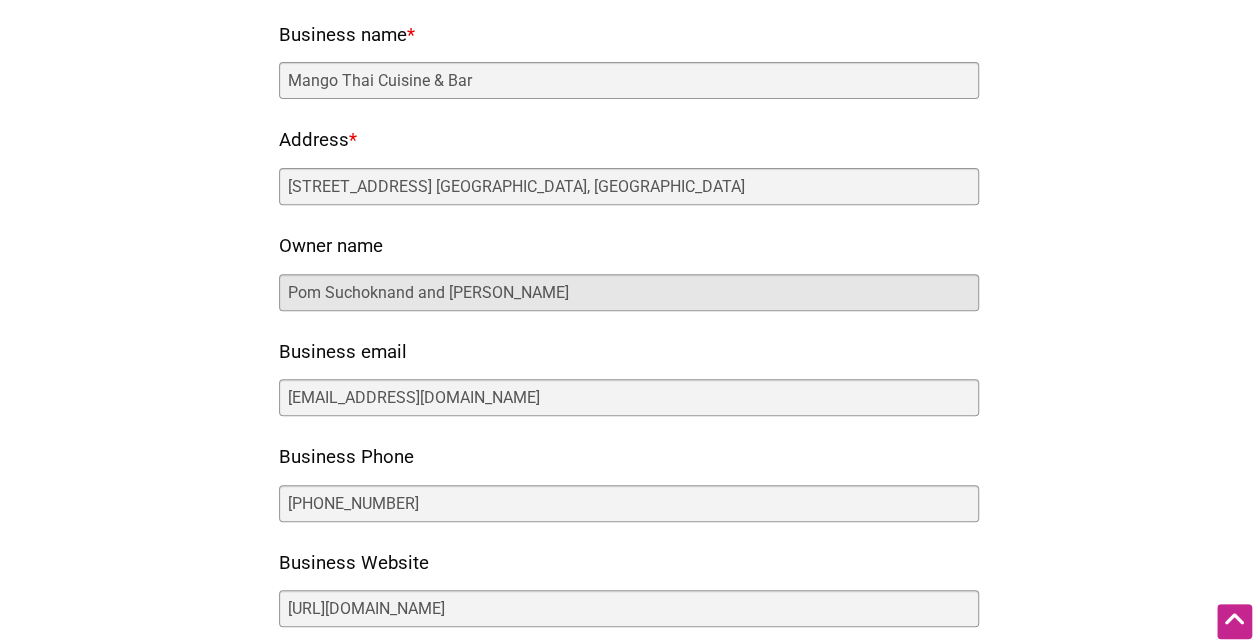 drag, startPoint x: 414, startPoint y: 290, endPoint x: 213, endPoint y: 286, distance: 201.0398 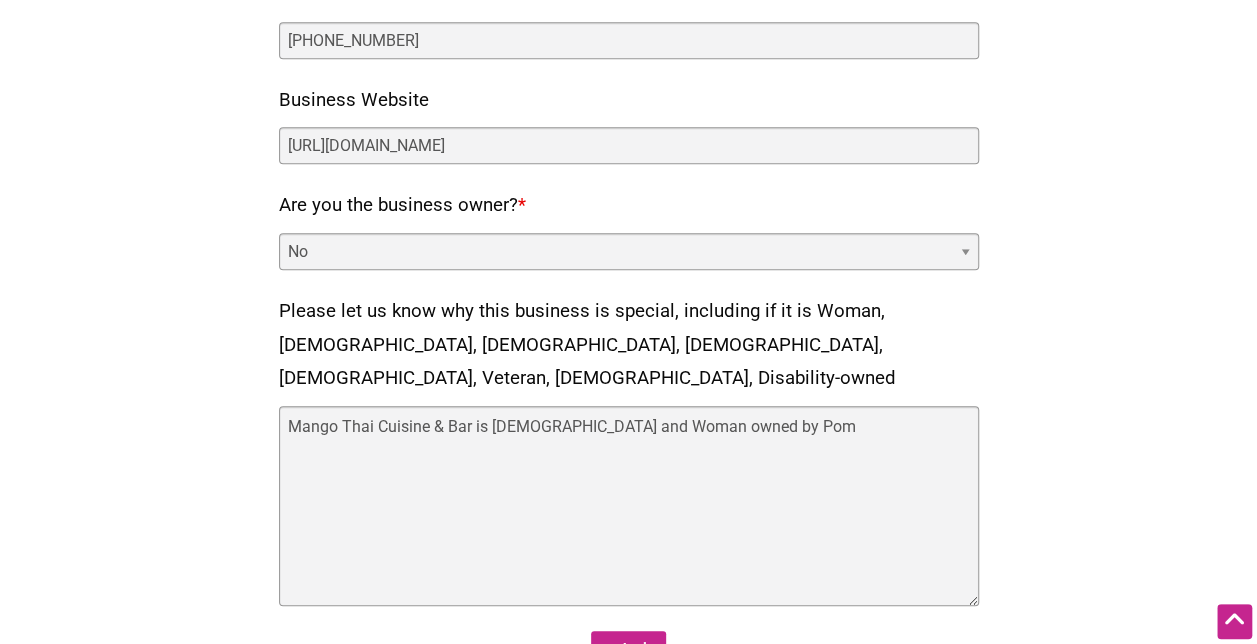 scroll, scrollTop: 761, scrollLeft: 0, axis: vertical 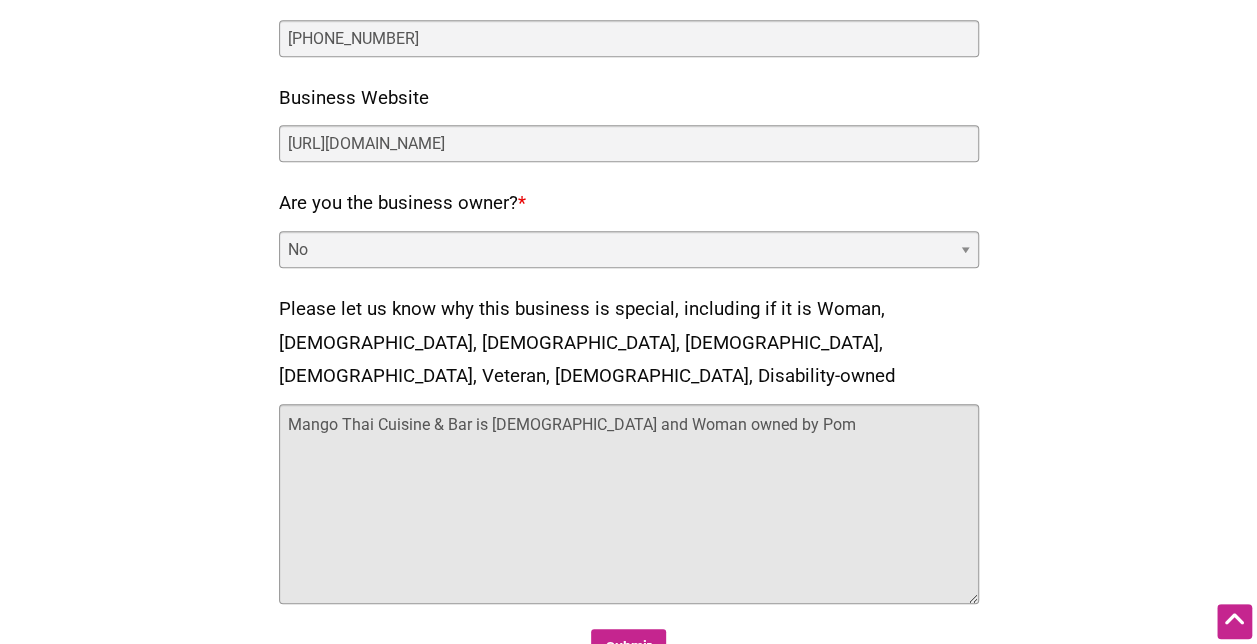 drag, startPoint x: 762, startPoint y: 388, endPoint x: 695, endPoint y: 385, distance: 67.06713 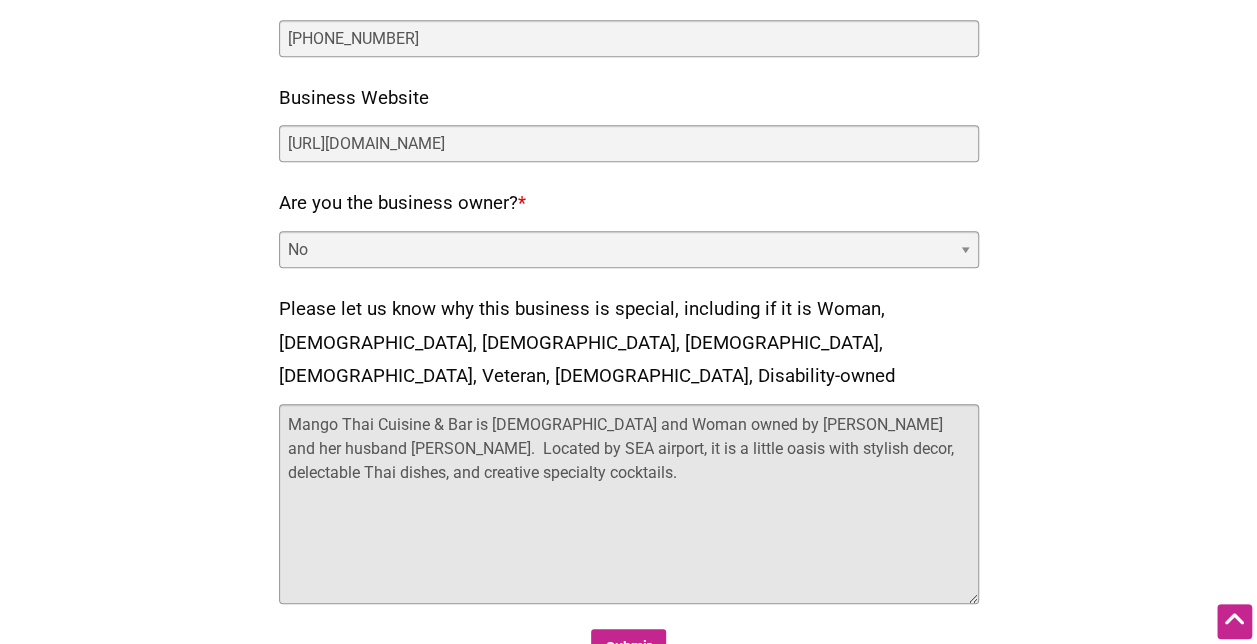 click on "Mango Thai Cuisine & Bar is [DEMOGRAPHIC_DATA] and Woman owned by [PERSON_NAME] and her husband [PERSON_NAME].  Located by SEA airport, it is a little oasis with stylish decor, delectable Thai dishes, and creative specialty cocktails." at bounding box center [629, 504] 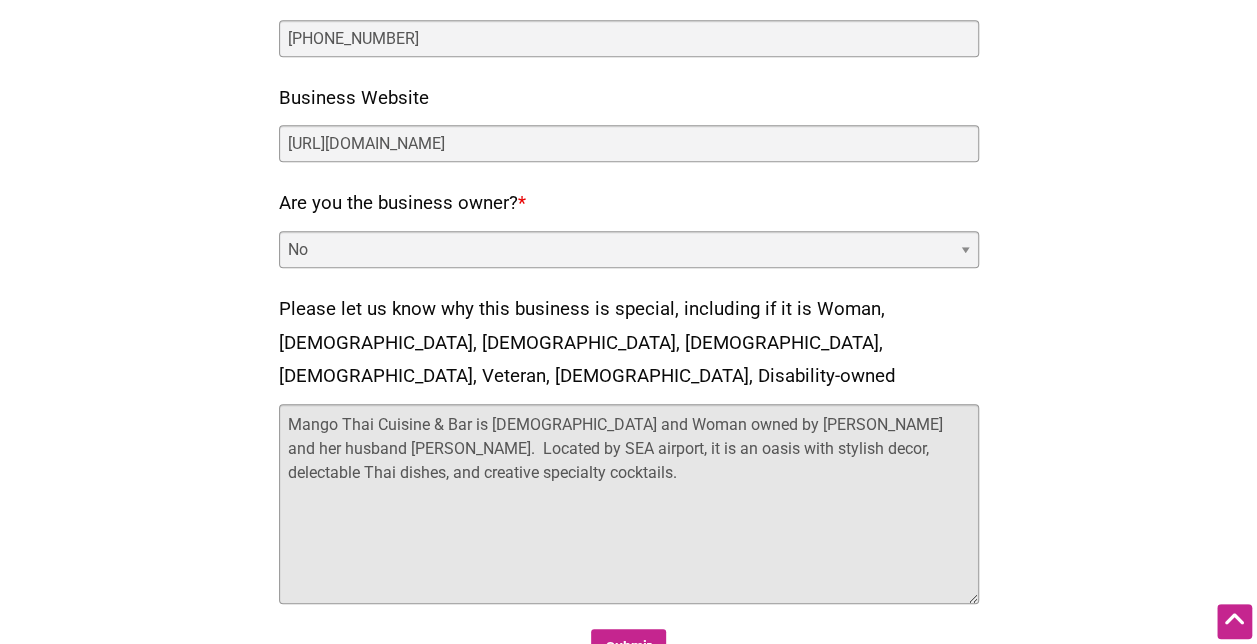 click on "Mango Thai Cuisine & Bar is [DEMOGRAPHIC_DATA] and Woman owned by [PERSON_NAME] and her husband [PERSON_NAME].  Located by SEA airport, it is an oasis with stylish decor, delectable Thai dishes, and creative specialty cocktails." at bounding box center [629, 504] 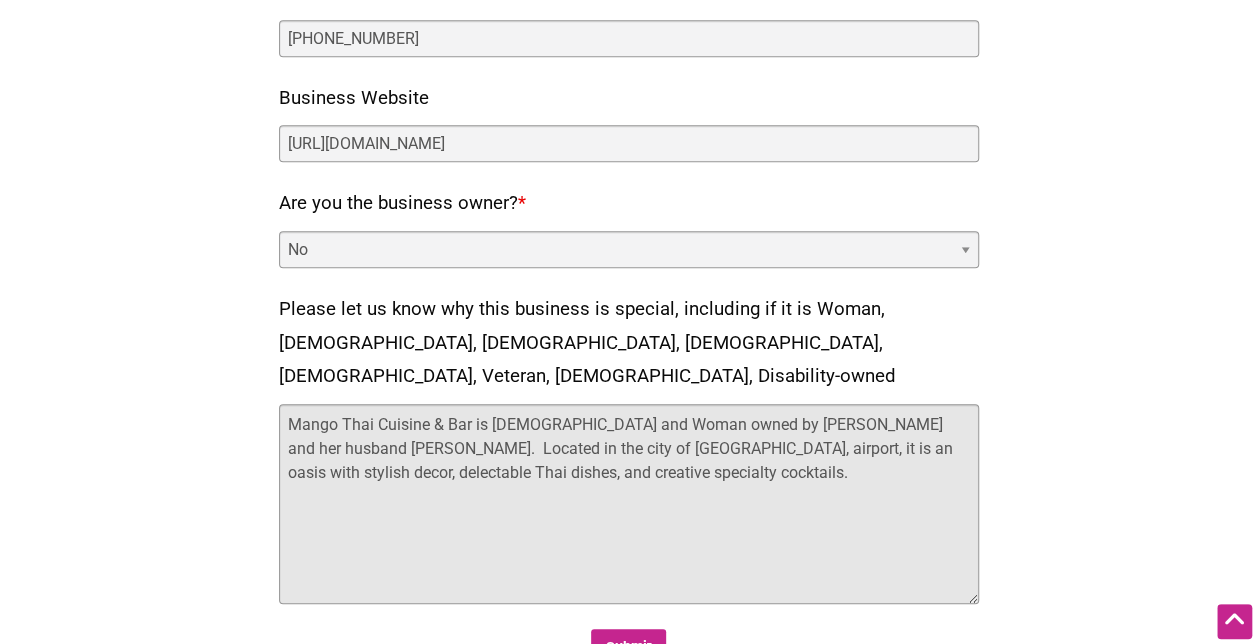 click on "Mango Thai Cuisine & Bar is [DEMOGRAPHIC_DATA] and Woman owned by [PERSON_NAME] and her husband [PERSON_NAME].  Located in the city of [GEOGRAPHIC_DATA], airport, it is an oasis with stylish decor, delectable Thai dishes, and creative specialty cocktails." at bounding box center (629, 504) 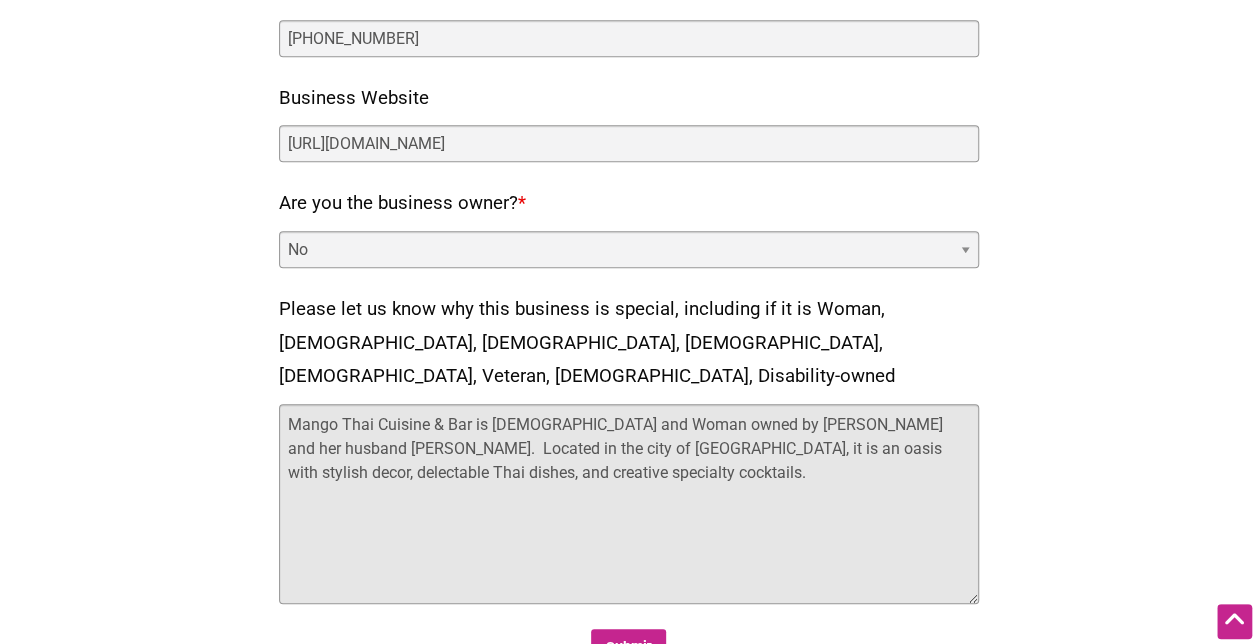 click on "Mango Thai Cuisine & Bar is [DEMOGRAPHIC_DATA] and Woman owned by [PERSON_NAME] and her husband [PERSON_NAME].  Located in the city of [GEOGRAPHIC_DATA], it is an oasis with stylish decor, delectable Thai dishes, and creative specialty cocktails." at bounding box center [629, 504] 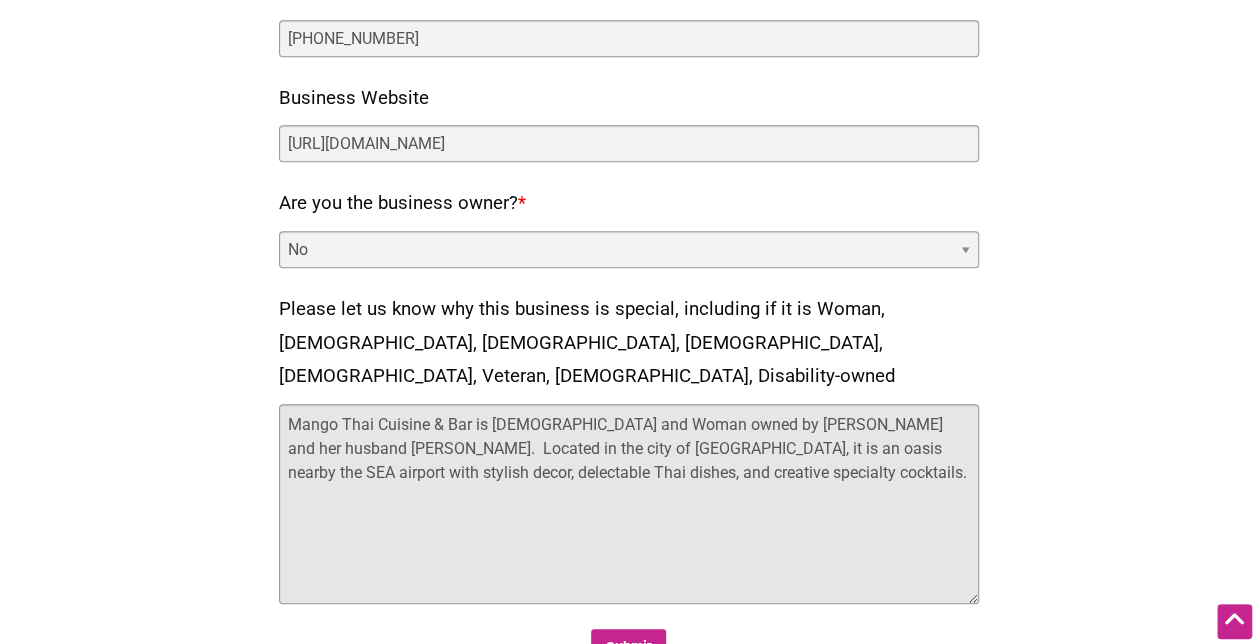 click on "Mango Thai Cuisine & Bar is [DEMOGRAPHIC_DATA] and Woman owned by [PERSON_NAME] and her husband [PERSON_NAME].  Located in the city of [GEOGRAPHIC_DATA], it is an oasis nearby the SEA airport with stylish decor, delectable Thai dishes, and creative specialty cocktails." at bounding box center (629, 504) 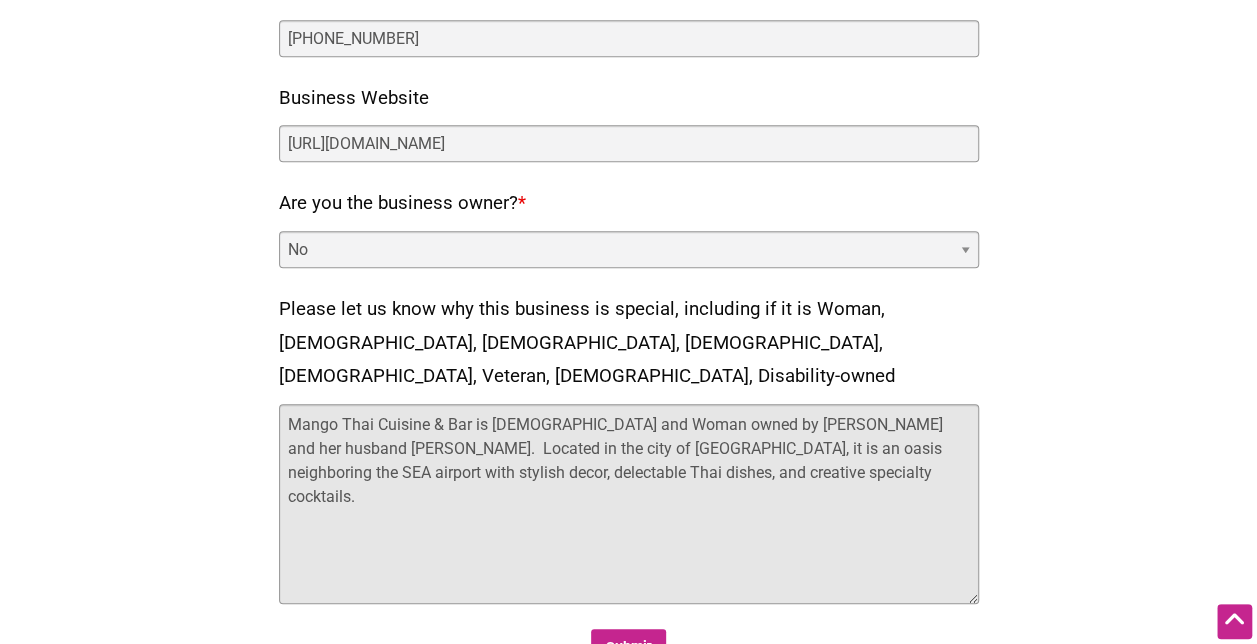 click on "Mango Thai Cuisine & Bar is [DEMOGRAPHIC_DATA] and Woman owned by [PERSON_NAME] and her husband [PERSON_NAME].  Located in the city of [GEOGRAPHIC_DATA], it is an oasis neighboring the SEA airport with stylish decor, delectable Thai dishes, and creative specialty cocktails." at bounding box center (629, 504) 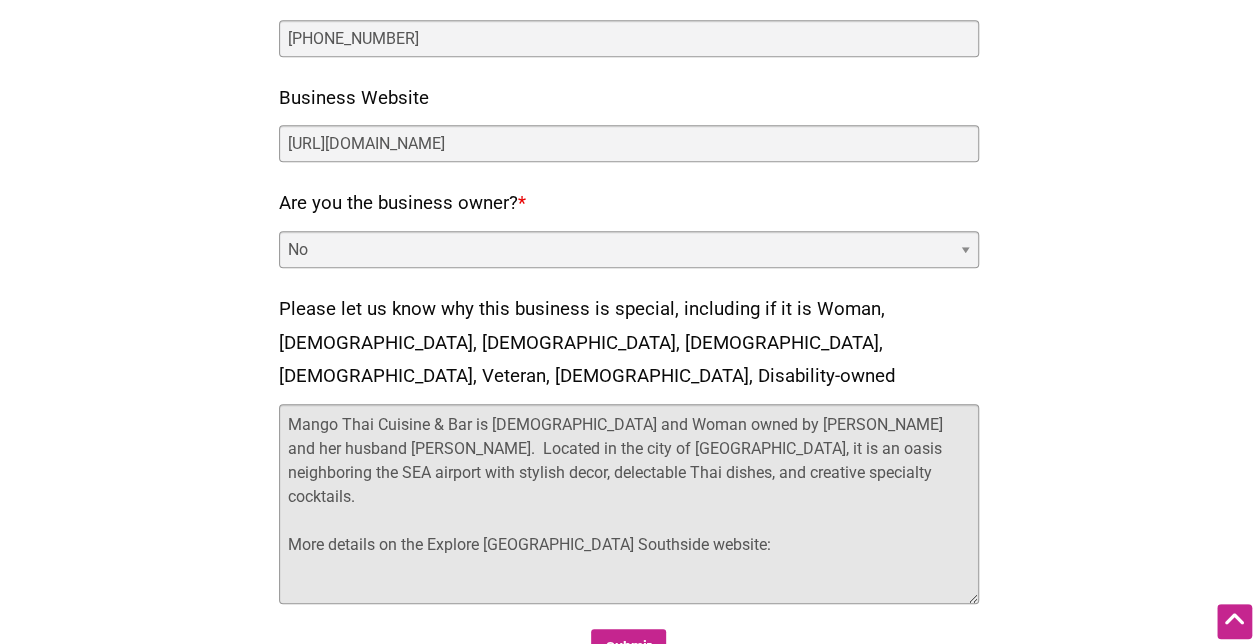 paste on "[URL][DOMAIN_NAME]" 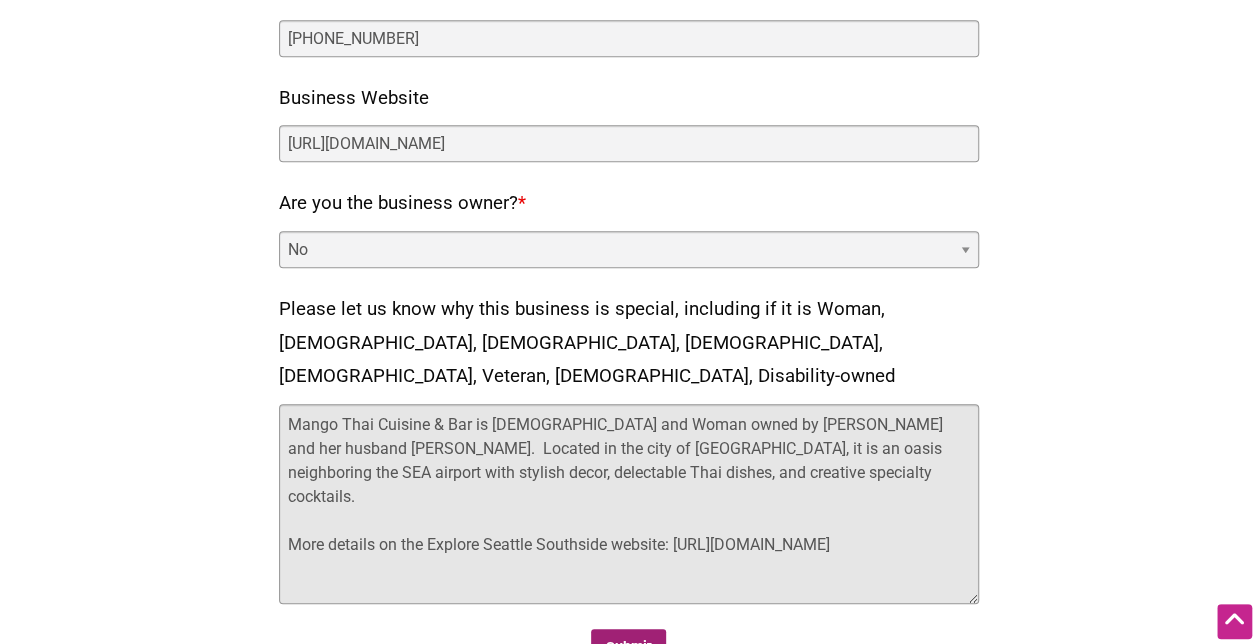 type on "Mango Thai Cuisine & Bar is [DEMOGRAPHIC_DATA] and Woman owned by [PERSON_NAME] and her husband [PERSON_NAME].  Located in the city of [GEOGRAPHIC_DATA], it is an oasis neighboring the SEA airport with stylish decor, delectable Thai dishes, and creative specialty cocktails.
More details on the Explore Seattle Southside website: [URL][DOMAIN_NAME]" 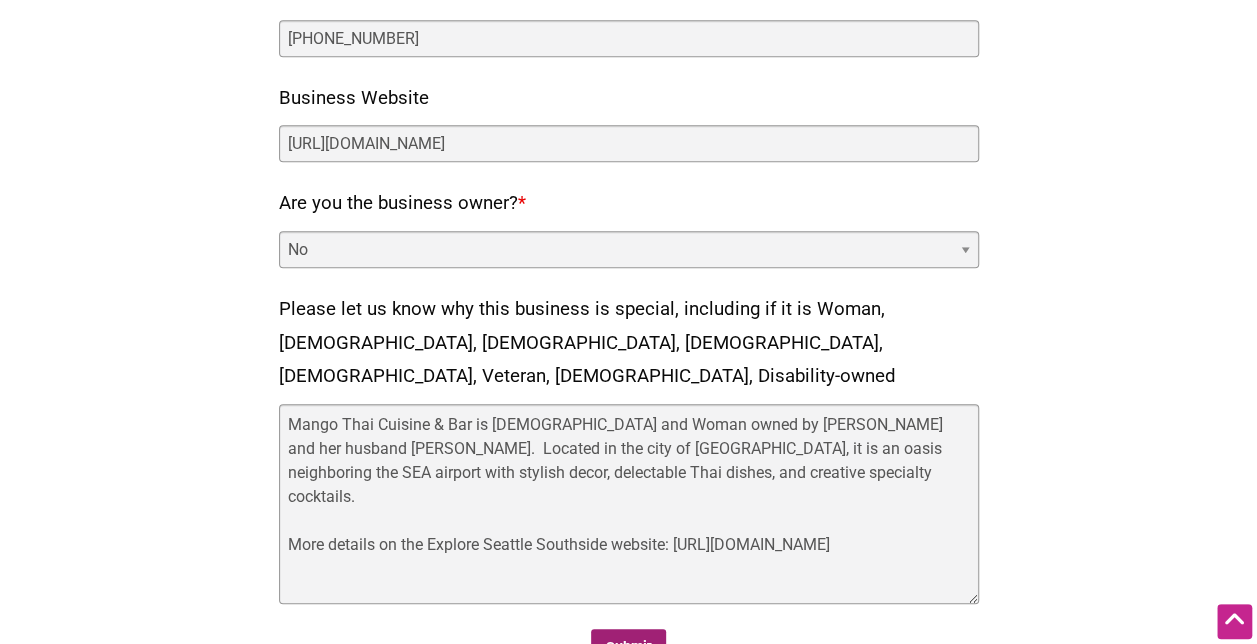 click on "Submit" at bounding box center [628, 648] 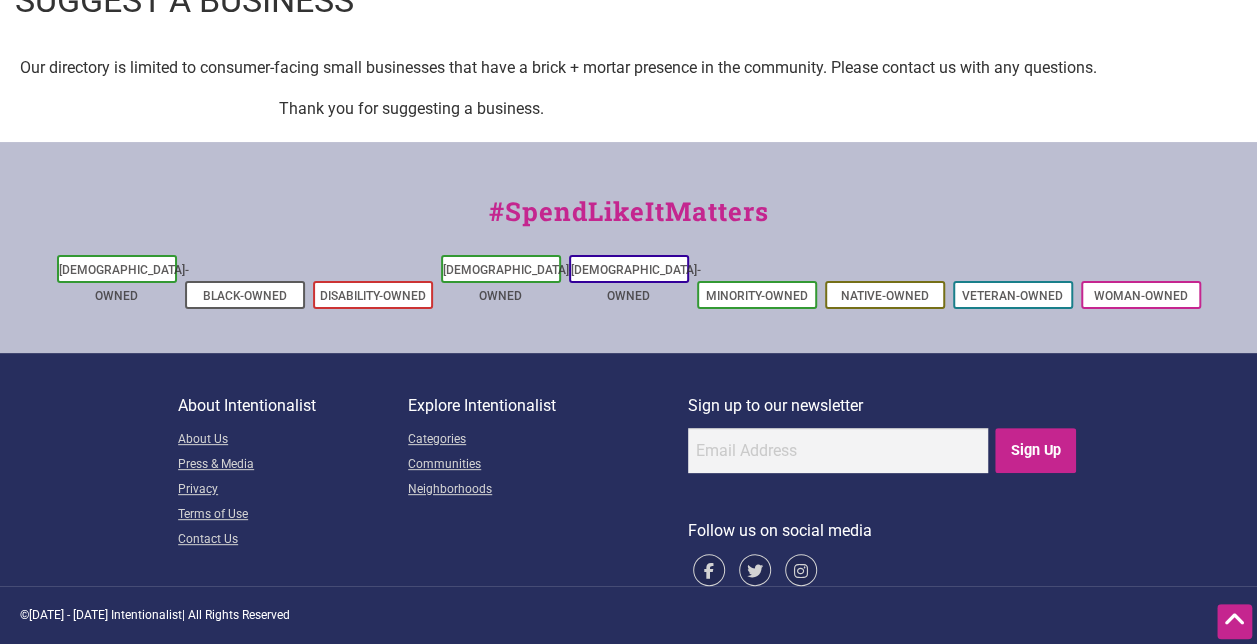 scroll, scrollTop: 0, scrollLeft: 0, axis: both 